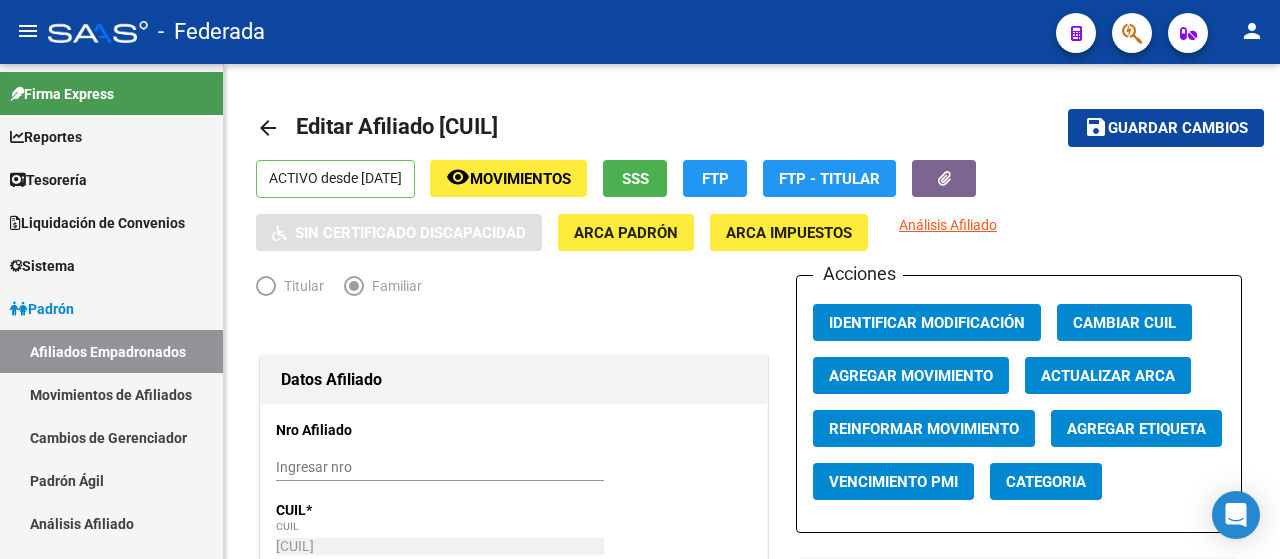 scroll, scrollTop: 0, scrollLeft: 0, axis: both 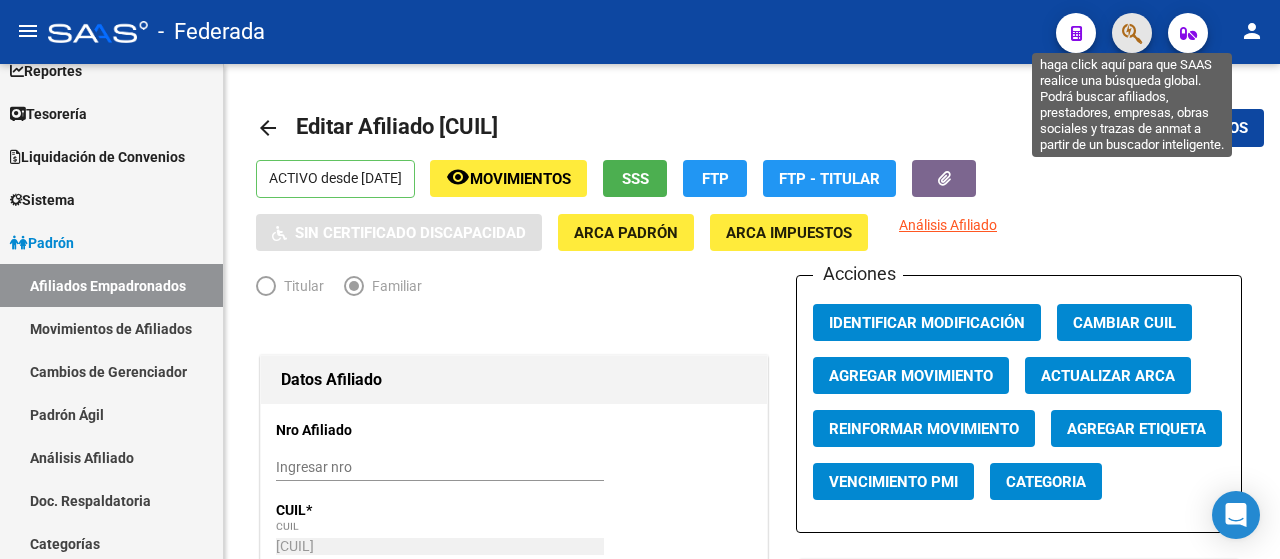click 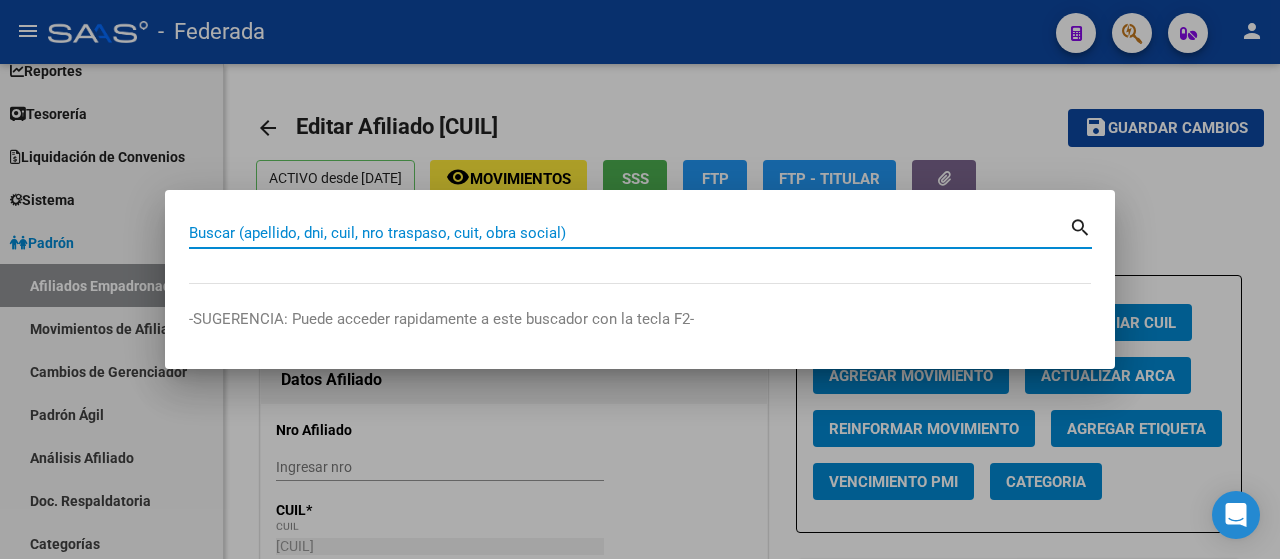 paste on "[DOCUMENT_NUMBER]" 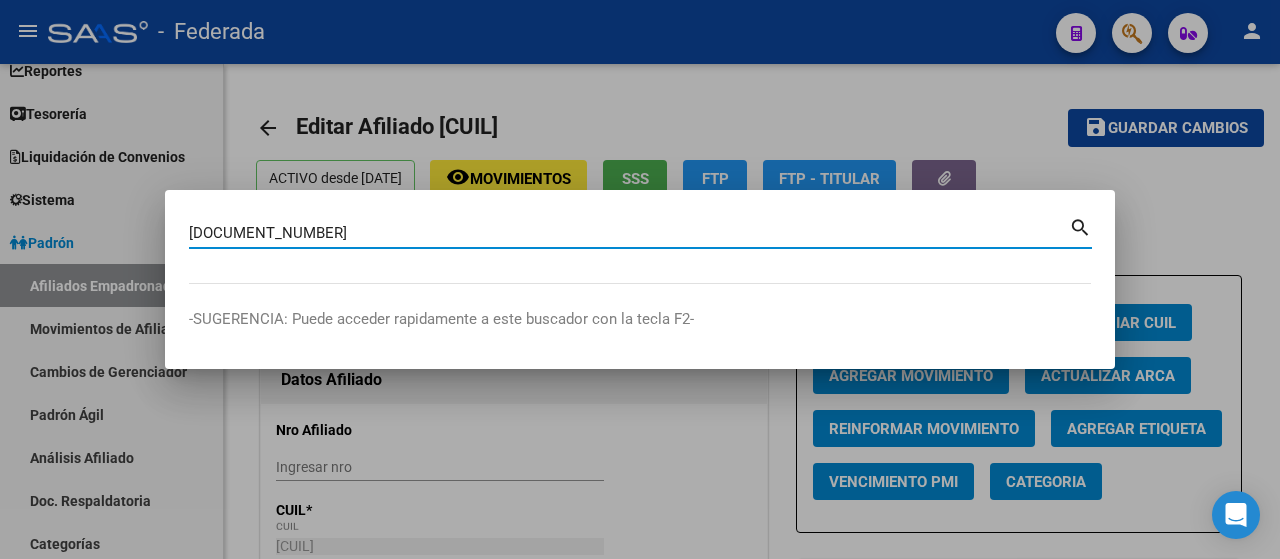 type on "[DOCUMENT_NUMBER]" 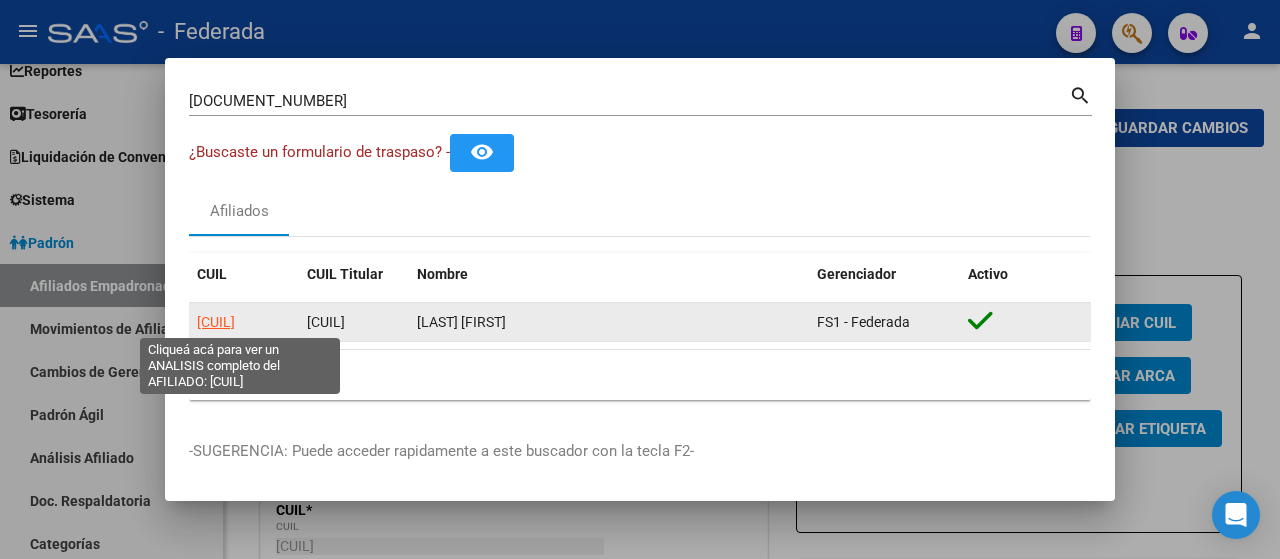 click on "[CUIL]" 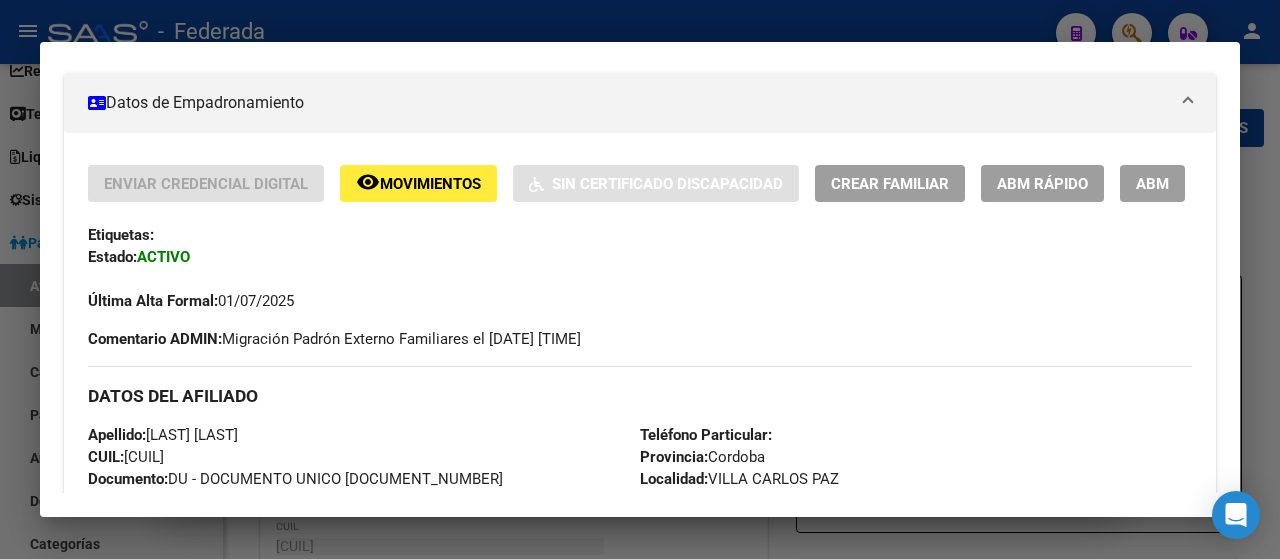 scroll, scrollTop: 400, scrollLeft: 0, axis: vertical 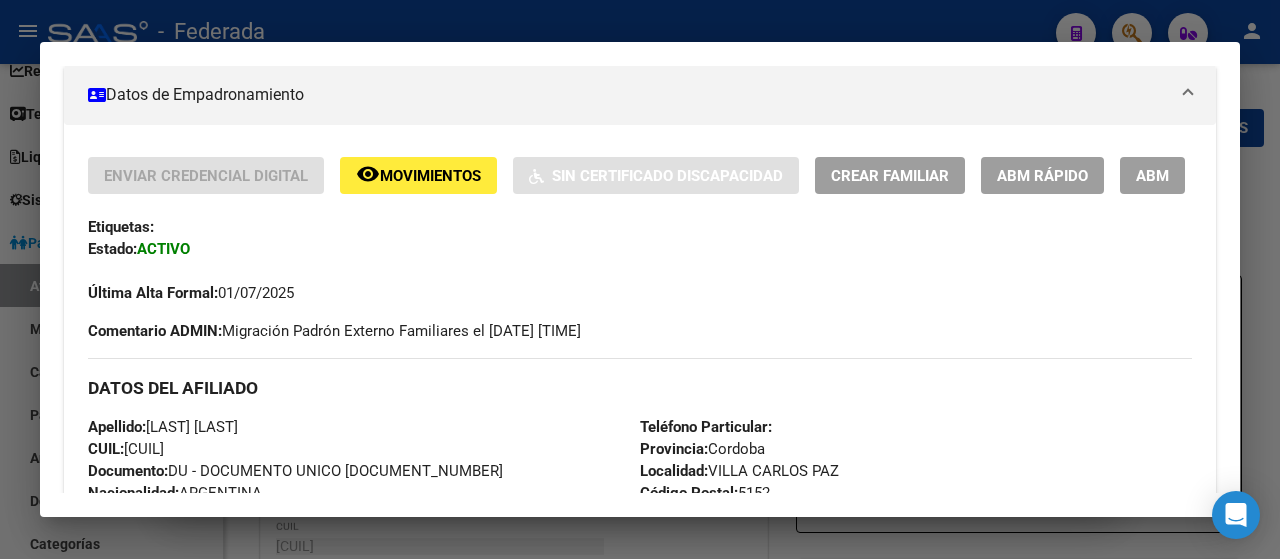 click on "ABM Rápido" 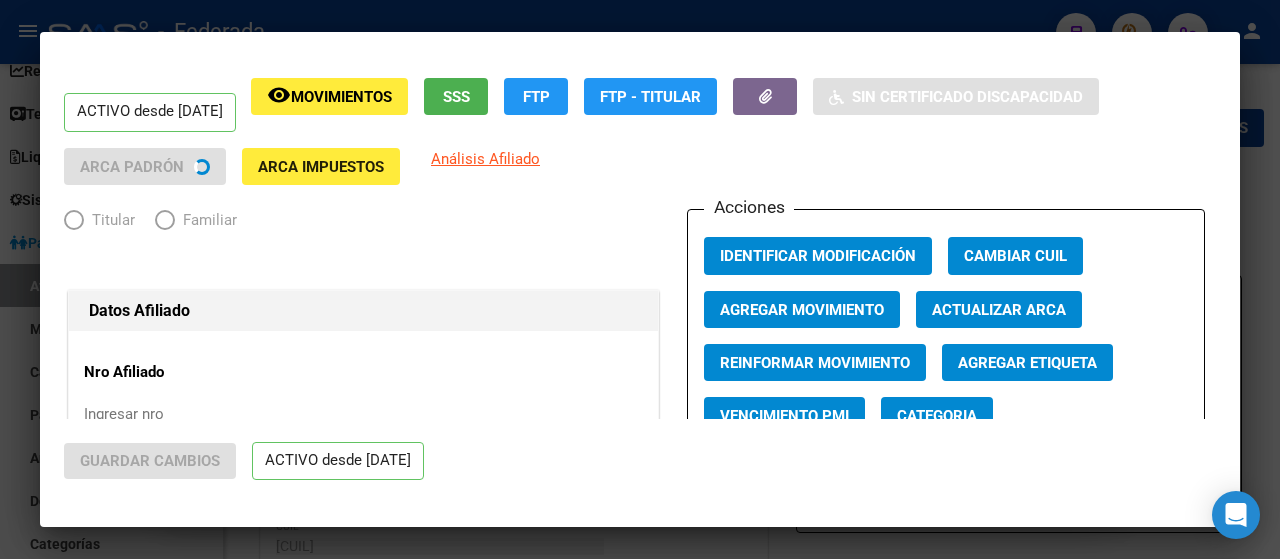 radio on "true" 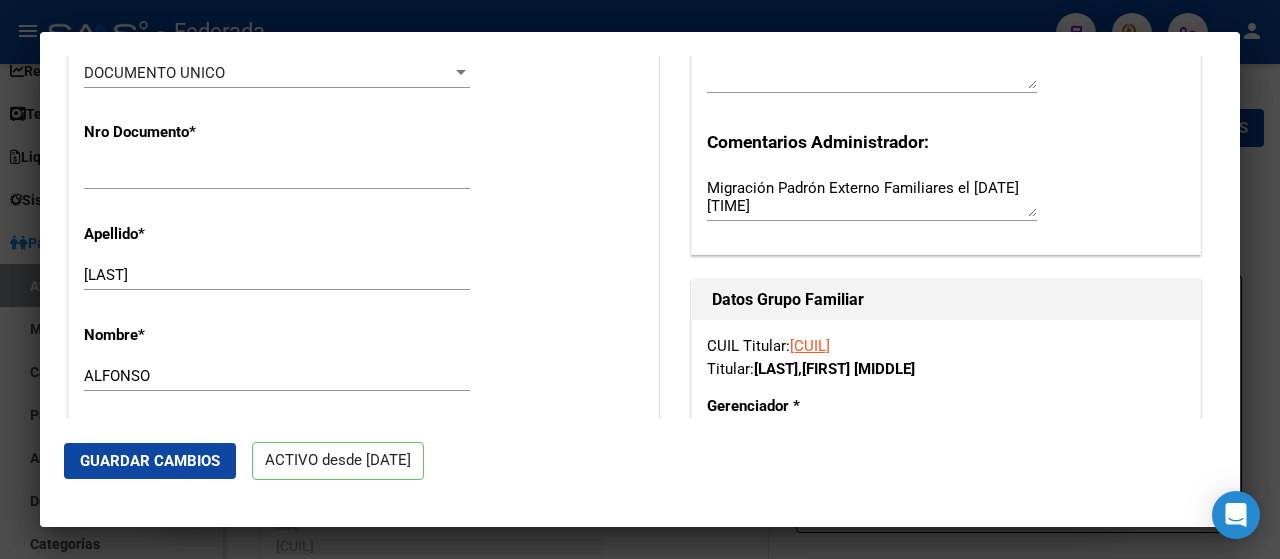 scroll, scrollTop: 600, scrollLeft: 0, axis: vertical 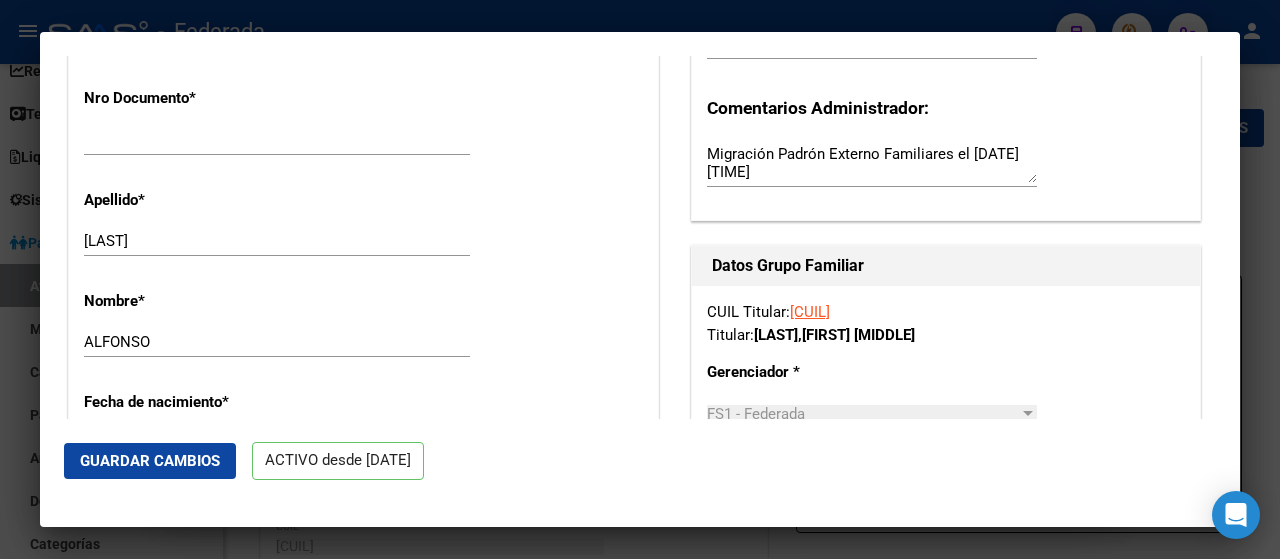click on "[LAST]" at bounding box center (277, 241) 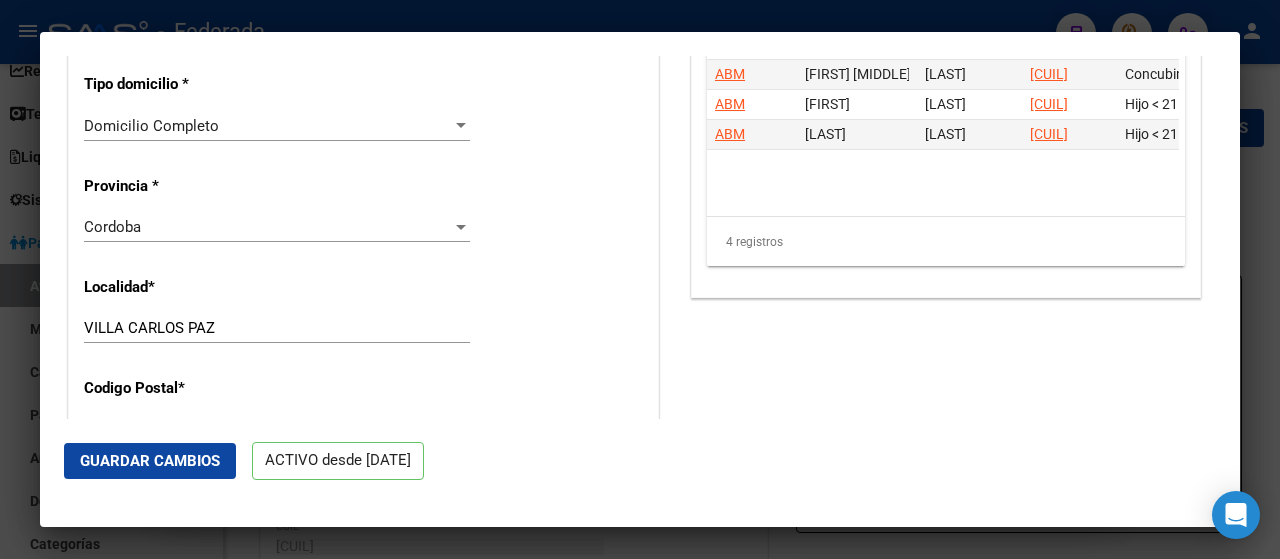 scroll, scrollTop: 1700, scrollLeft: 0, axis: vertical 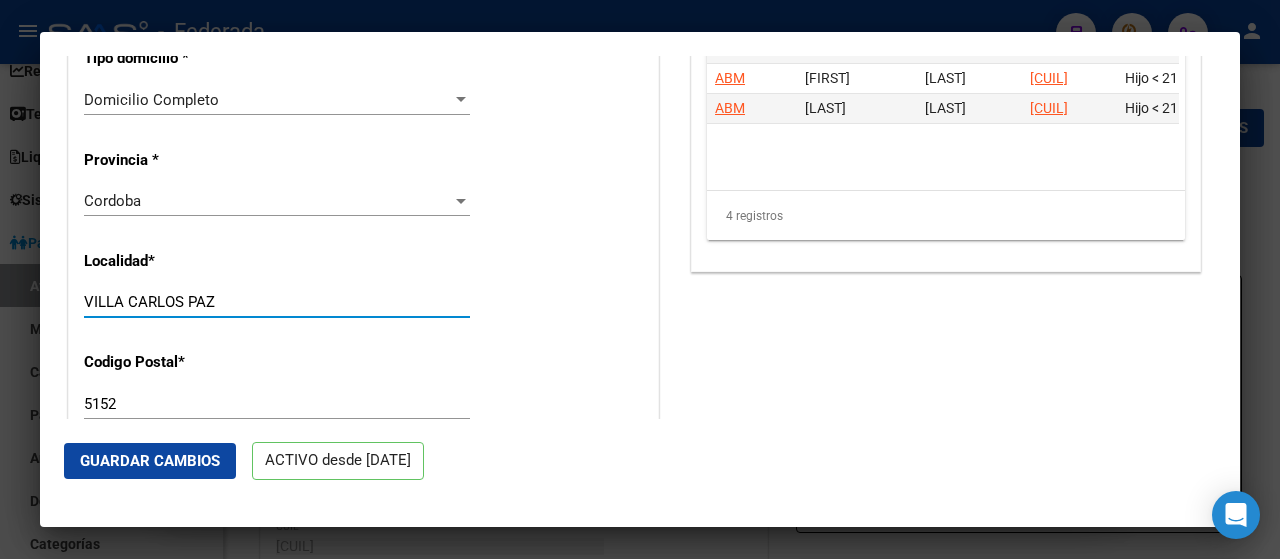 click on "VILLA CARLOS PAZ" at bounding box center [277, 302] 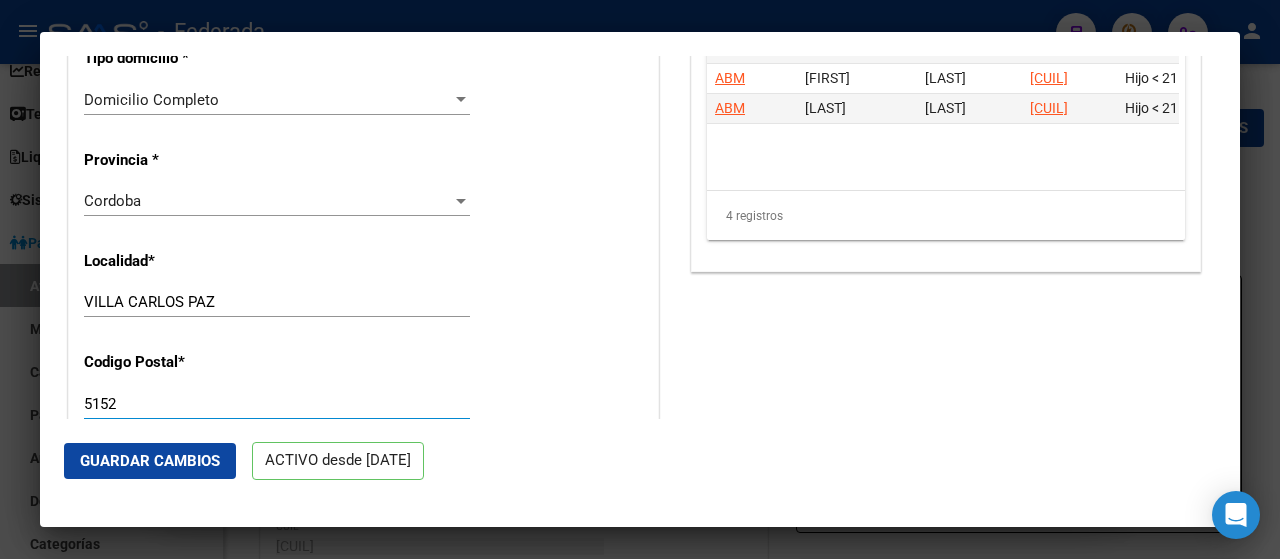 click on "5152" at bounding box center [277, 404] 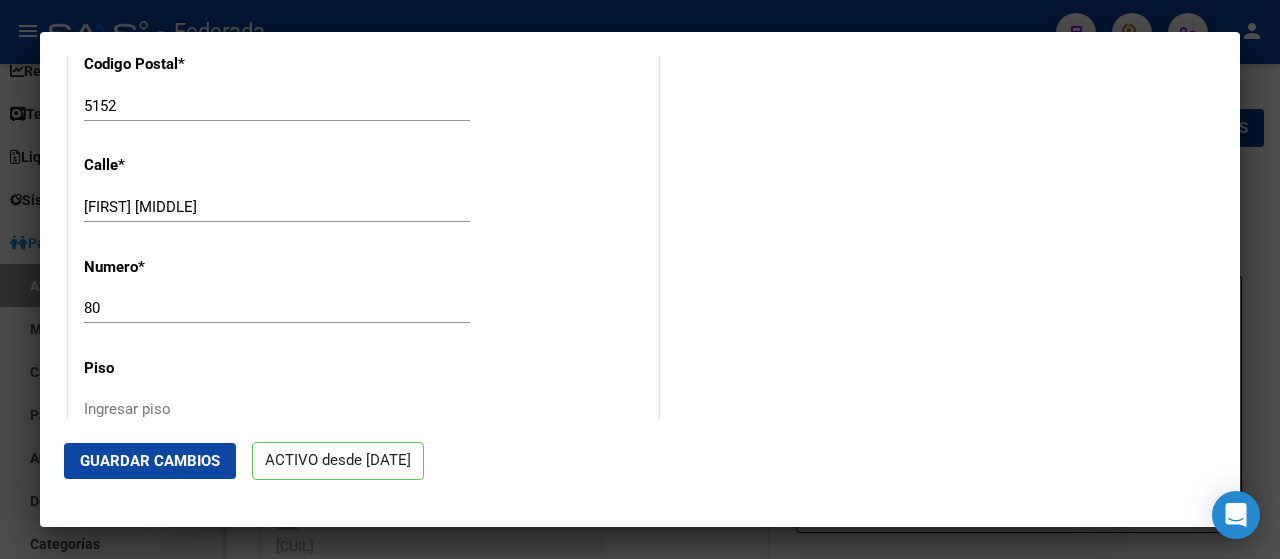 scroll, scrollTop: 2000, scrollLeft: 0, axis: vertical 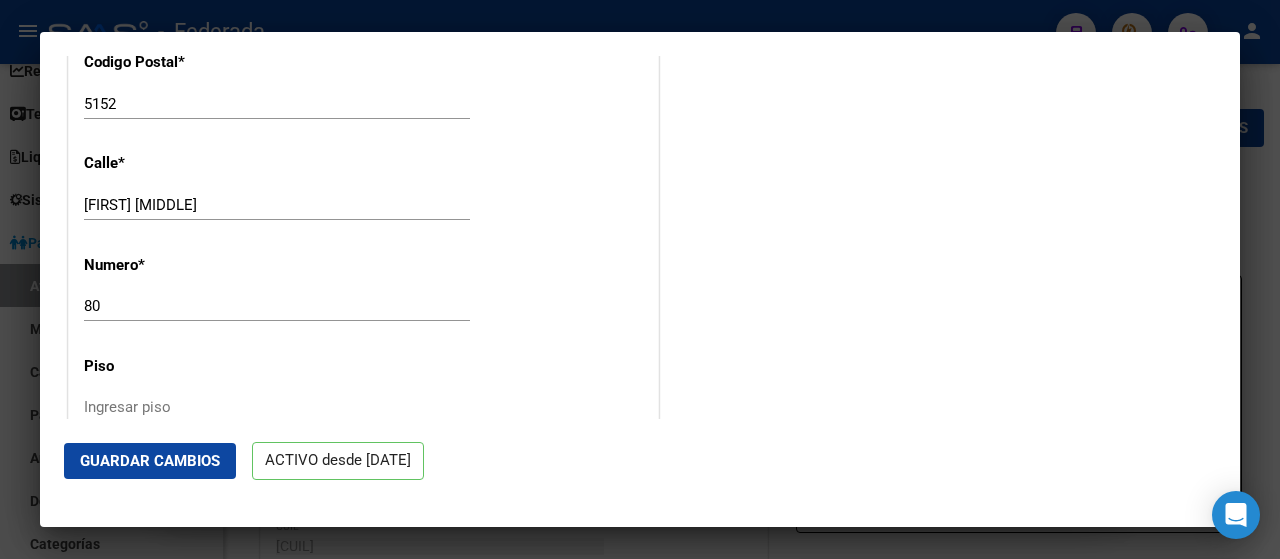 click on "[FIRST] [MIDDLE]" at bounding box center [277, 205] 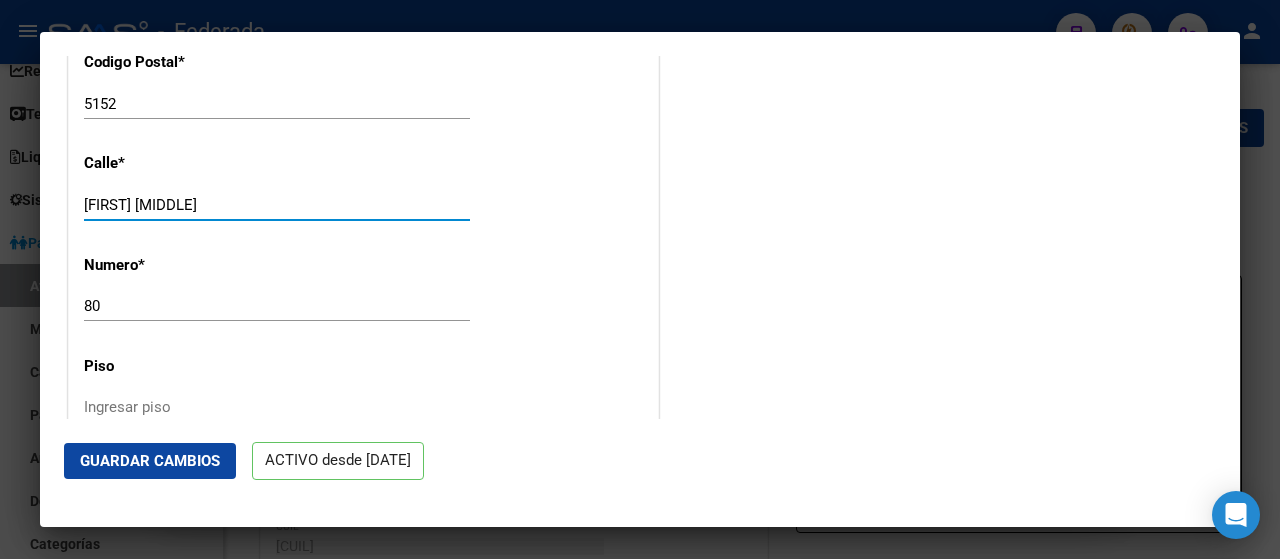 type on "[FIRST] [MIDDLE]" 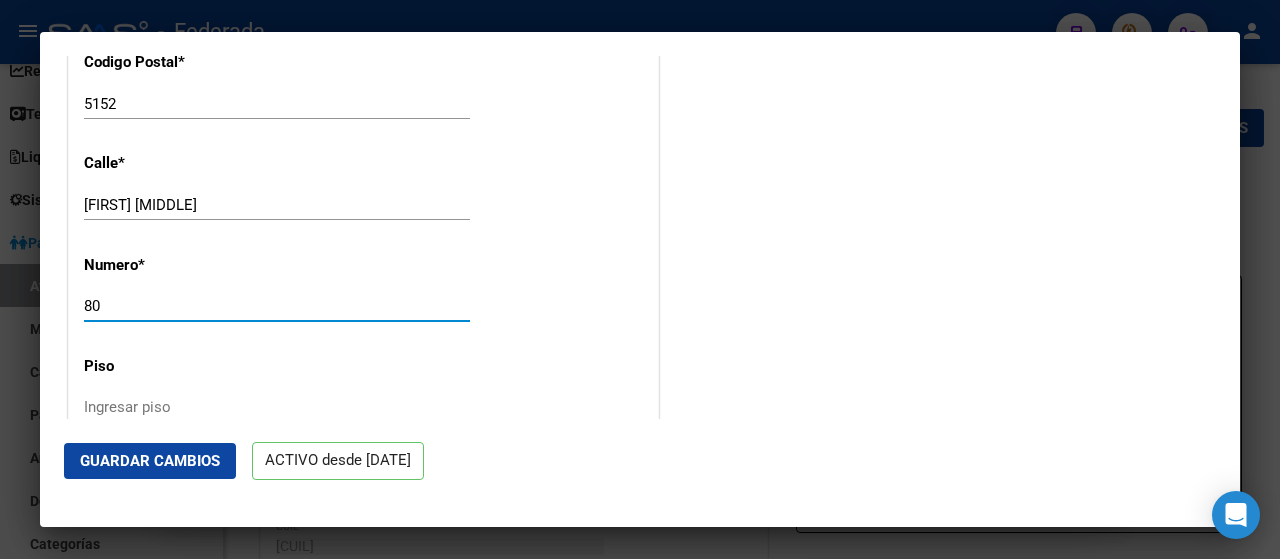 click on "80" at bounding box center [277, 306] 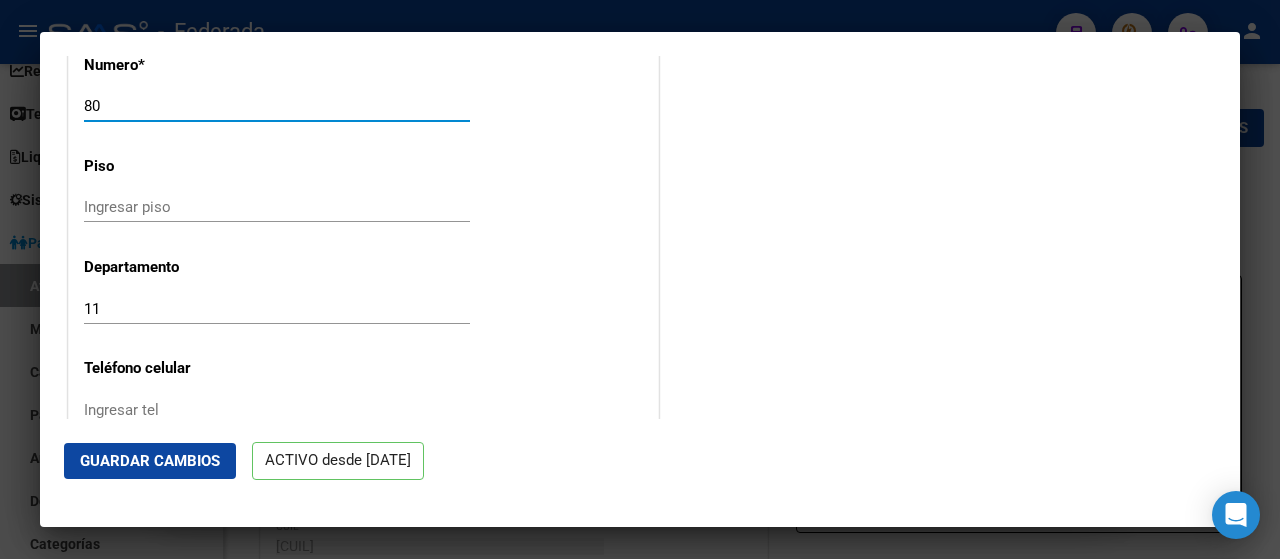scroll, scrollTop: 2300, scrollLeft: 0, axis: vertical 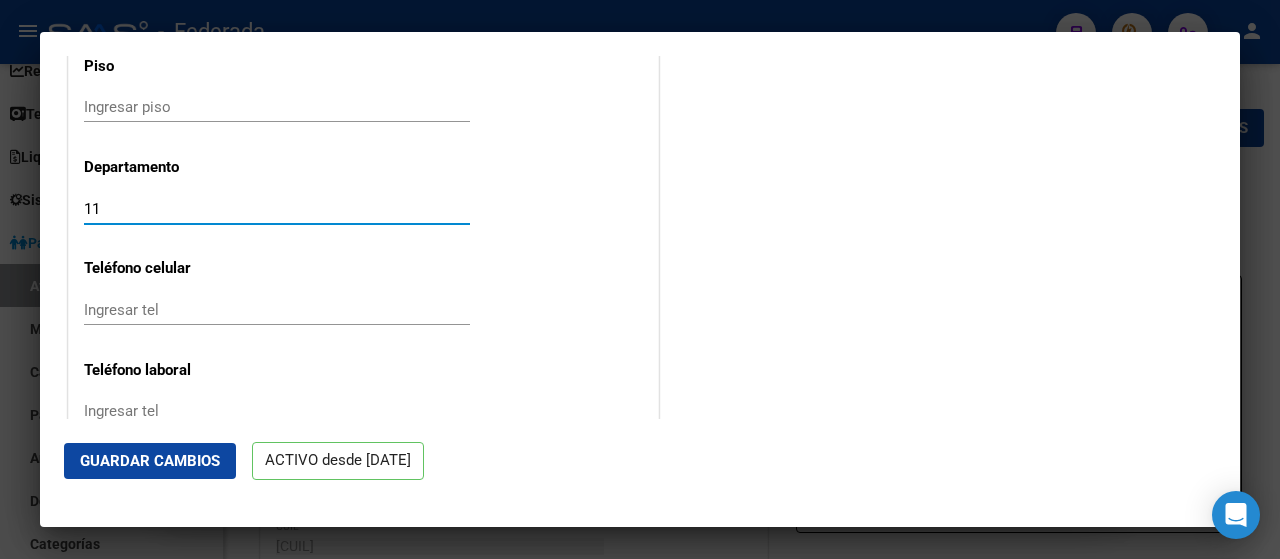 click on "11" at bounding box center (277, 209) 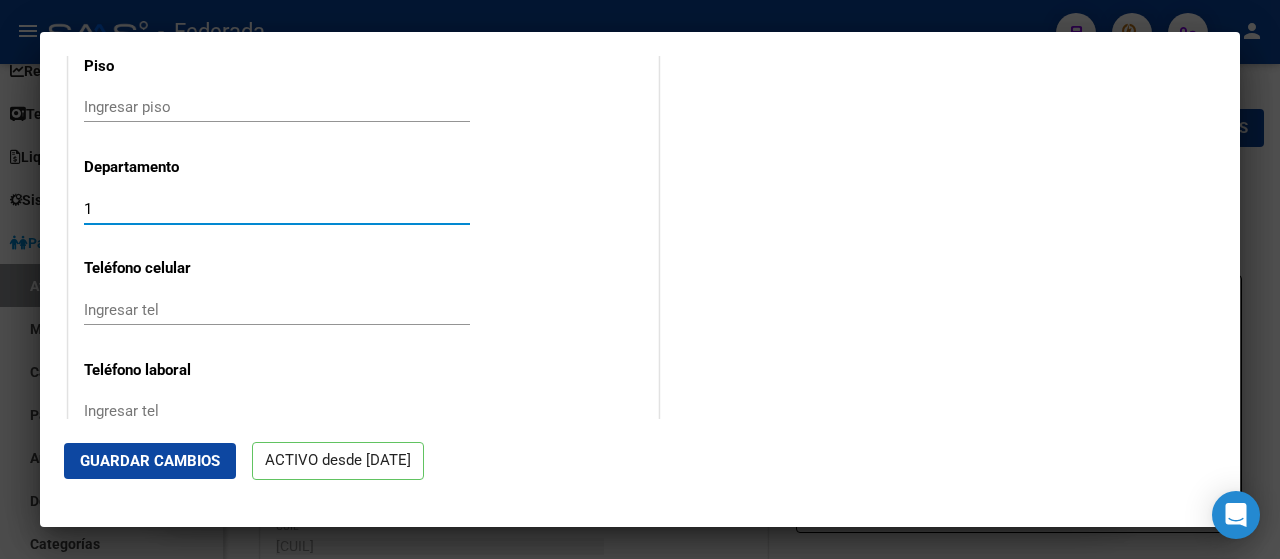 type on "11" 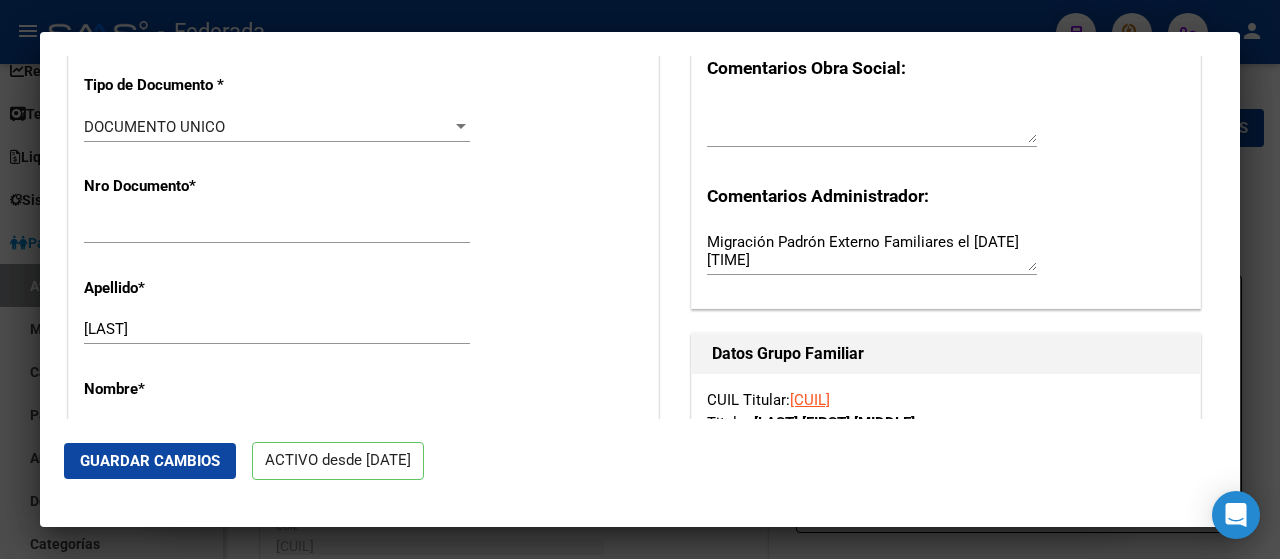 scroll, scrollTop: 542, scrollLeft: 0, axis: vertical 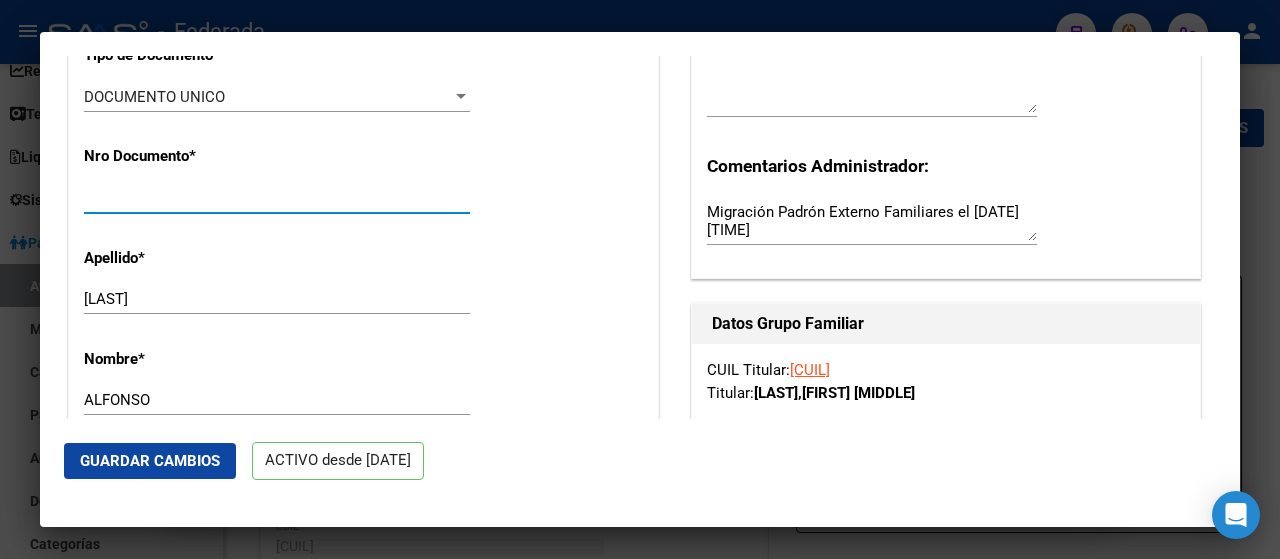 click on "[DOCUMENT_NUMBER]" at bounding box center (277, 198) 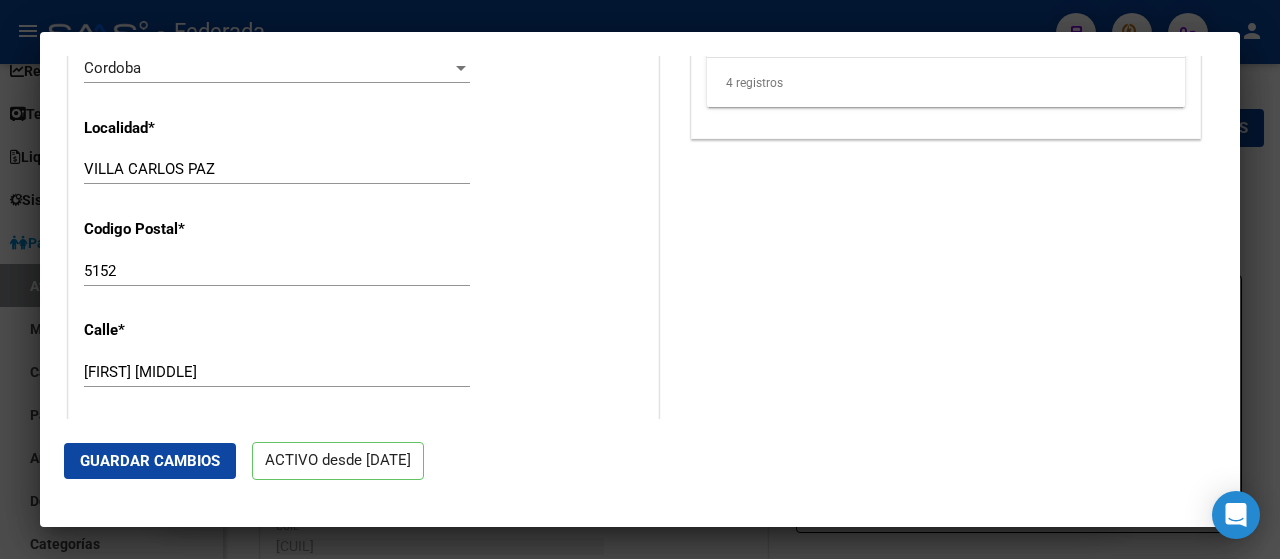 scroll, scrollTop: 1842, scrollLeft: 0, axis: vertical 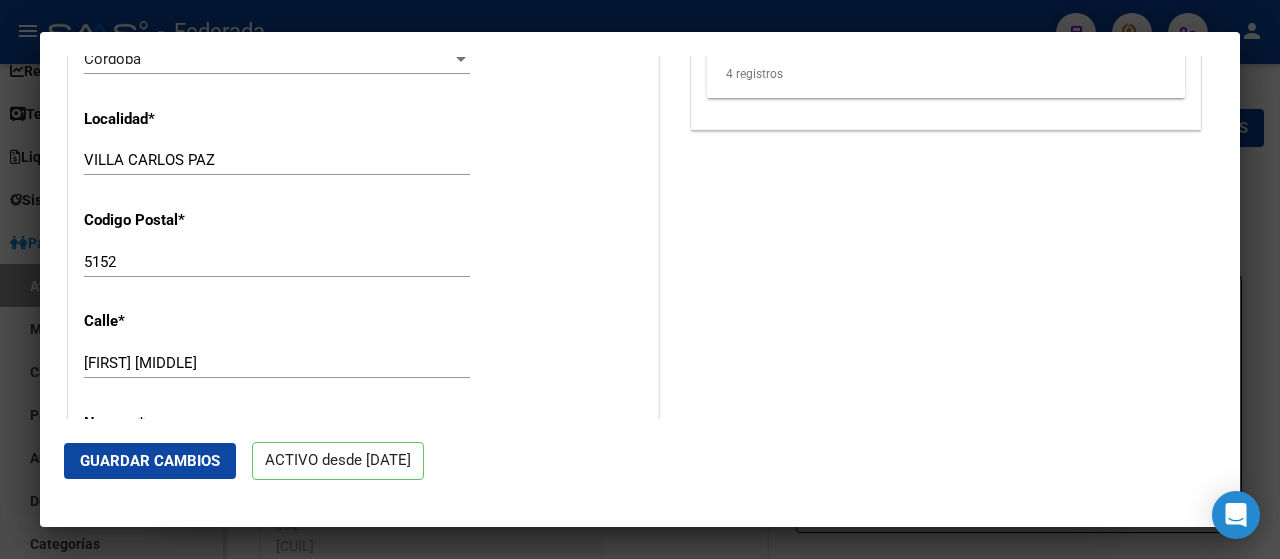 click on "VILLA CARLOS PAZ" at bounding box center [277, 160] 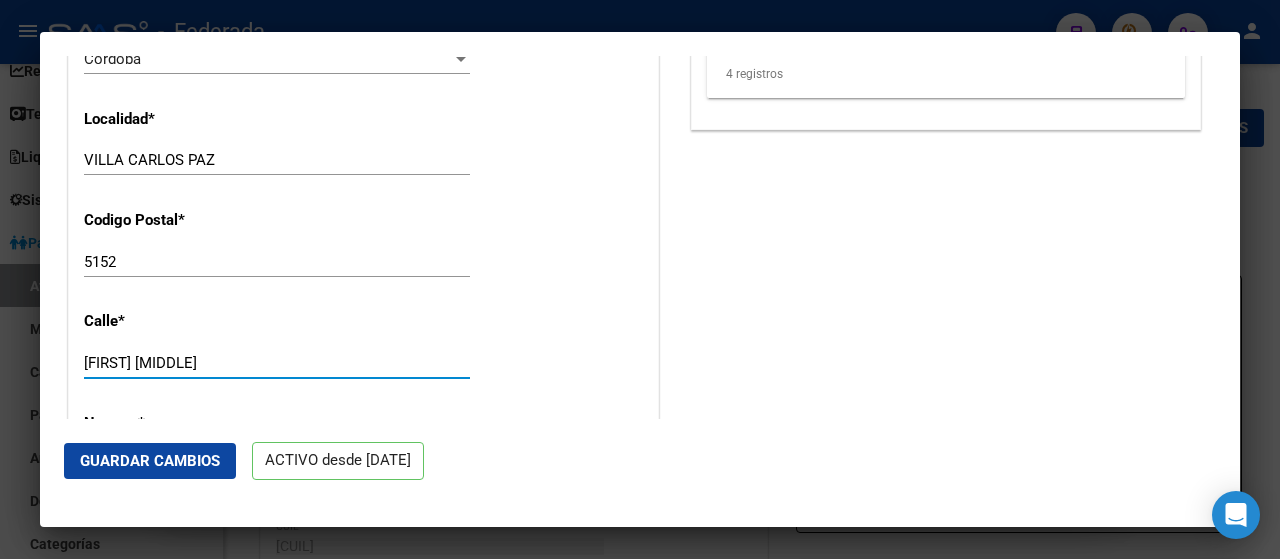 drag, startPoint x: 233, startPoint y: 355, endPoint x: 32, endPoint y: 346, distance: 201.20139 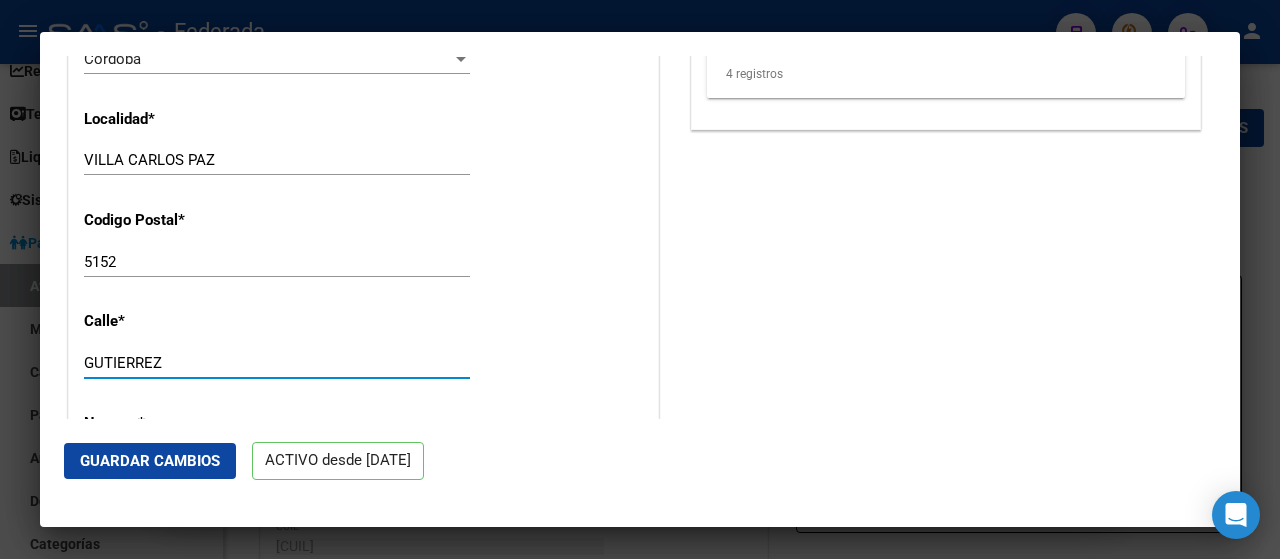 type on "GUTIERREZ" 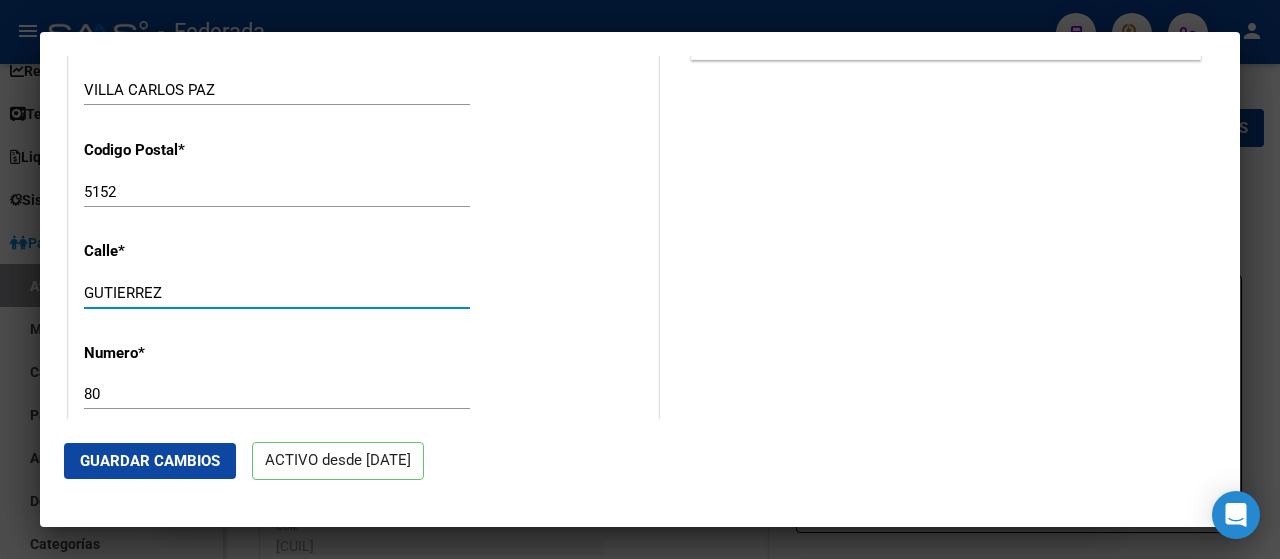 scroll, scrollTop: 1942, scrollLeft: 0, axis: vertical 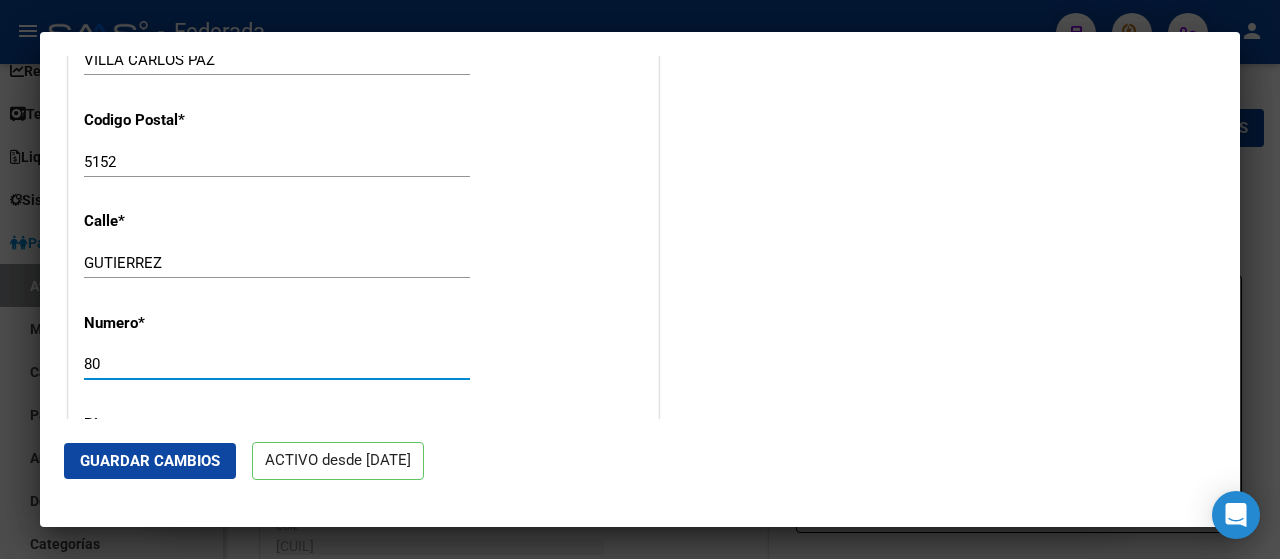 drag, startPoint x: 119, startPoint y: 361, endPoint x: 46, endPoint y: 353, distance: 73.43705 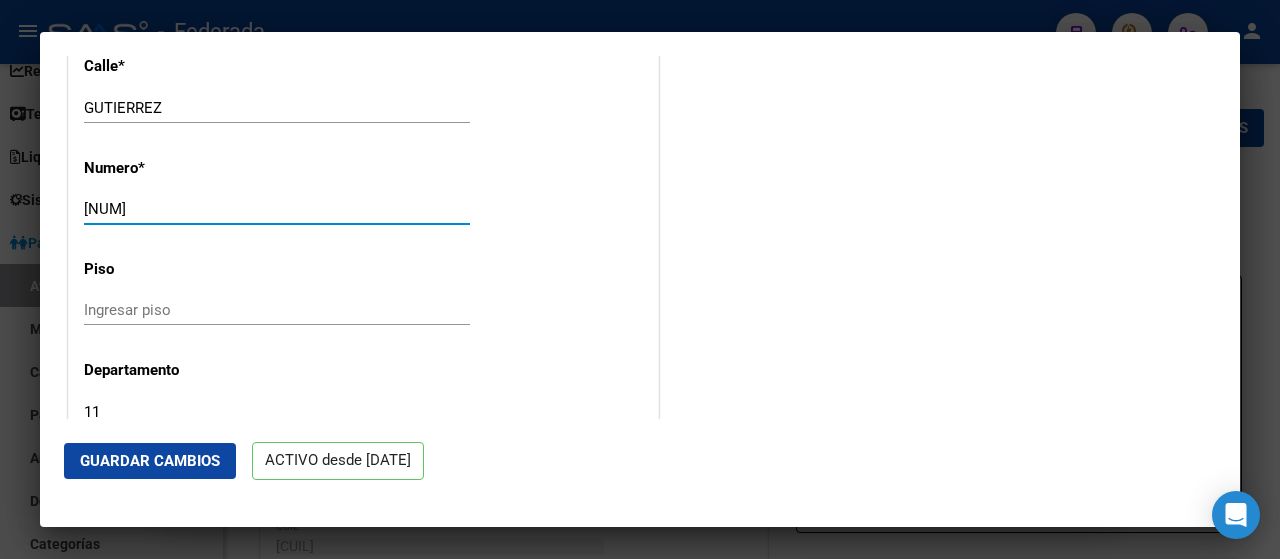 scroll, scrollTop: 2142, scrollLeft: 0, axis: vertical 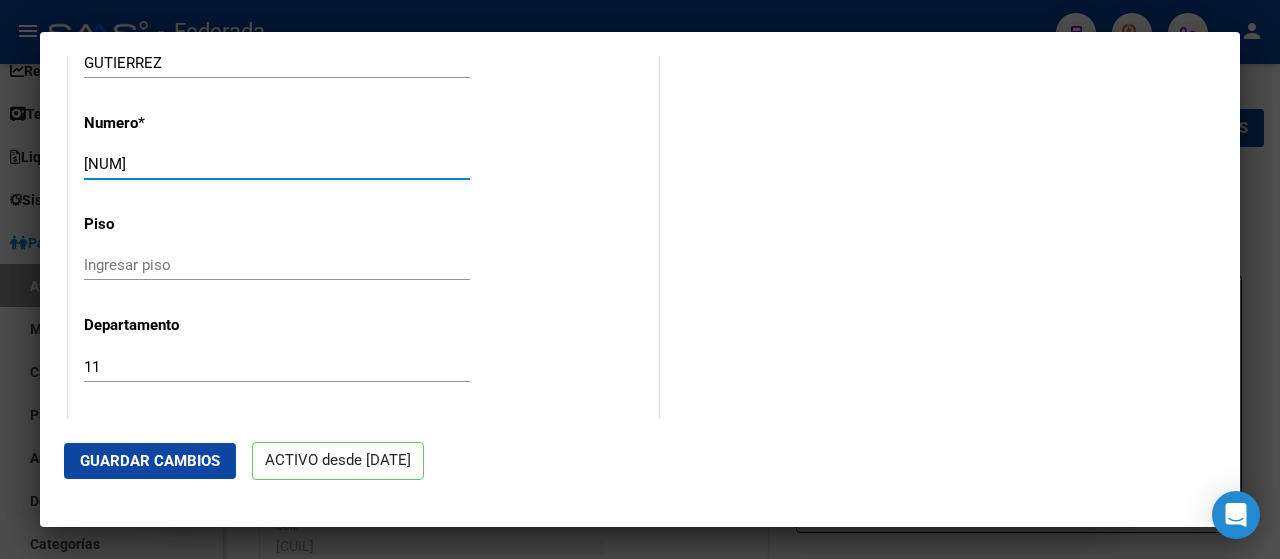 type on "[NUM]" 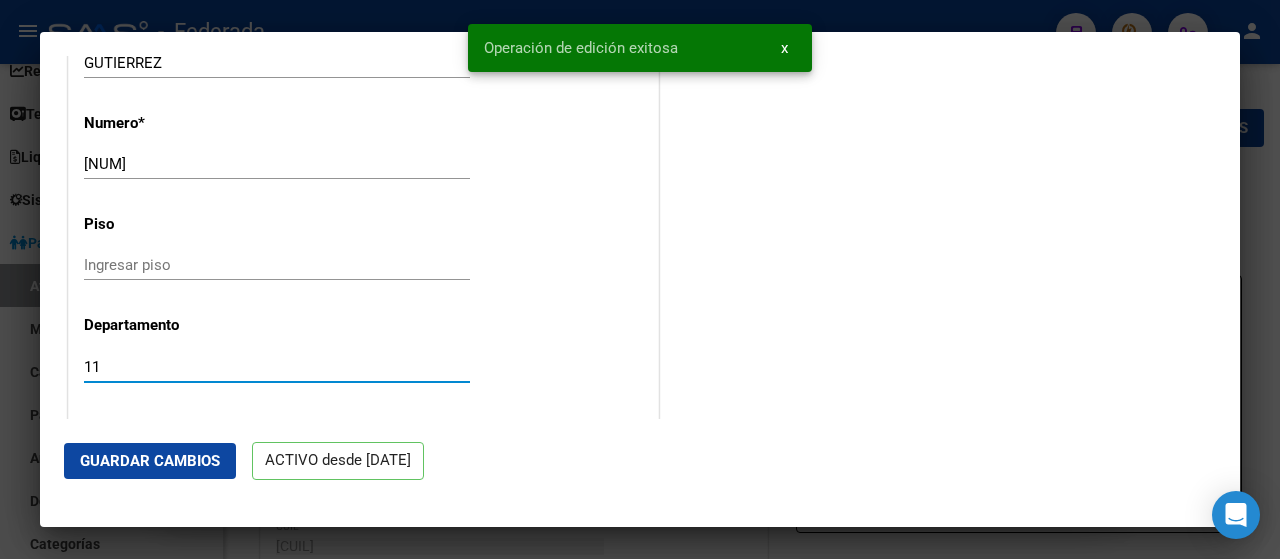 drag, startPoint x: 190, startPoint y: 367, endPoint x: 4, endPoint y: 369, distance: 186.01076 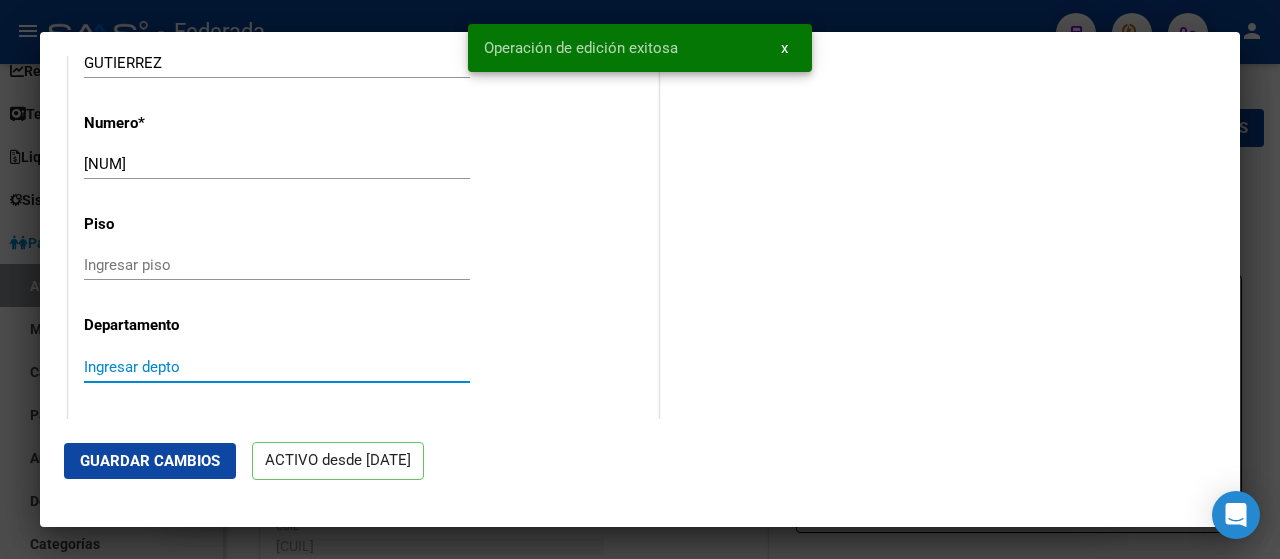 type 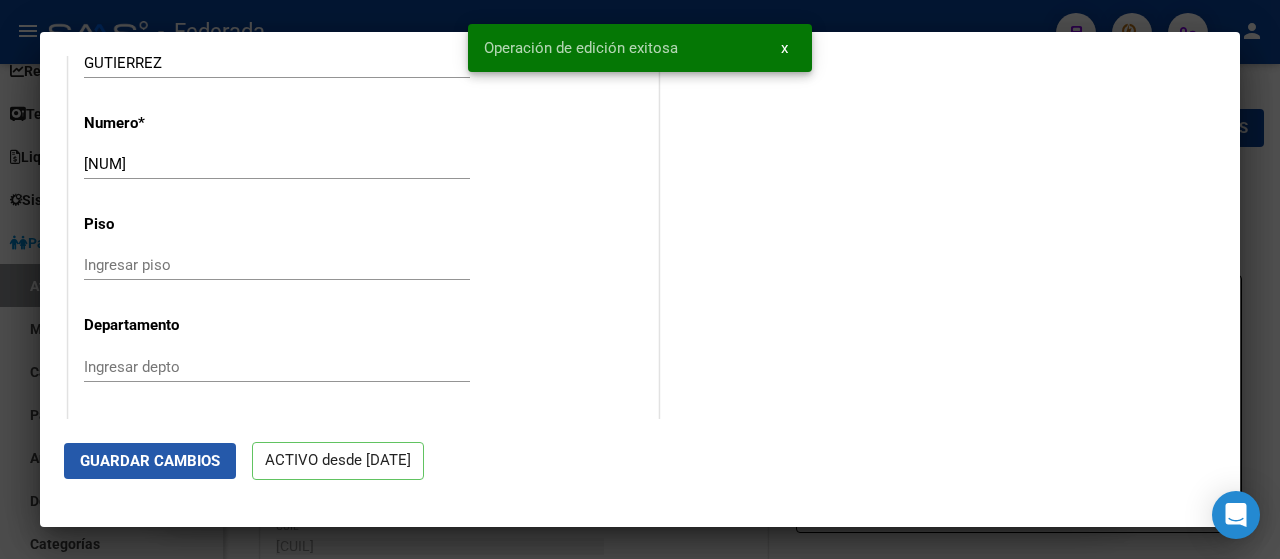 click on "Guardar Cambios" 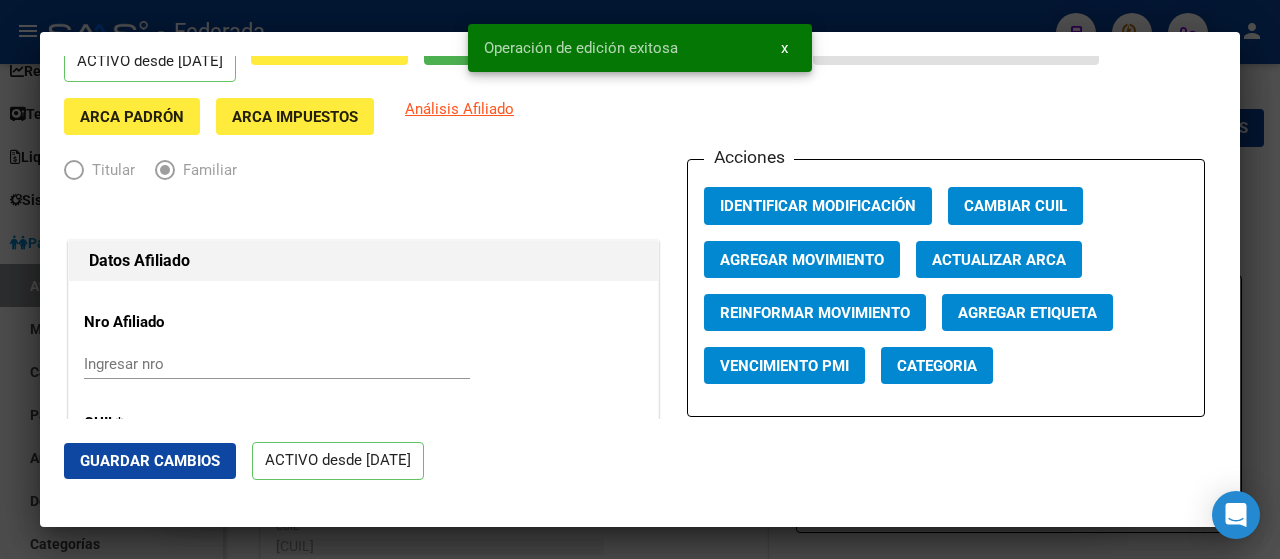 scroll, scrollTop: 0, scrollLeft: 0, axis: both 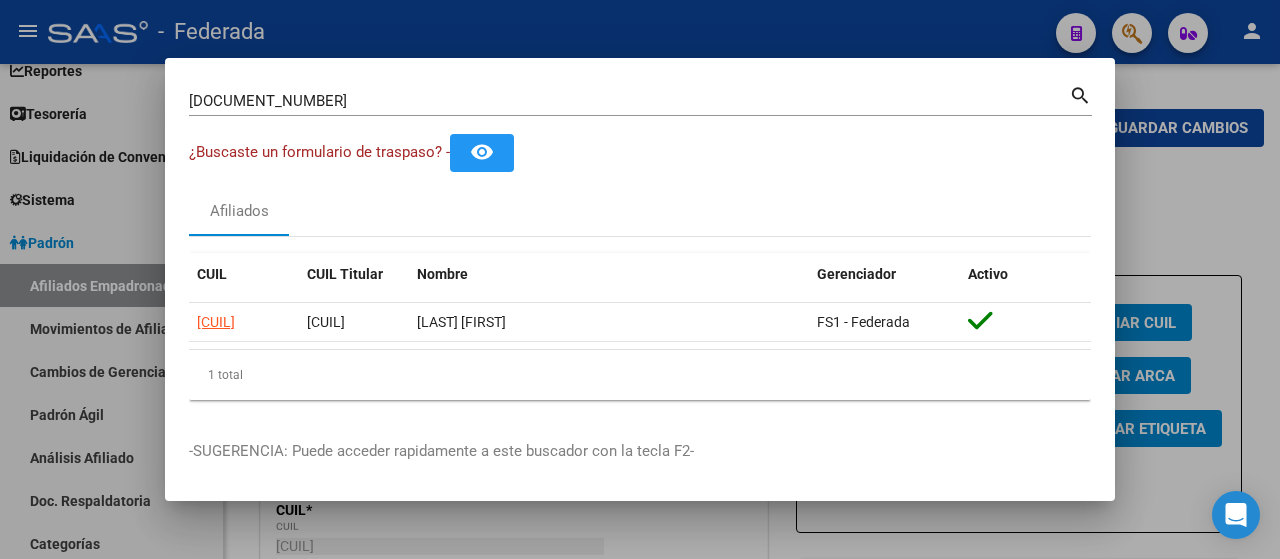 click on "[NUM] Buscar (apellido, dni, cuil, nro traspaso, cuit, obra social)" at bounding box center (629, 101) 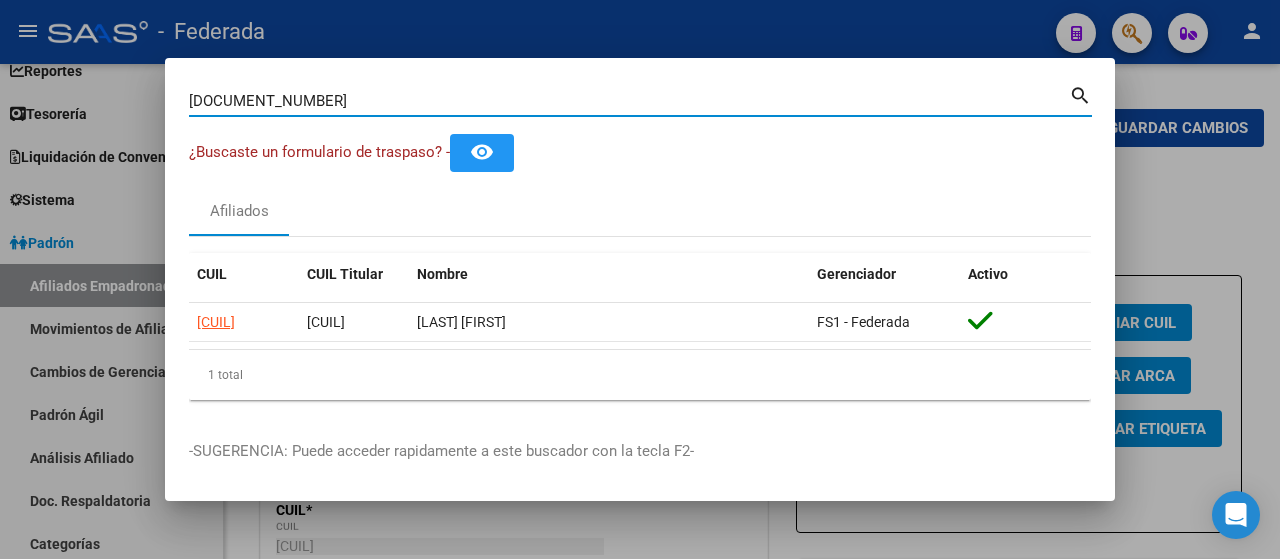 click on "[DOCUMENT_NUMBER] Buscar (apellido, dni, cuil, nro traspaso, cuit, obra social) search" at bounding box center [640, 108] 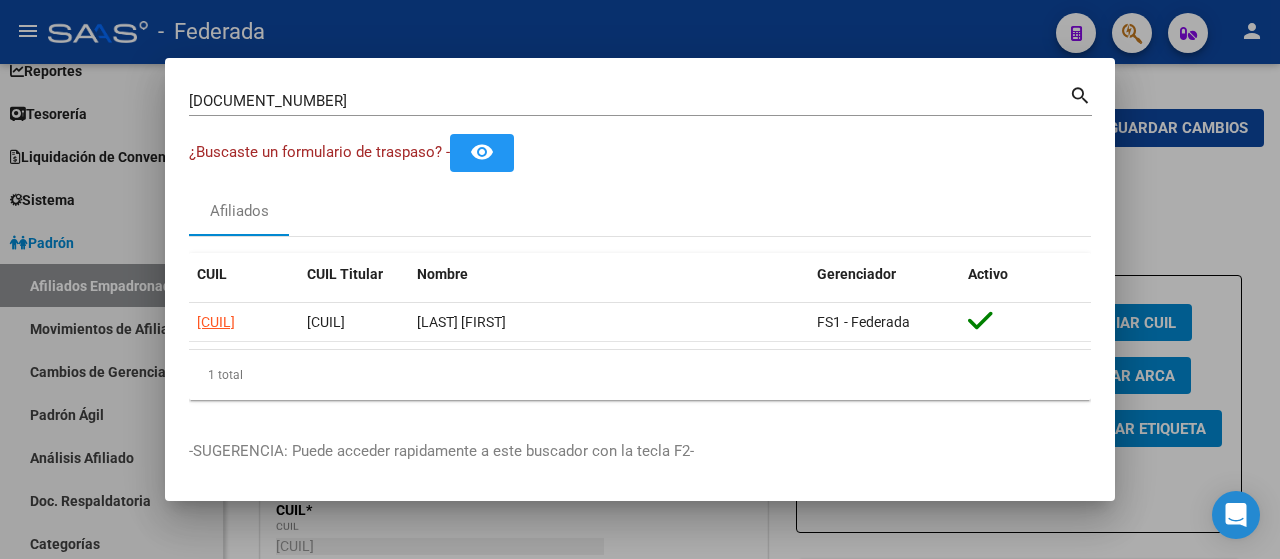 click on "[NUM] Buscar (apellido, dni, cuil, nro traspaso, cuit, obra social)" at bounding box center [629, 101] 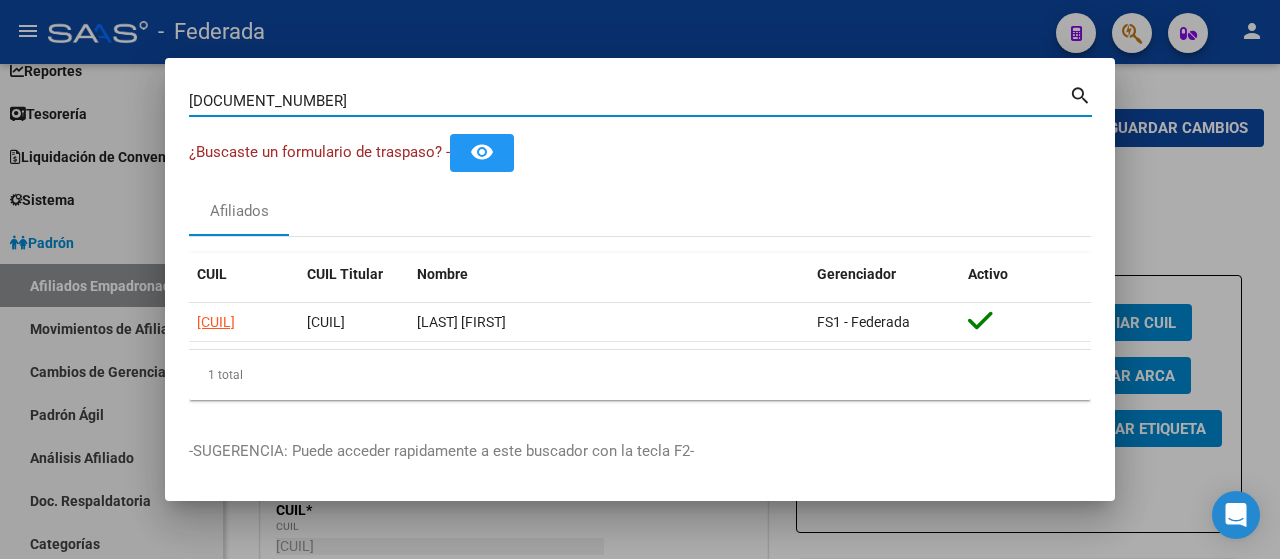 click on "[DOCUMENT_NUMBER]" at bounding box center [629, 101] 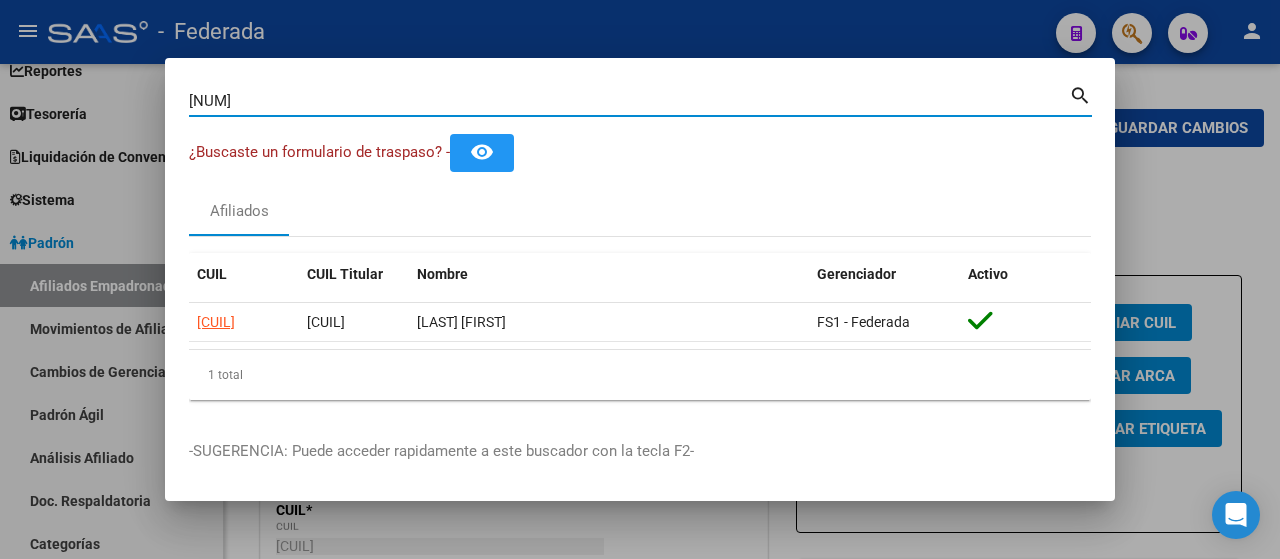 type on "[NUM]" 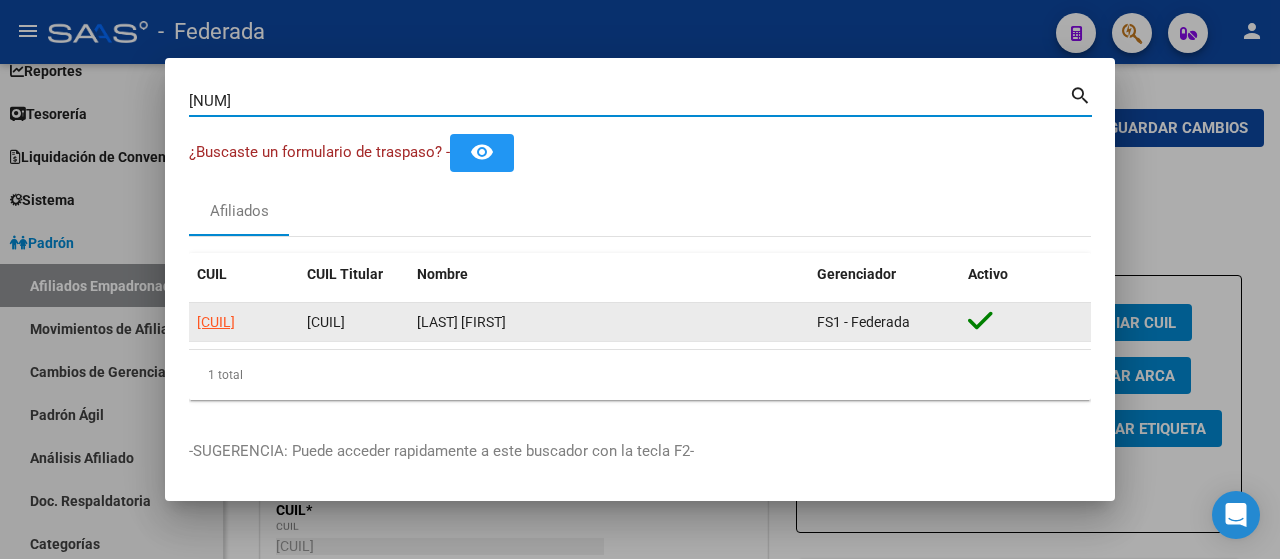 click on "[CUIL]" 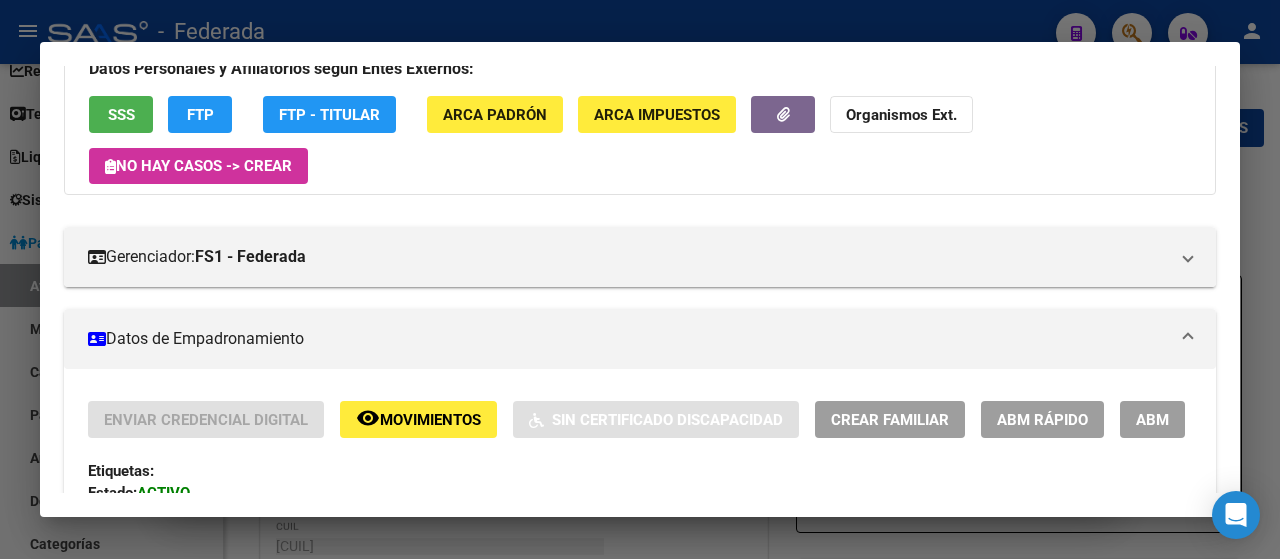 scroll, scrollTop: 292, scrollLeft: 0, axis: vertical 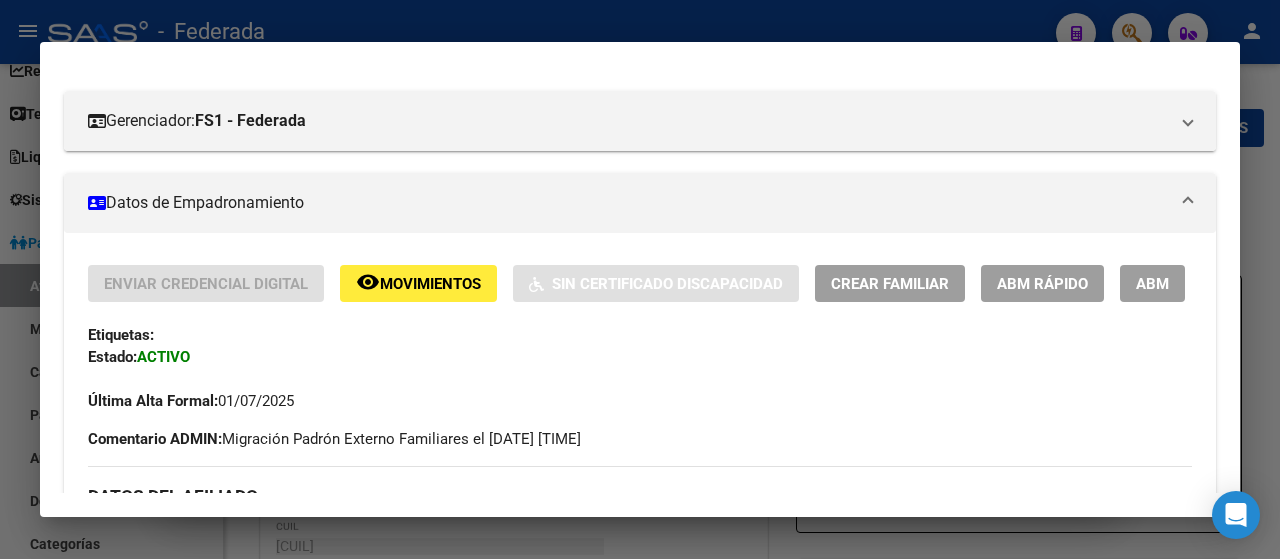 click on "Enviar Credencial Digital remove_red_eye Movimientos    Sin Certificado Discapacidad Crear Familiar ABM Rápido ABM" at bounding box center [640, 283] 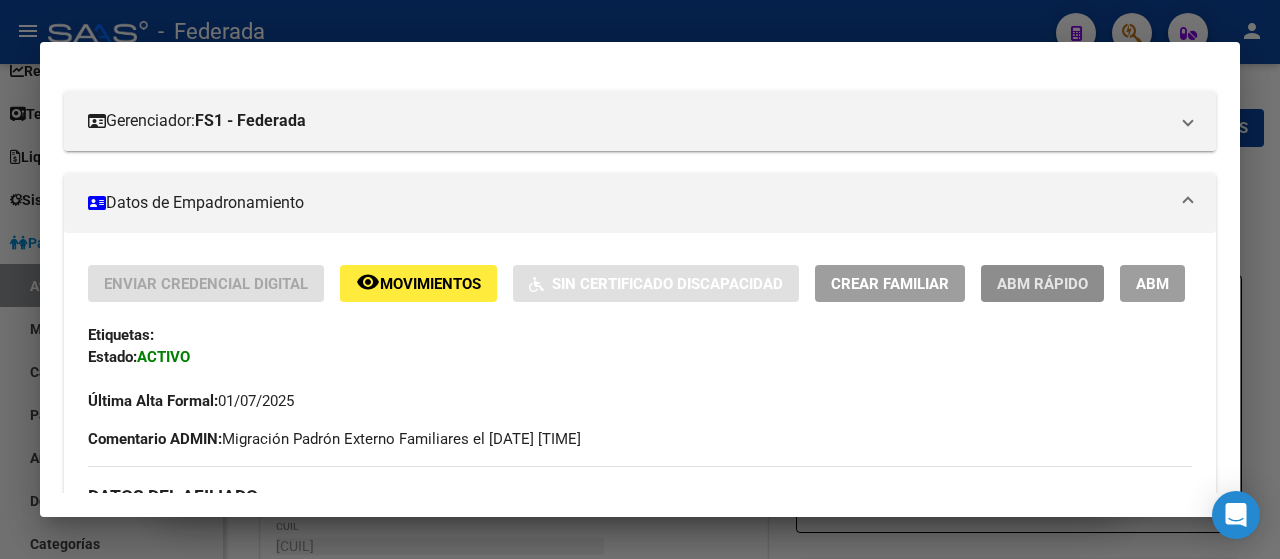 click on "ABM Rápido" 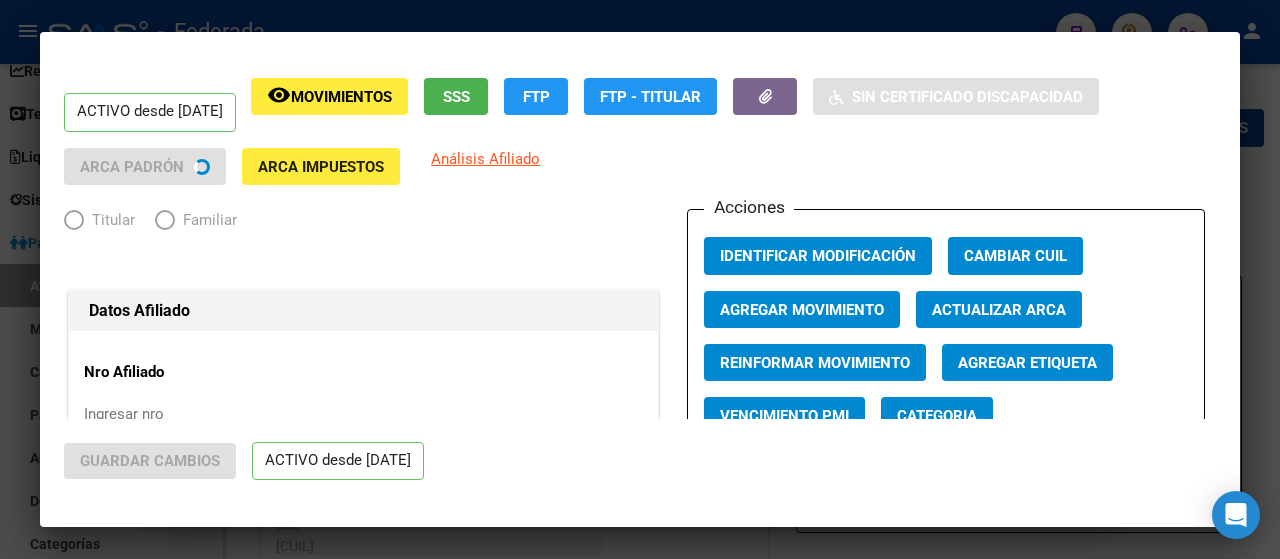 radio on "true" 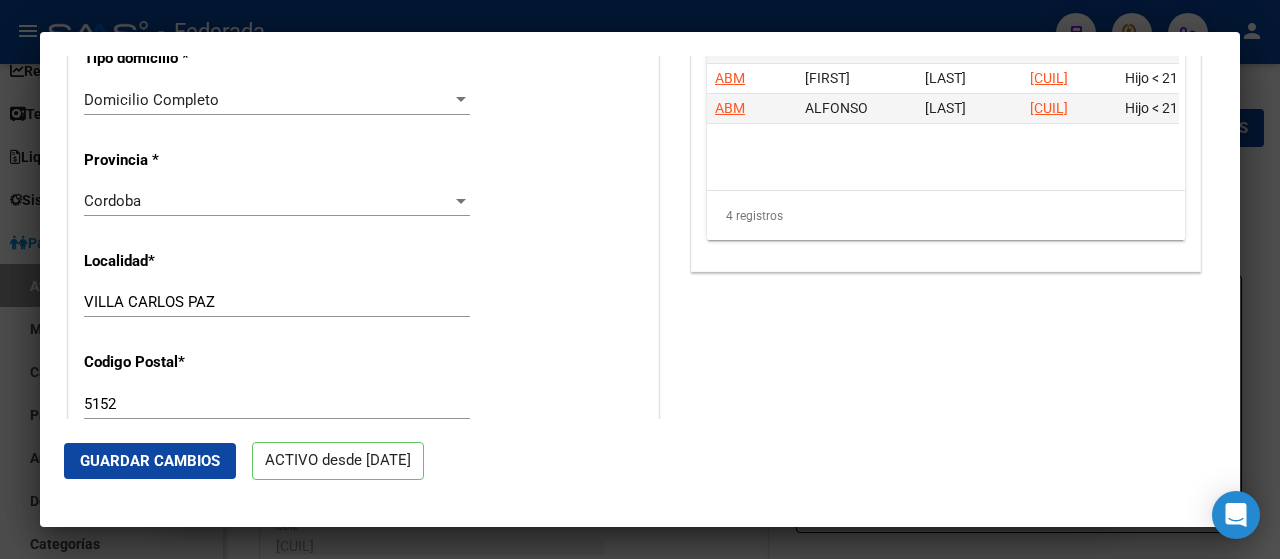 scroll, scrollTop: 1800, scrollLeft: 0, axis: vertical 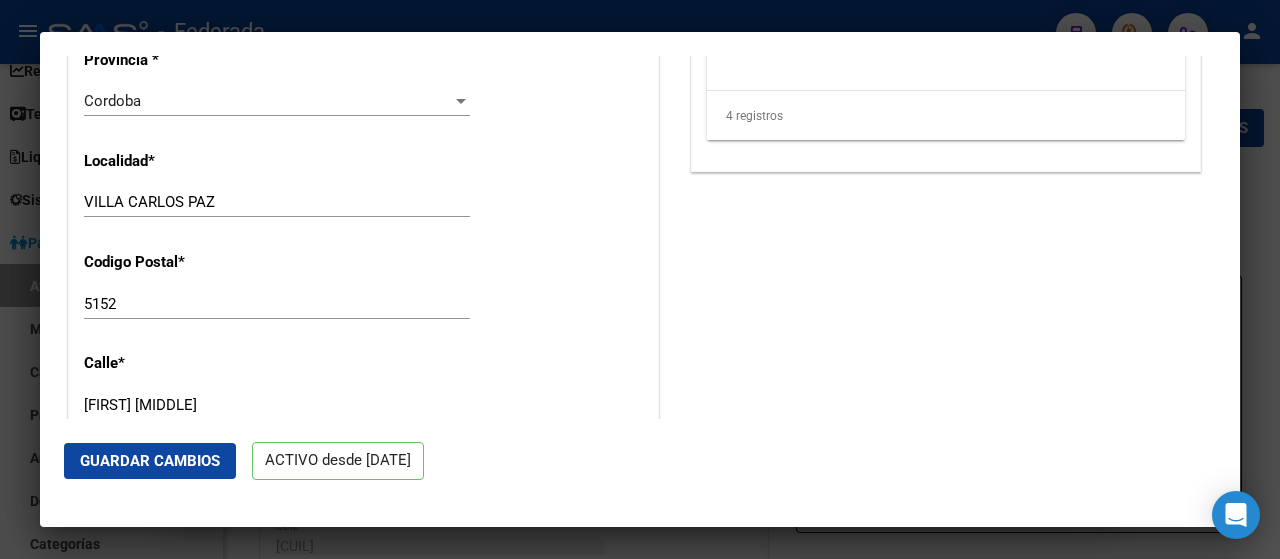 click on "5152" at bounding box center [277, 304] 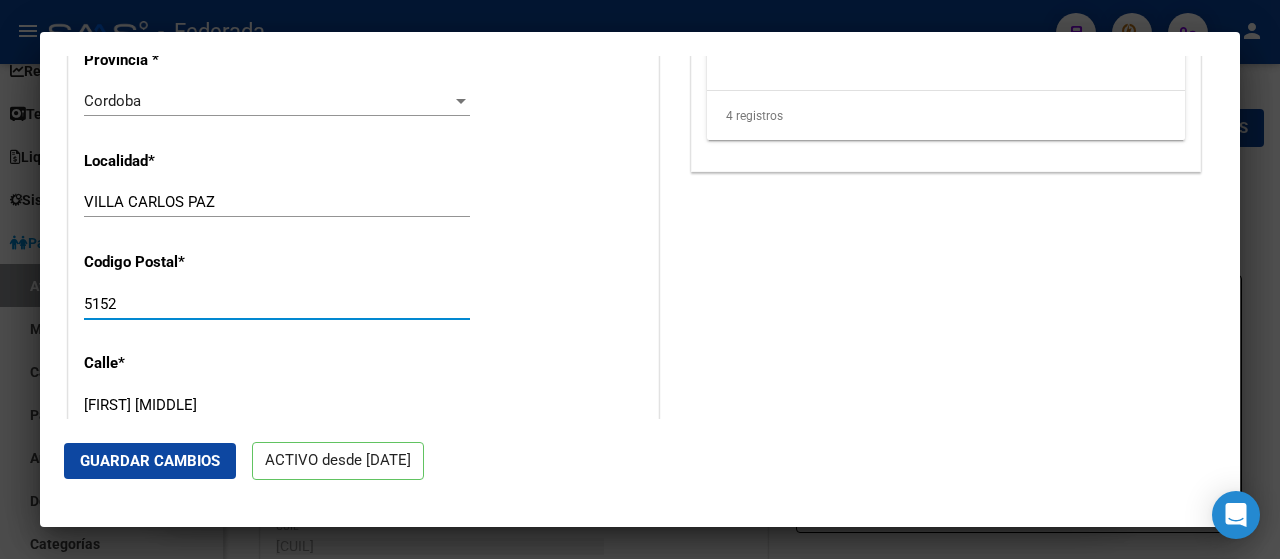 click on "VILLA CARLOS PAZ" at bounding box center [277, 202] 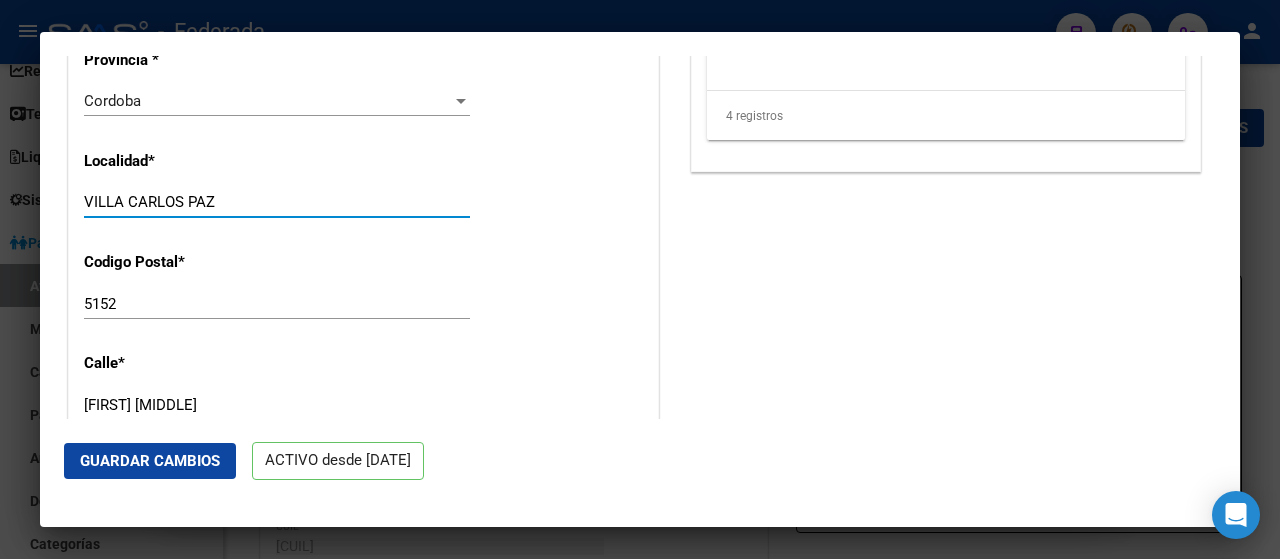 click on "VILLA CARLOS PAZ" at bounding box center (277, 202) 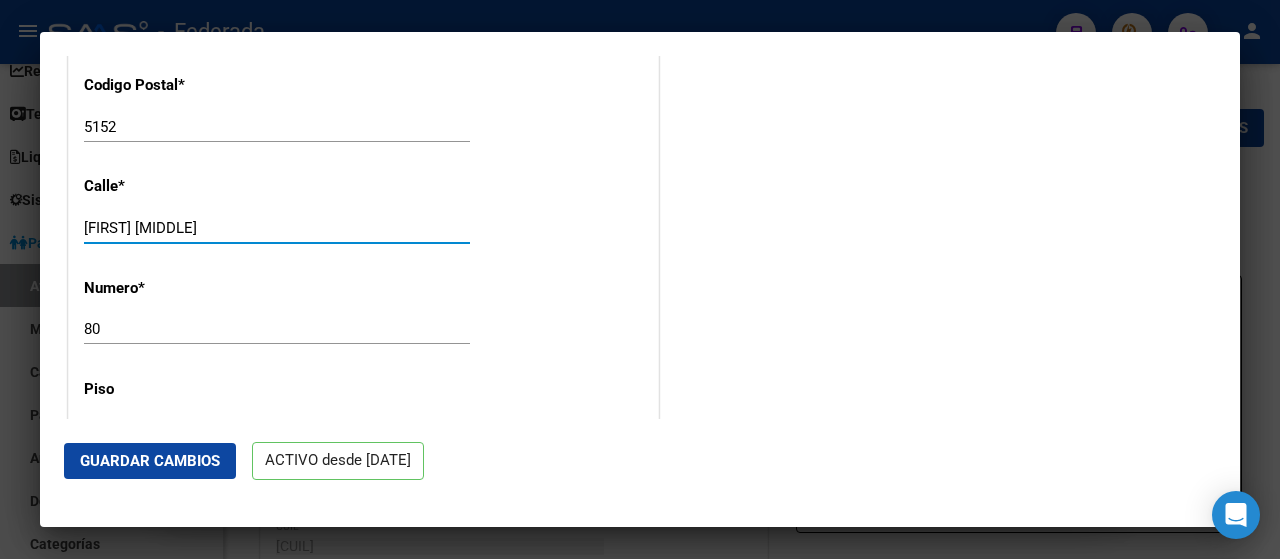drag, startPoint x: 232, startPoint y: 411, endPoint x: 0, endPoint y: 413, distance: 232.00862 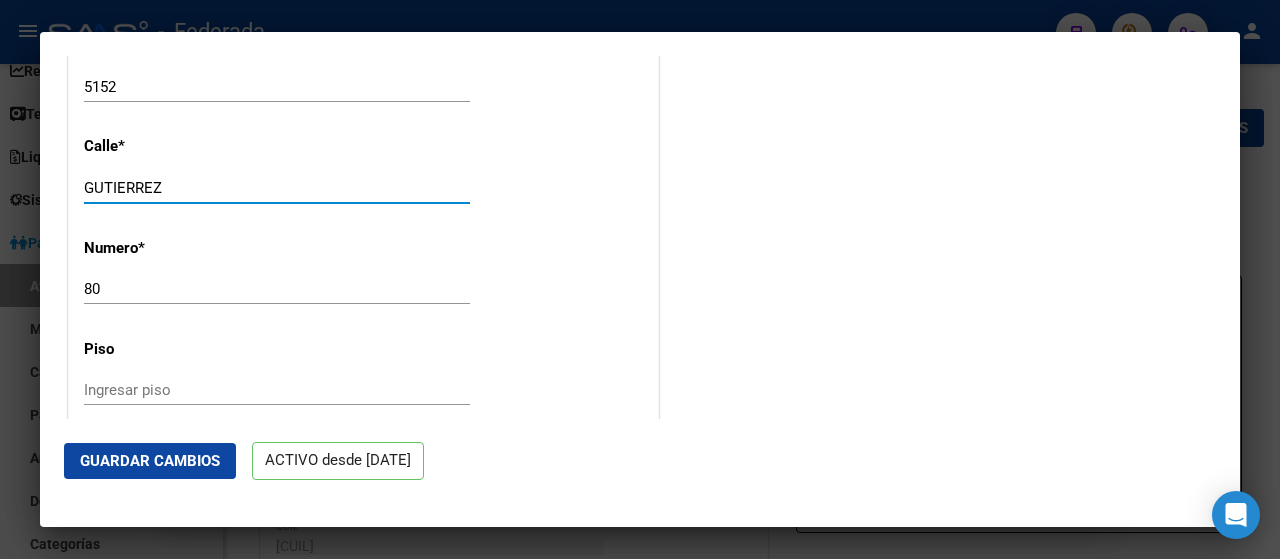 type on "GUTIERREZ" 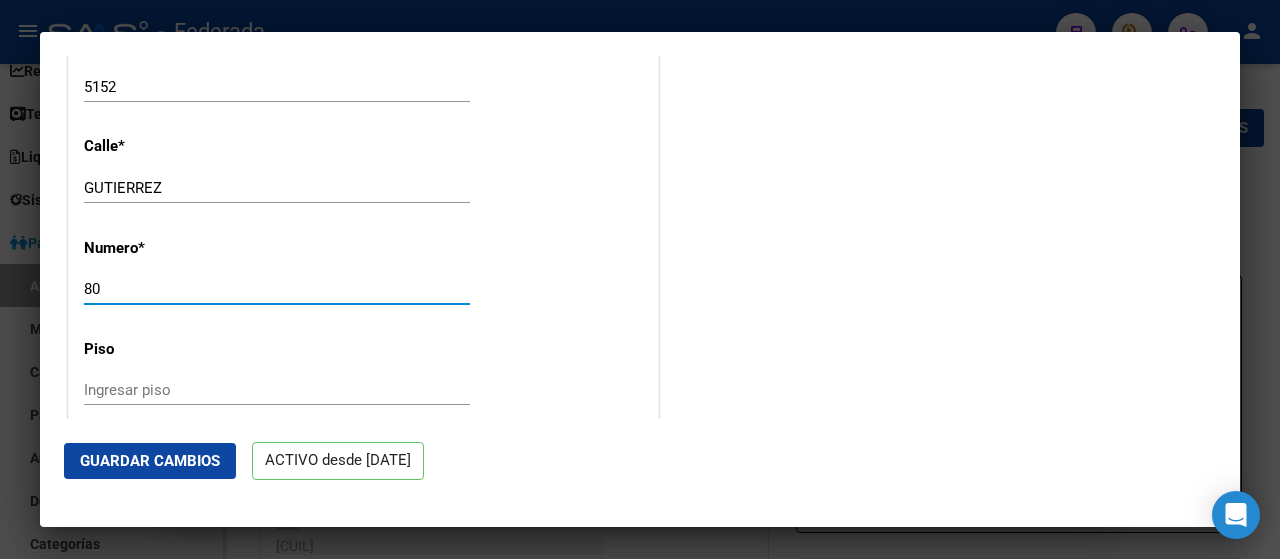 drag, startPoint x: 172, startPoint y: 289, endPoint x: 28, endPoint y: 283, distance: 144.12494 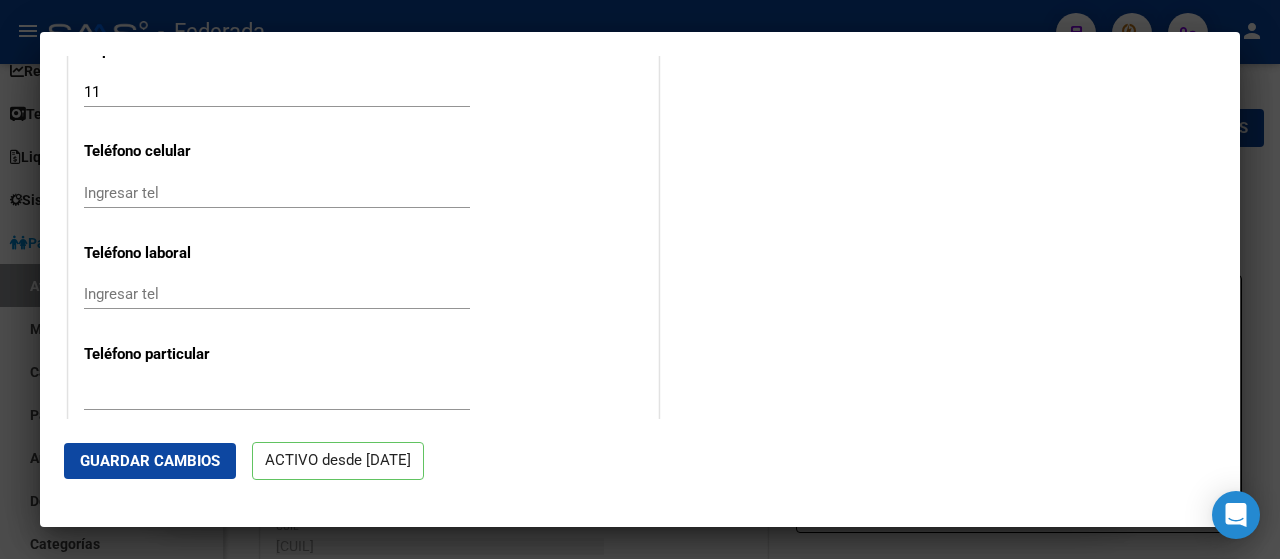 scroll, scrollTop: 2317, scrollLeft: 0, axis: vertical 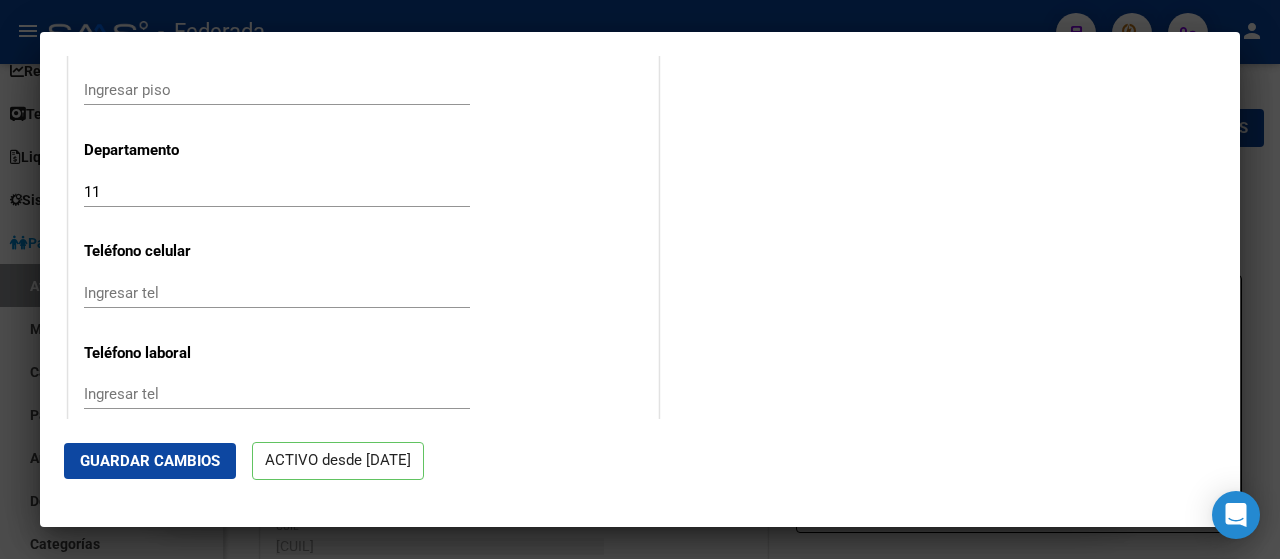 type on "[NUM]" 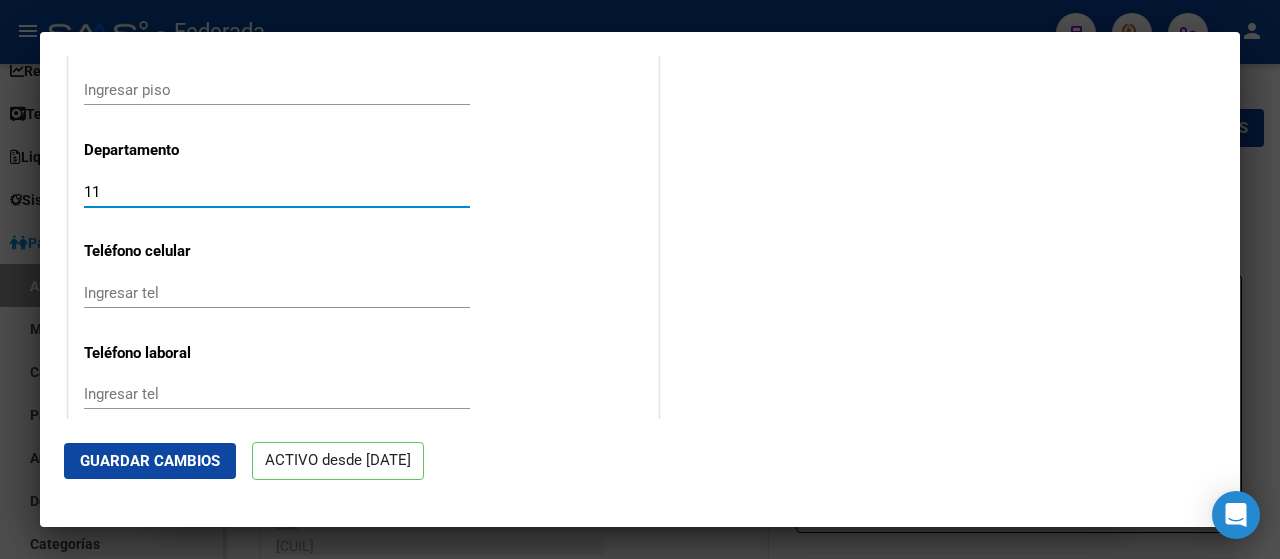 drag, startPoint x: 234, startPoint y: 186, endPoint x: 61, endPoint y: 181, distance: 173.07224 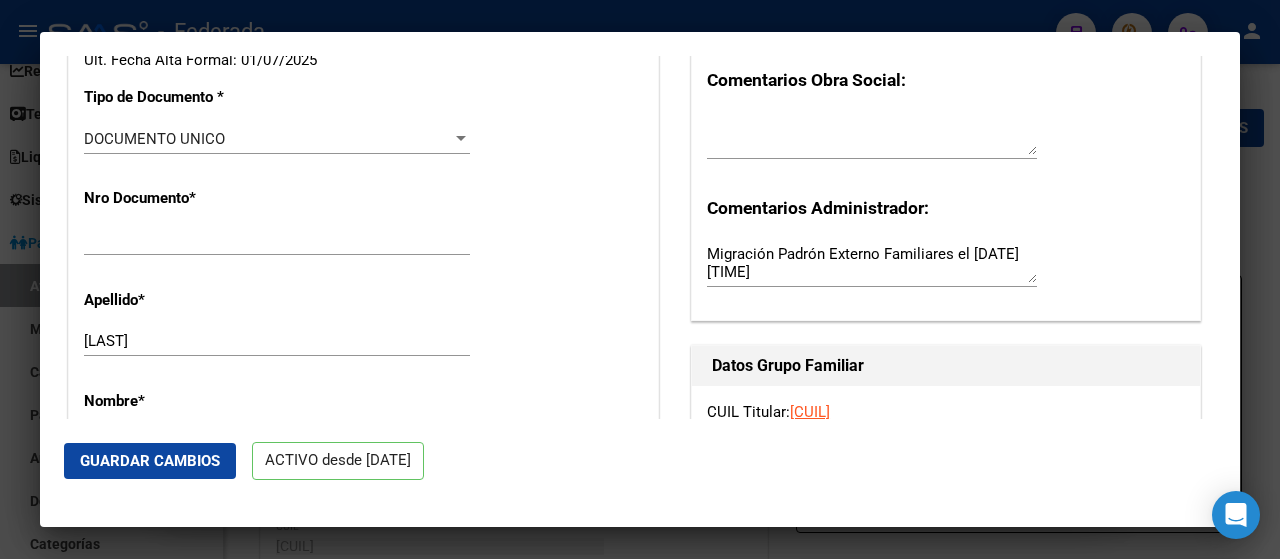 scroll, scrollTop: 542, scrollLeft: 0, axis: vertical 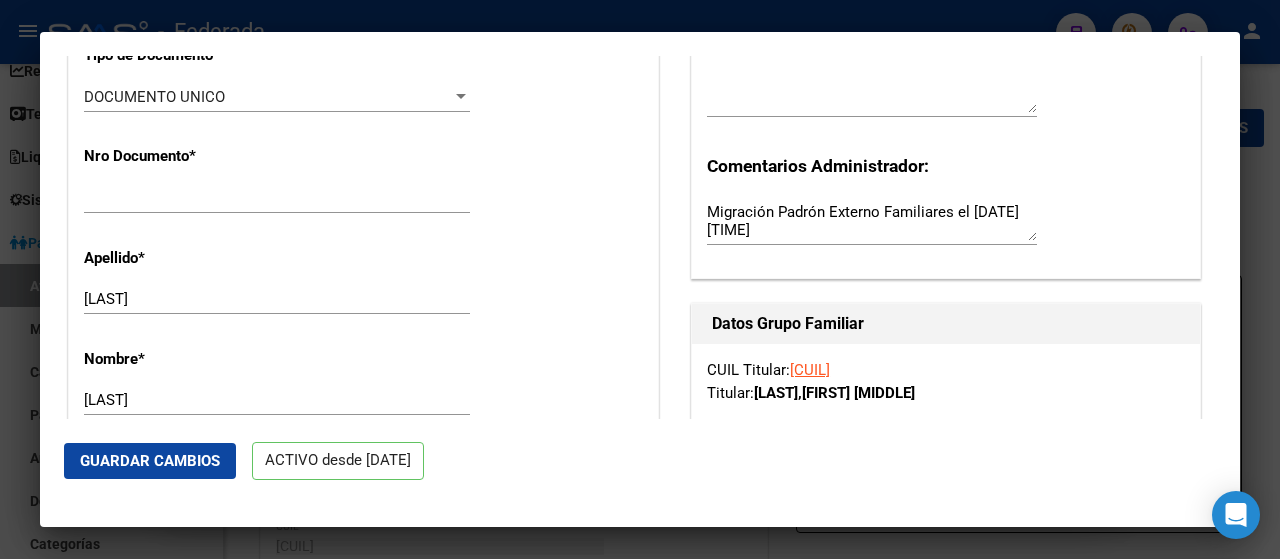 type 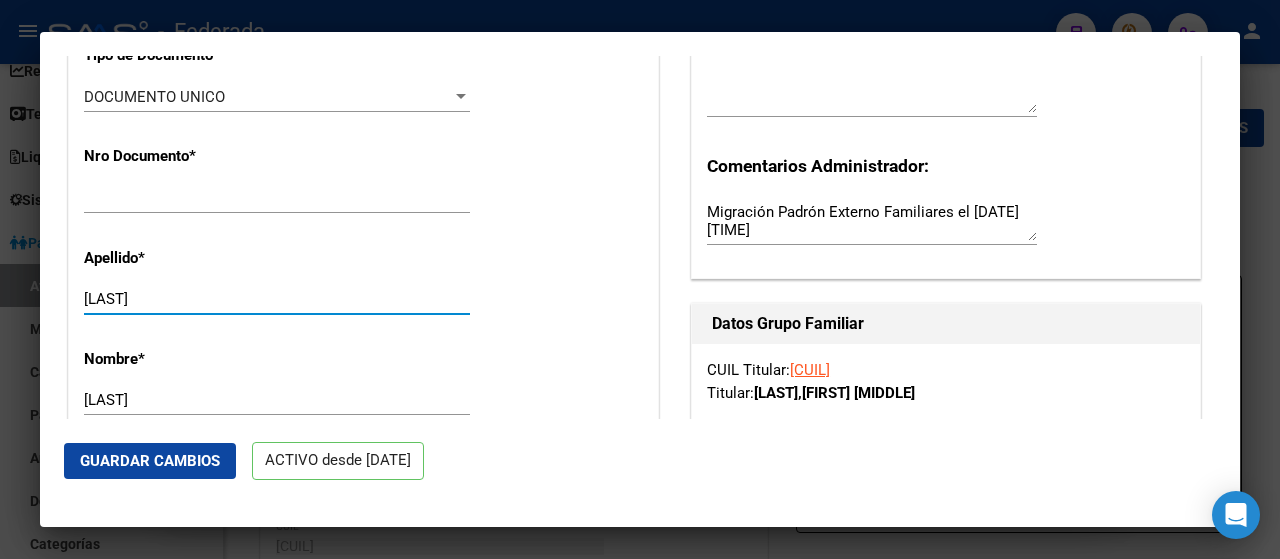 click on "[LAST]" at bounding box center (277, 400) 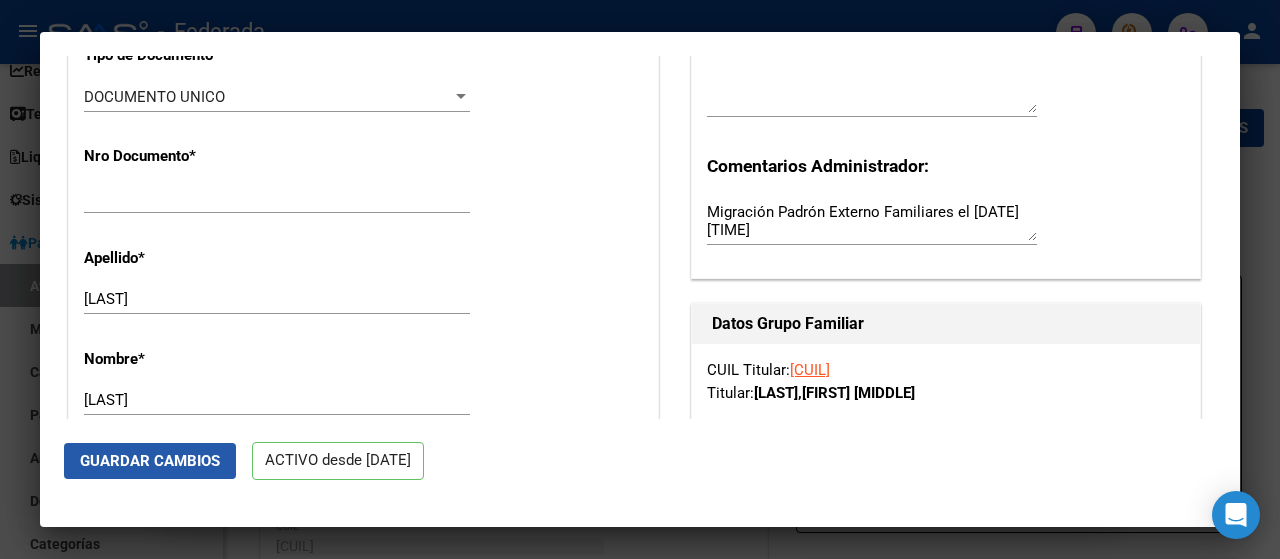 click on "Guardar Cambios" 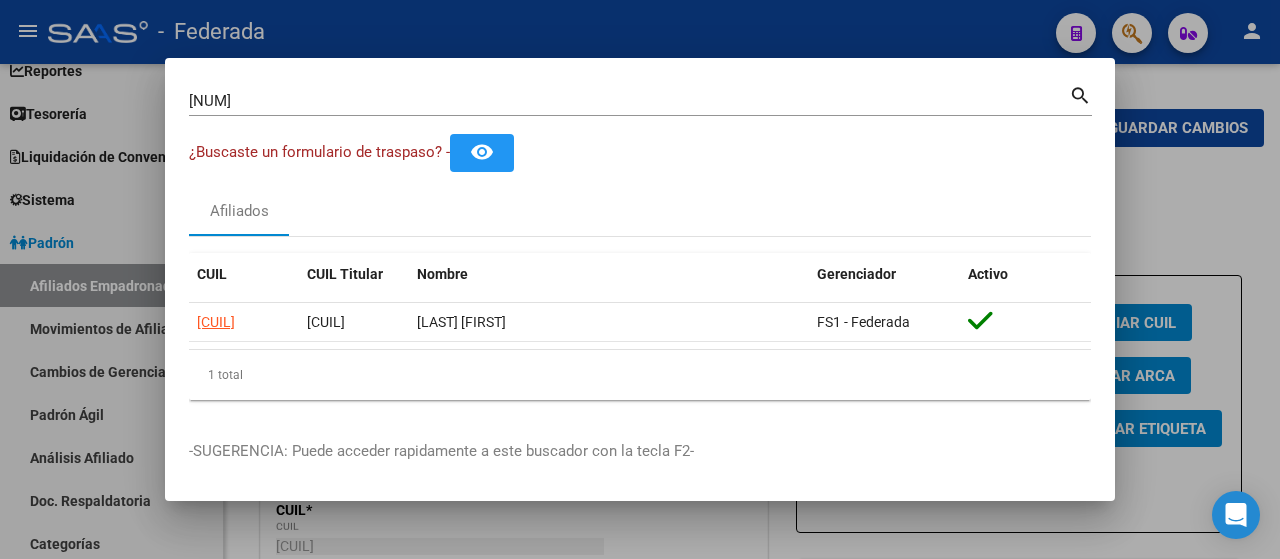 click on "[NUM]" at bounding box center (629, 101) 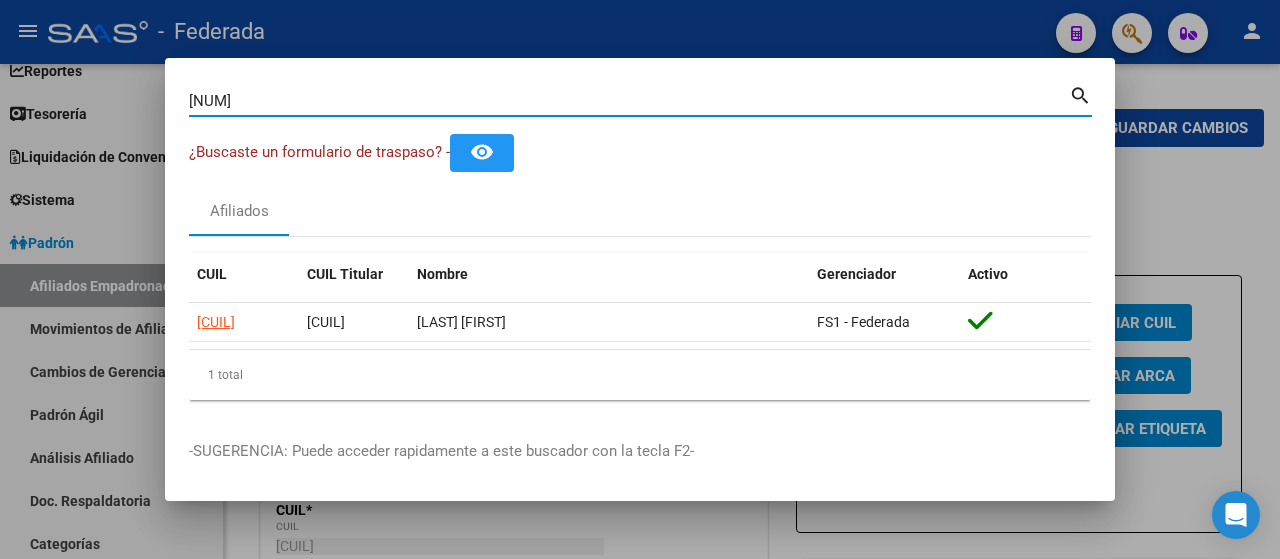 click on "[NUM]" at bounding box center [629, 101] 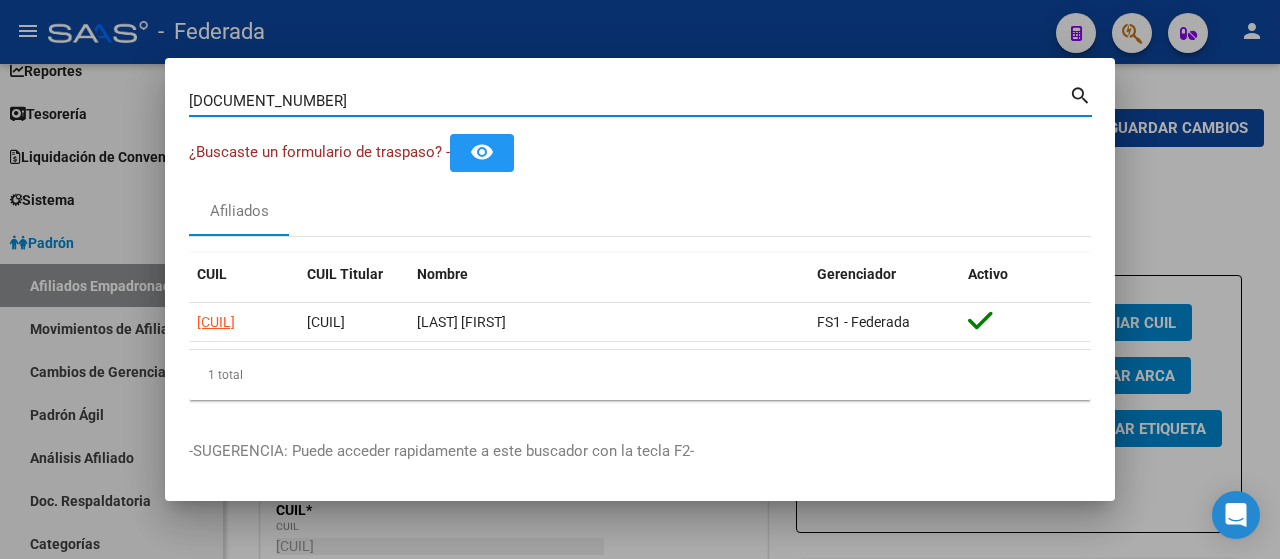 type on "[DOCUMENT_NUMBER]" 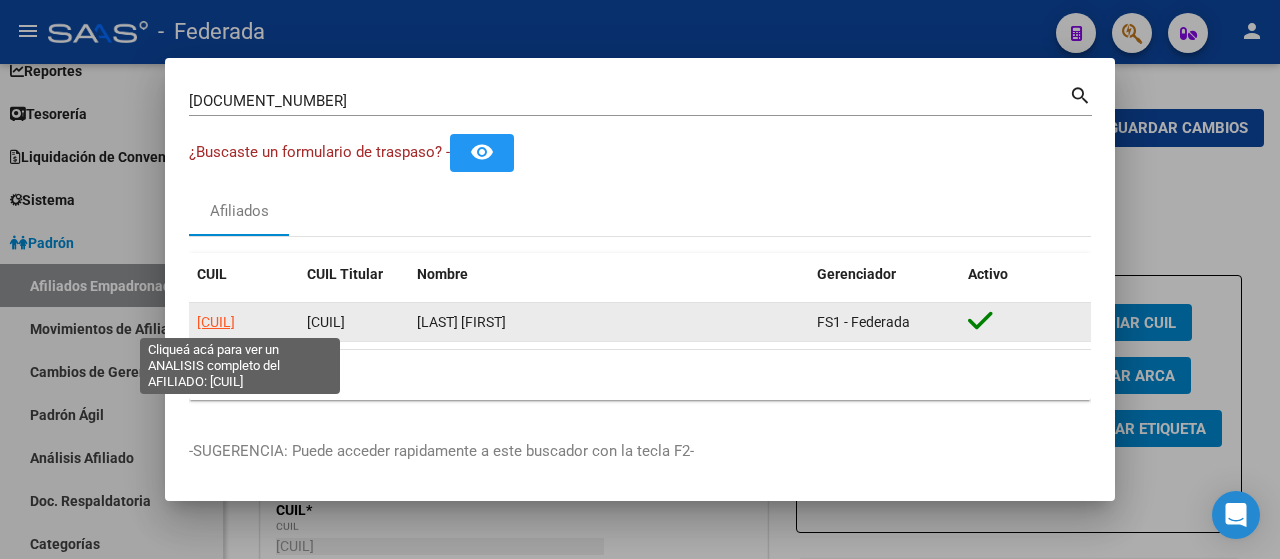 click on "[CUIL]" 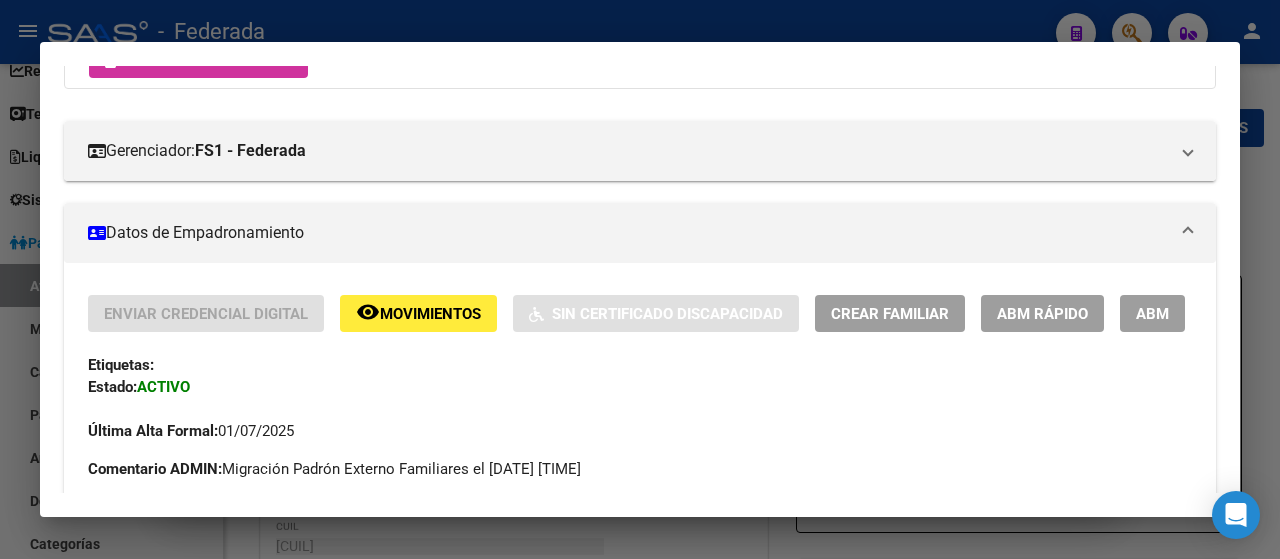 scroll, scrollTop: 292, scrollLeft: 0, axis: vertical 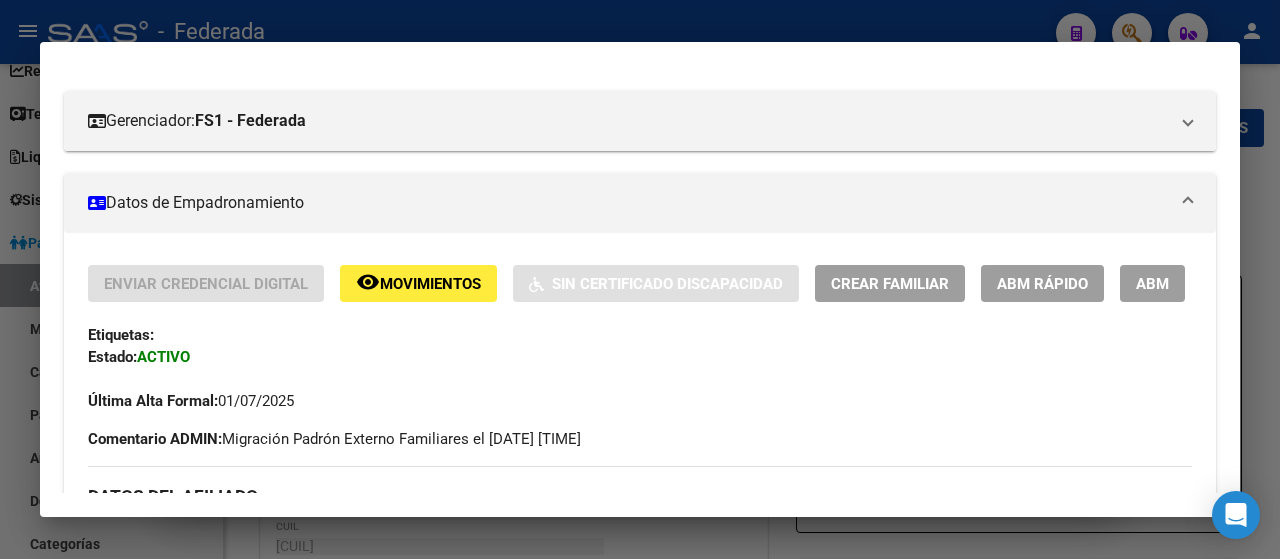 click on "ABM Rápido" 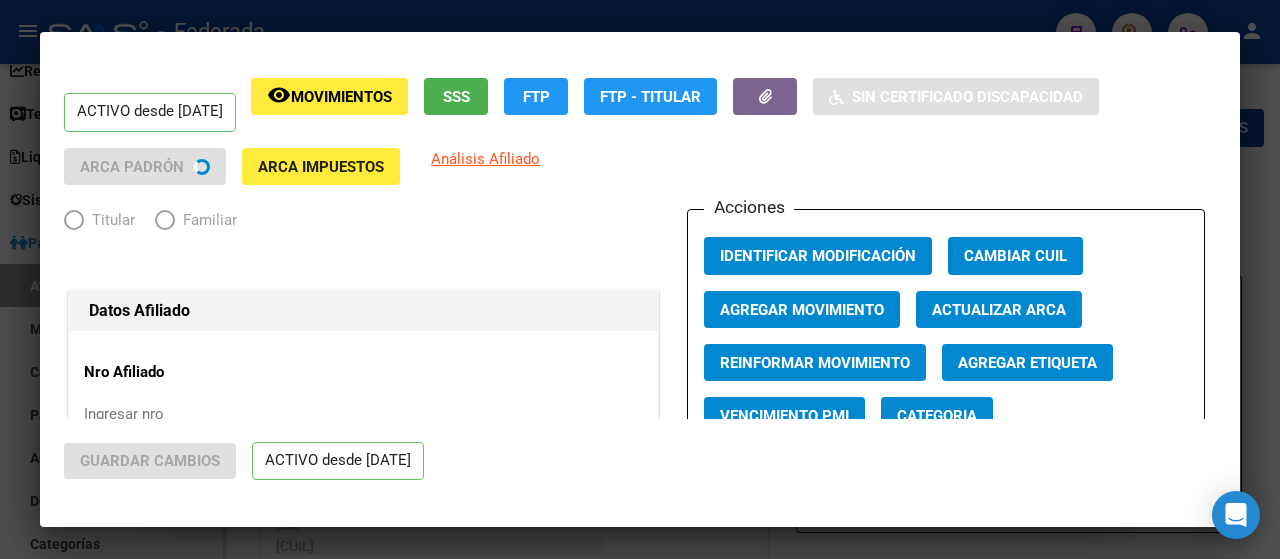 radio on "true" 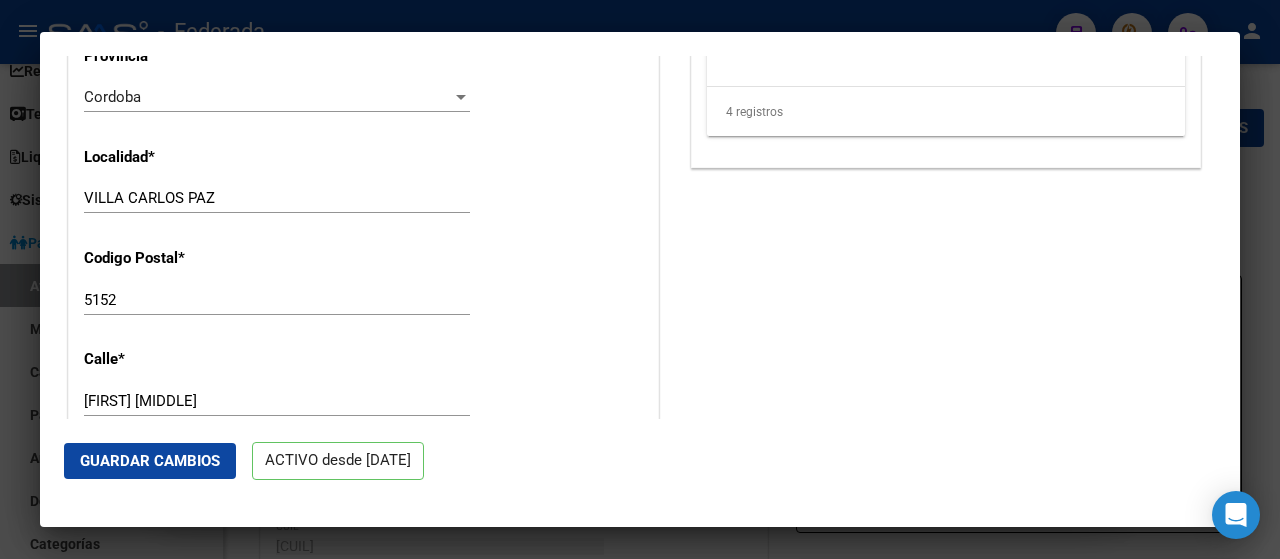 scroll, scrollTop: 1900, scrollLeft: 0, axis: vertical 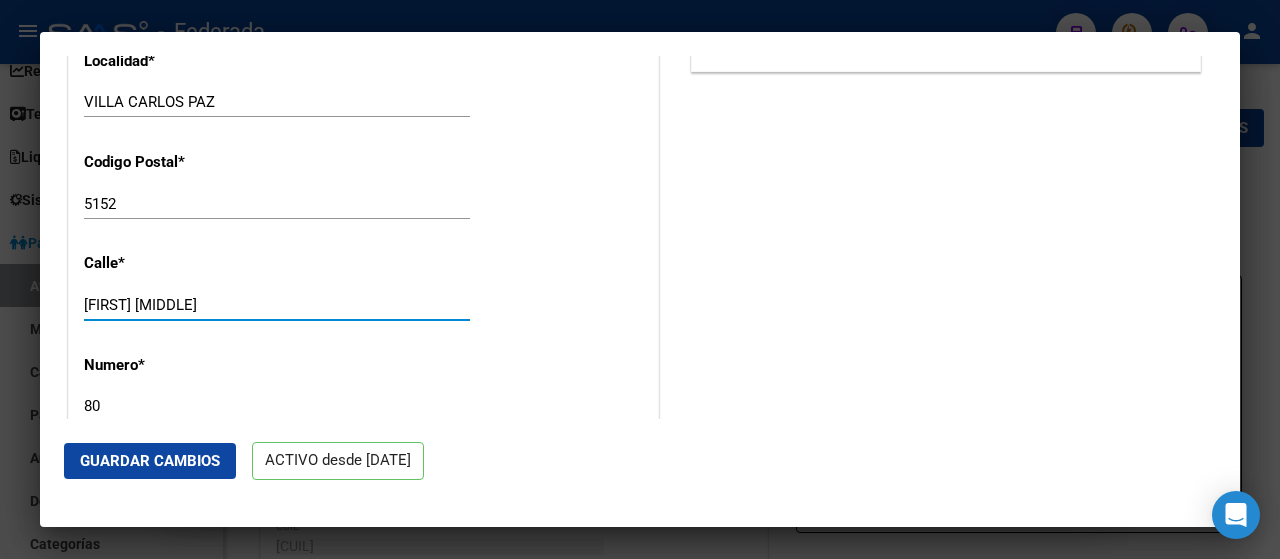 drag, startPoint x: 223, startPoint y: 307, endPoint x: 81, endPoint y: 295, distance: 142.50613 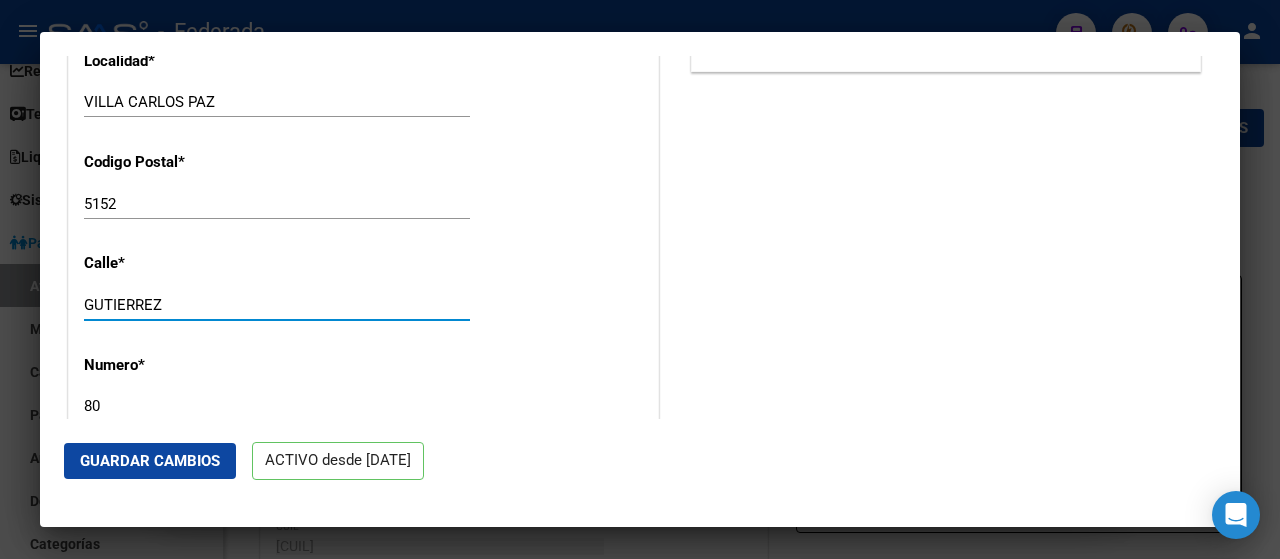 type on "GUTIERREZ" 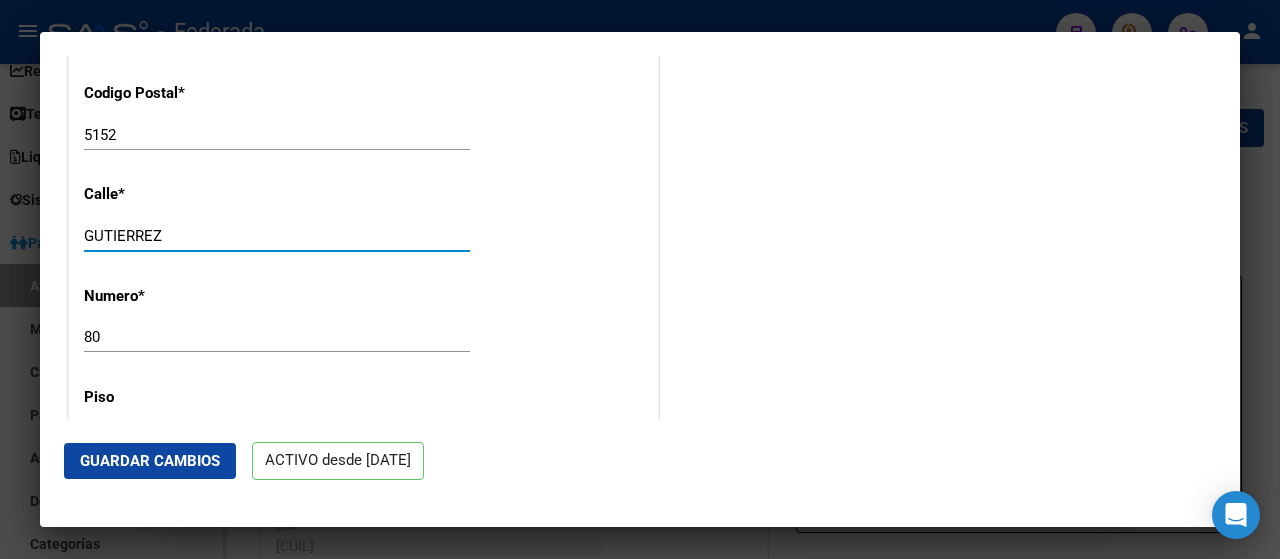 scroll, scrollTop: 2000, scrollLeft: 0, axis: vertical 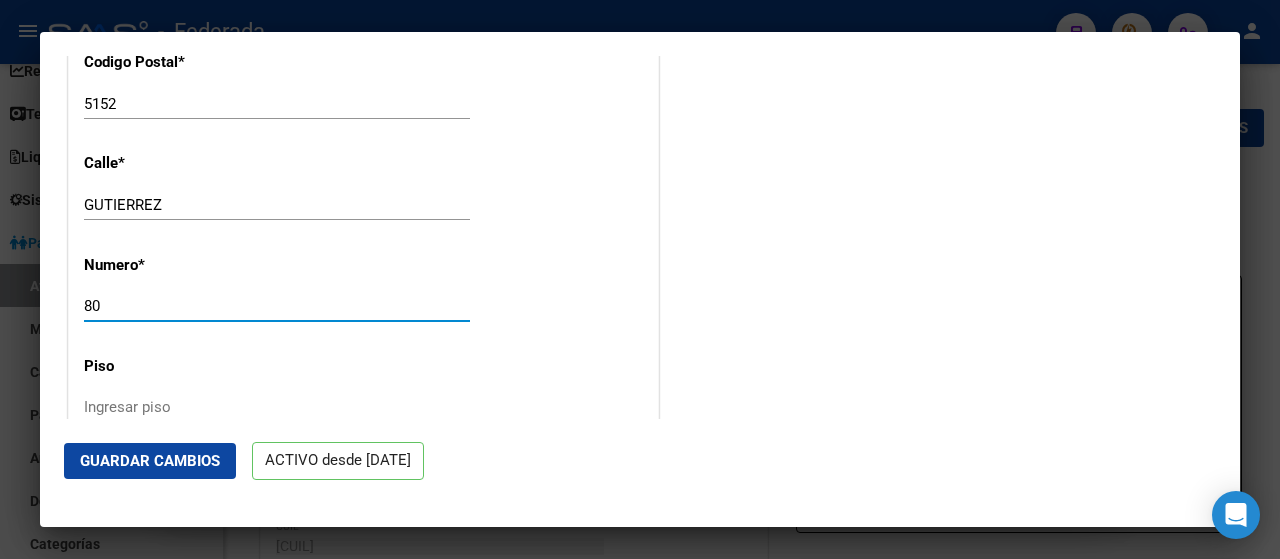 drag, startPoint x: 154, startPoint y: 312, endPoint x: 48, endPoint y: 305, distance: 106.23088 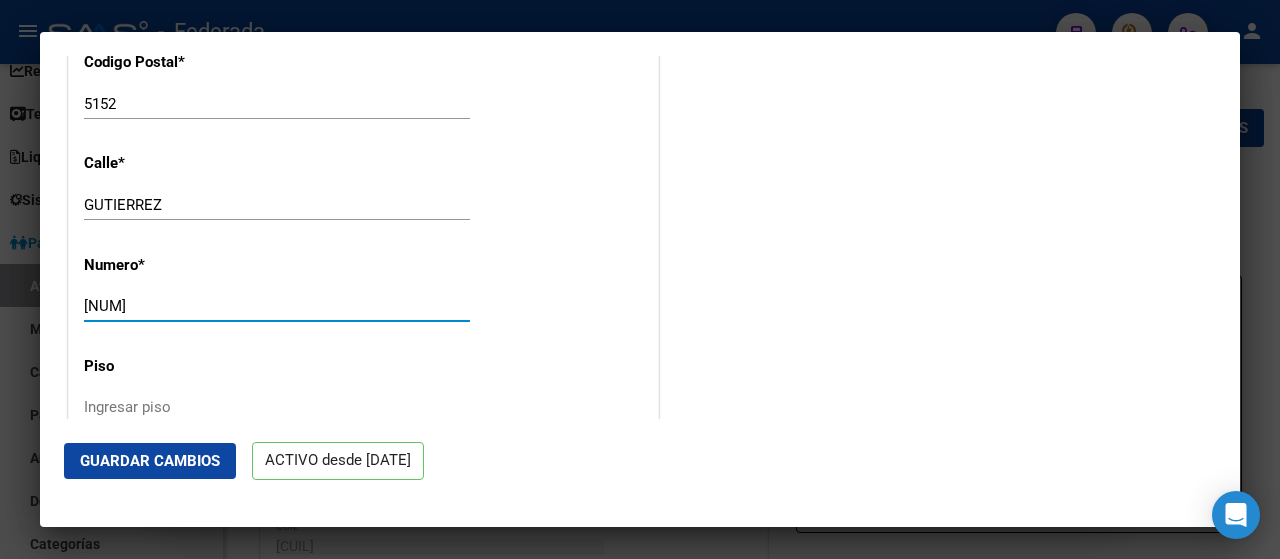type on "[NUM]" 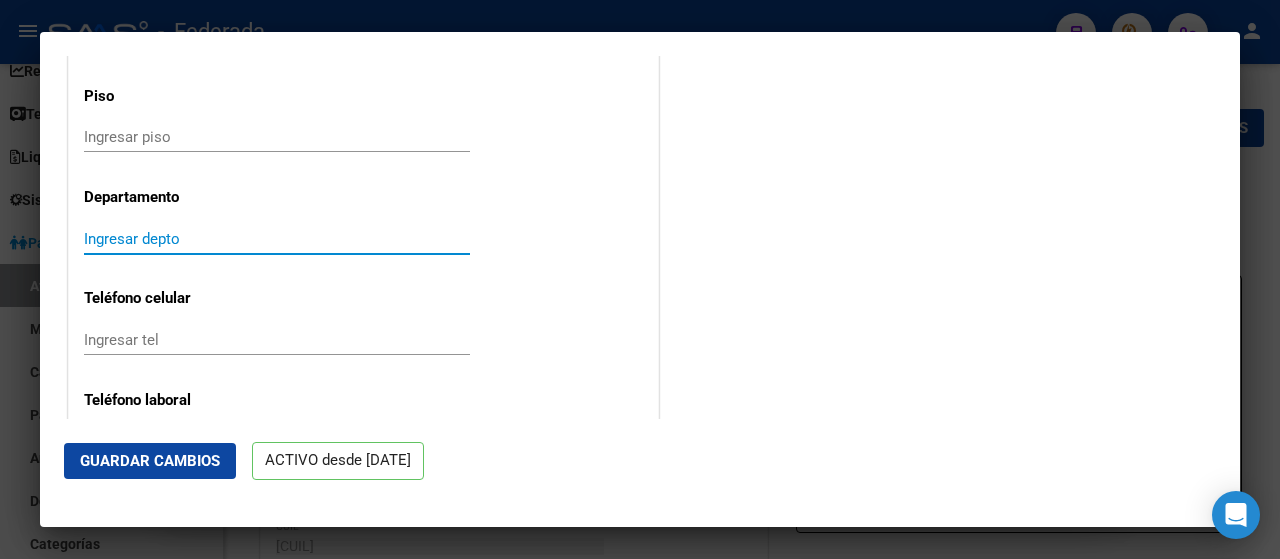 scroll, scrollTop: 2570, scrollLeft: 0, axis: vertical 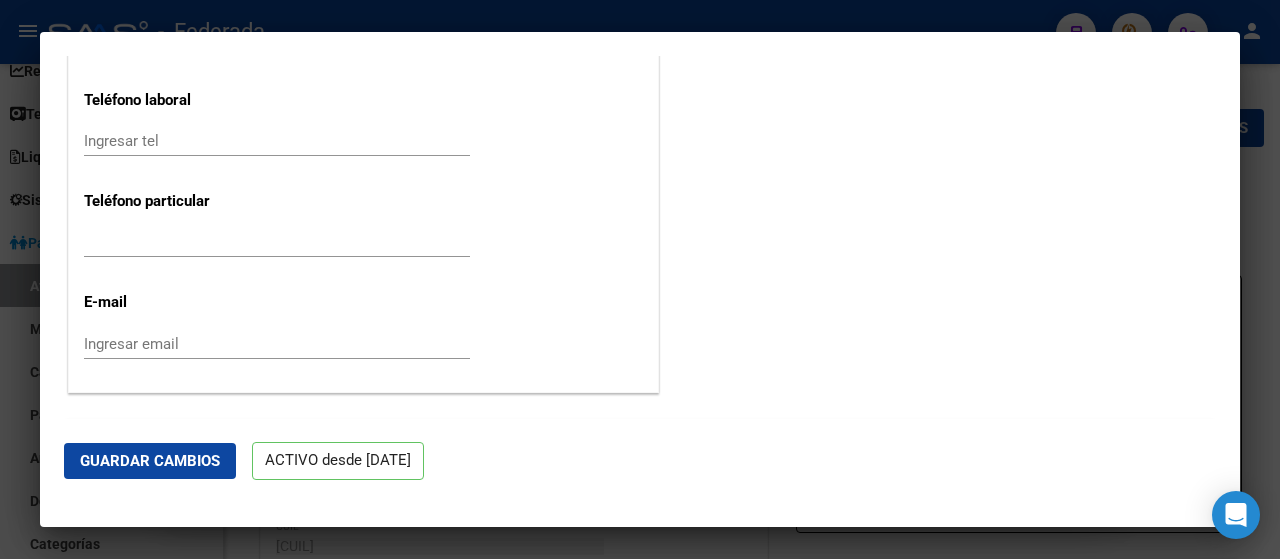 type 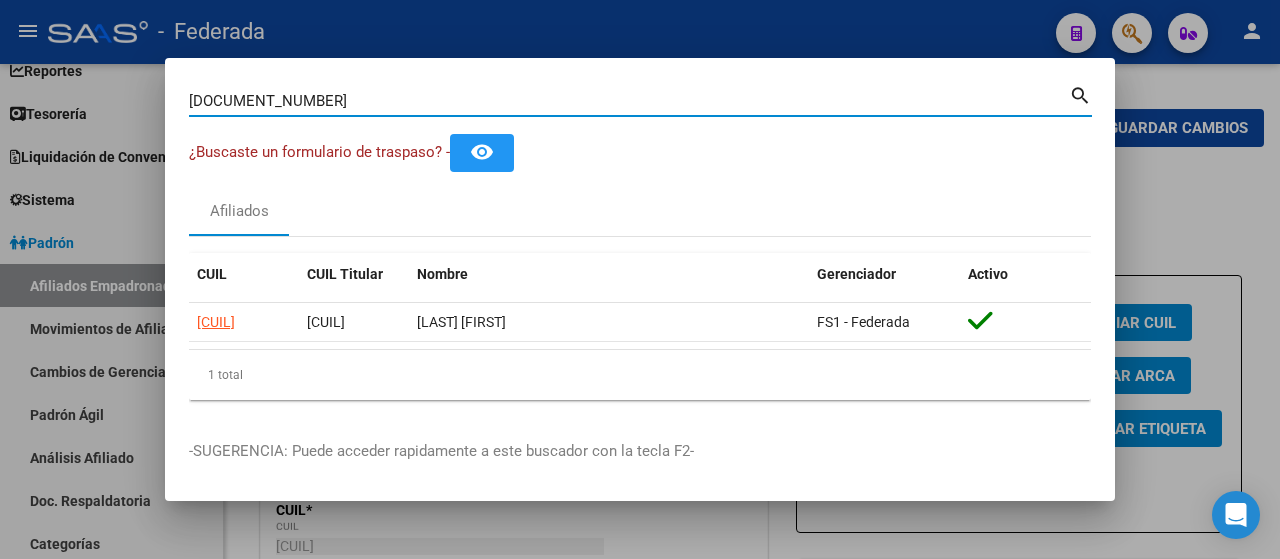 drag, startPoint x: 311, startPoint y: 107, endPoint x: 171, endPoint y: 97, distance: 140.35669 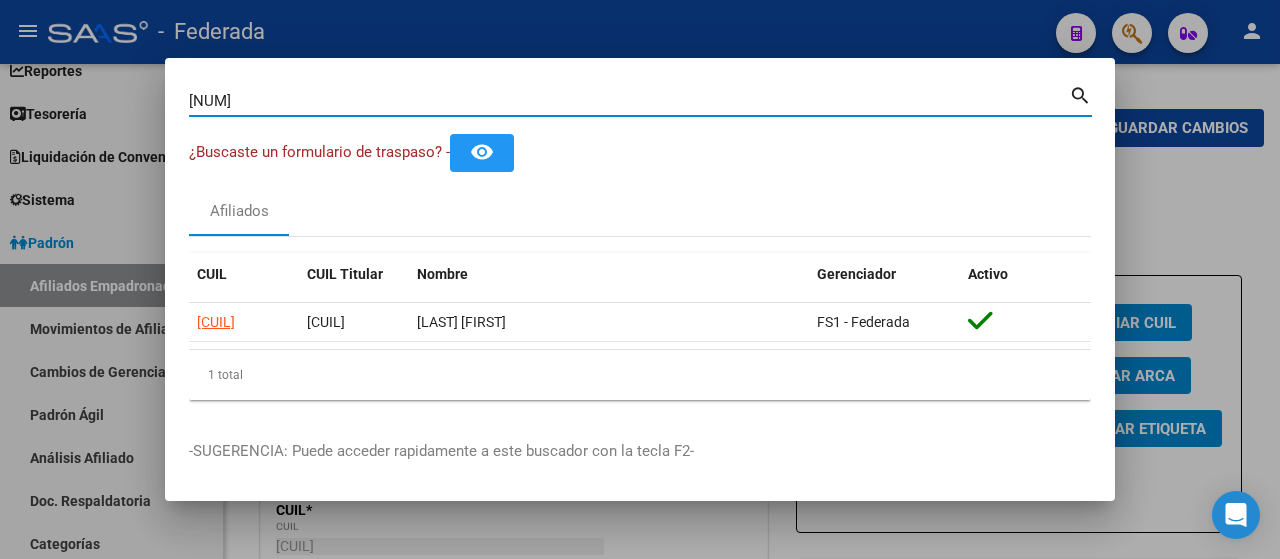 type on "[NUM]" 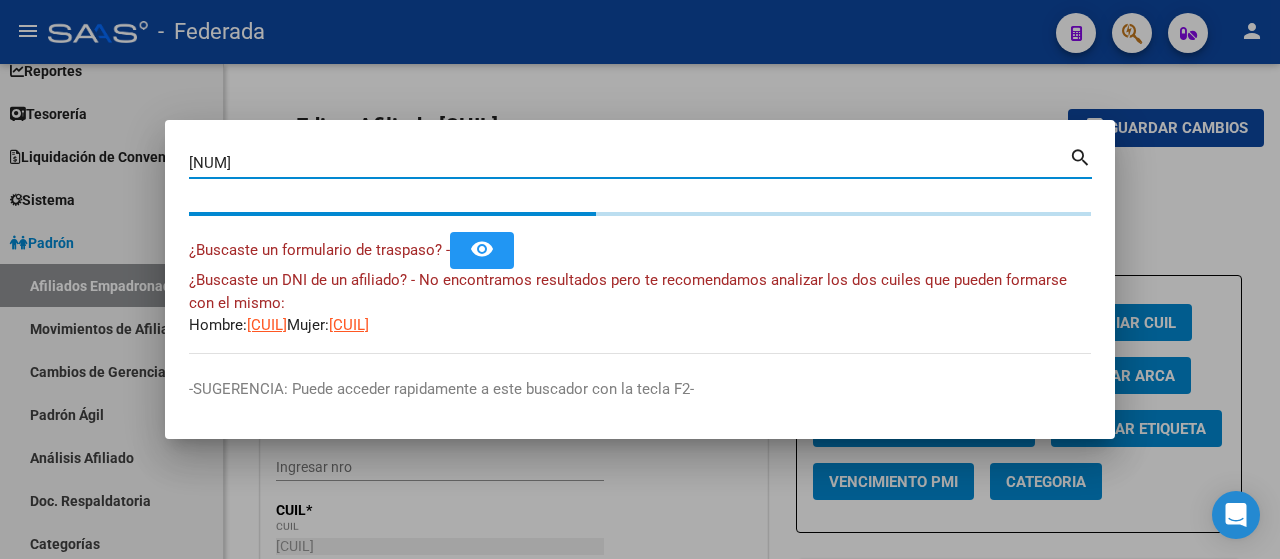 click on "[NUMBER] Buscar (apellido, dni, cuil, nro traspaso, cuit, obra social) search ¿Buscaste un formulario de traspaso? -   remove_red_eye ¿Buscaste un DNI de un afiliado? - No encontramos resultados pero te recomendamos analizar los dos cuiles que pueden formarse con el mismo:  Hombre:  [CUIL]     Mujer:  [CUIL]" at bounding box center (640, 249) 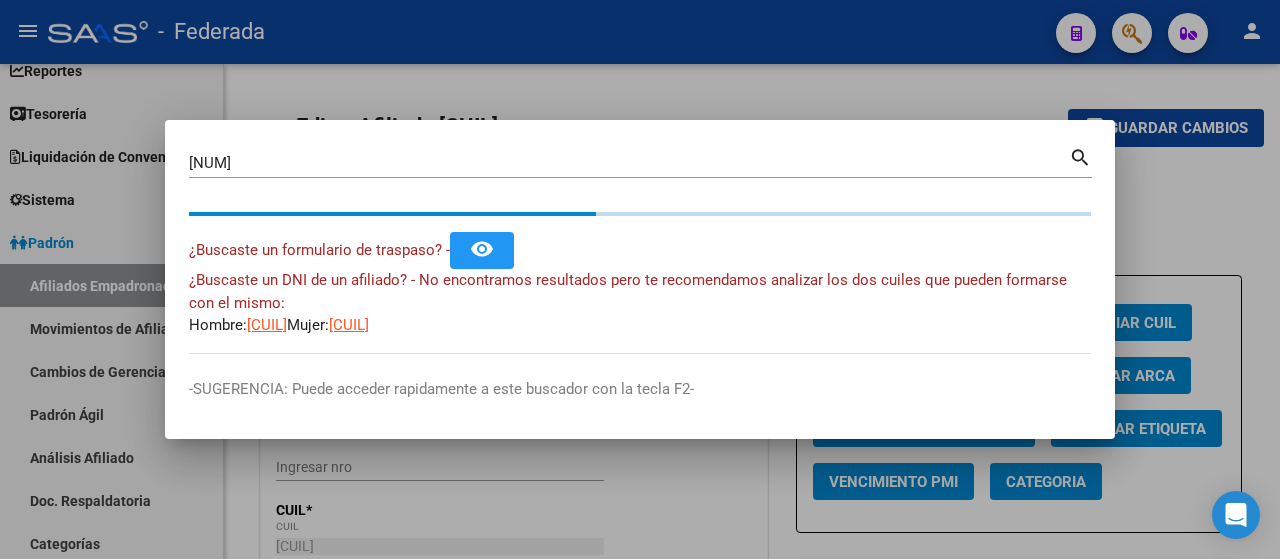 click at bounding box center [640, 279] 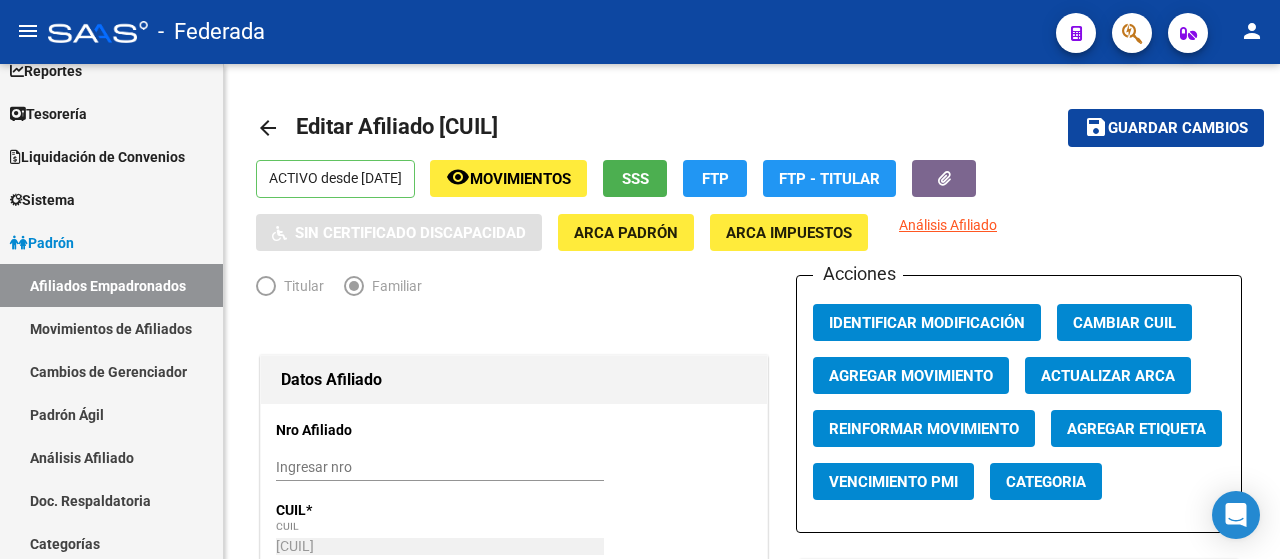 click 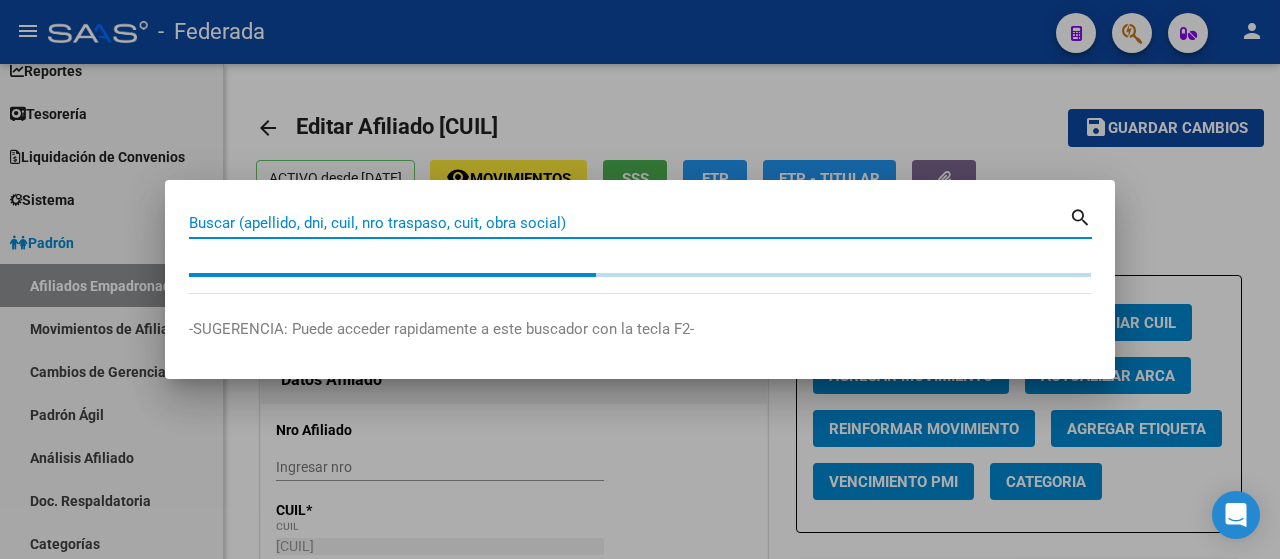 paste on "[NUM]" 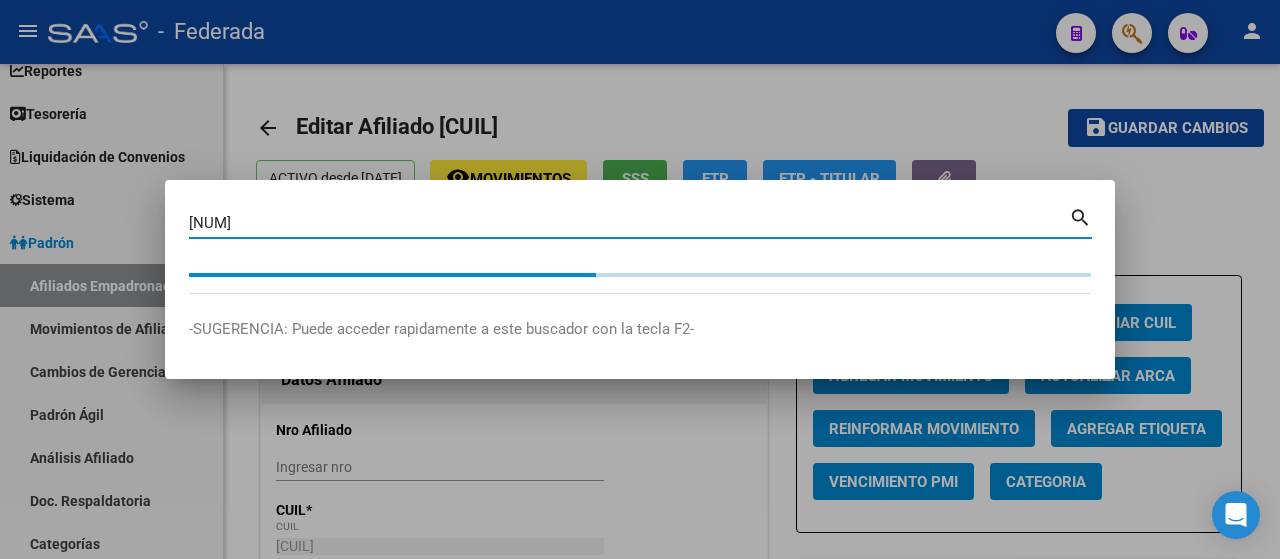 type on "[NUM]" 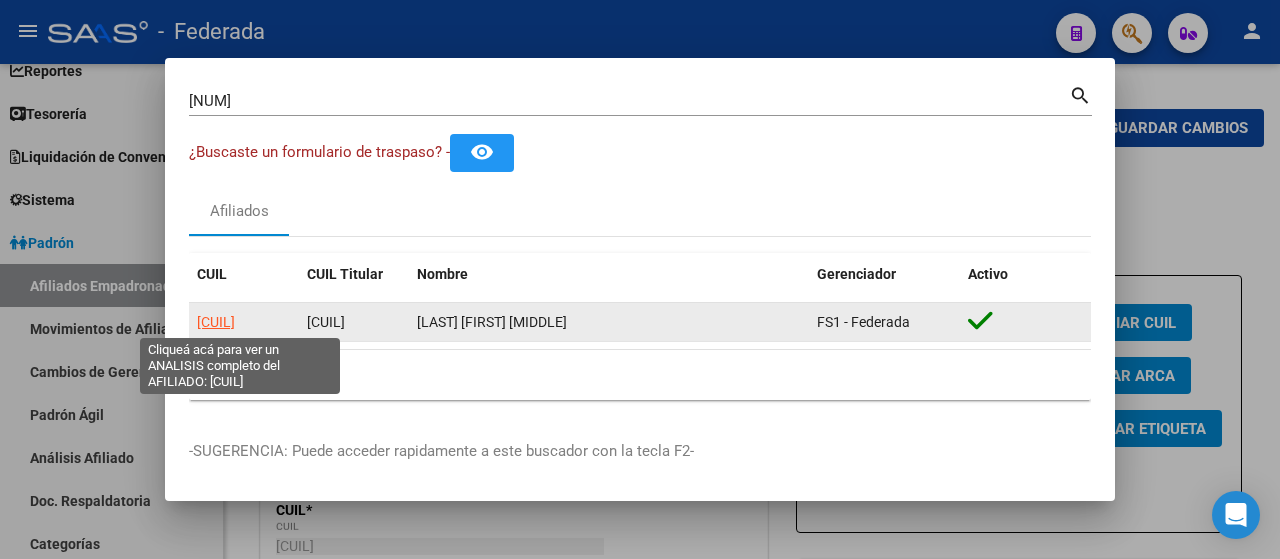 click on "[CUIL]" 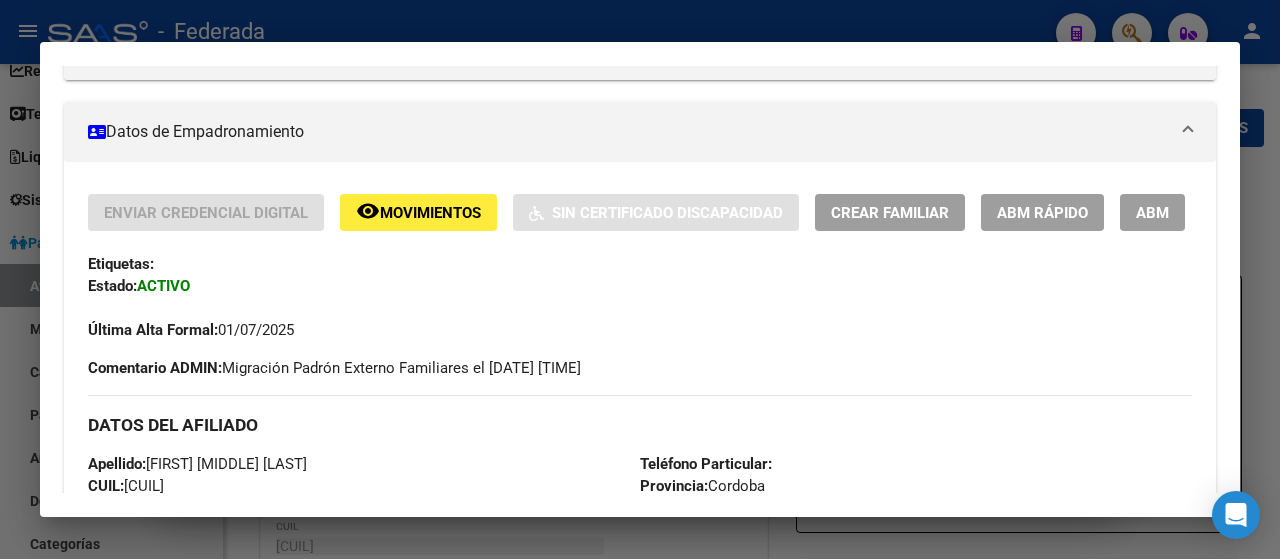 scroll, scrollTop: 400, scrollLeft: 0, axis: vertical 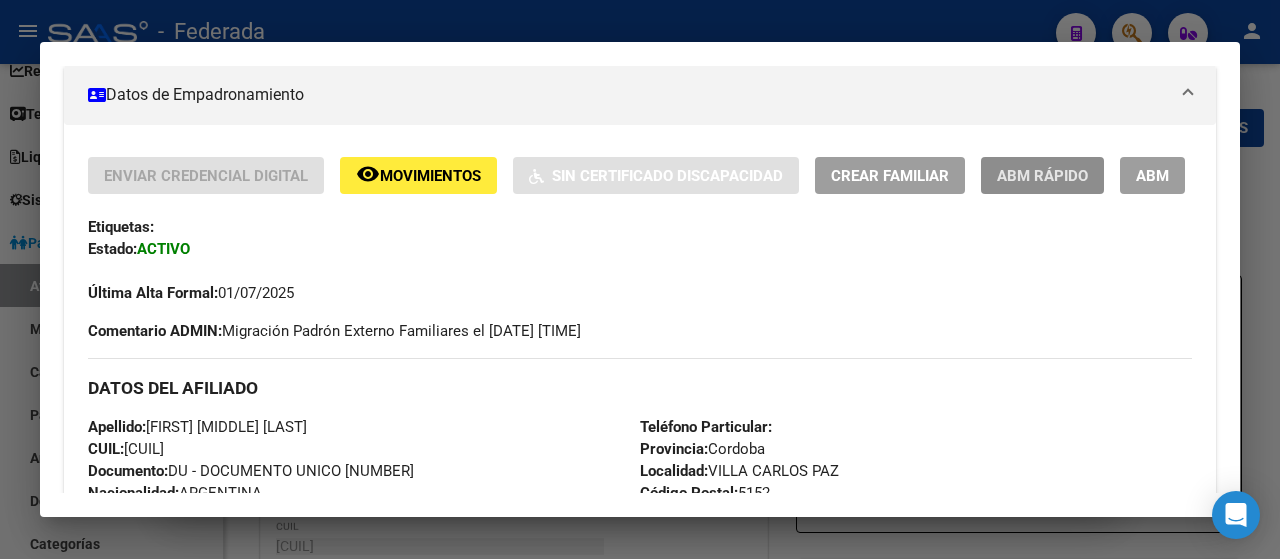 click on "ABM Rápido" 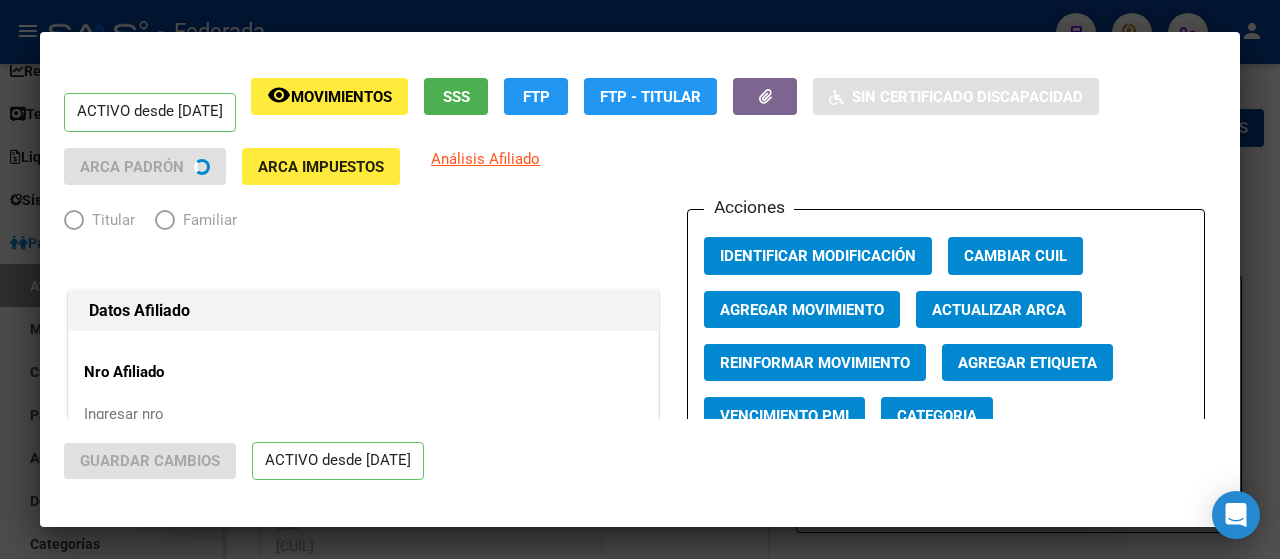 radio on "true" 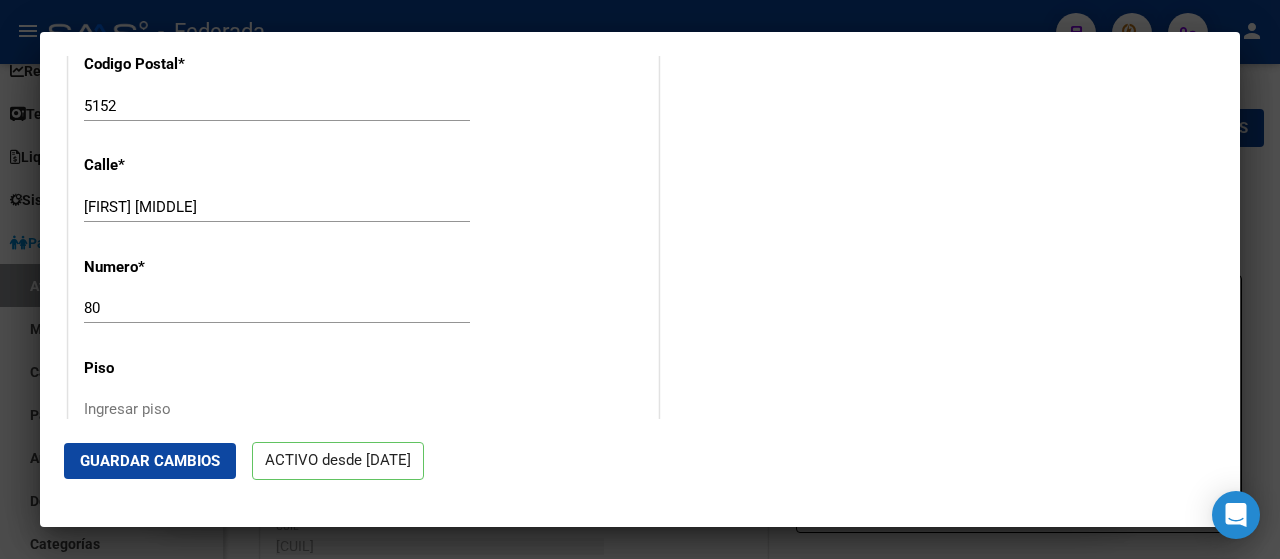 scroll, scrollTop: 2000, scrollLeft: 0, axis: vertical 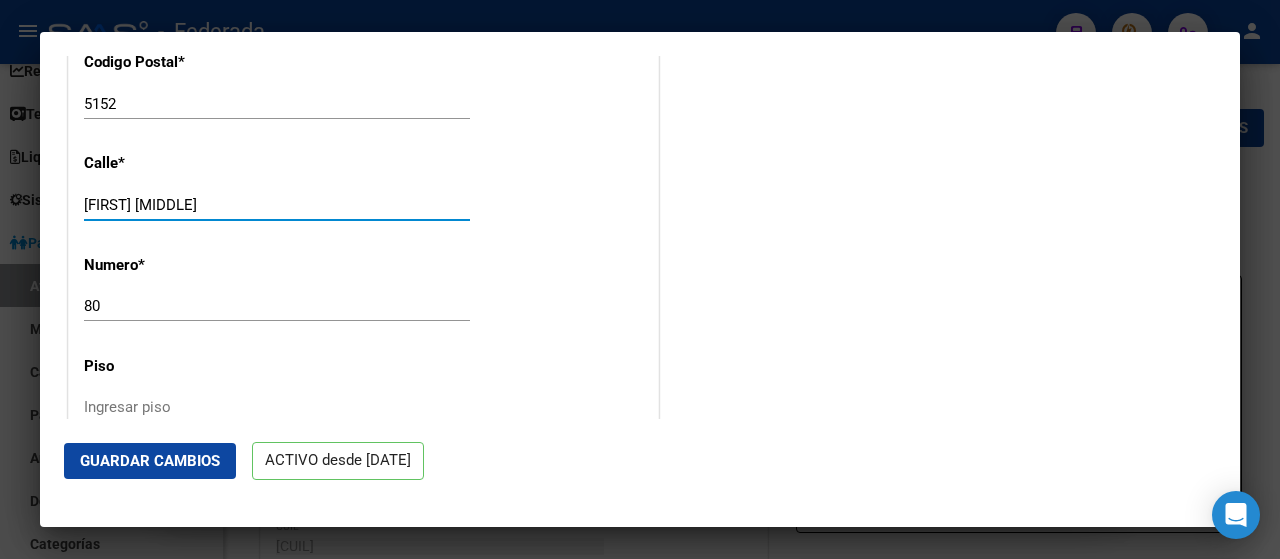 drag, startPoint x: 230, startPoint y: 199, endPoint x: 41, endPoint y: 167, distance: 191.68985 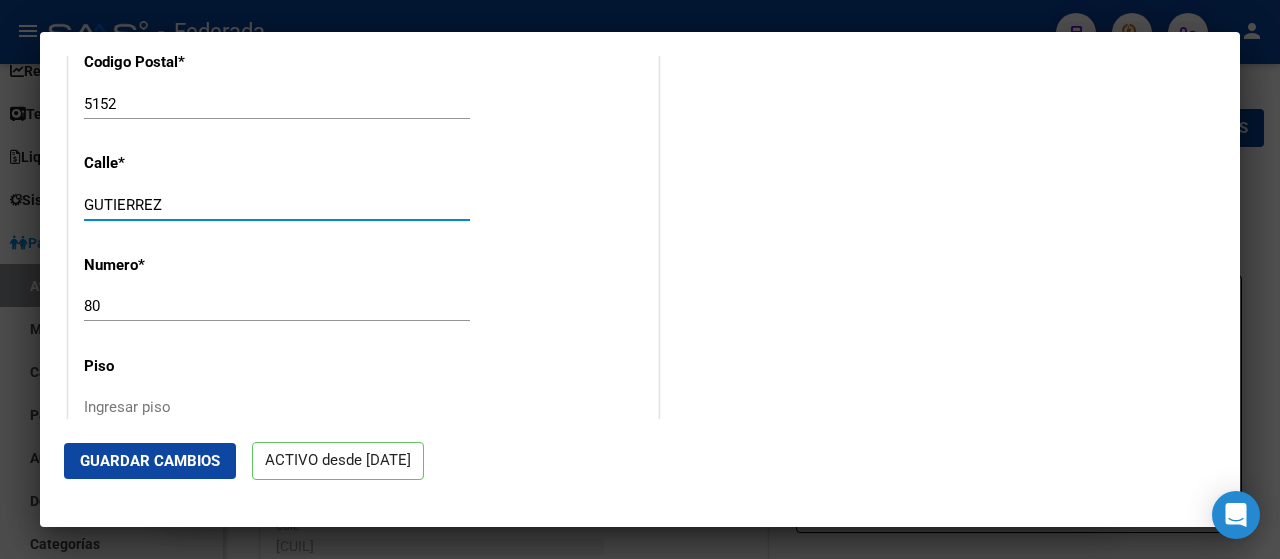 type on "GUTIERREZ" 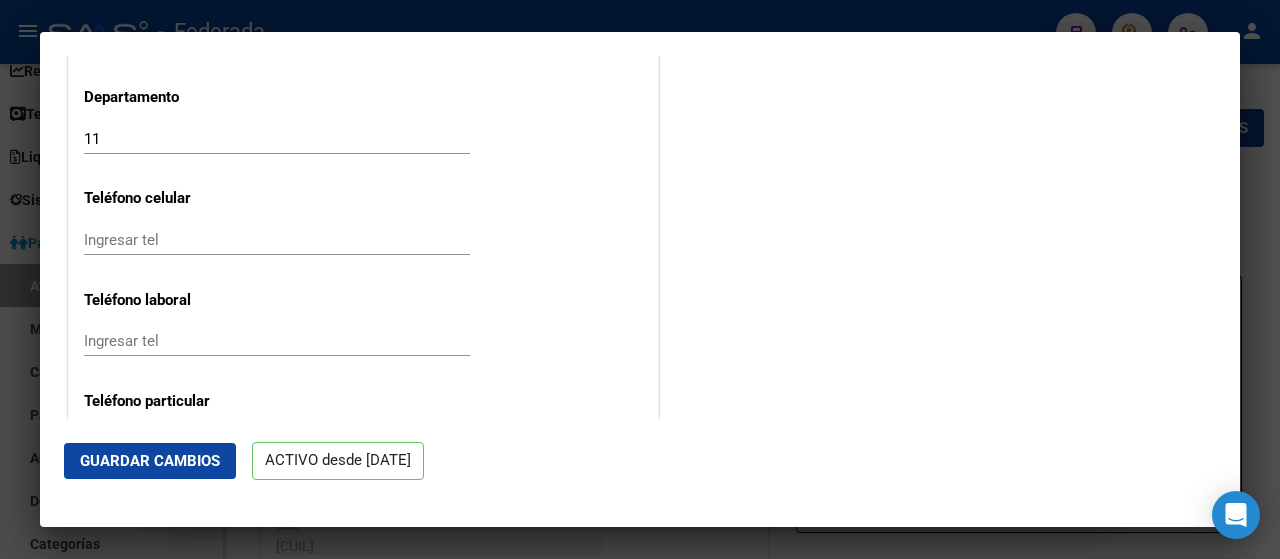 scroll, scrollTop: 2400, scrollLeft: 0, axis: vertical 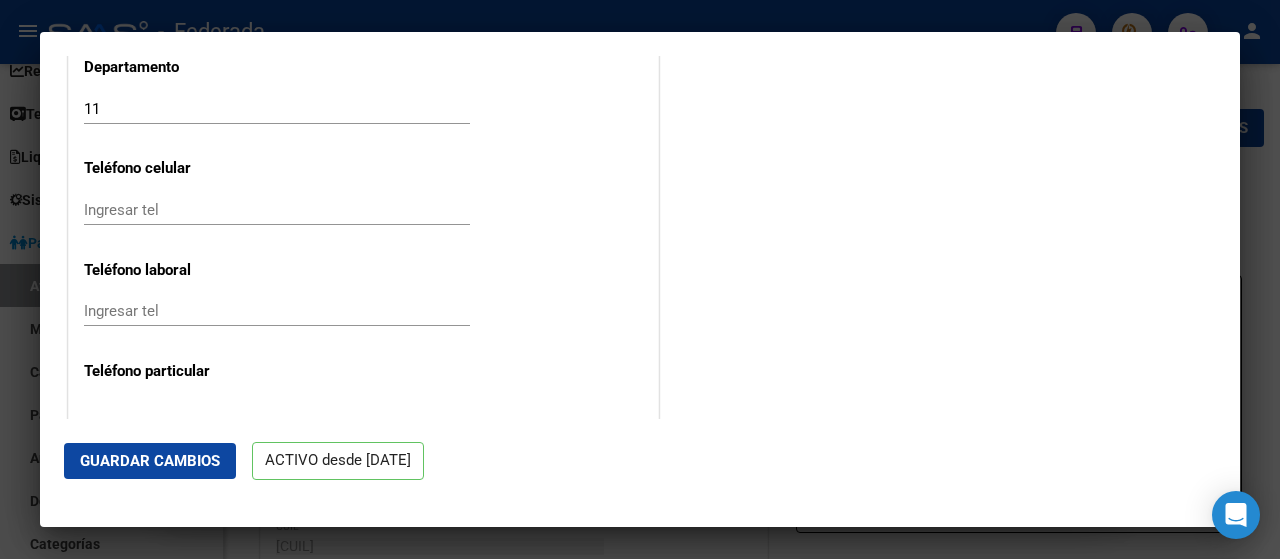 type on "[NUM]" 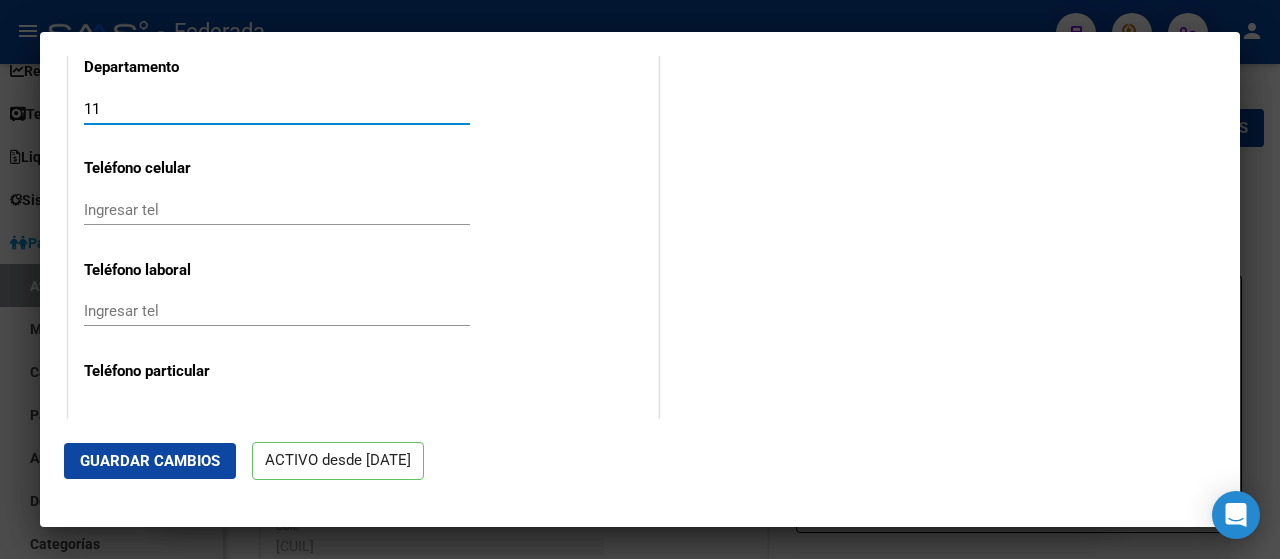 click on "11" at bounding box center [277, 109] 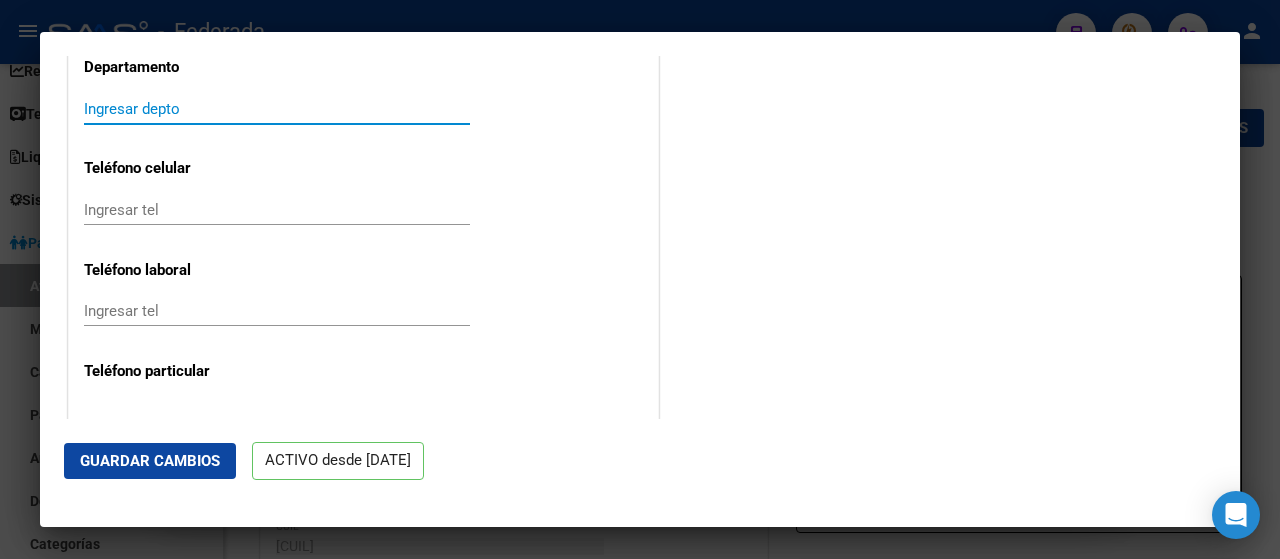 type 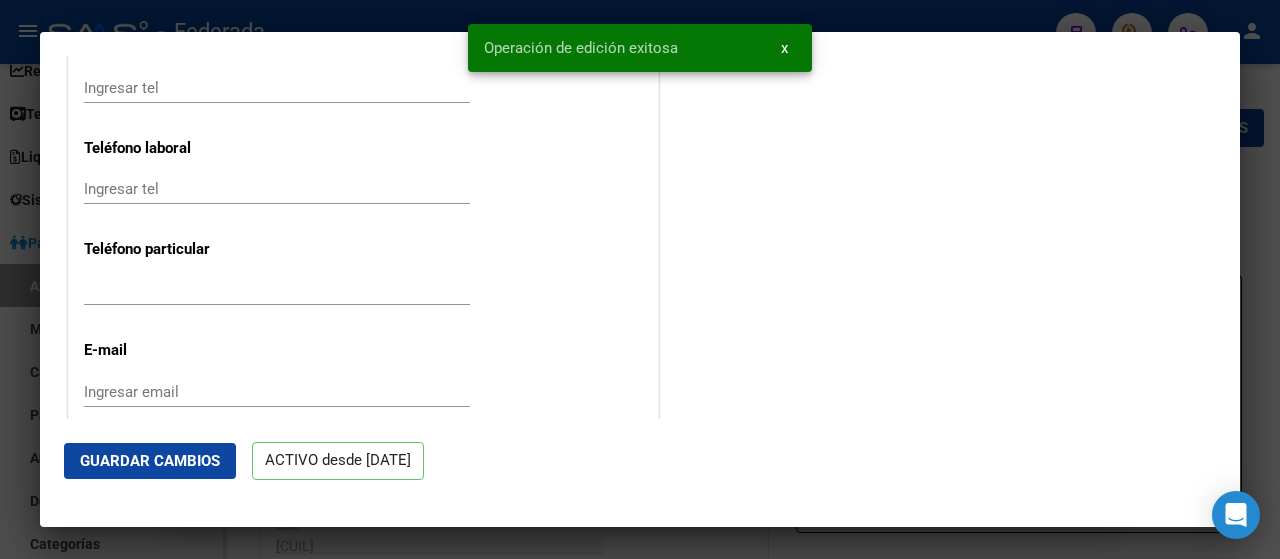 scroll, scrollTop: 2642, scrollLeft: 0, axis: vertical 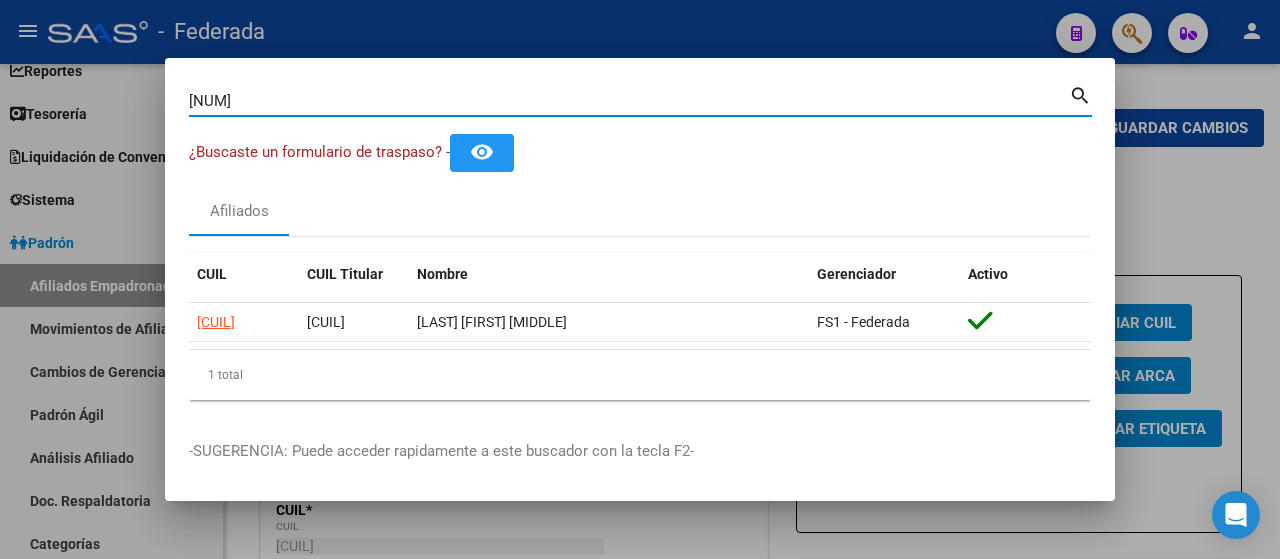 click on "[NUM]" at bounding box center (629, 101) 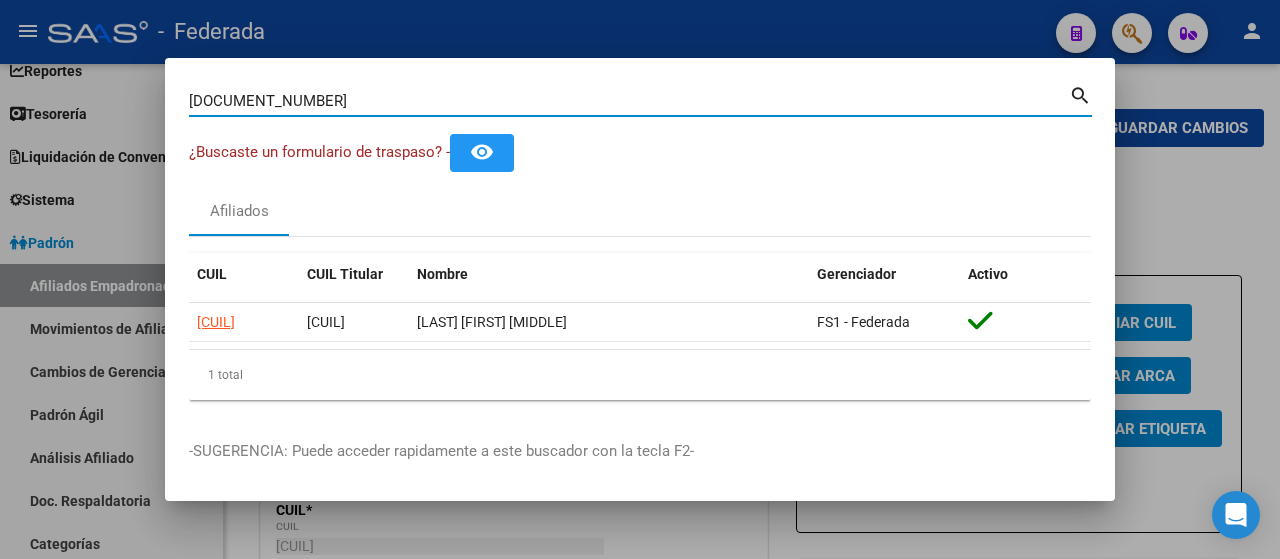 type on "[DOCUMENT_NUMBER]" 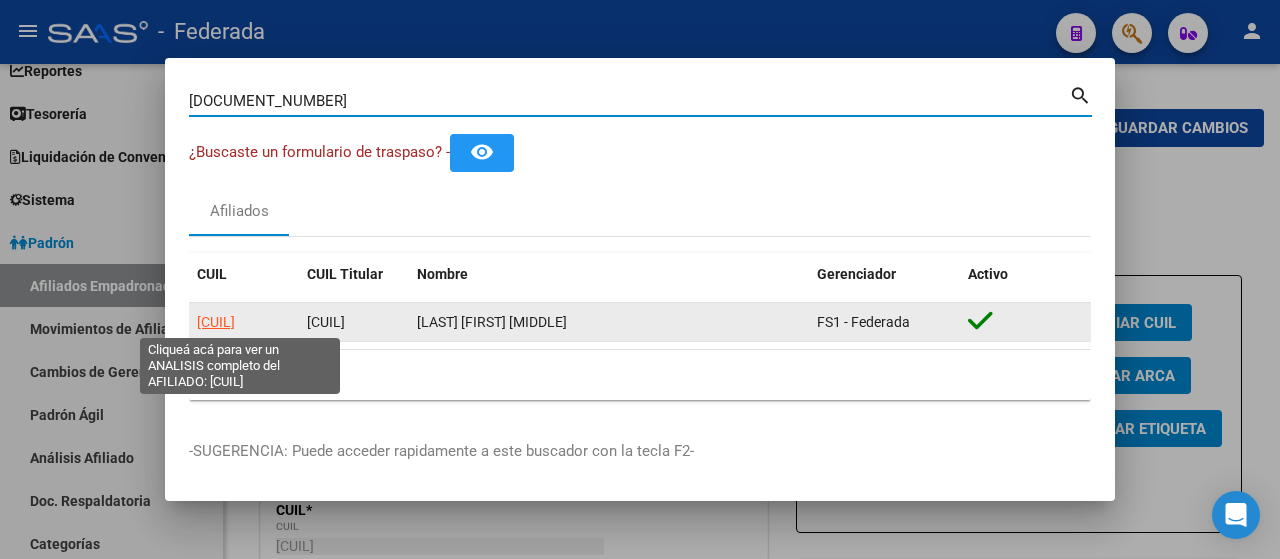click on "[CUIL]" 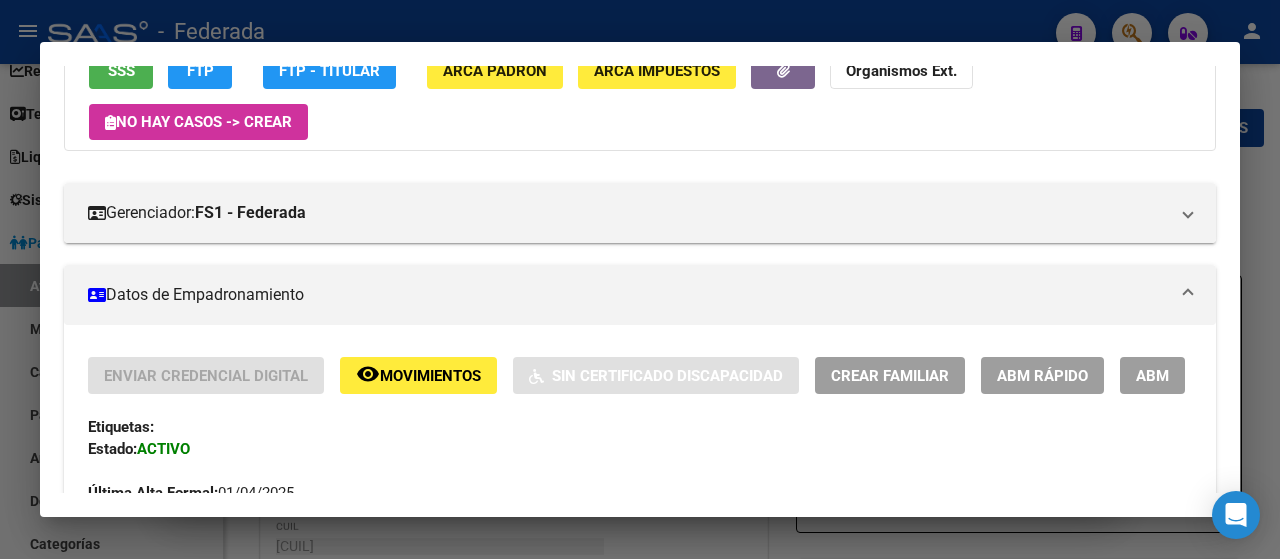 scroll, scrollTop: 300, scrollLeft: 0, axis: vertical 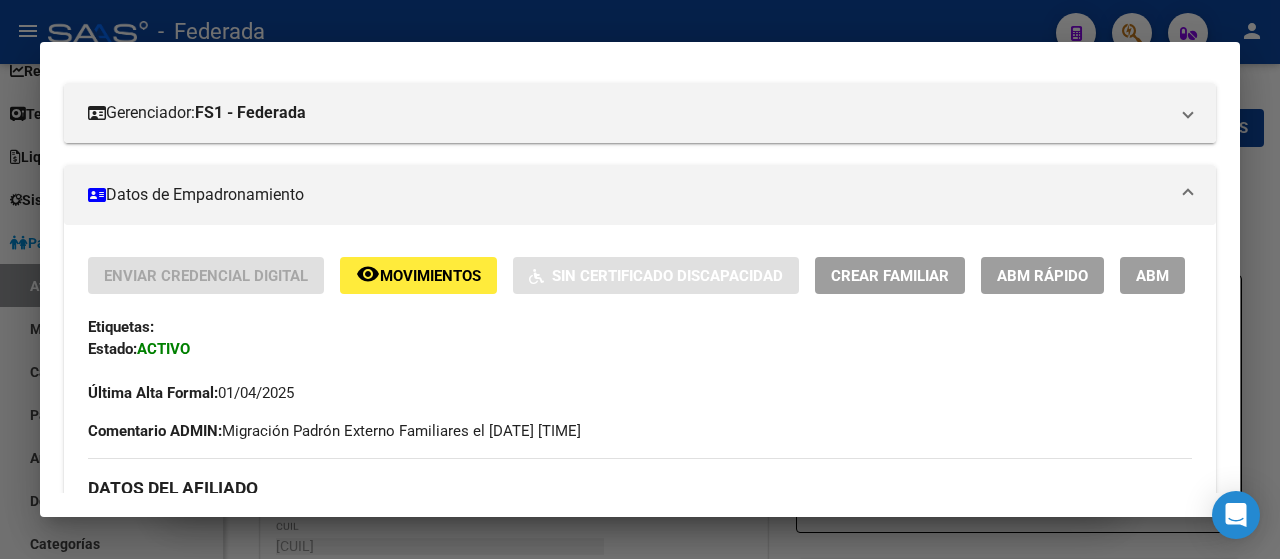 click on "ABM Rápido" 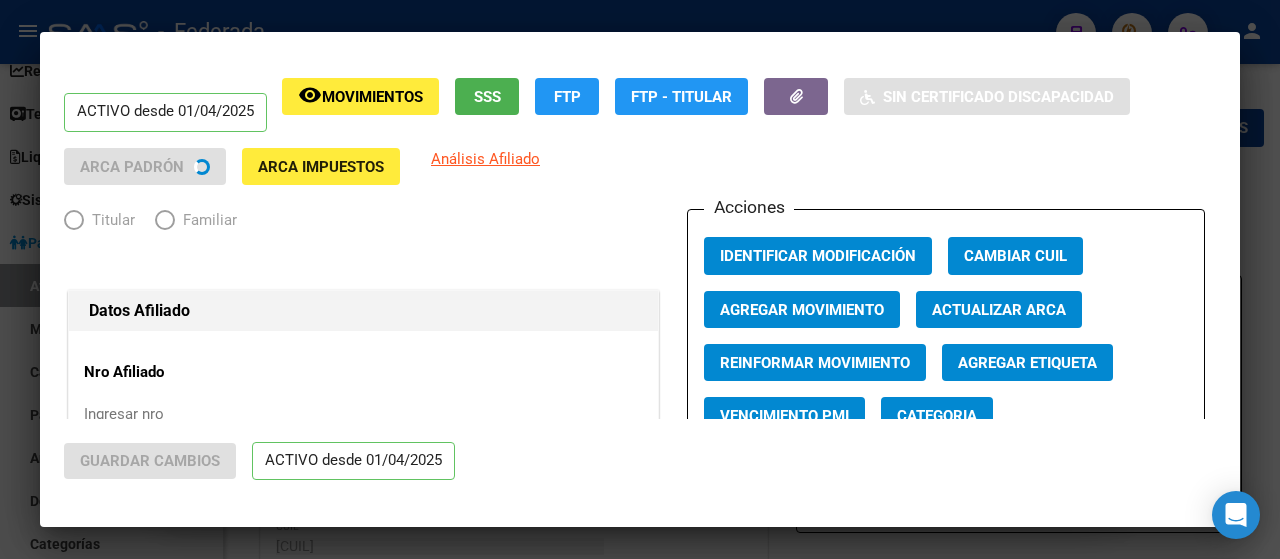 radio on "true" 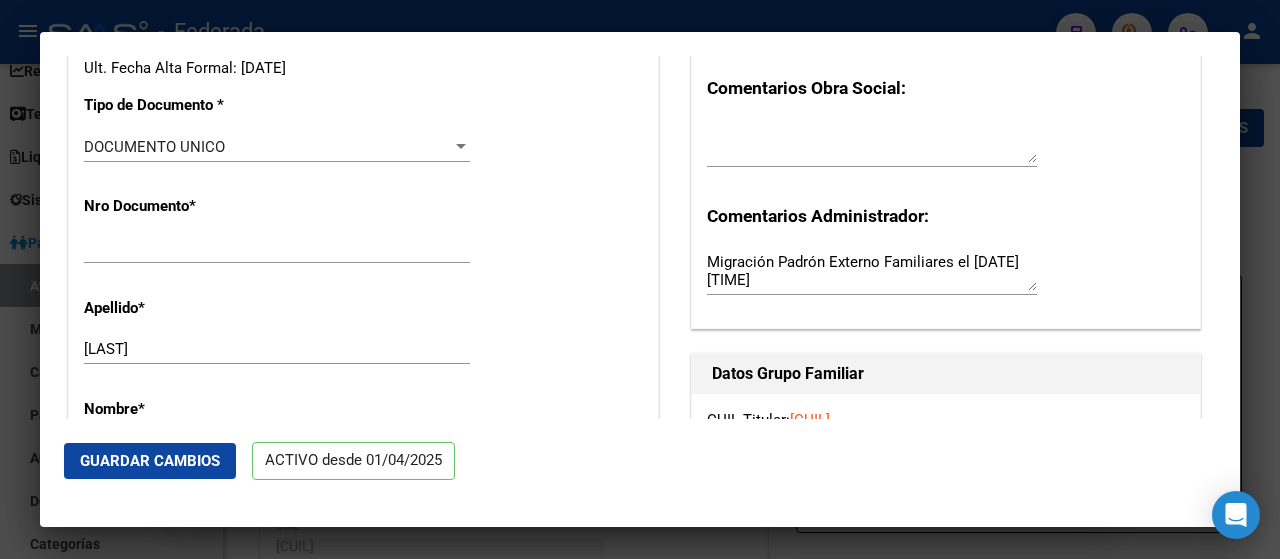 scroll, scrollTop: 500, scrollLeft: 0, axis: vertical 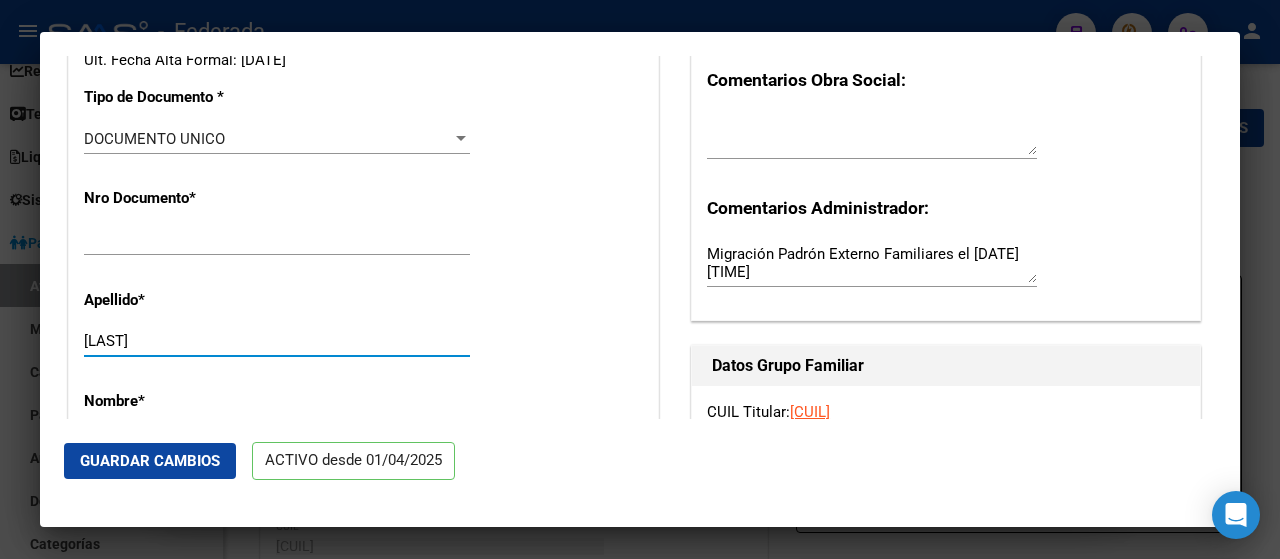 click on "[LAST]" at bounding box center (277, 341) 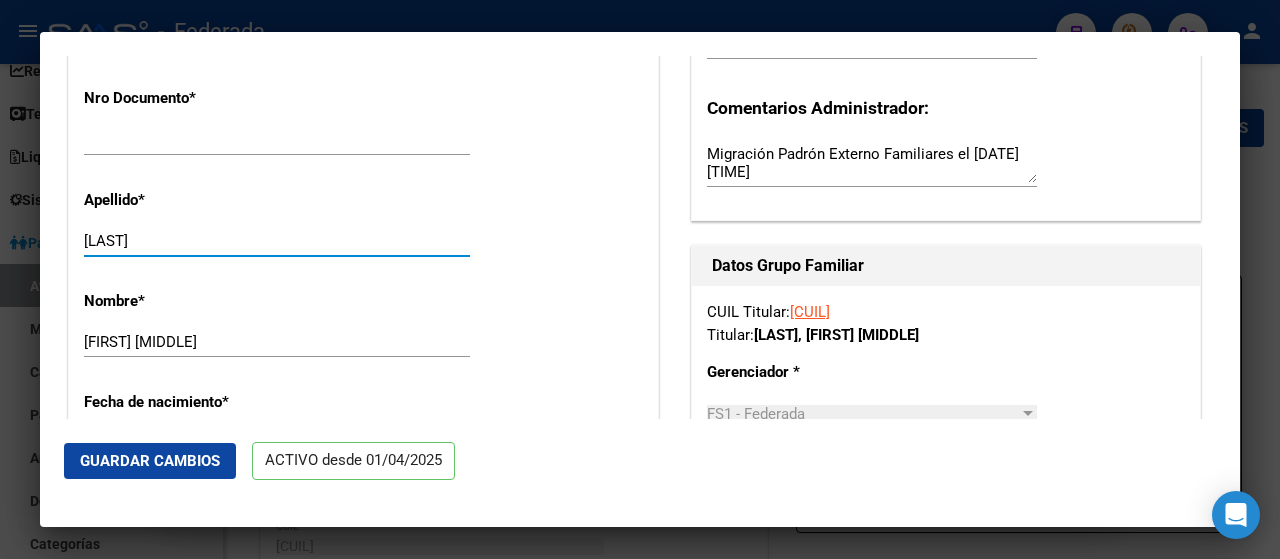 scroll, scrollTop: 700, scrollLeft: 0, axis: vertical 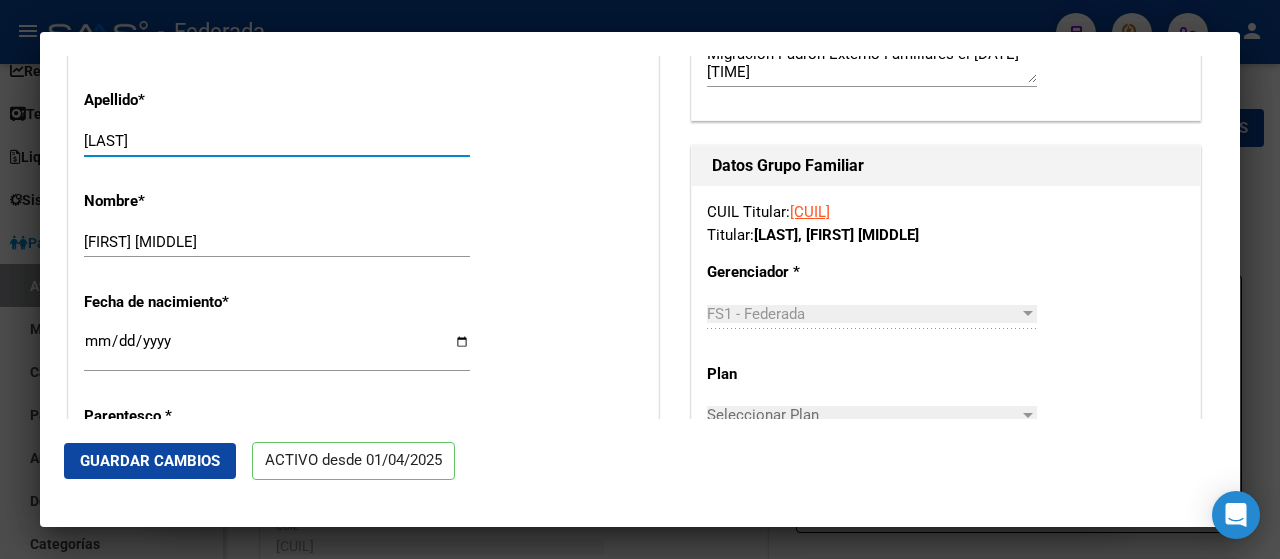click on "[FIRST] [MIDDLE]" at bounding box center (277, 242) 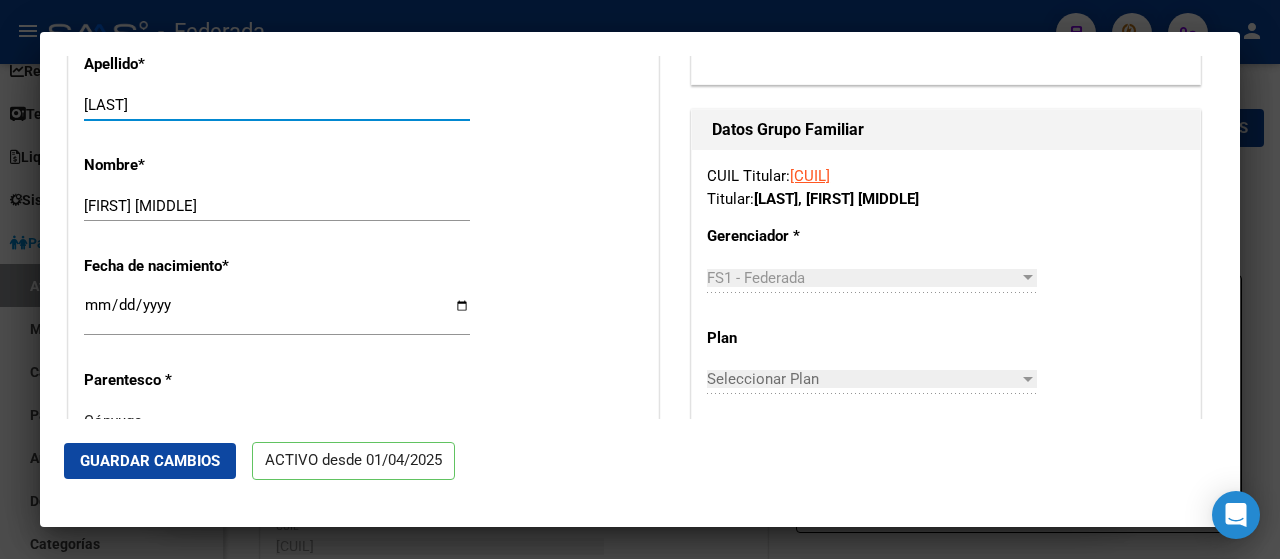 scroll, scrollTop: 800, scrollLeft: 0, axis: vertical 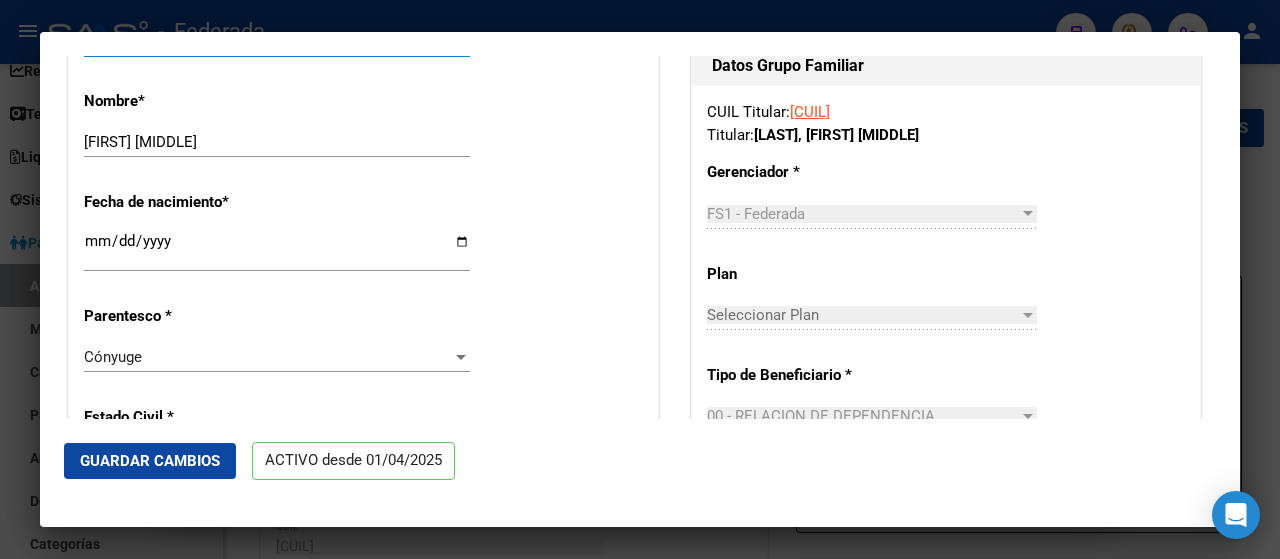 click on "Cónyuge" at bounding box center (268, 357) 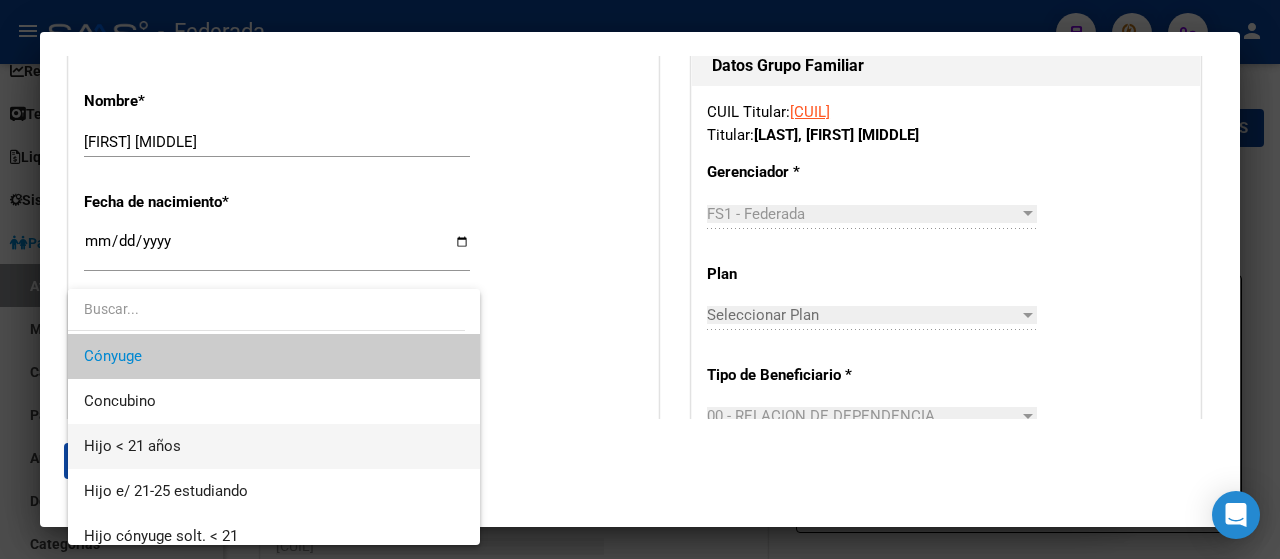 click on "Hijo < 21 años" at bounding box center [274, 446] 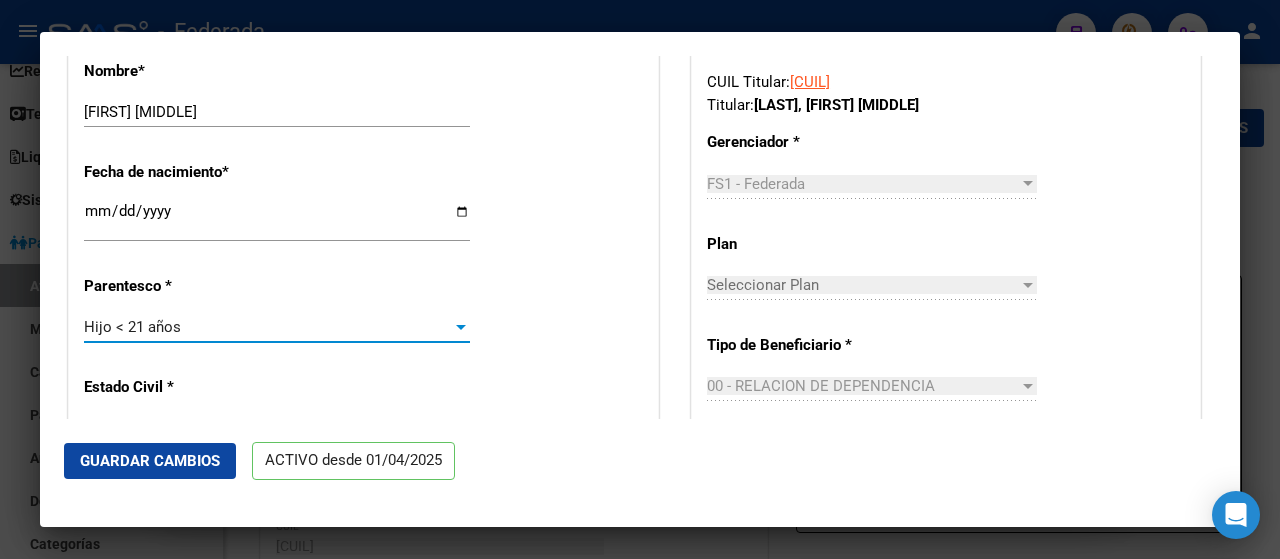 scroll, scrollTop: 900, scrollLeft: 0, axis: vertical 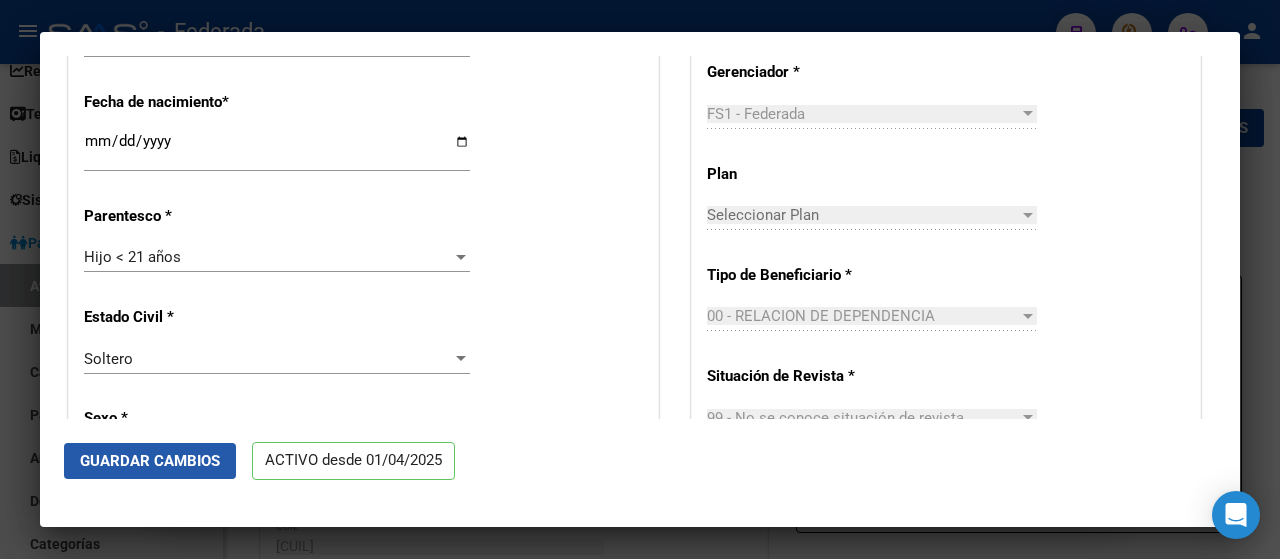 click on "Guardar Cambios" 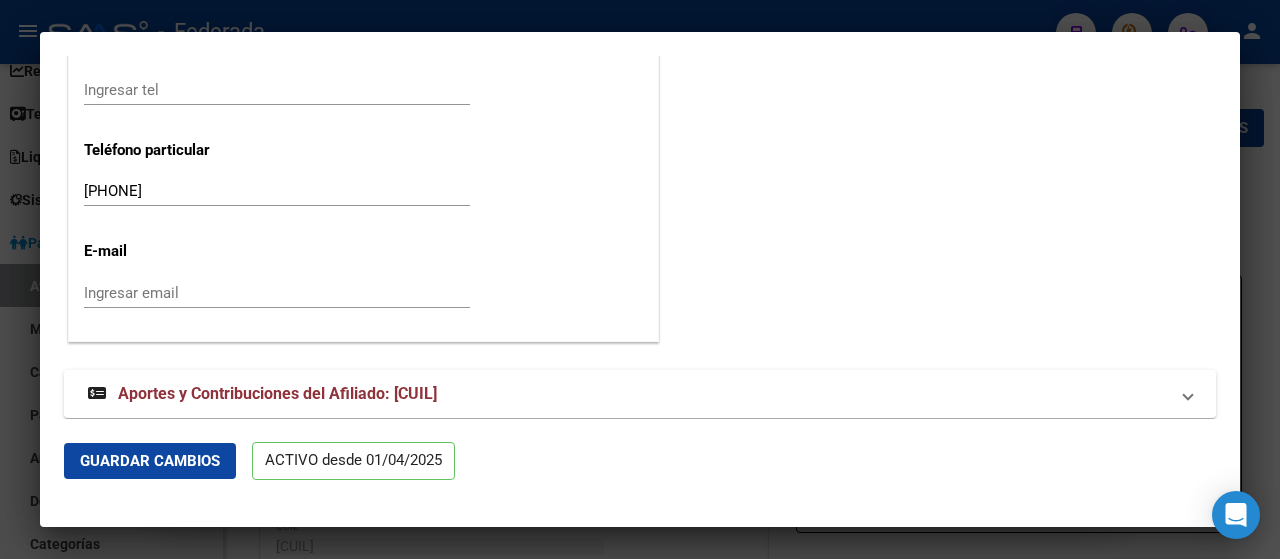 scroll, scrollTop: 2642, scrollLeft: 0, axis: vertical 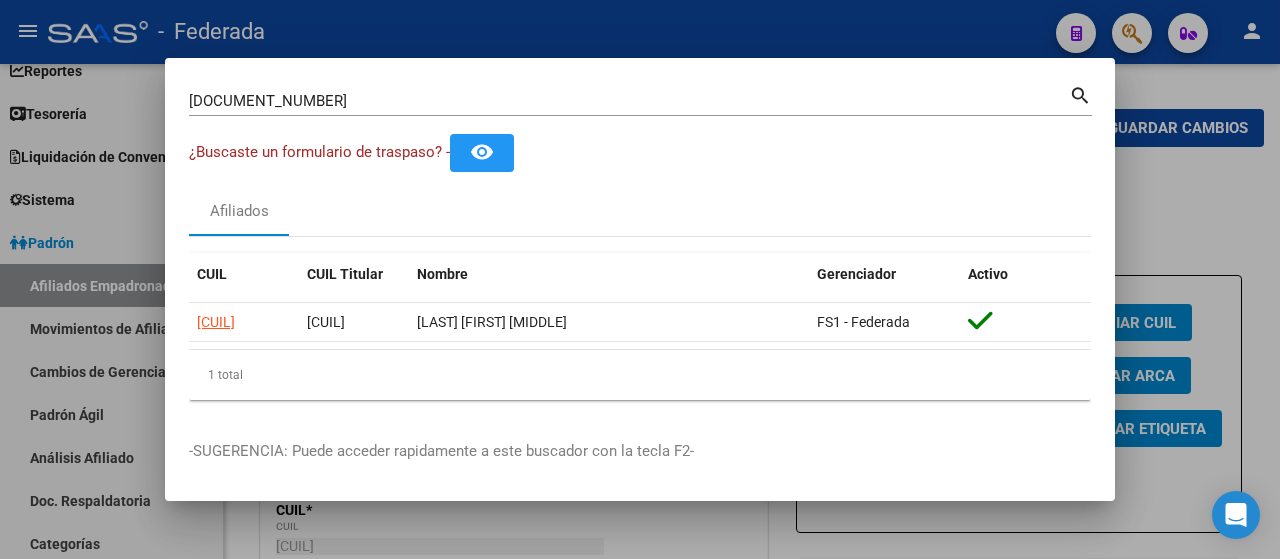 type 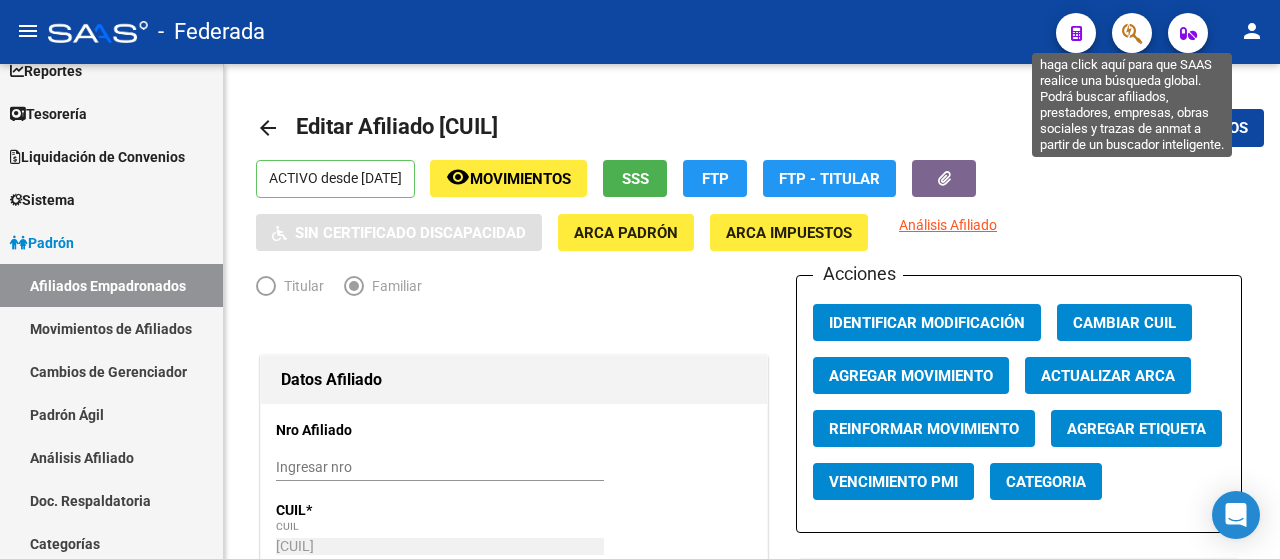 click 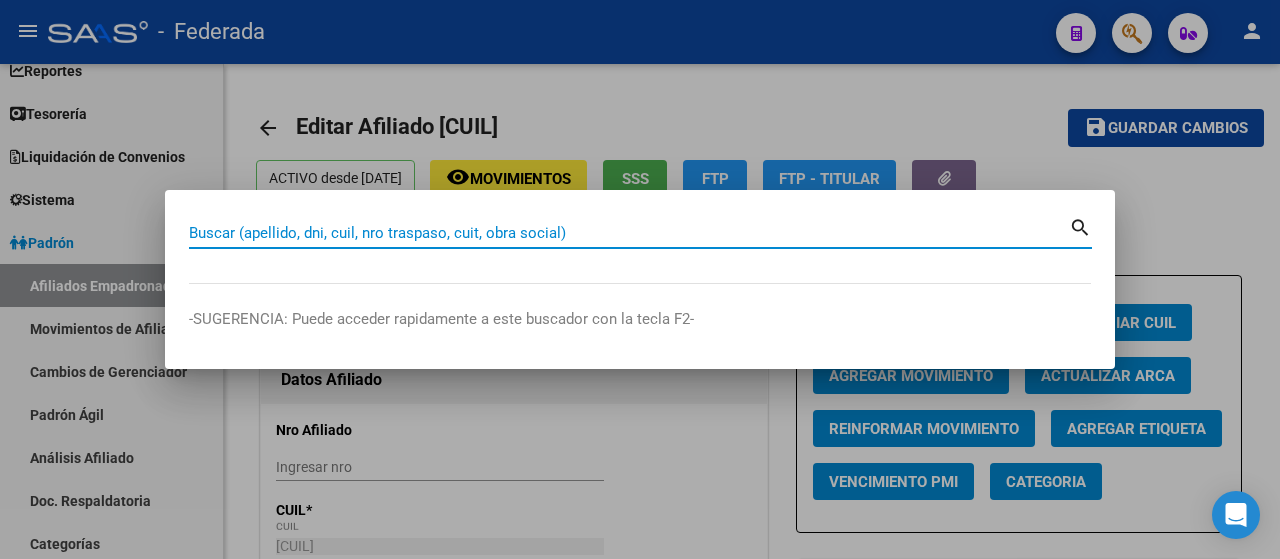paste on "[CUIL]" 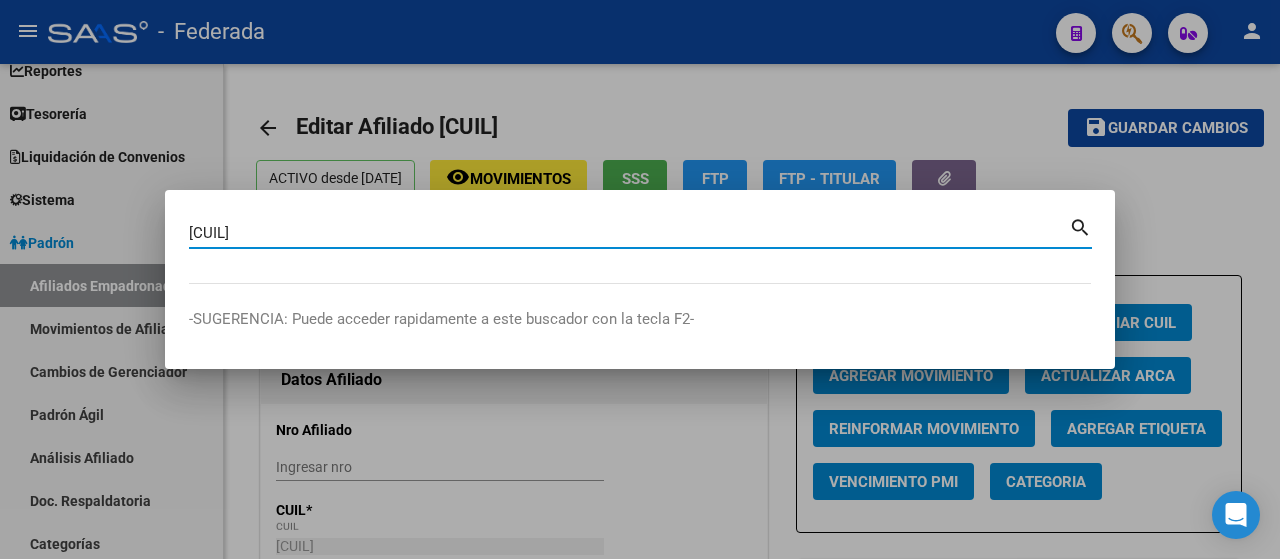type on "[CUIL]" 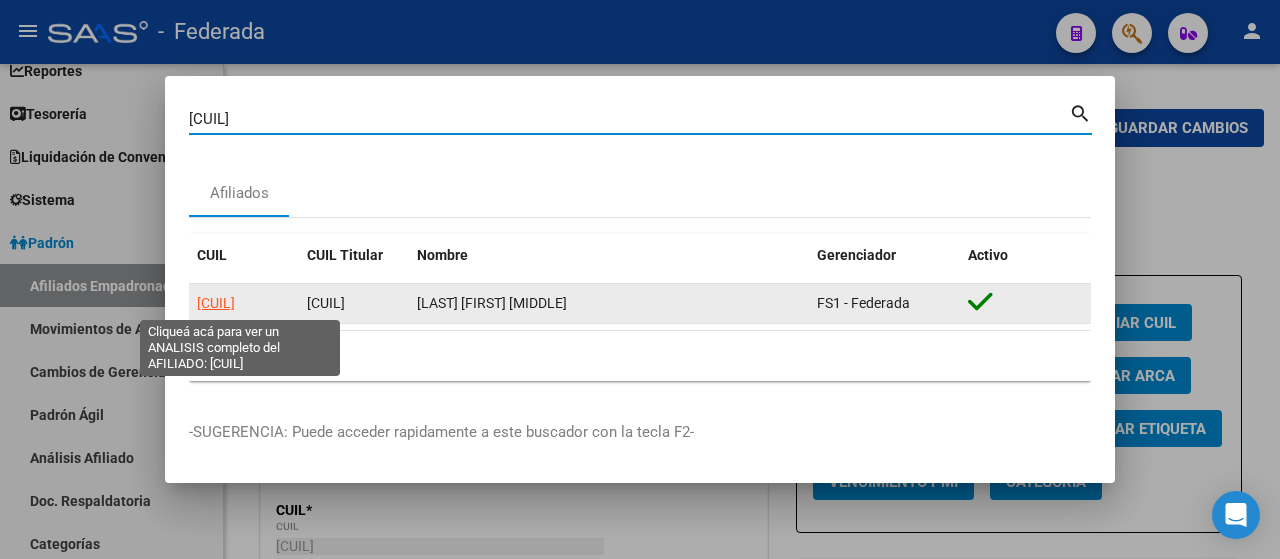 click on "[CUIL]" 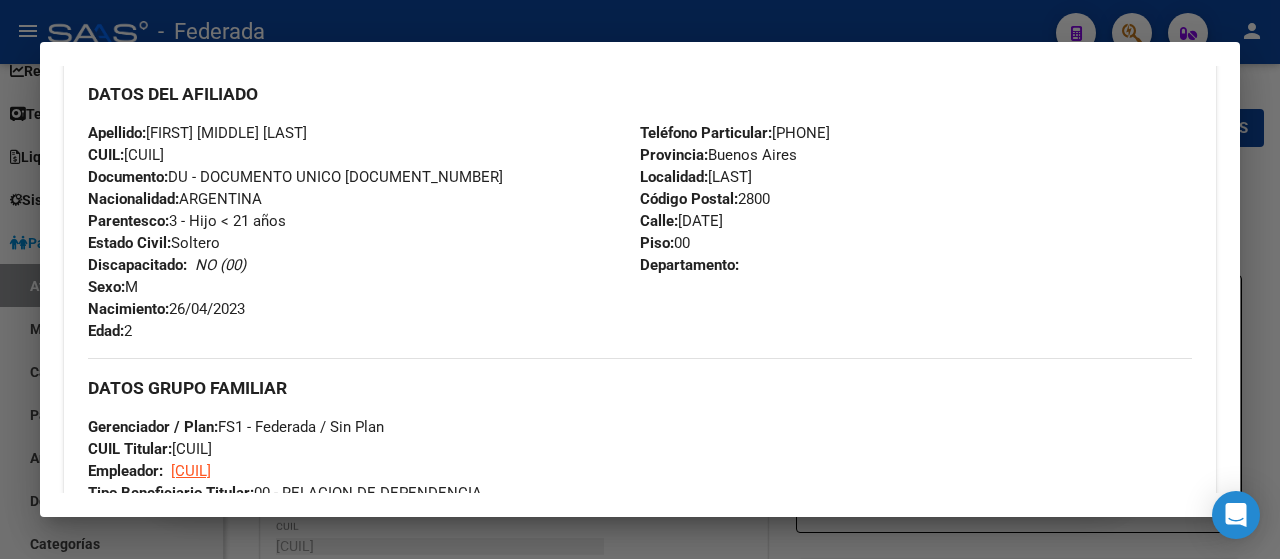 scroll, scrollTop: 700, scrollLeft: 0, axis: vertical 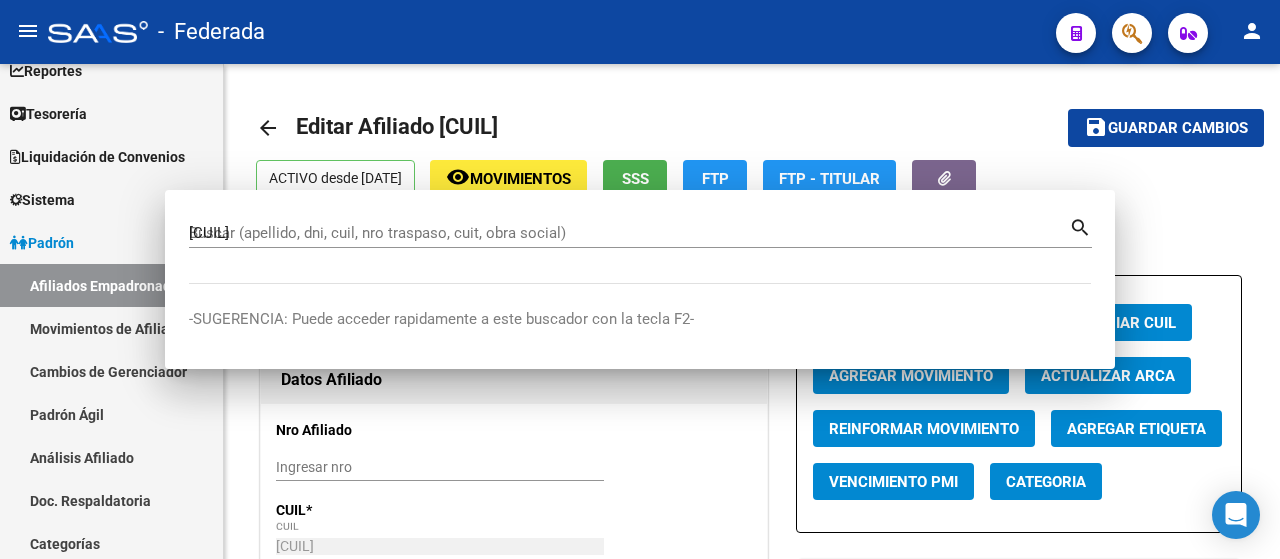 type 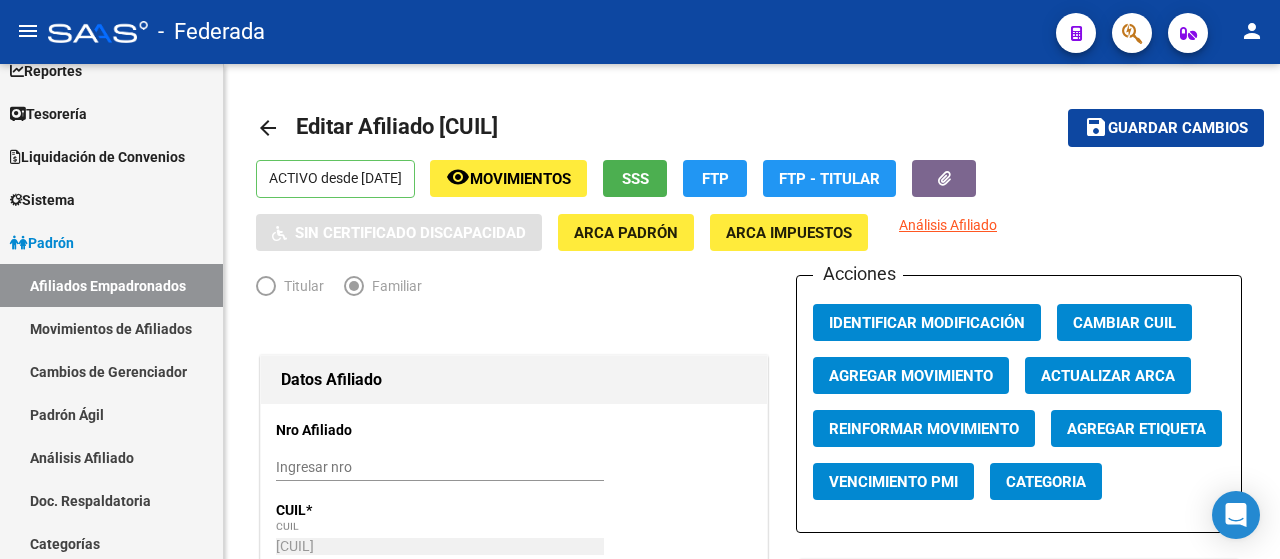 click 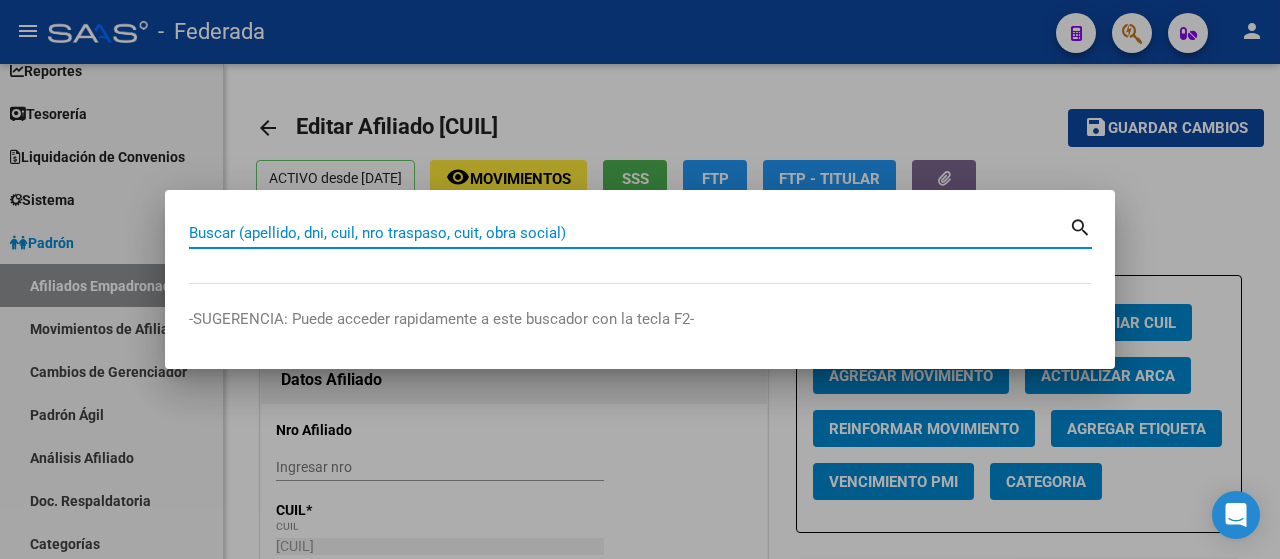 paste on "[NUM]" 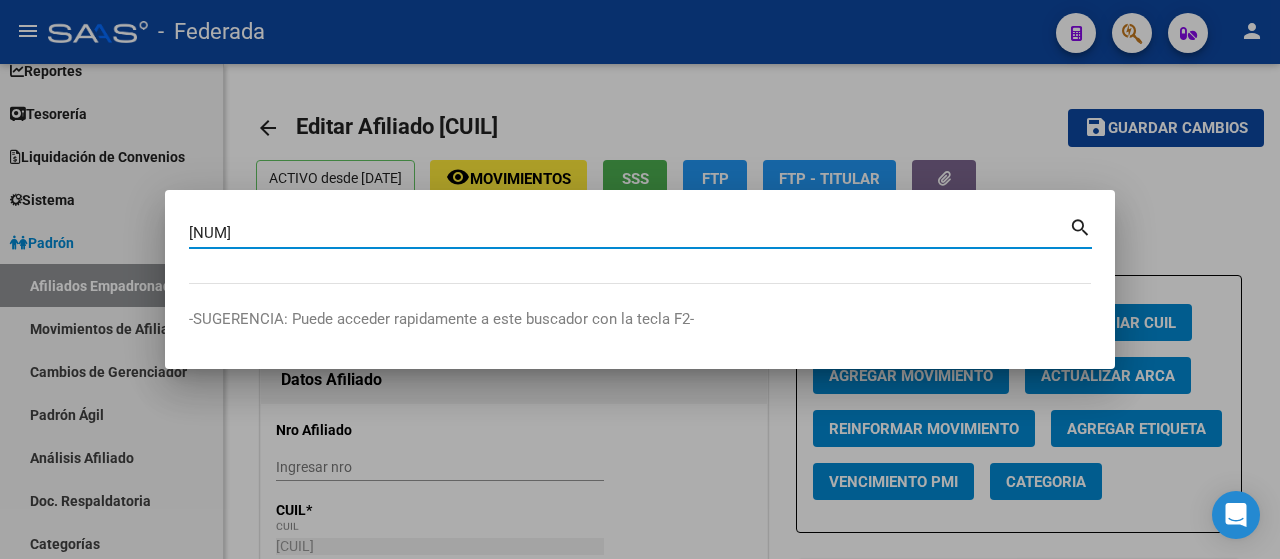 type on "[NUM]" 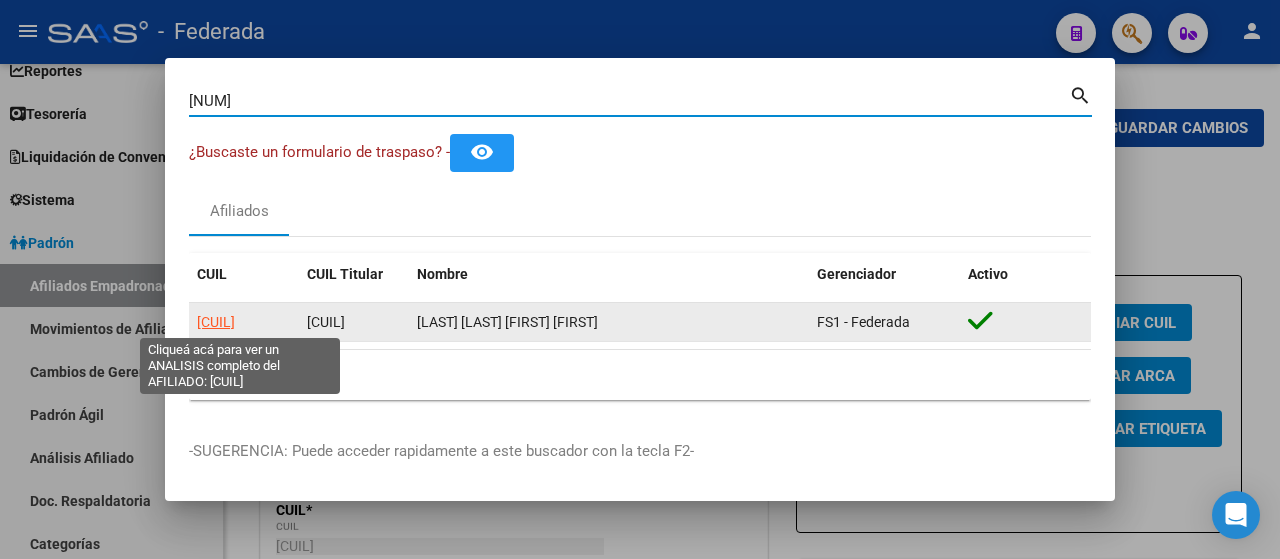 click on "[CUIL]" 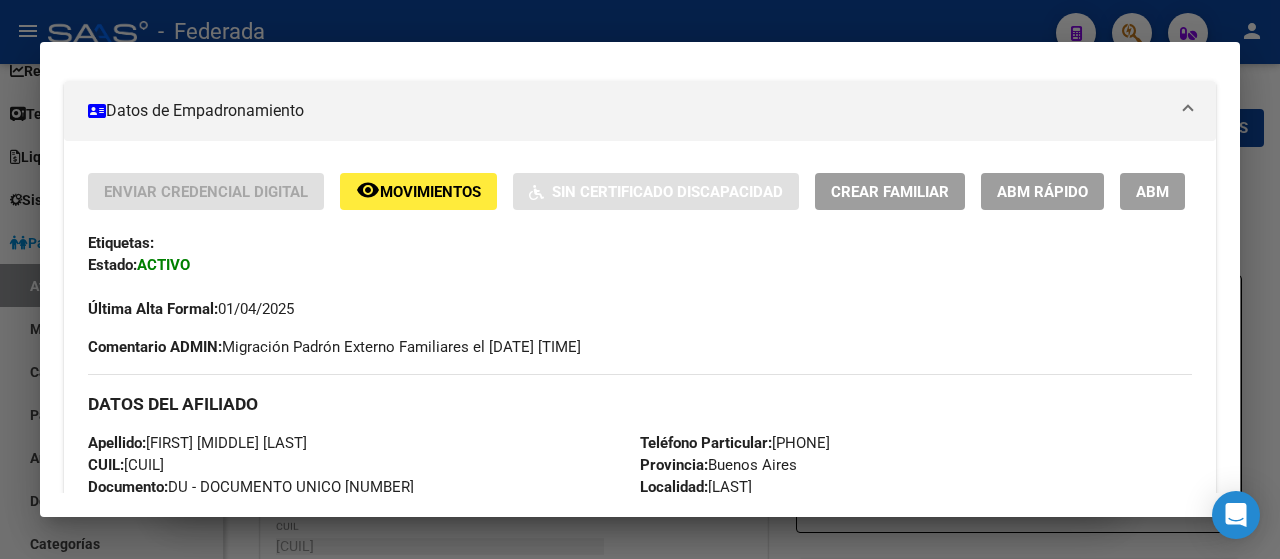 scroll, scrollTop: 400, scrollLeft: 0, axis: vertical 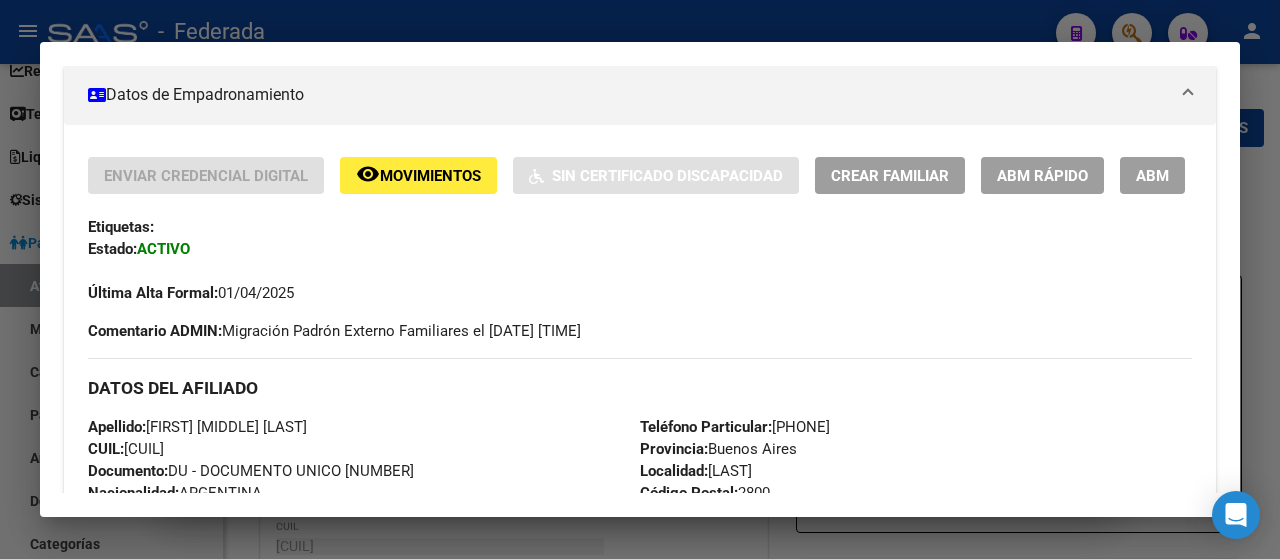 click on "ABM Rápido" 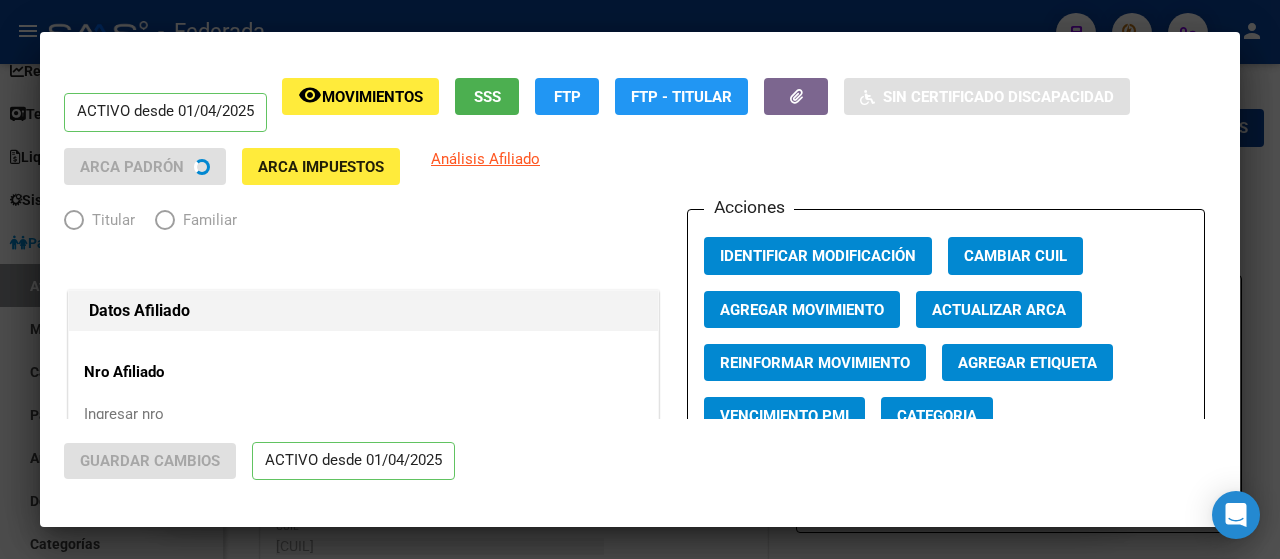 radio on "true" 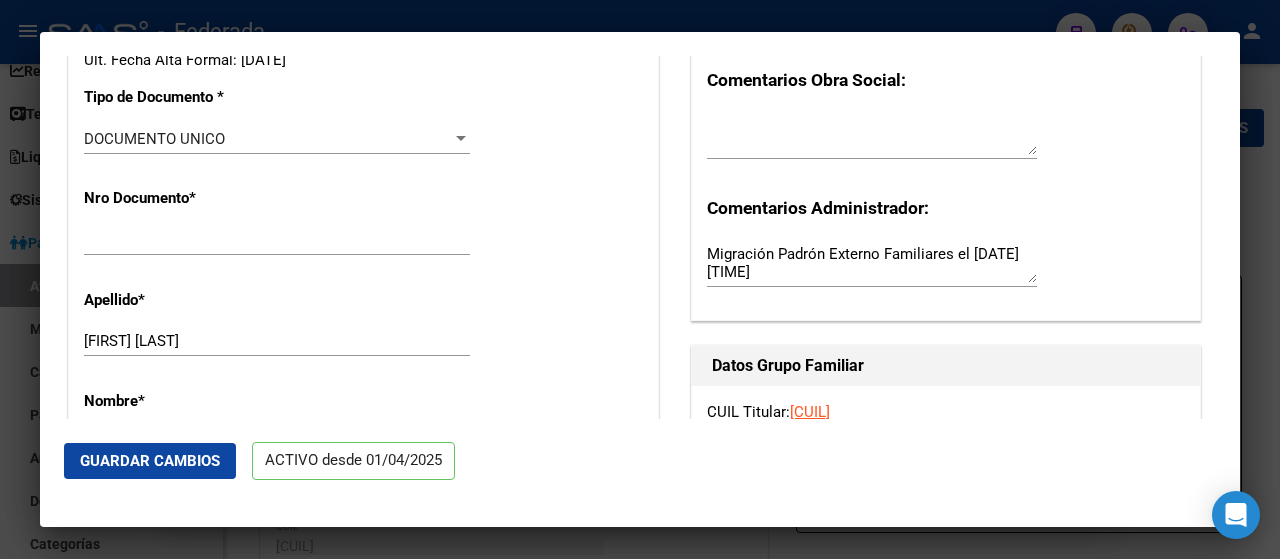 scroll, scrollTop: 600, scrollLeft: 0, axis: vertical 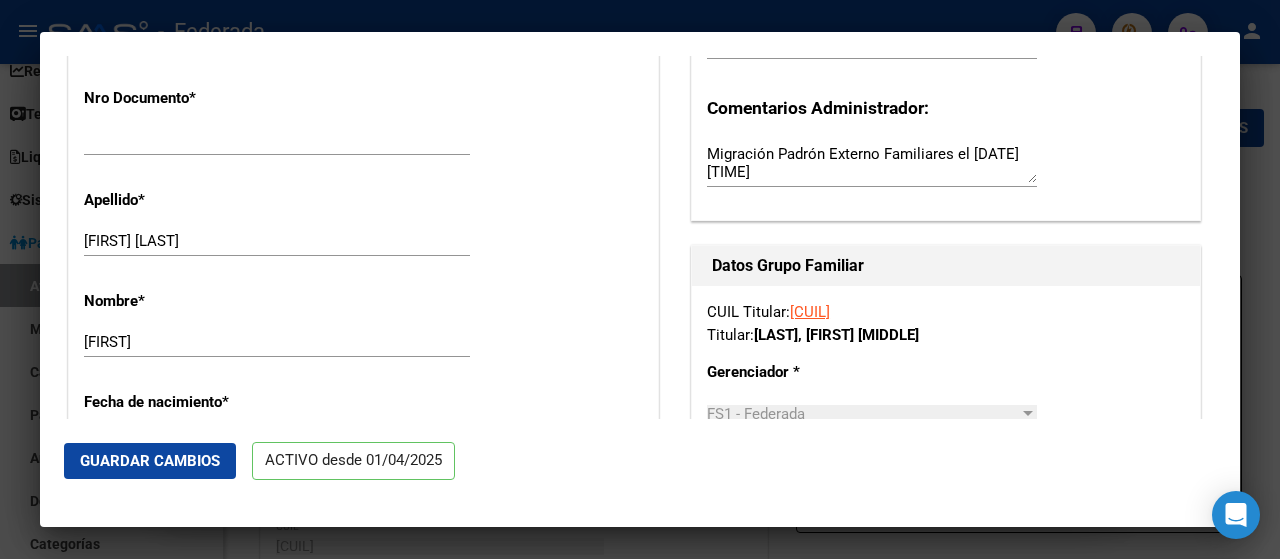 click on "[NUMBER] Ingresar nro" at bounding box center (277, 140) 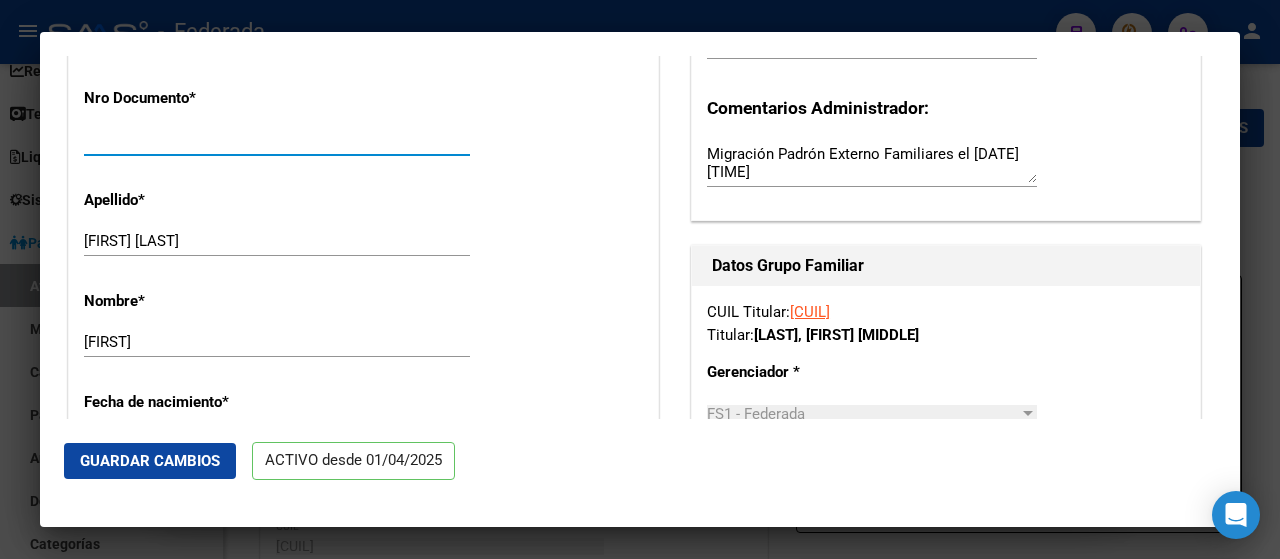 click on "[NUM]" at bounding box center [277, 140] 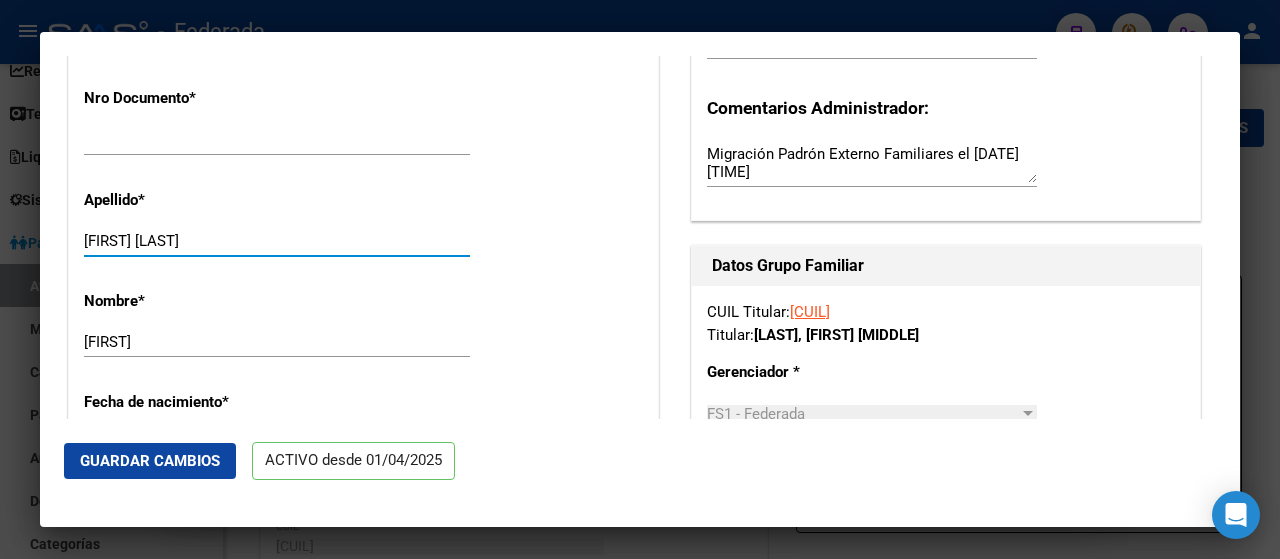 click on "[FIRST]" at bounding box center [277, 342] 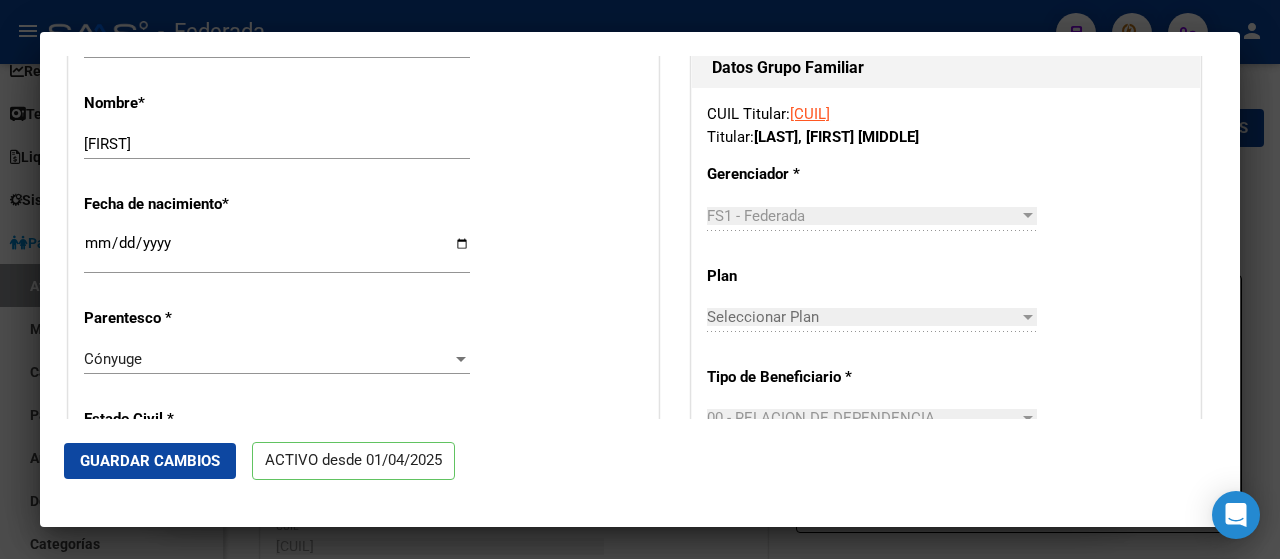 scroll, scrollTop: 800, scrollLeft: 0, axis: vertical 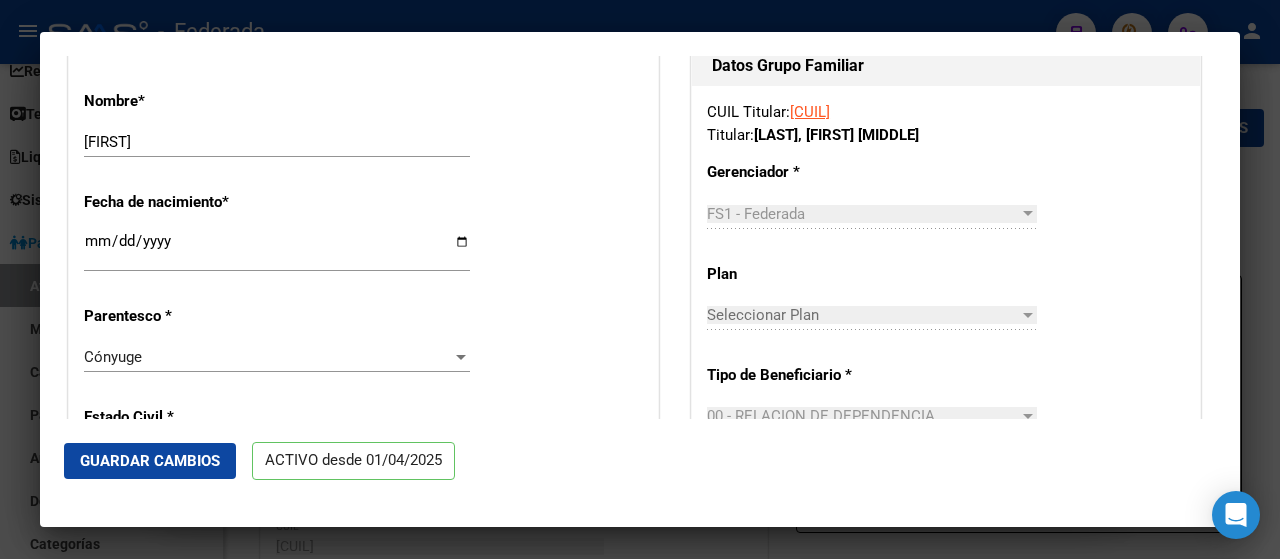 click on "[DATE]" at bounding box center (277, 249) 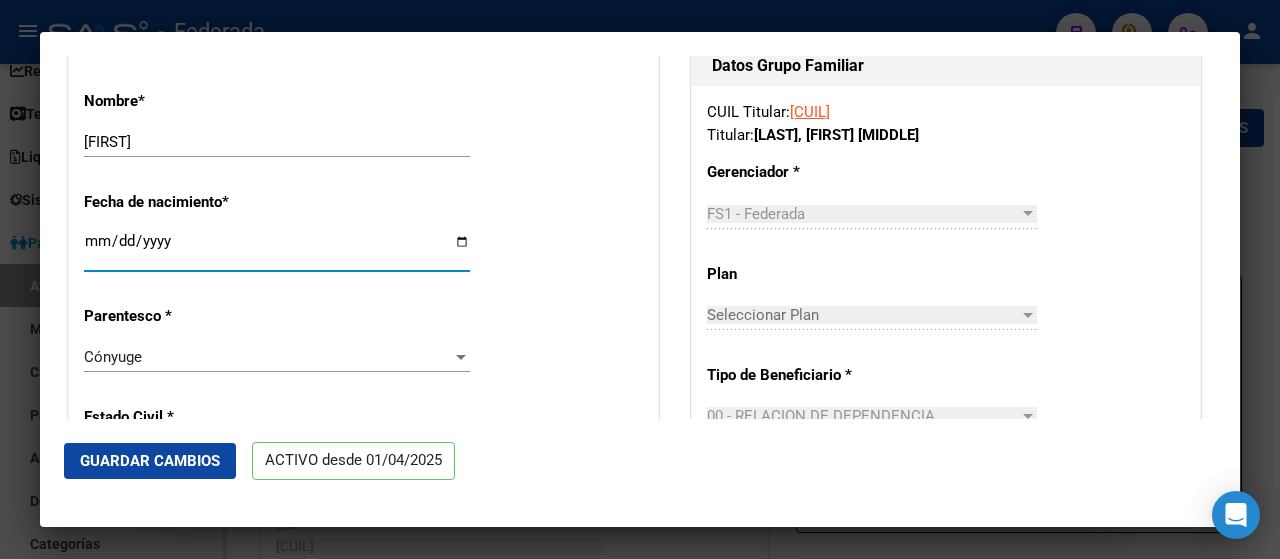 click on "Fecha de nacimiento  *   [DATE] Ingresar fecha" at bounding box center [363, 233] 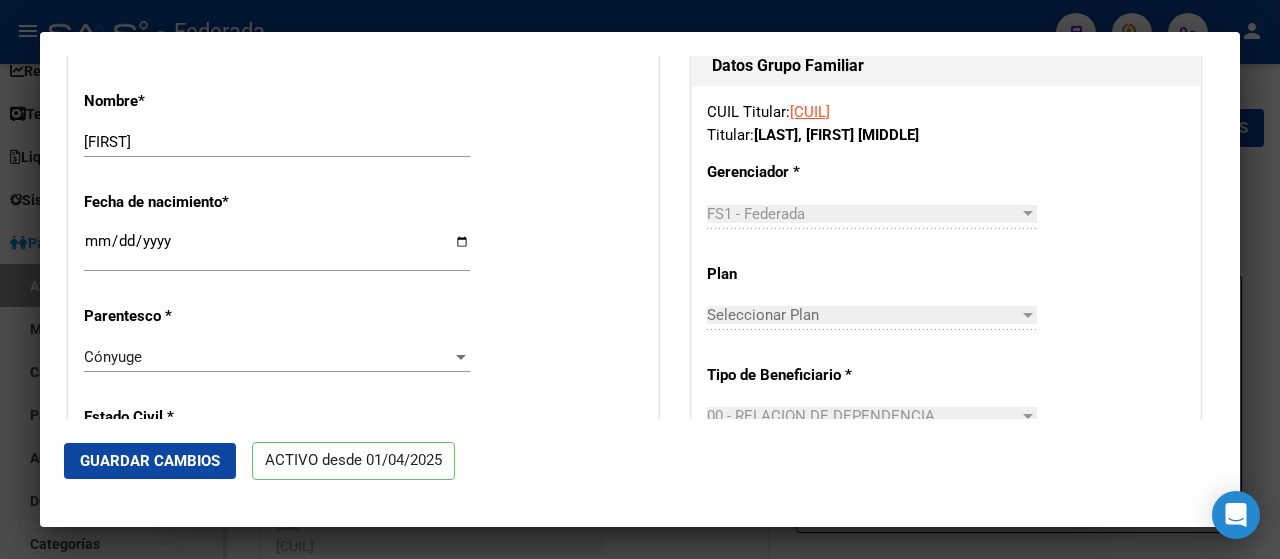 click on "Cónyuge Seleccionar parentesco" 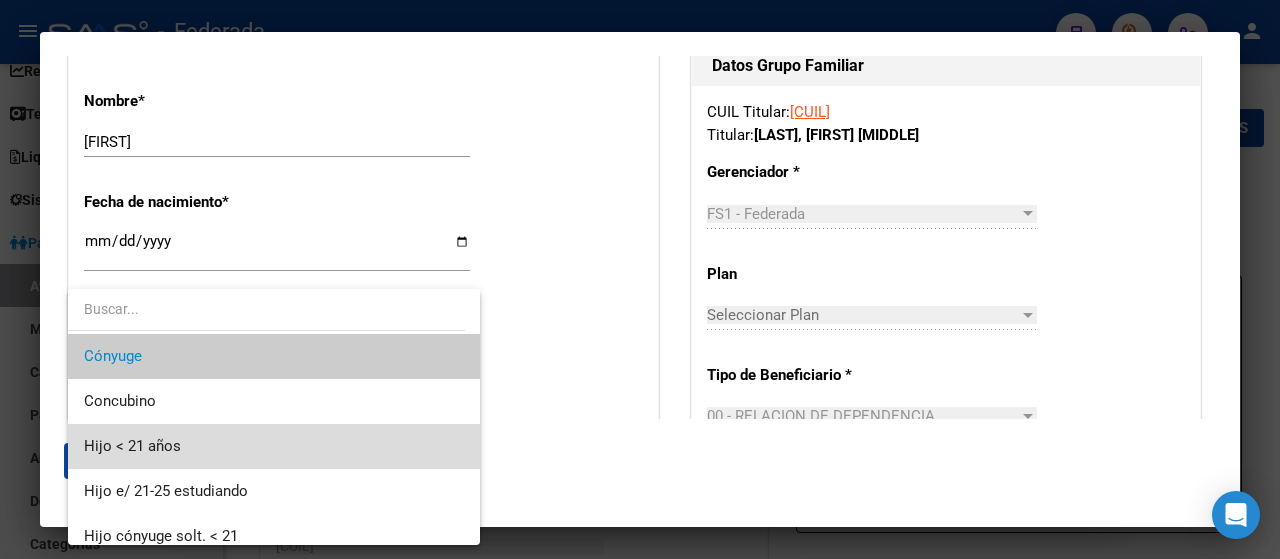 click on "Hijo < 21 años" at bounding box center [274, 446] 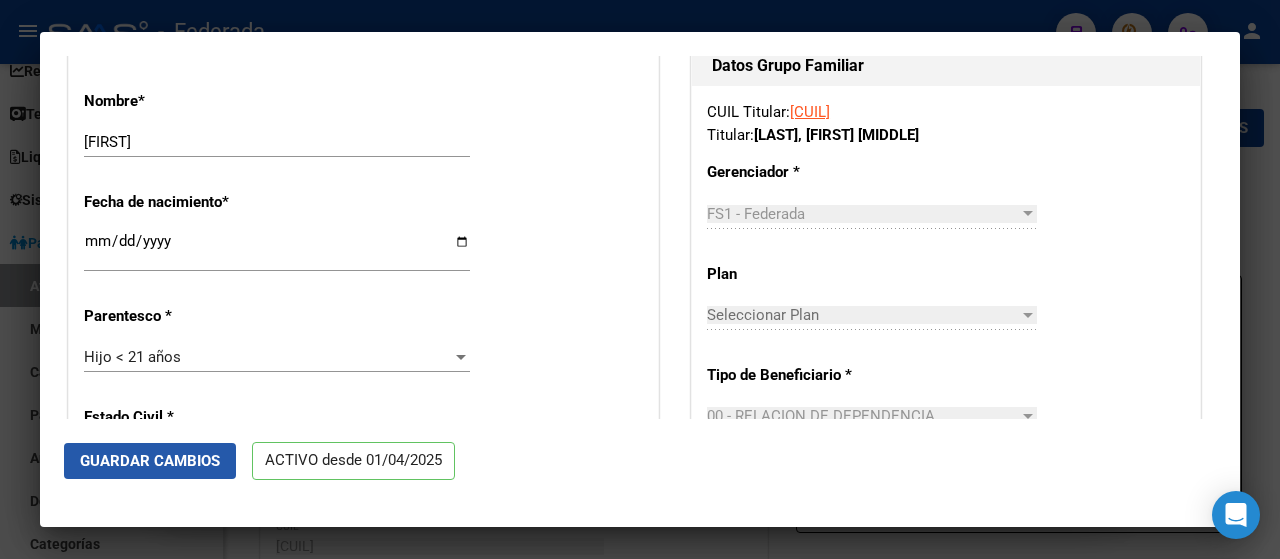 click on "Guardar Cambios" 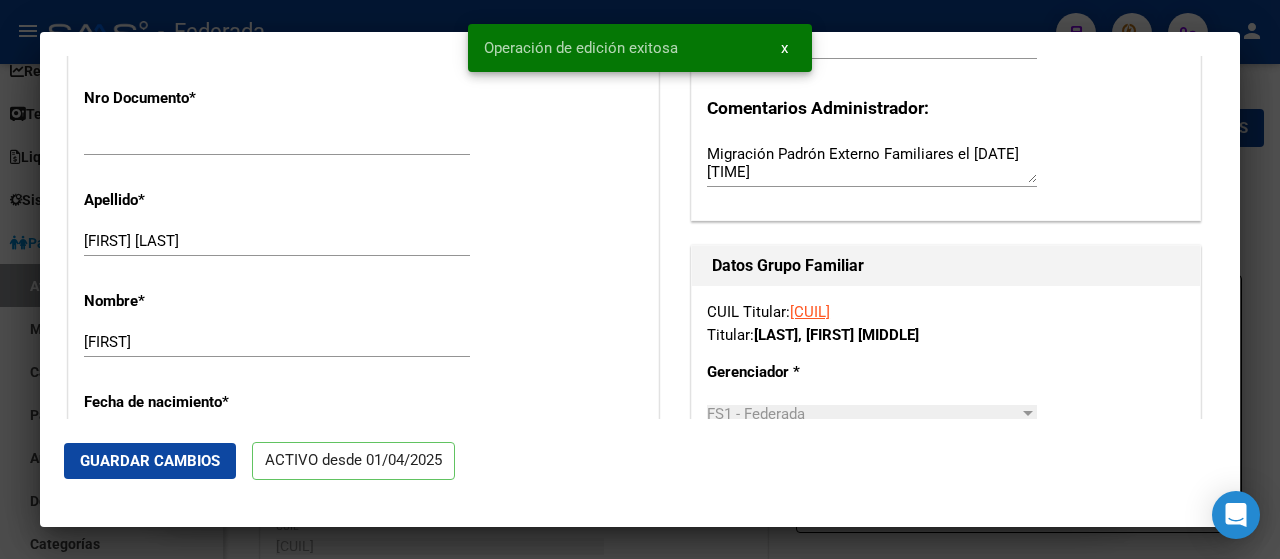 scroll, scrollTop: 800, scrollLeft: 0, axis: vertical 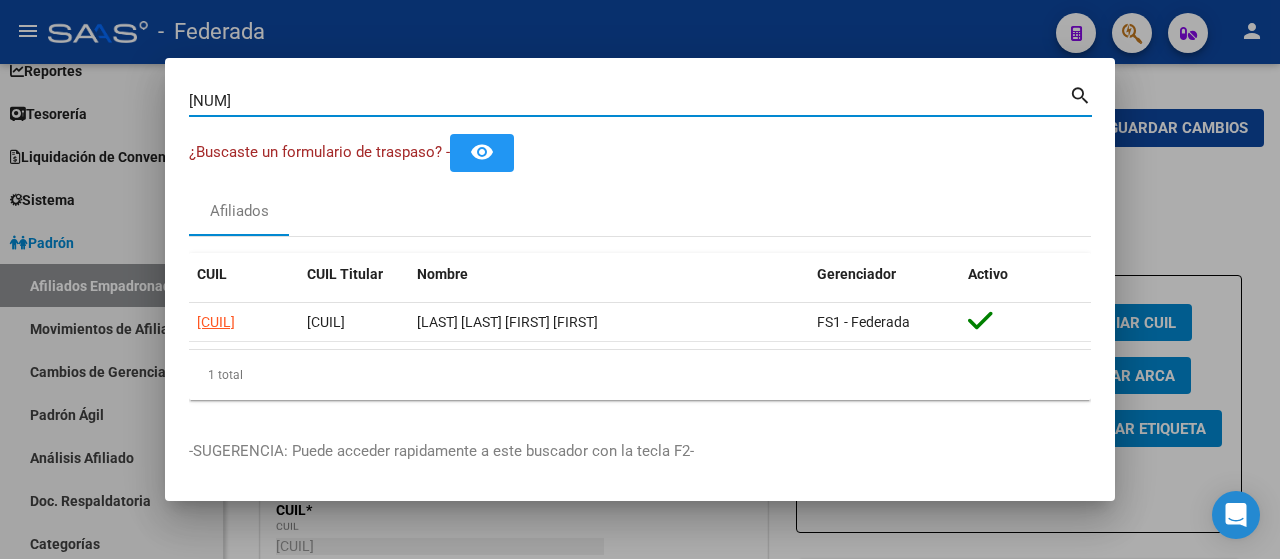 click on "[NUM]" at bounding box center [629, 101] 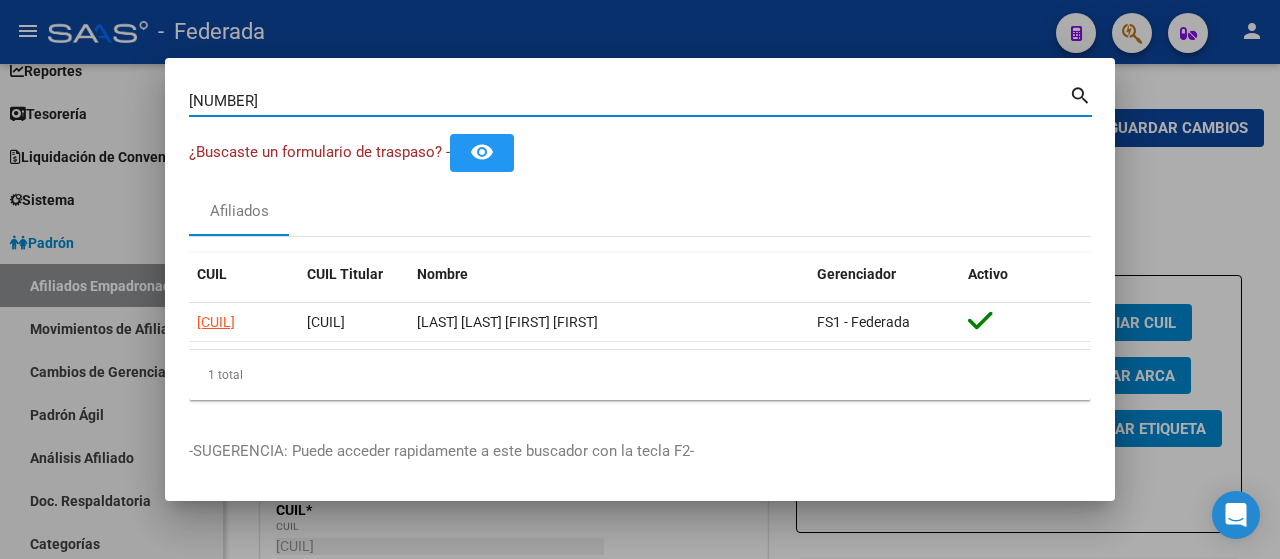 type on "[NUMBER]" 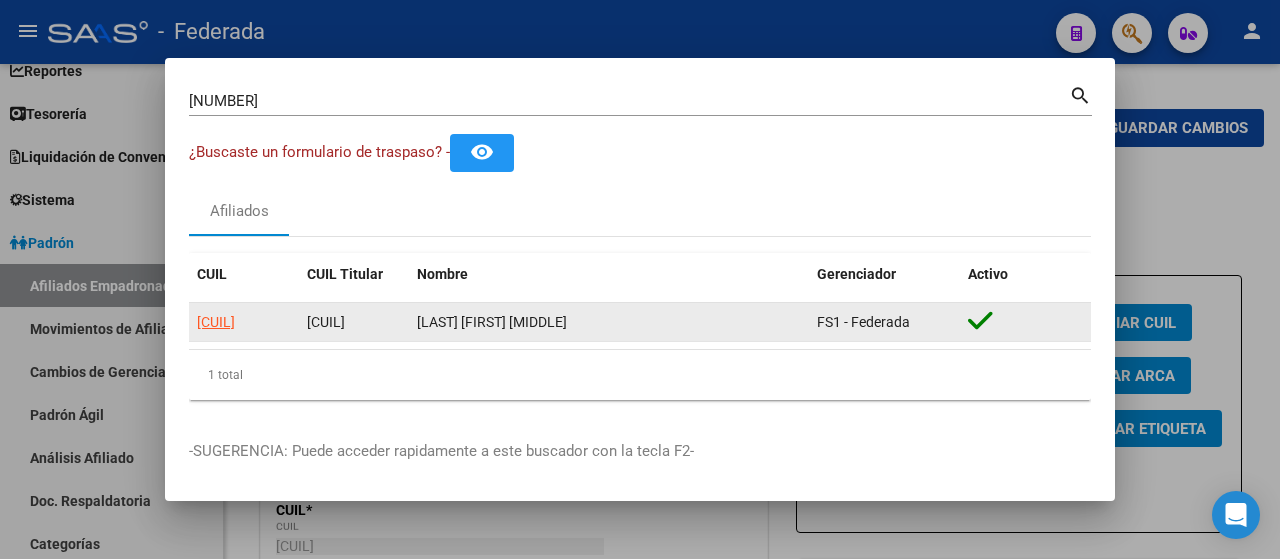 click on "[CUIL]" 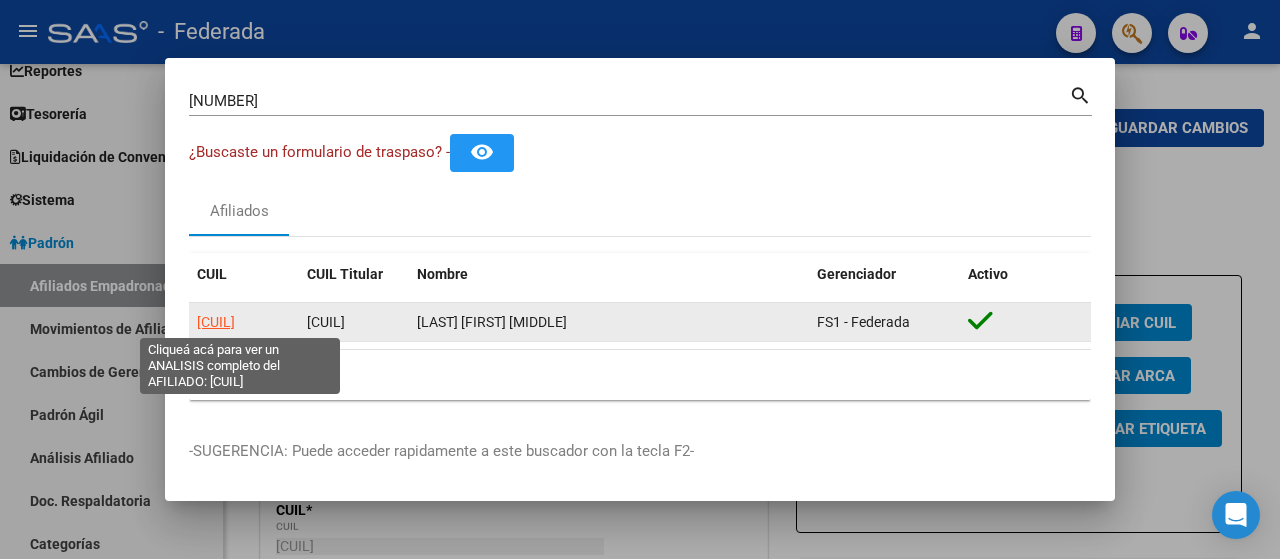 click on "[CUIL]" 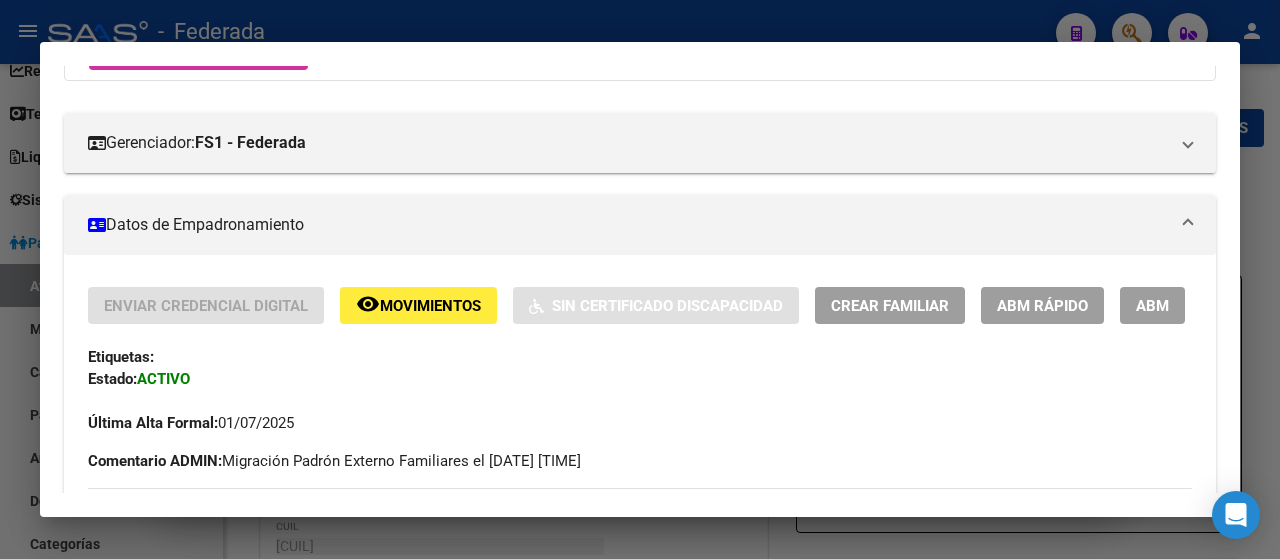 scroll, scrollTop: 300, scrollLeft: 0, axis: vertical 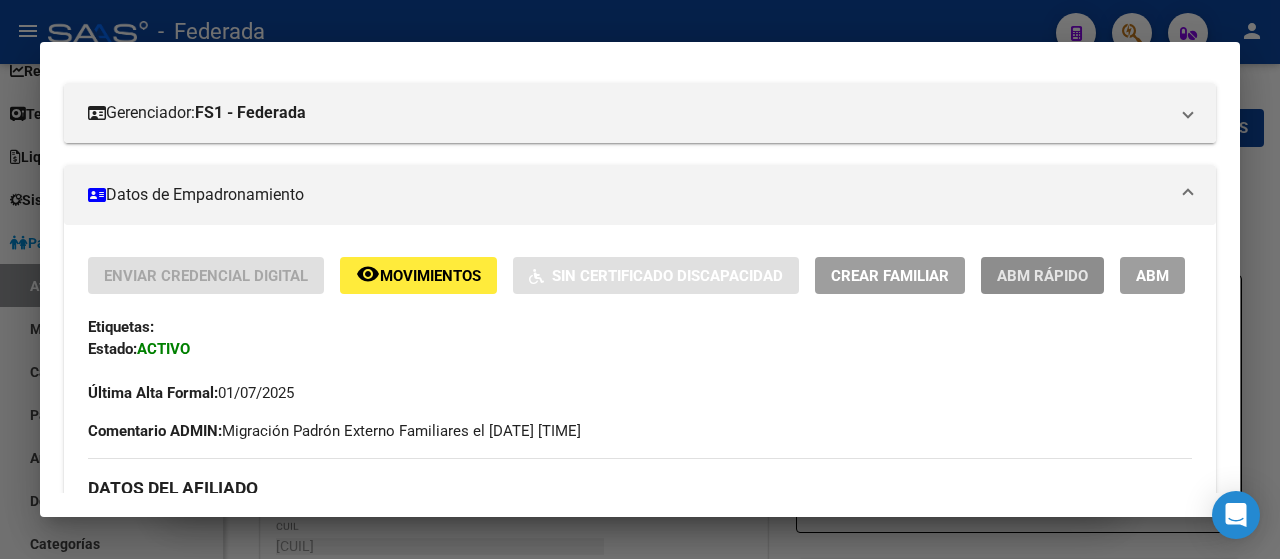 click on "ABM Rápido" 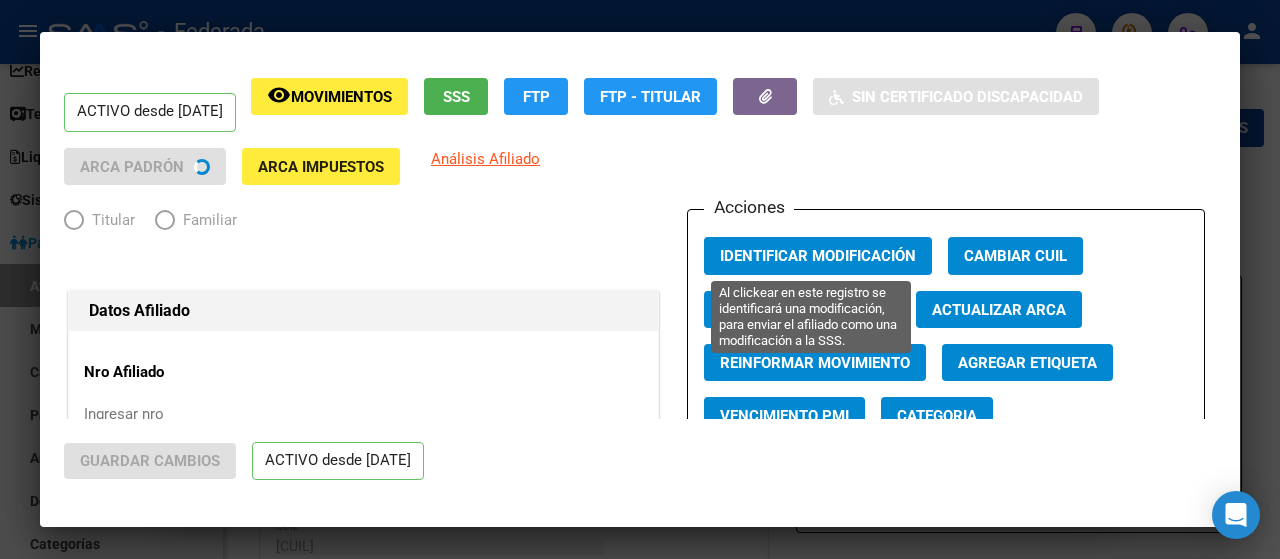 radio on "true" 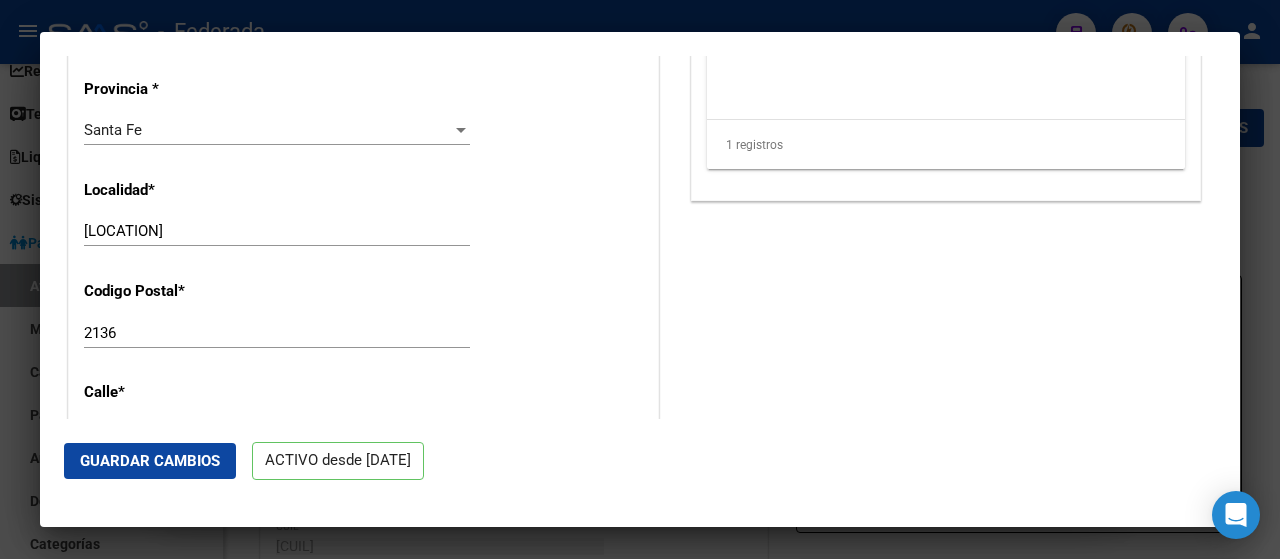 scroll, scrollTop: 1800, scrollLeft: 0, axis: vertical 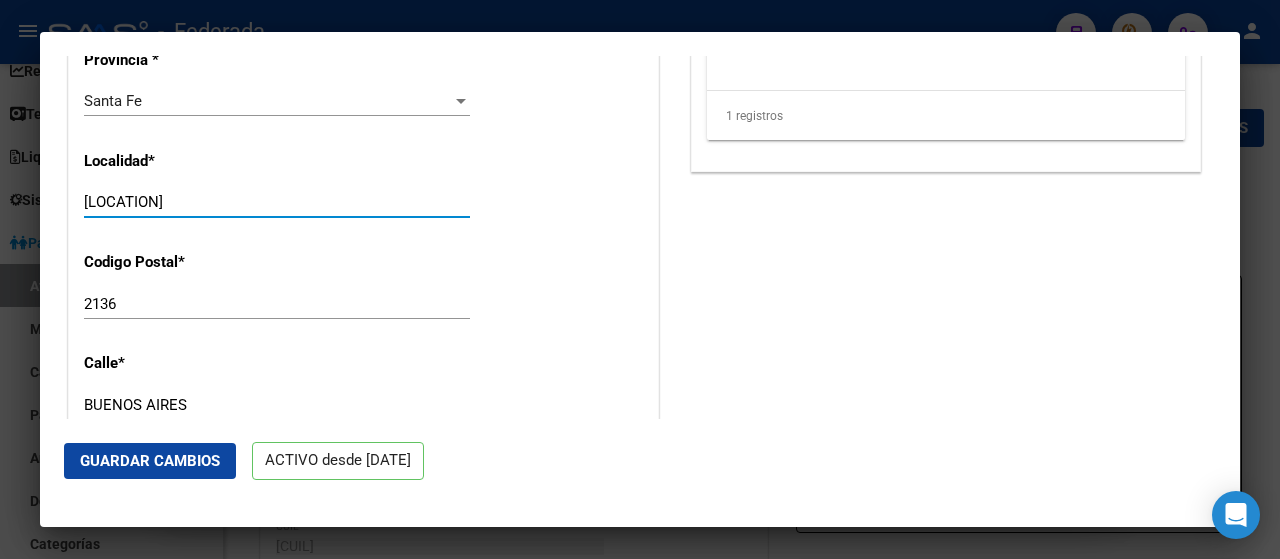click on "[LOCATION]" at bounding box center (277, 202) 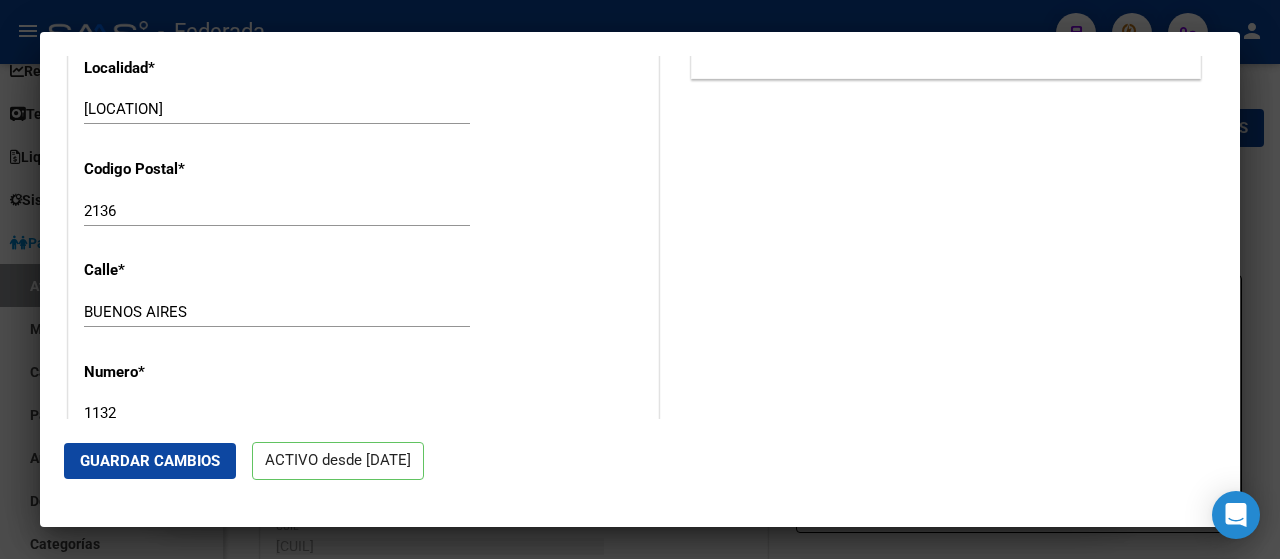 scroll, scrollTop: 1900, scrollLeft: 0, axis: vertical 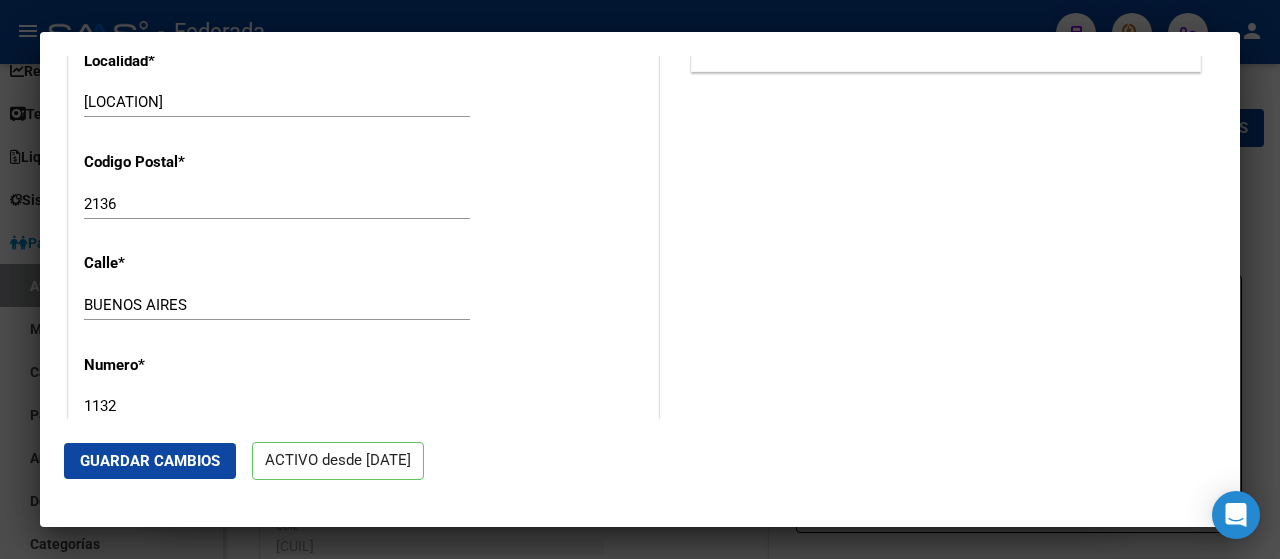 click on "[STREET] Ingresar calle" 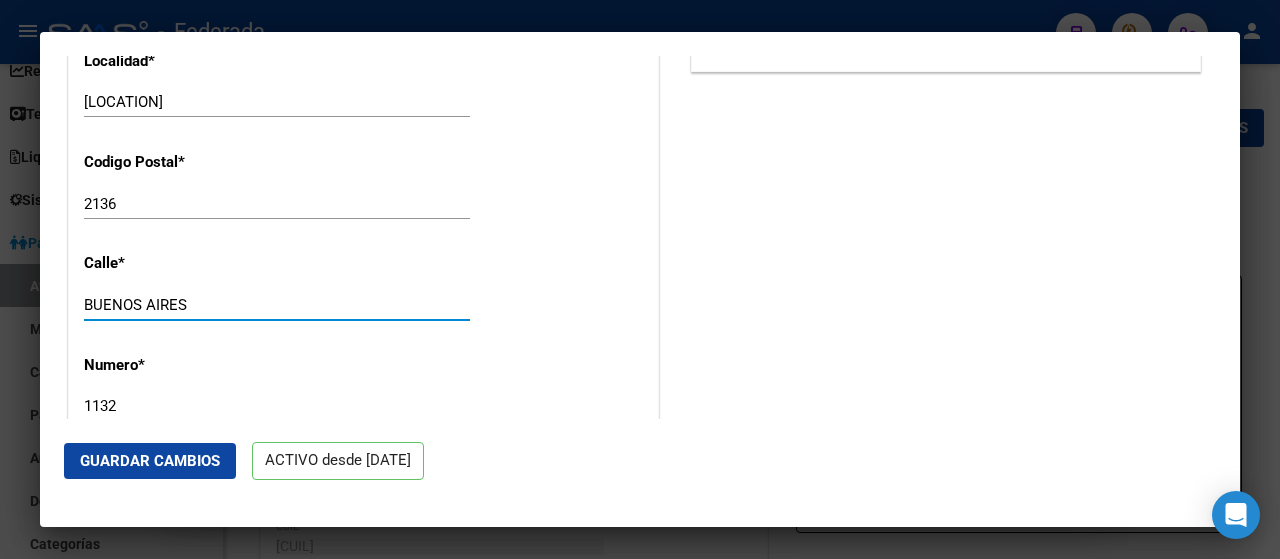 click on "BUENOS AIRES" at bounding box center [277, 305] 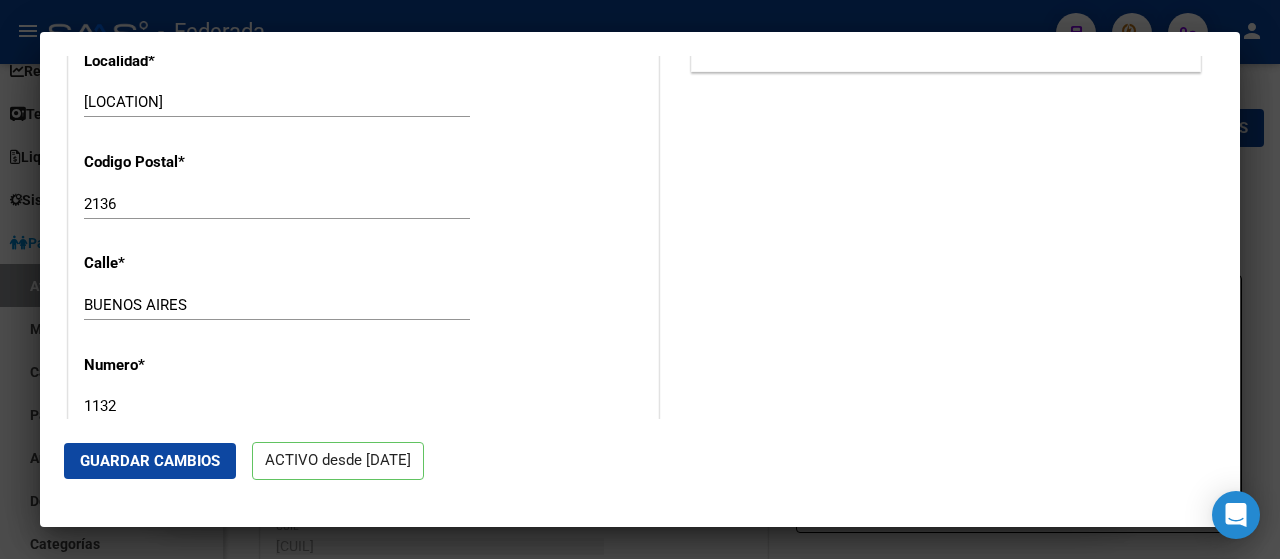 scroll, scrollTop: 2100, scrollLeft: 0, axis: vertical 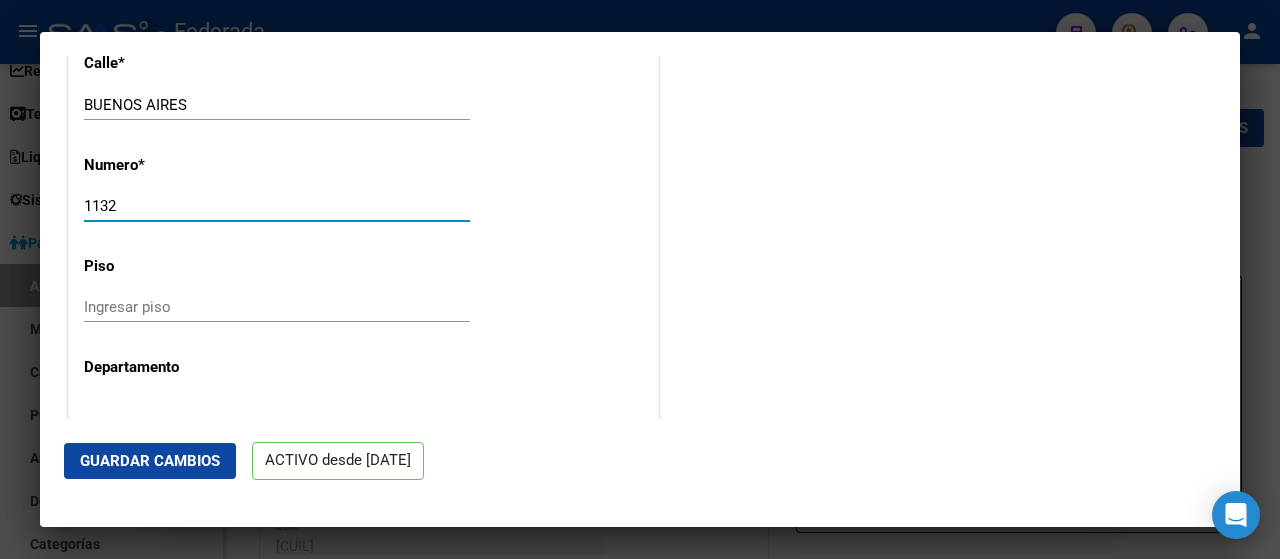click on "1132" at bounding box center [277, 206] 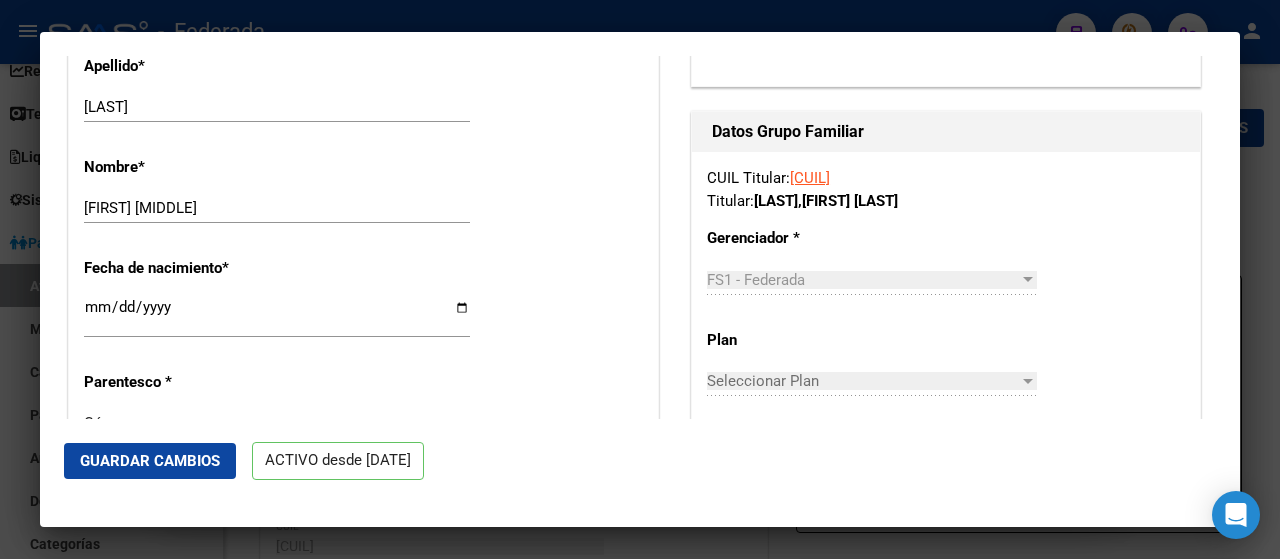 scroll, scrollTop: 742, scrollLeft: 0, axis: vertical 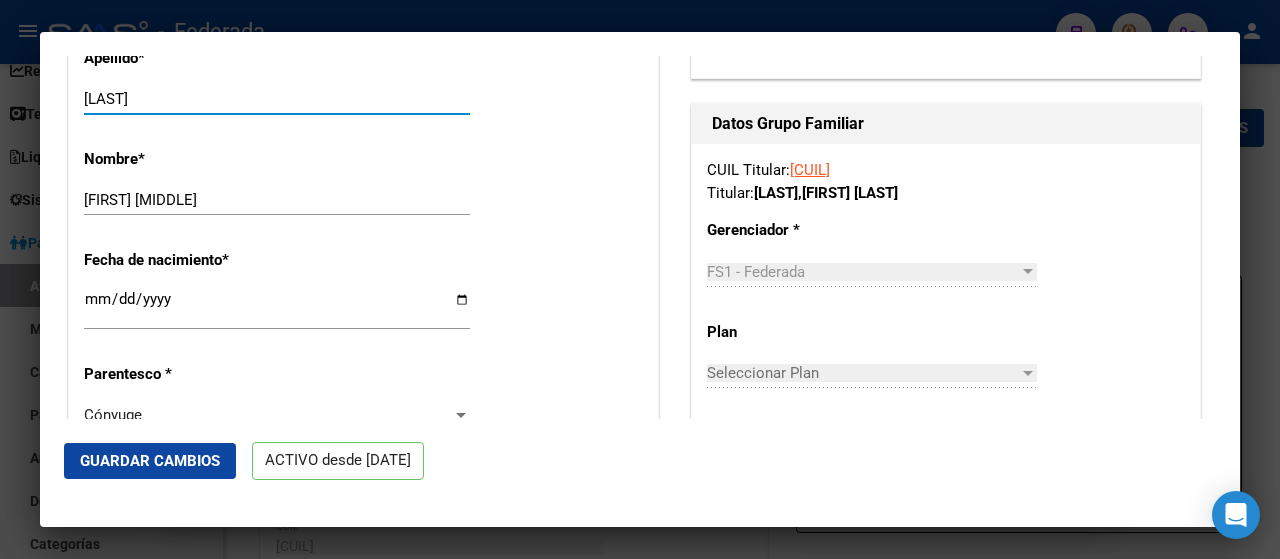 click on "[LAST]" at bounding box center (277, 99) 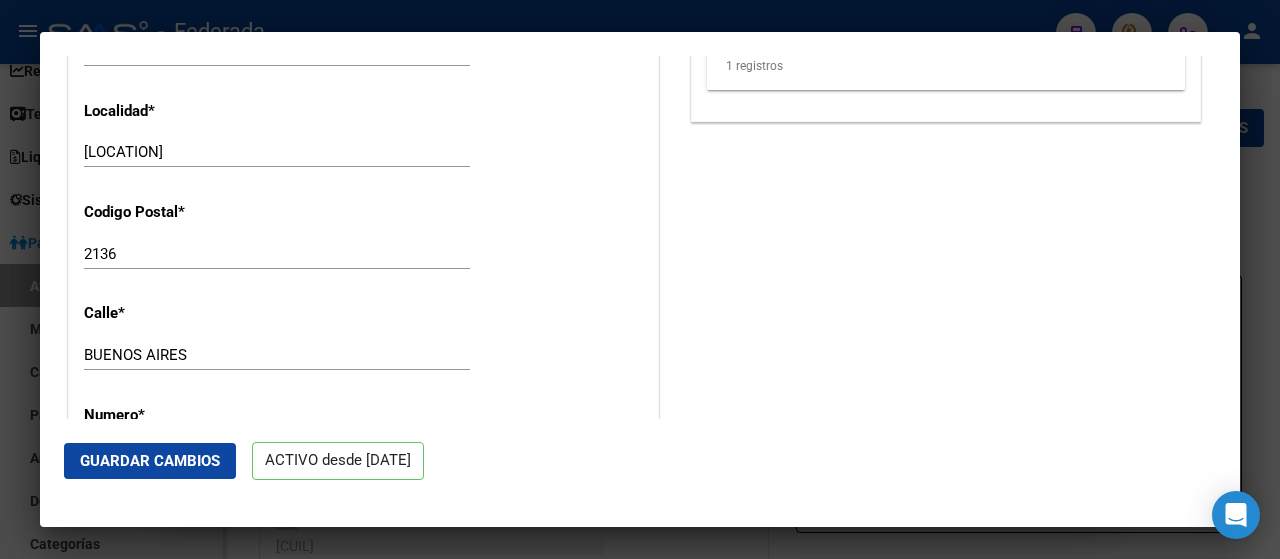 scroll, scrollTop: 1942, scrollLeft: 0, axis: vertical 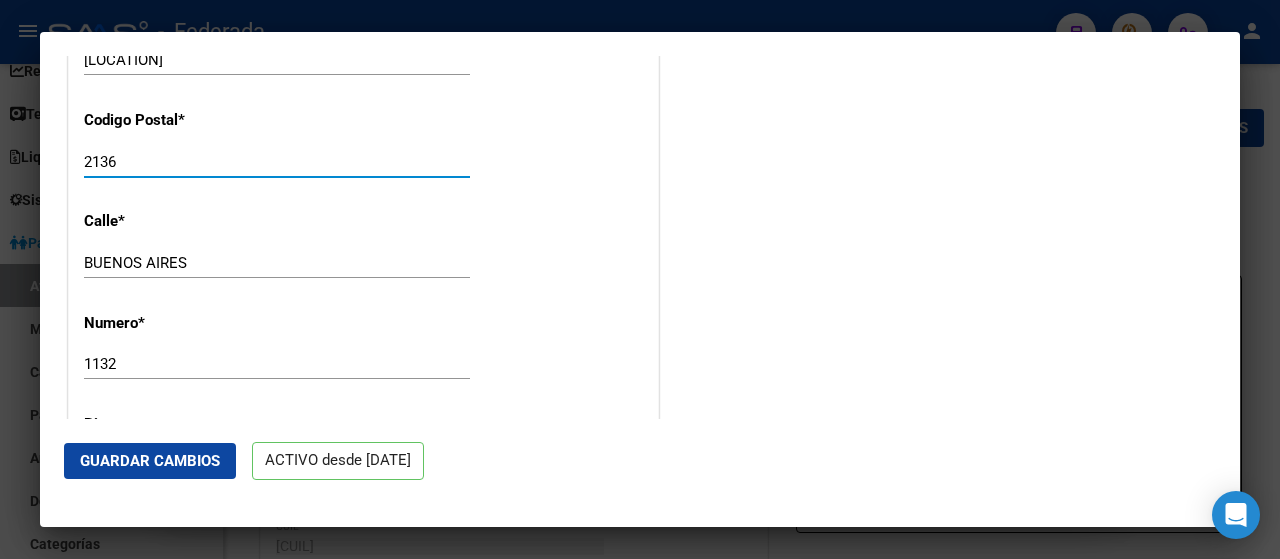 click on "2136" at bounding box center [277, 162] 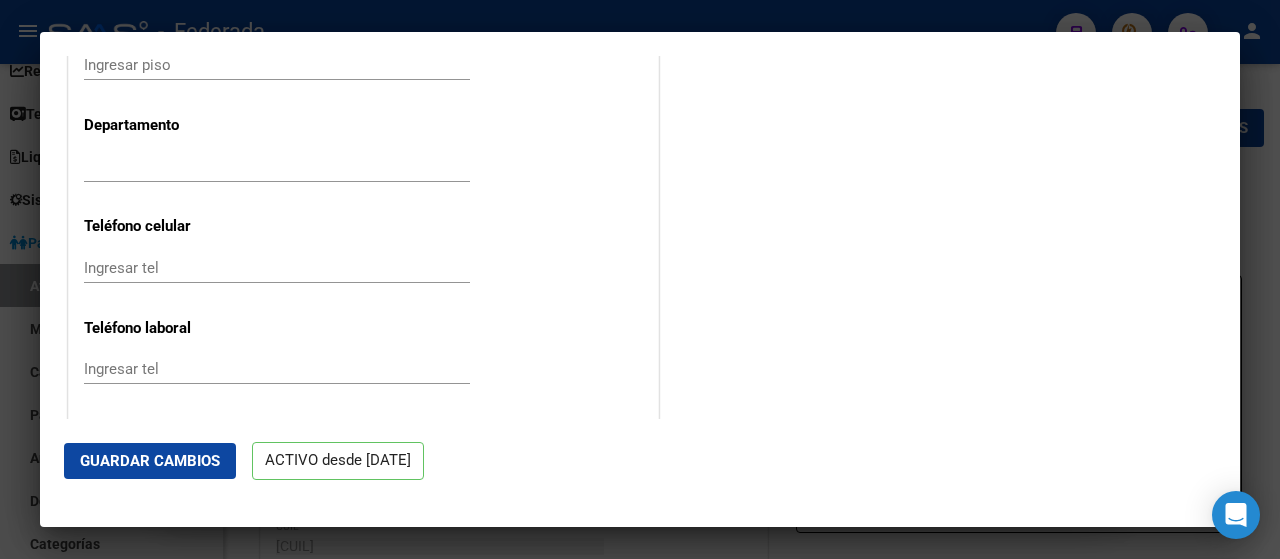 scroll, scrollTop: 2342, scrollLeft: 0, axis: vertical 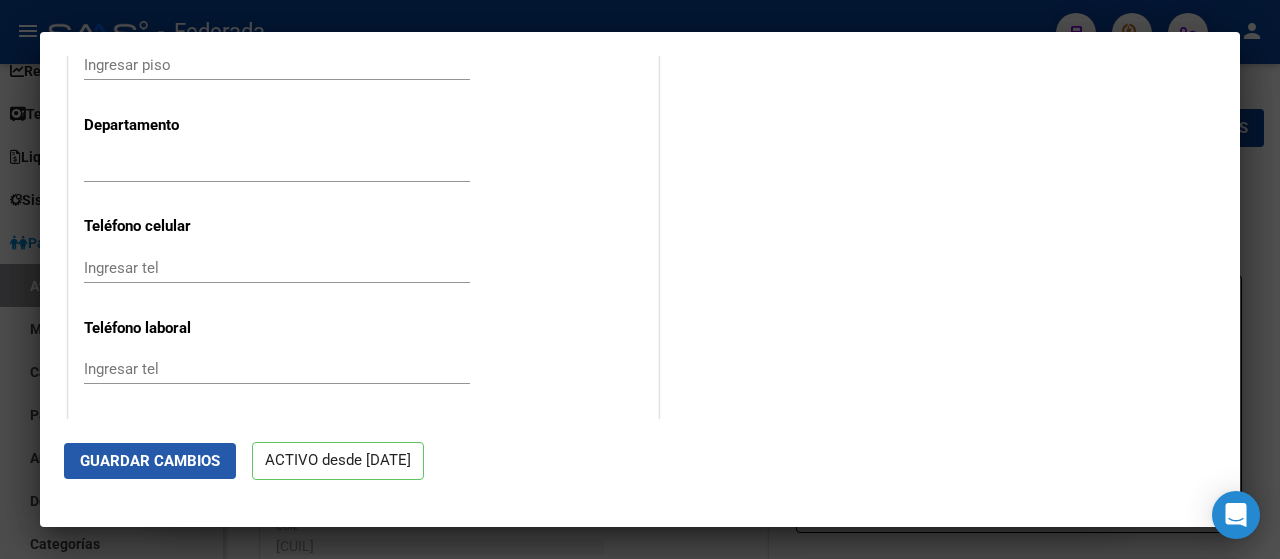 click on "Guardar Cambios" 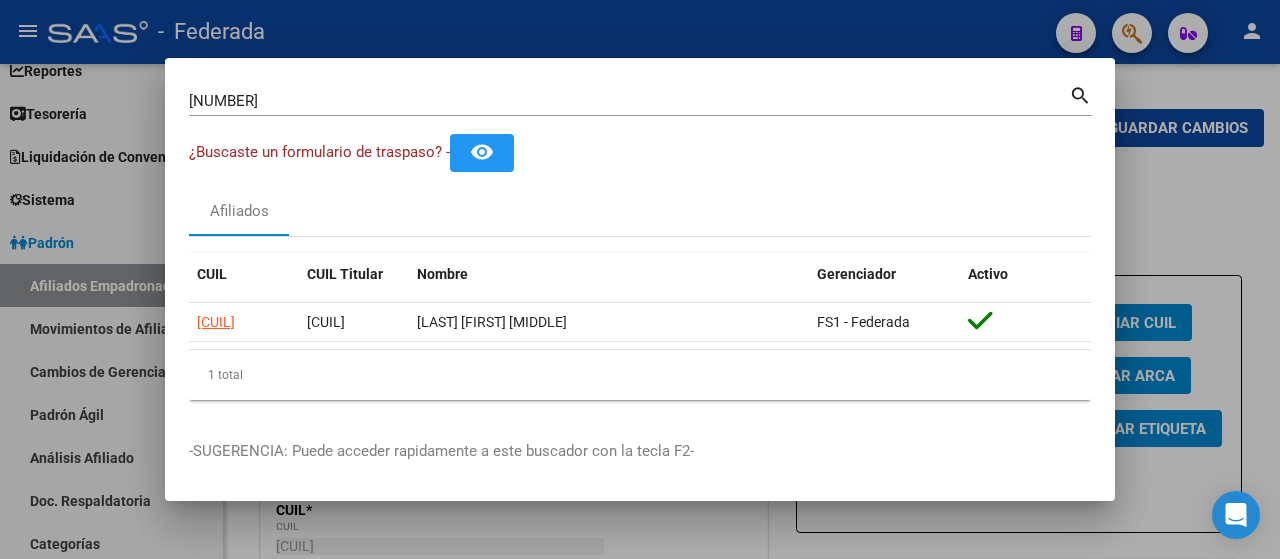click on "[NUMBER]" at bounding box center (629, 101) 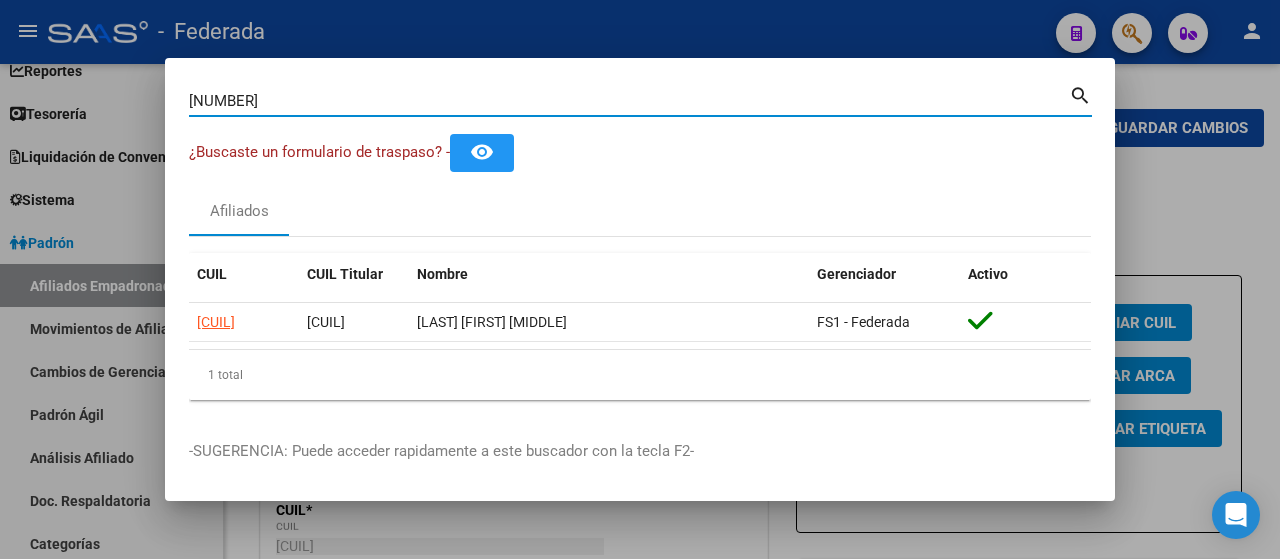 click on "[NUMBER]" at bounding box center (629, 101) 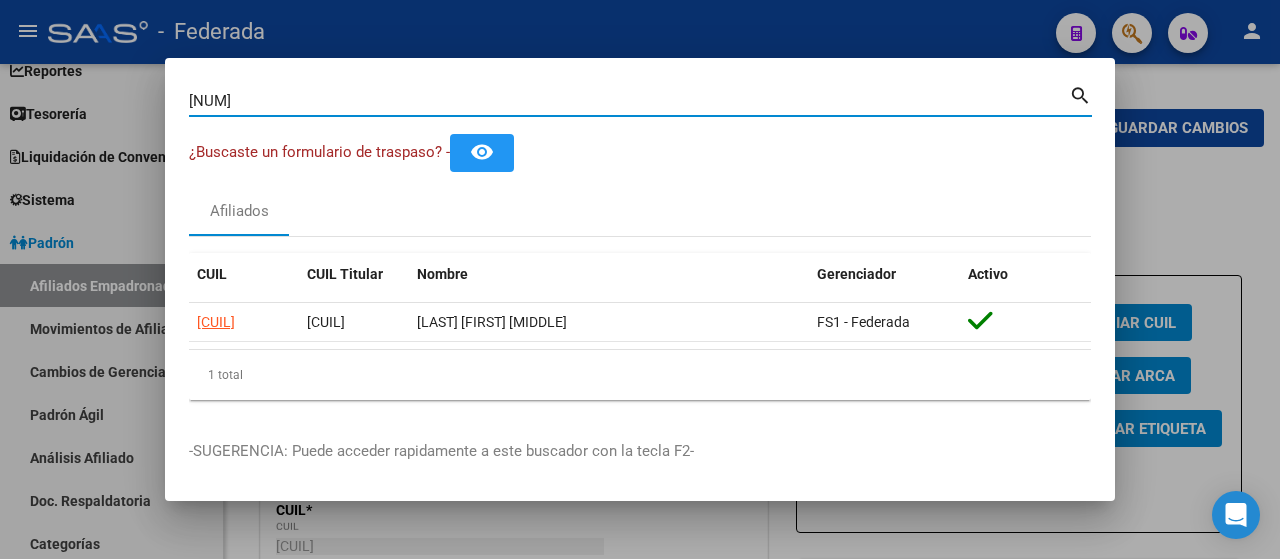 type on "[NUM]" 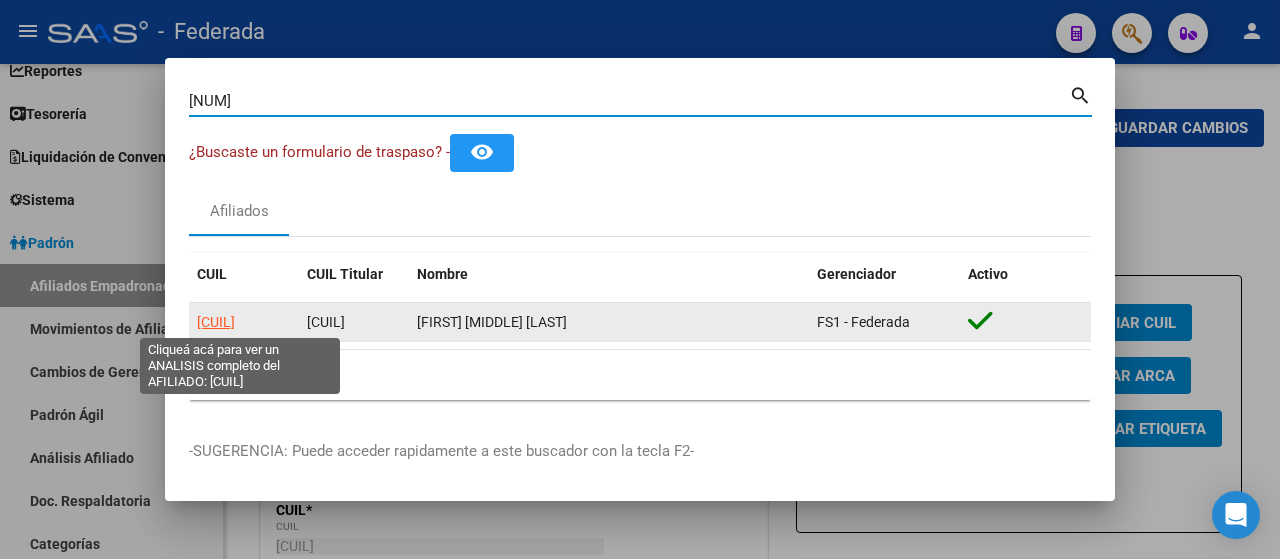 click on "[CUIL]" 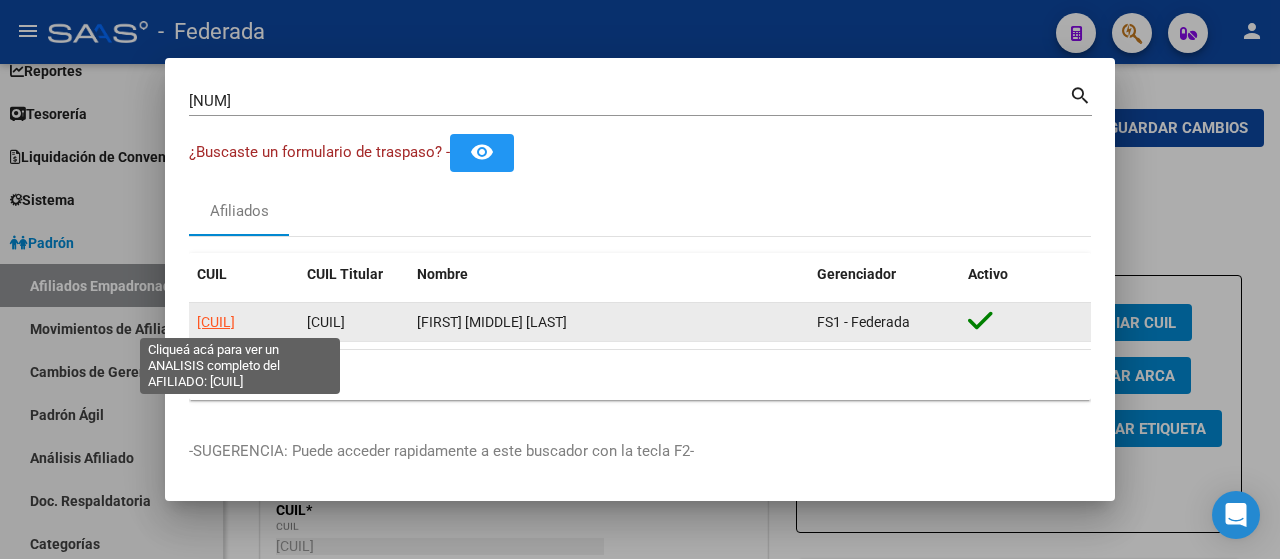click on "[CUIL]" 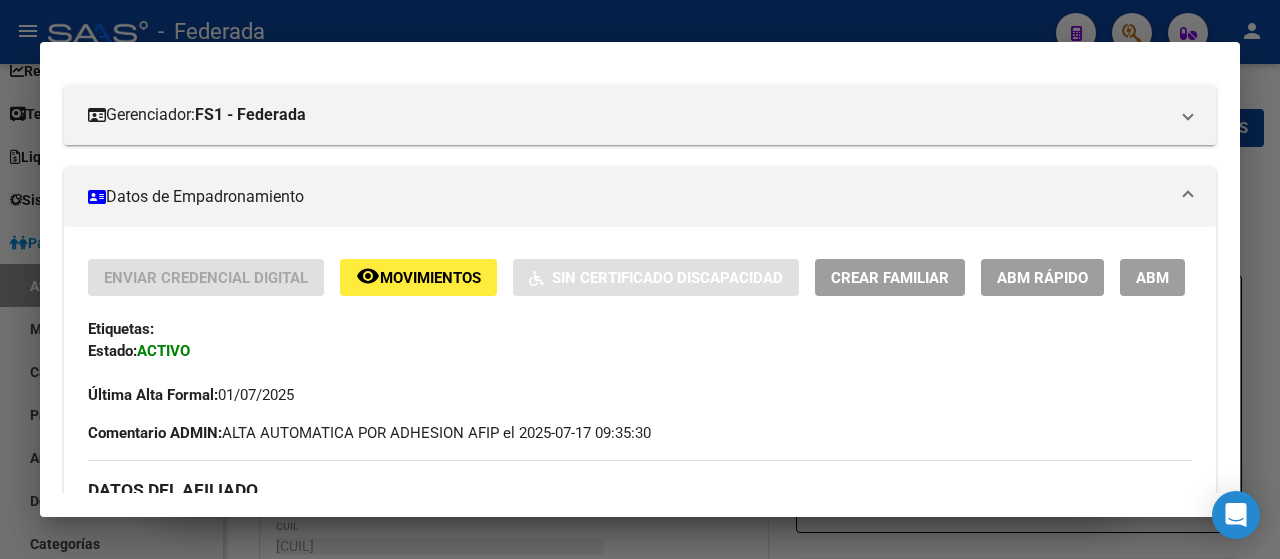 scroll, scrollTop: 400, scrollLeft: 0, axis: vertical 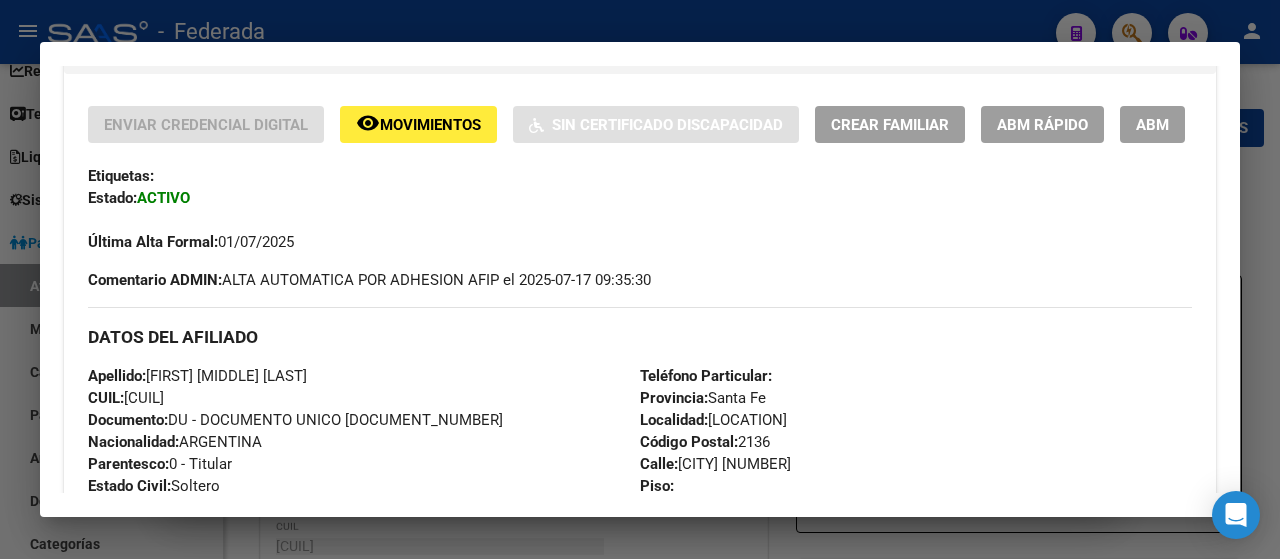 click on "ABM Rápido" 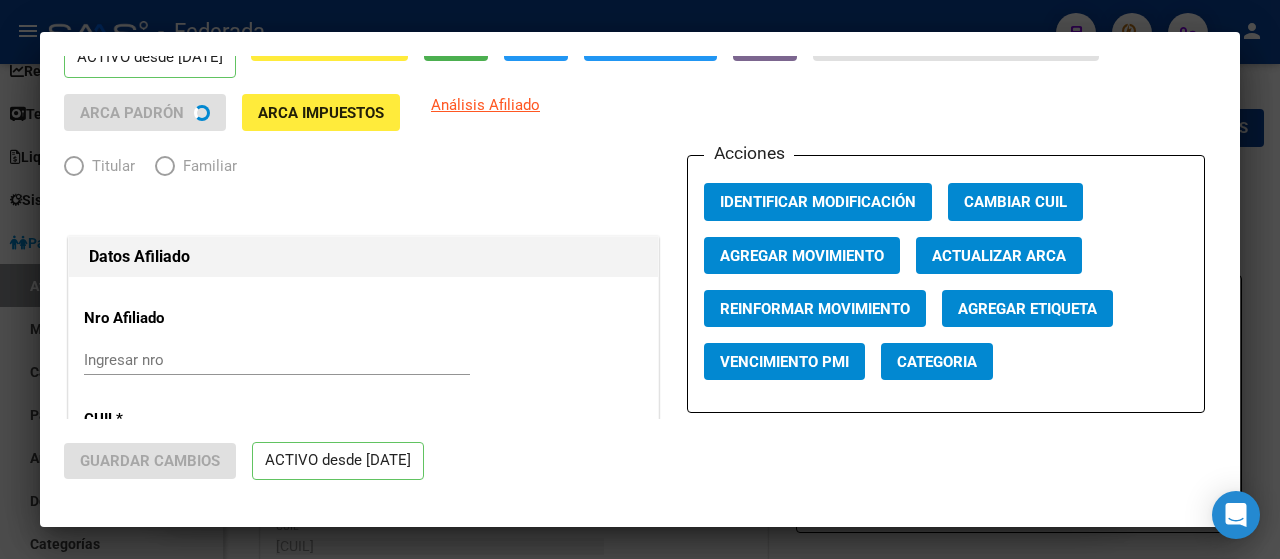 radio on "true" 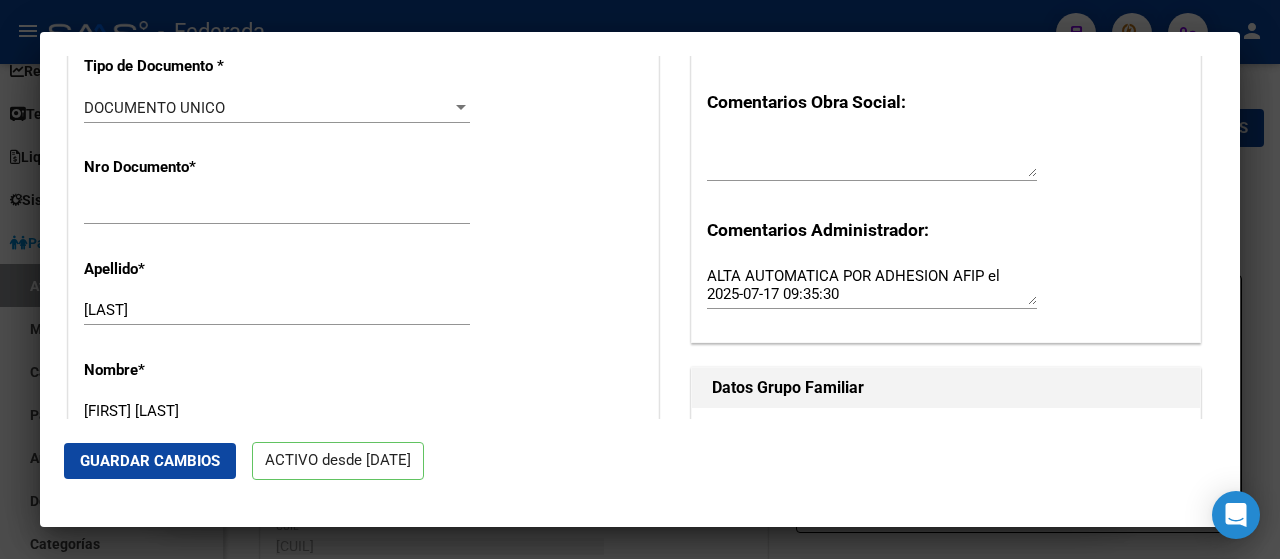scroll, scrollTop: 631, scrollLeft: 0, axis: vertical 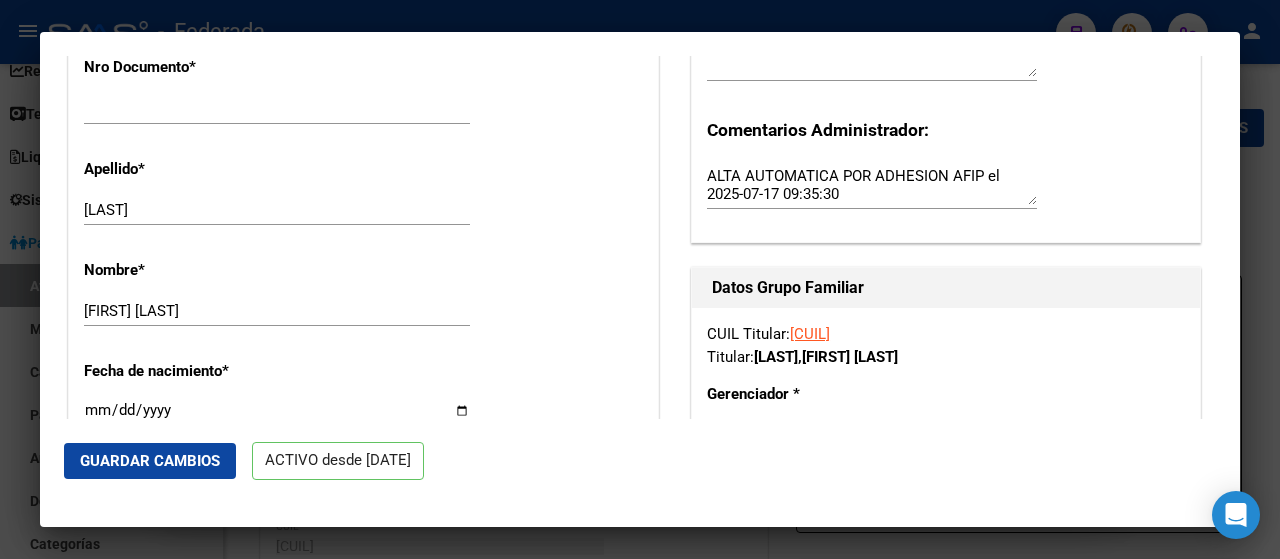 click on "[FIRST] [LAST]" at bounding box center (277, 311) 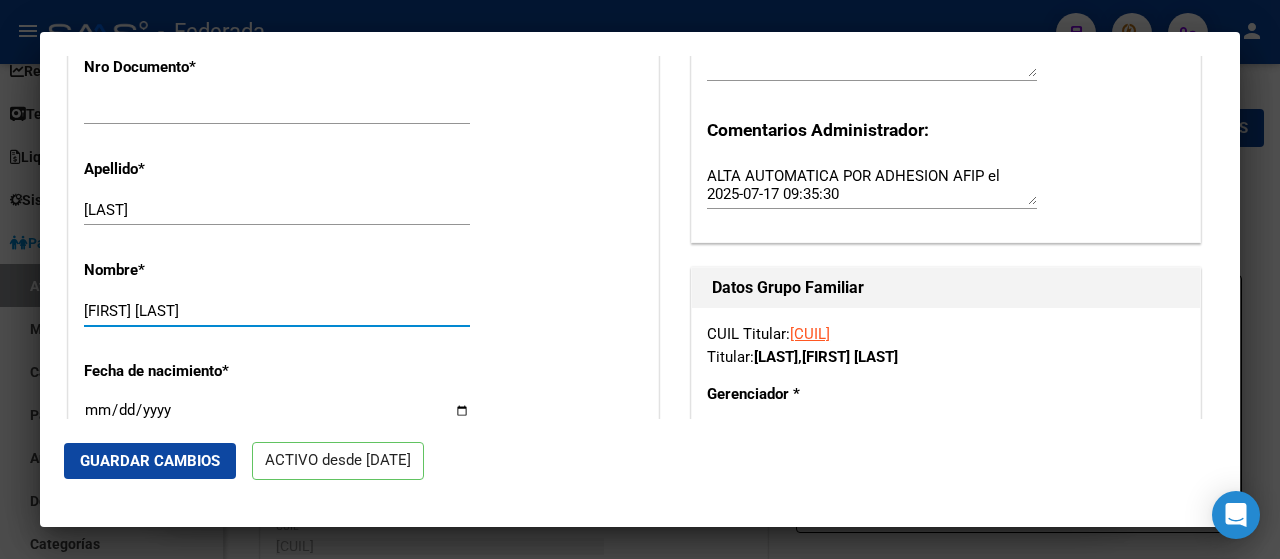 click on "[LAST]" at bounding box center (277, 210) 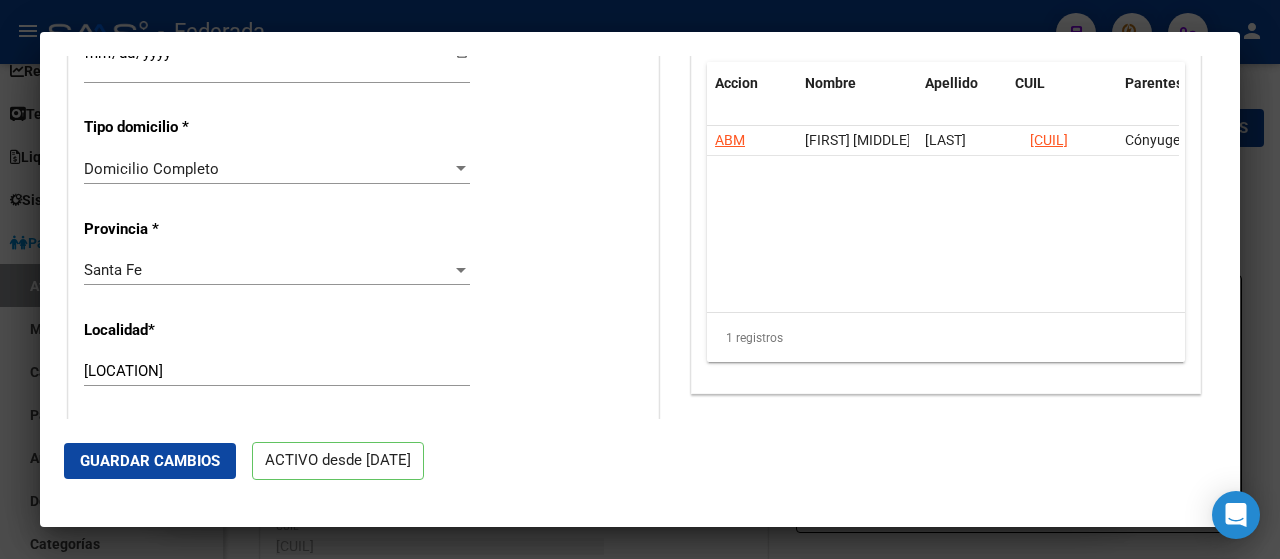 scroll, scrollTop: 1731, scrollLeft: 0, axis: vertical 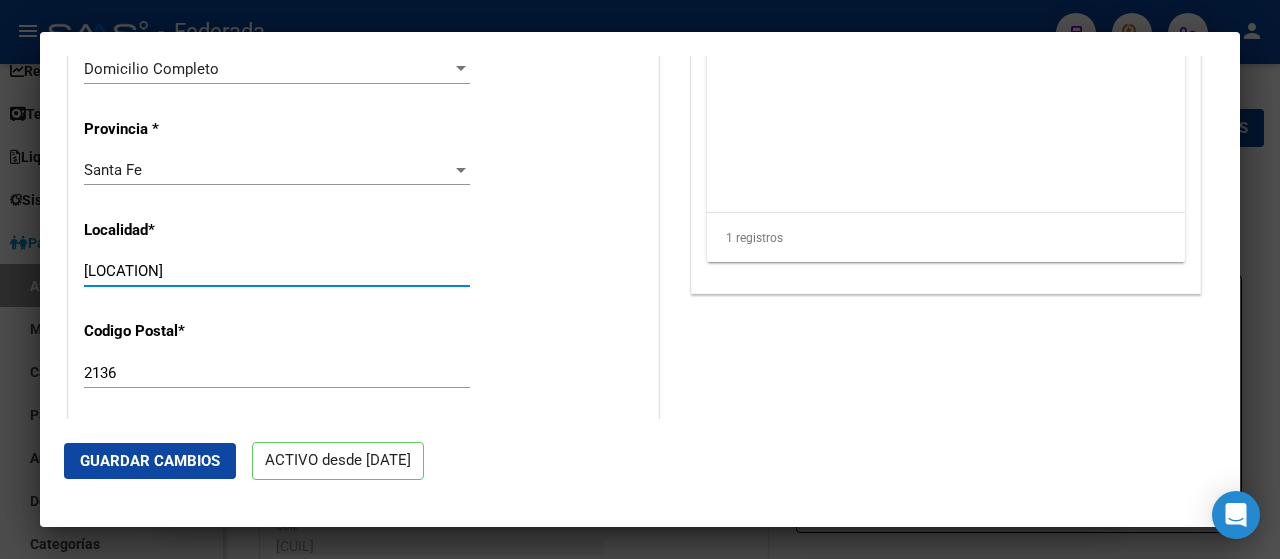 click on "[LOCATION]" at bounding box center (277, 271) 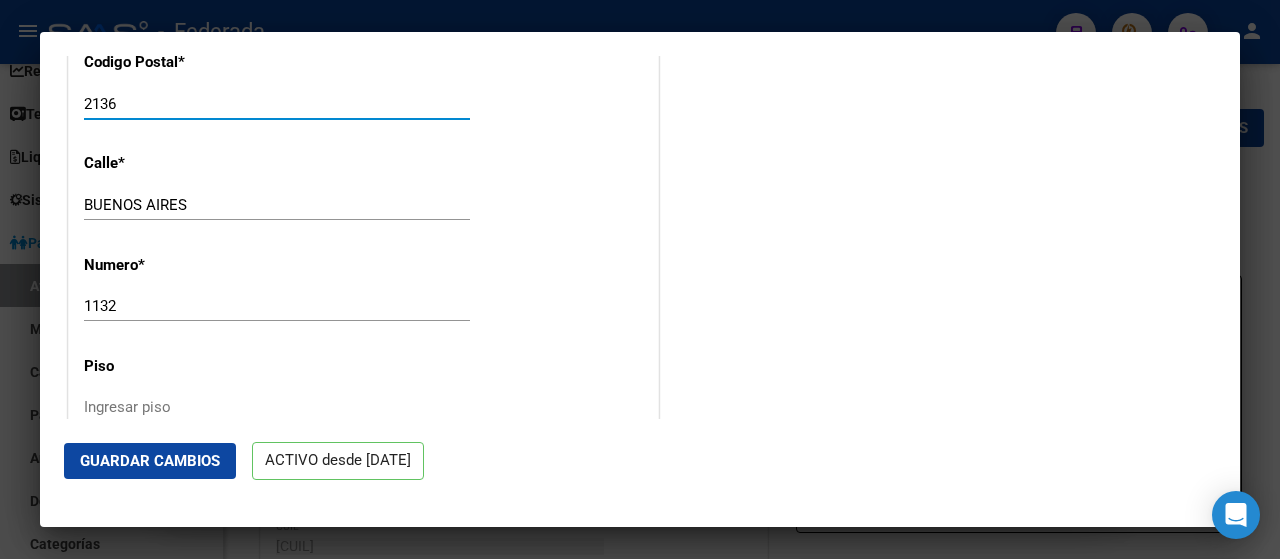 scroll, scrollTop: 2031, scrollLeft: 0, axis: vertical 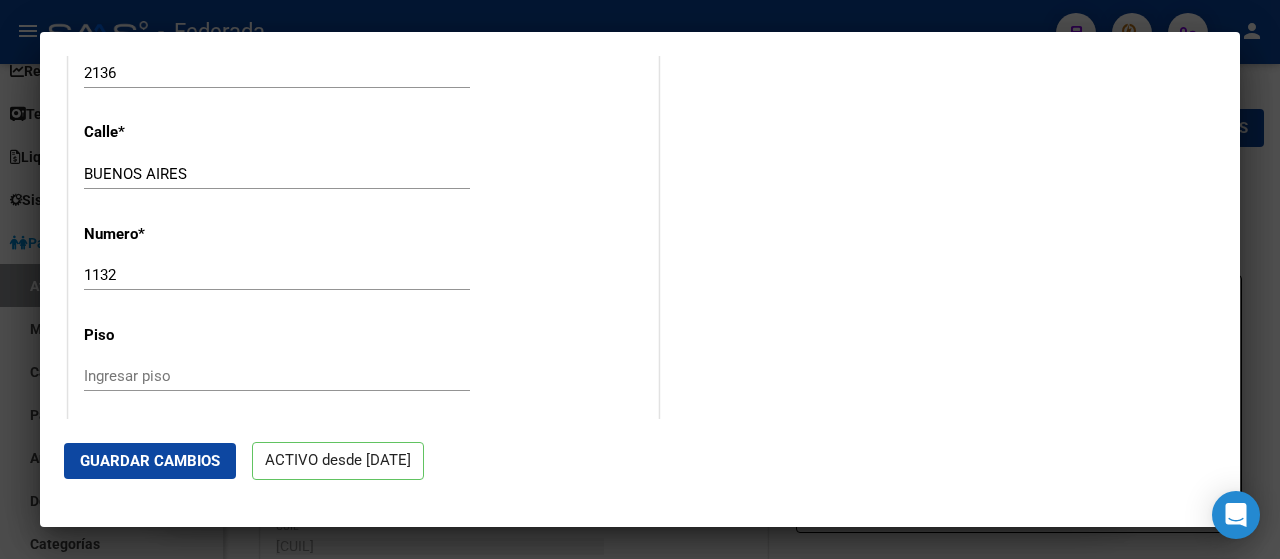 click on "[STREET] Ingresar calle" 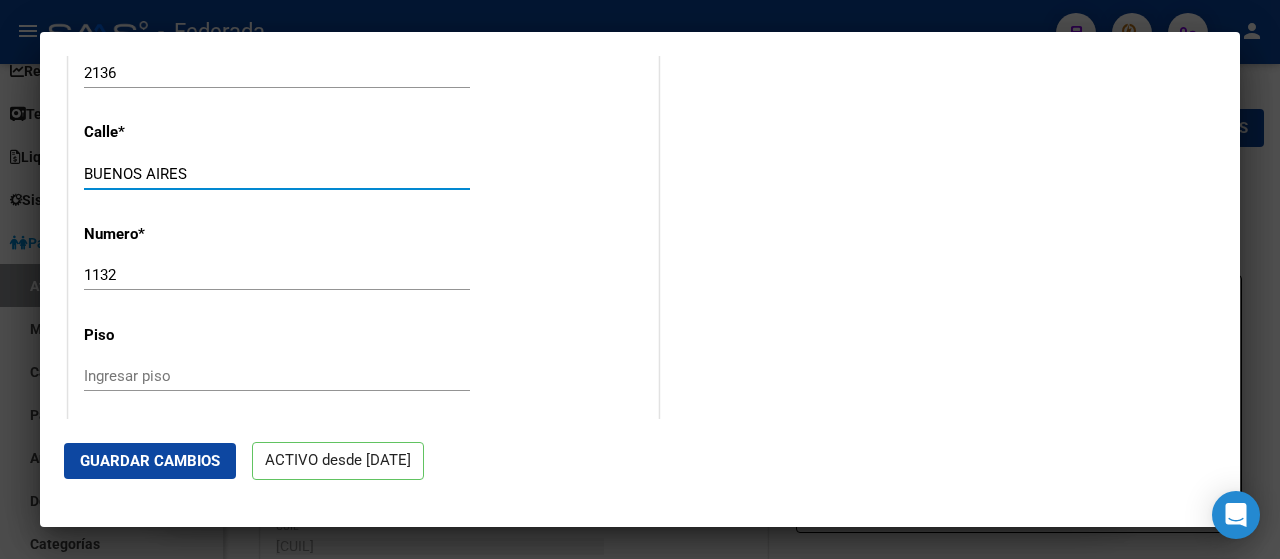 type on "BUENOS AIRES" 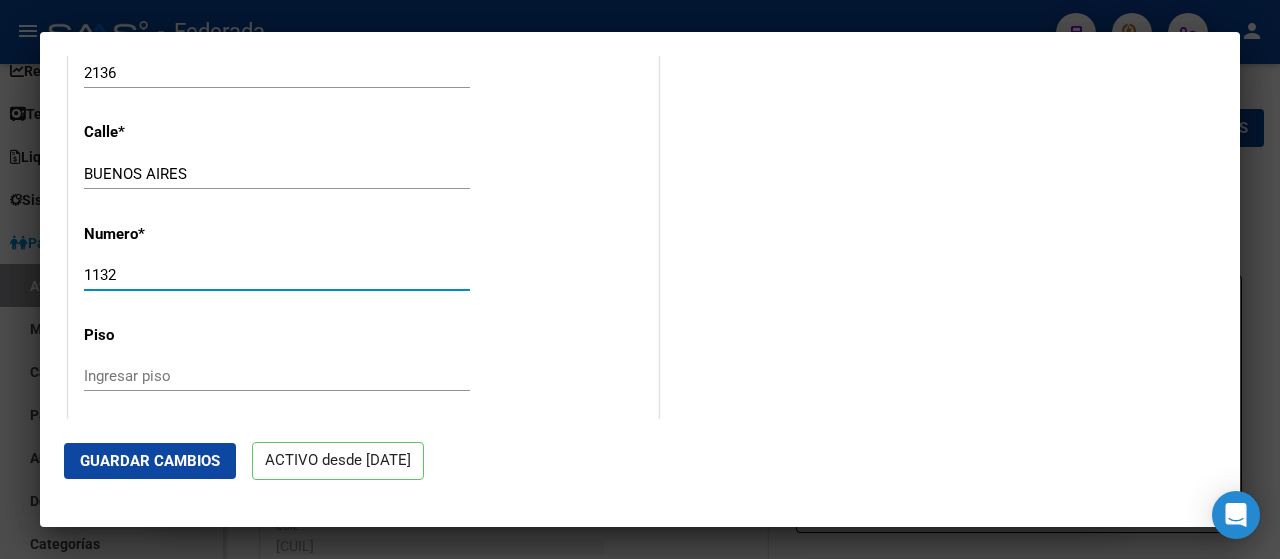 click on "1132" at bounding box center (277, 275) 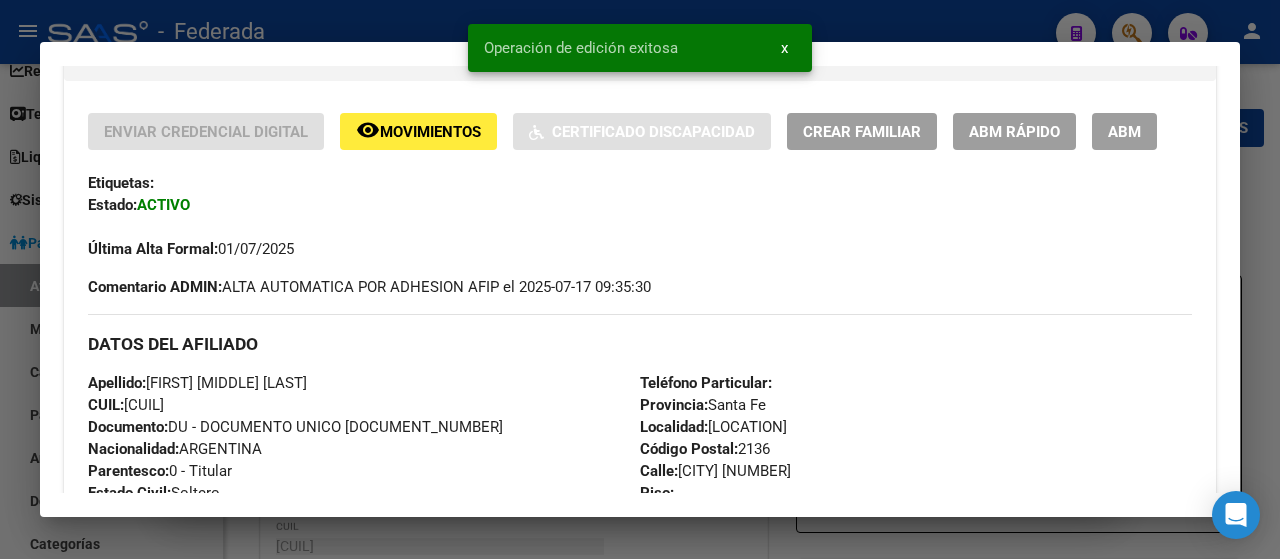 scroll, scrollTop: 400, scrollLeft: 0, axis: vertical 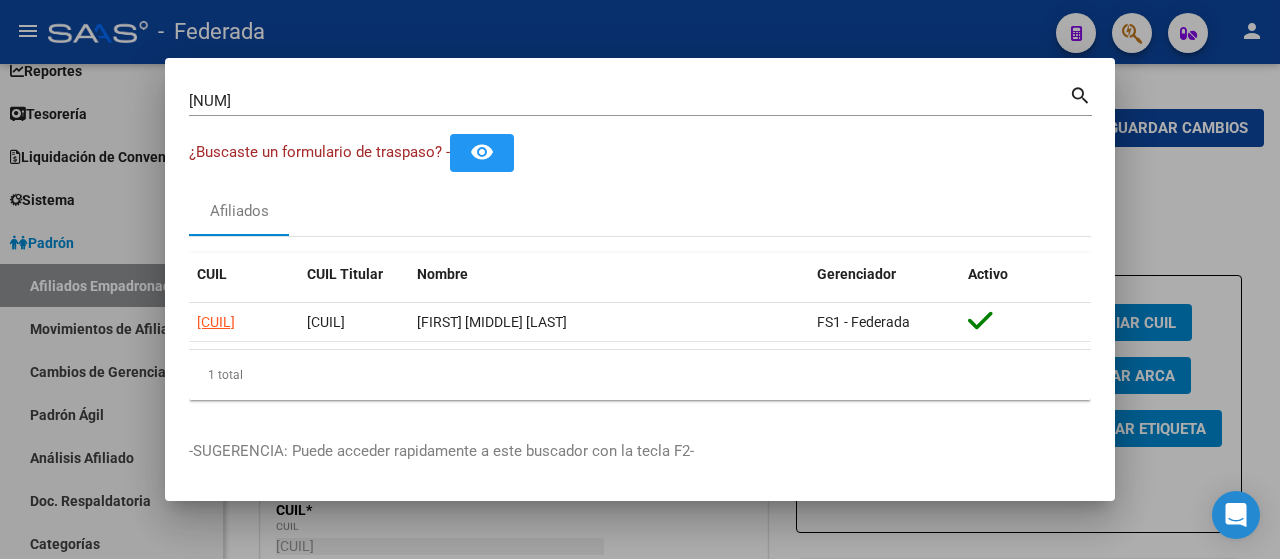 click on "[NUM]" at bounding box center (629, 101) 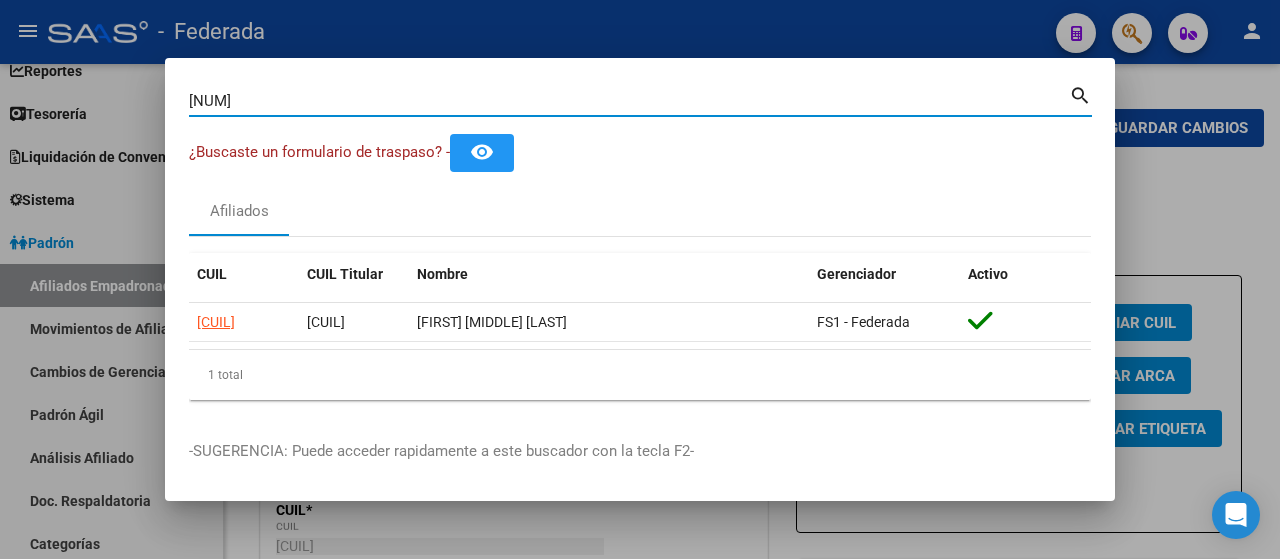 click on "[NUM]" at bounding box center (629, 101) 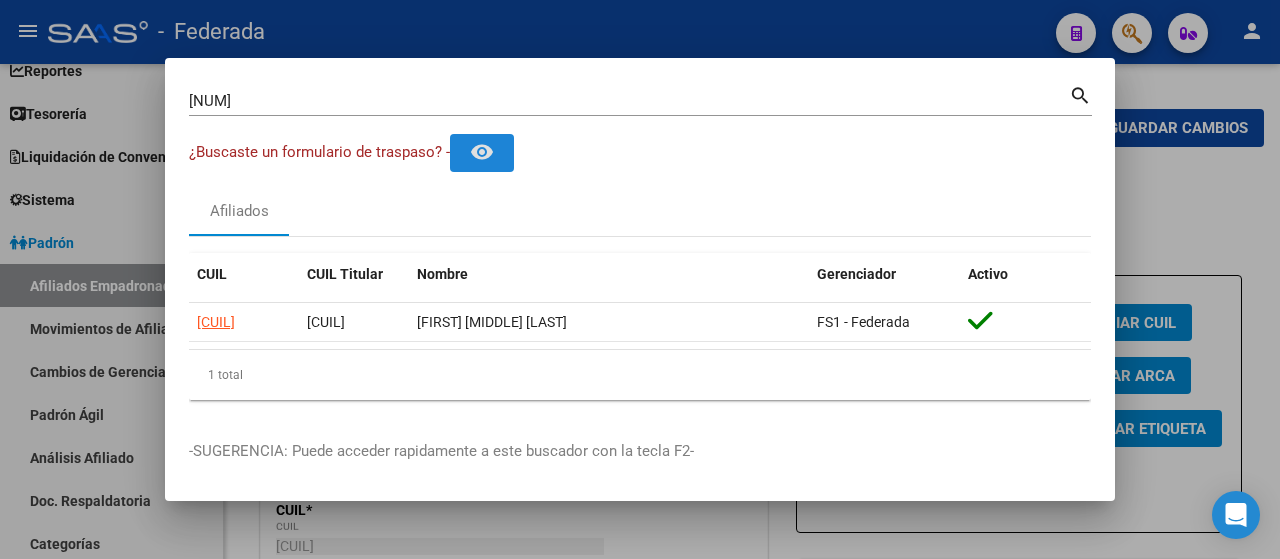 type 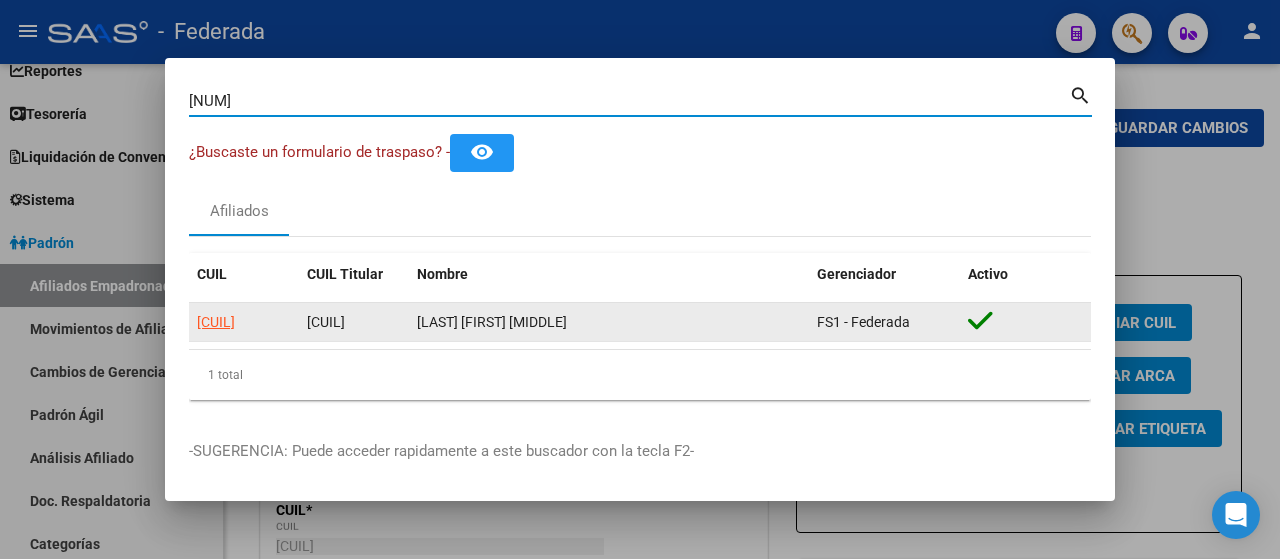 click on "[CUIL]" 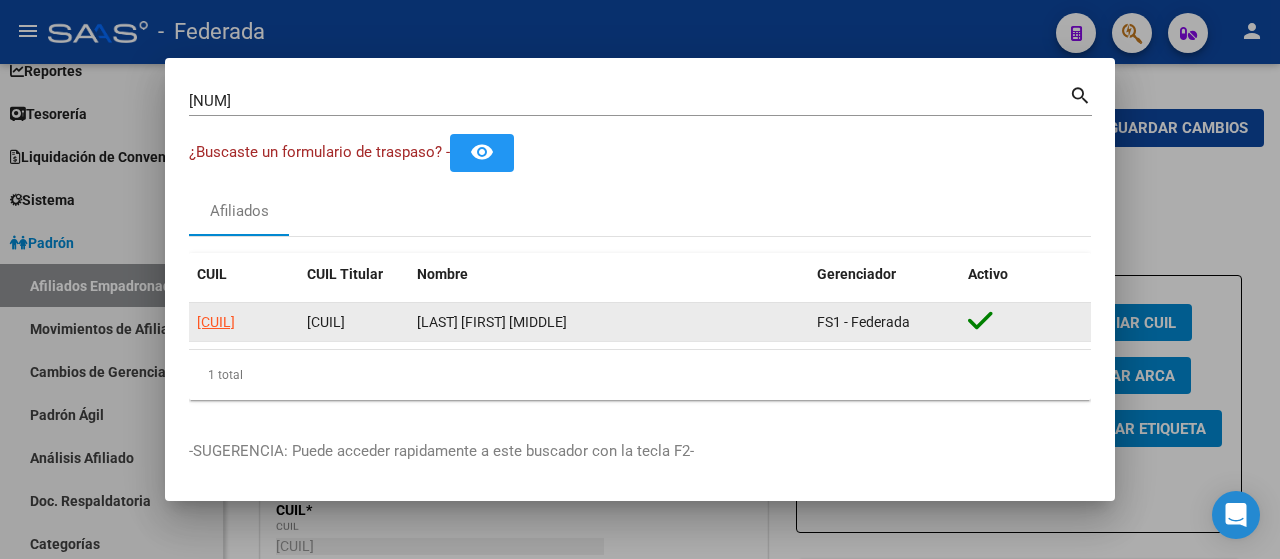 click on "[CUIL]" 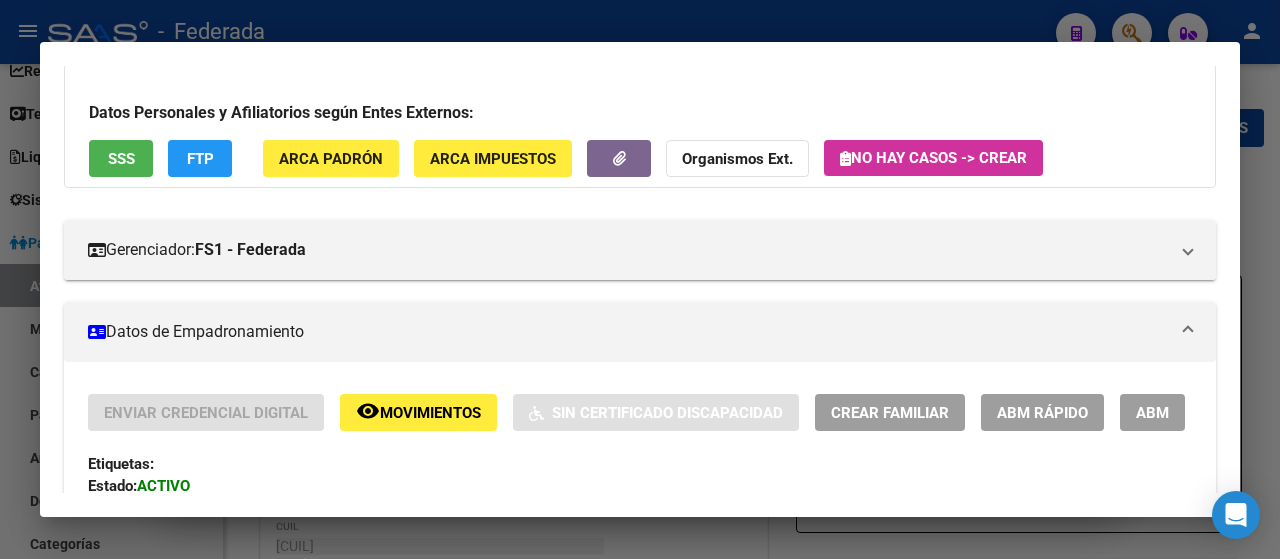 scroll, scrollTop: 300, scrollLeft: 0, axis: vertical 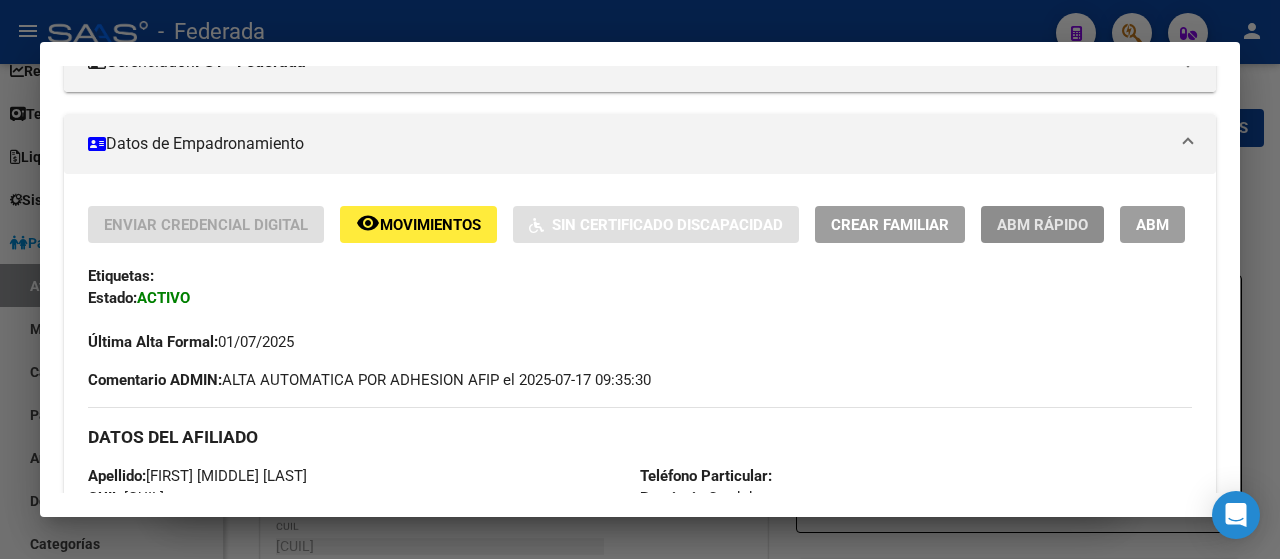 click on "ABM Rápido" 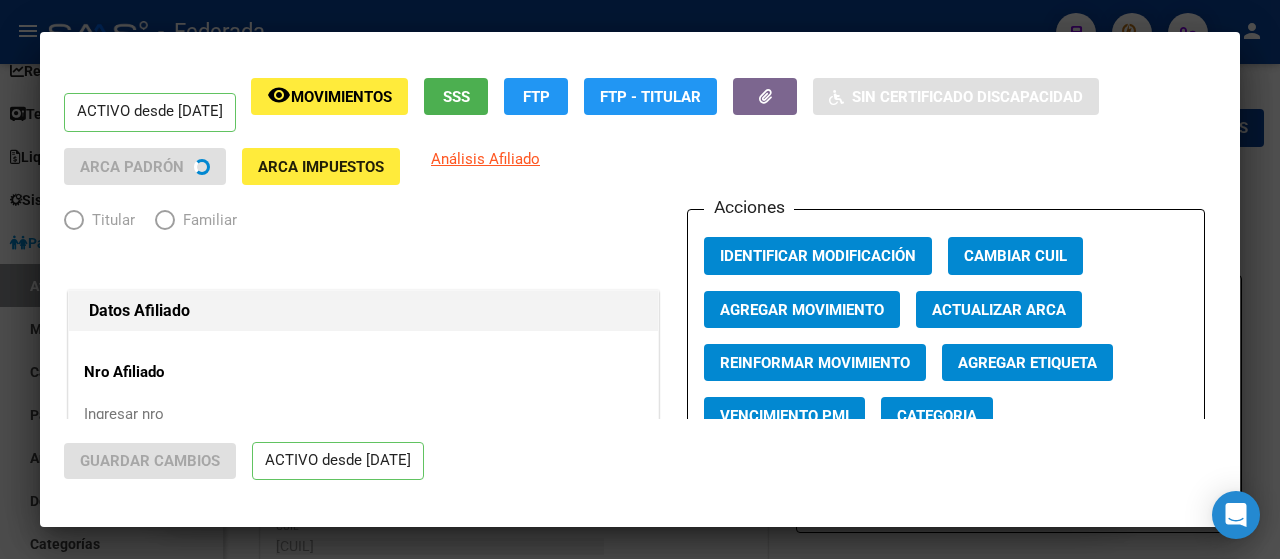 radio on "true" 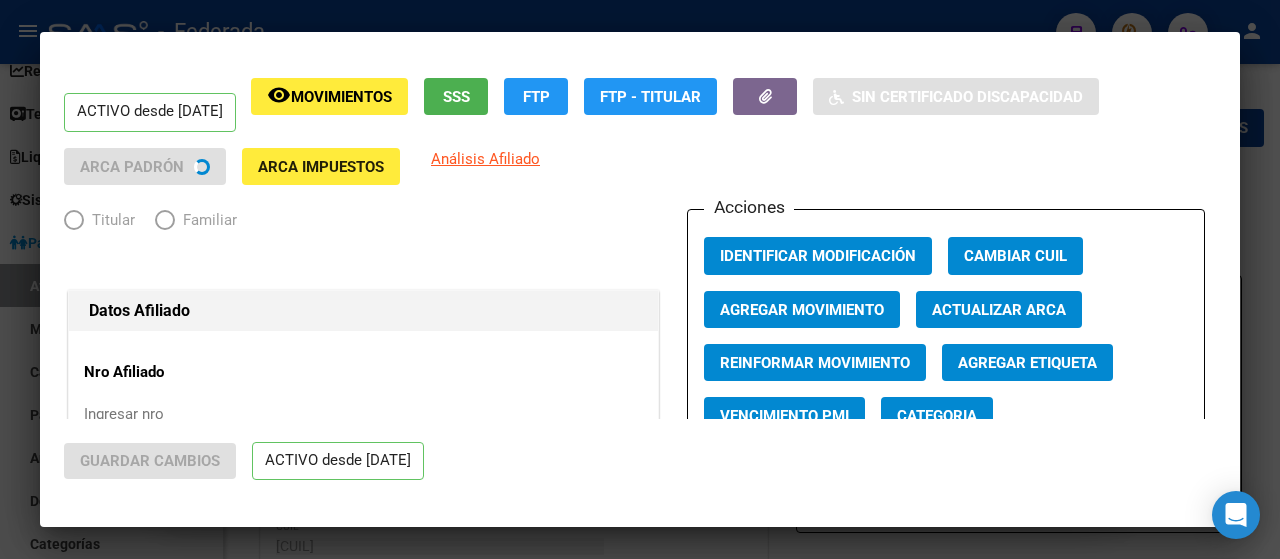 type on "[CUIL]" 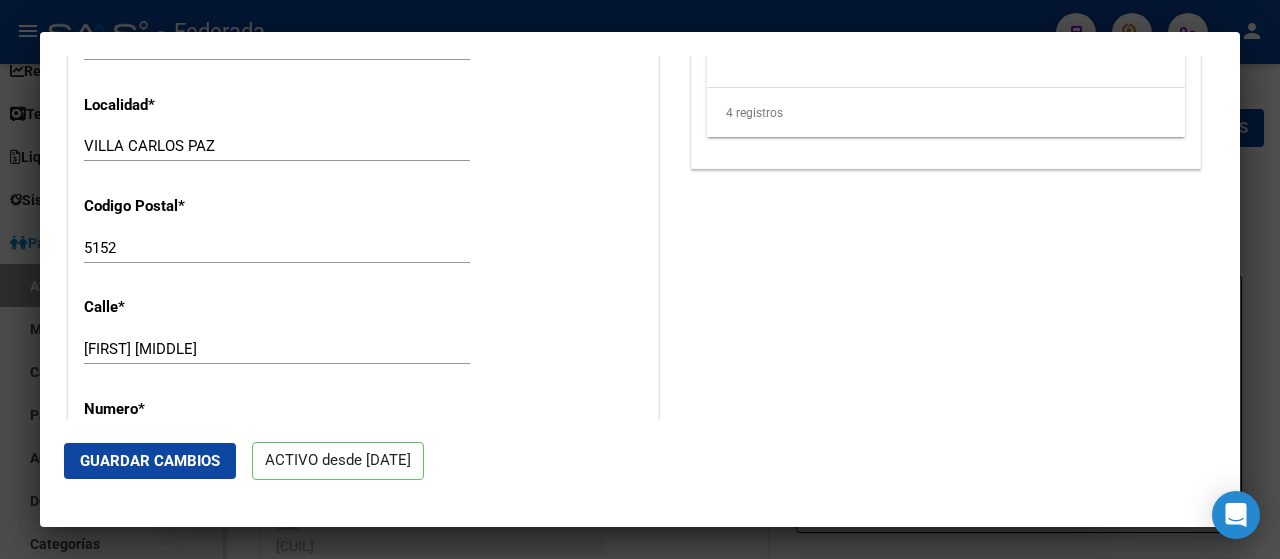 scroll, scrollTop: 1900, scrollLeft: 0, axis: vertical 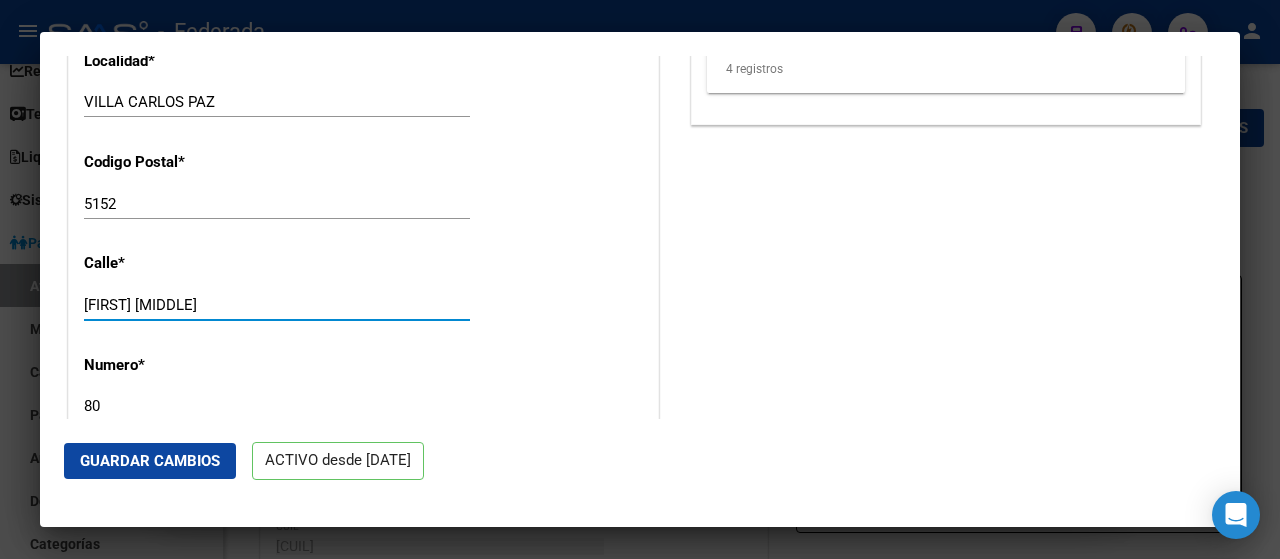 drag, startPoint x: 211, startPoint y: 295, endPoint x: 0, endPoint y: 309, distance: 211.46394 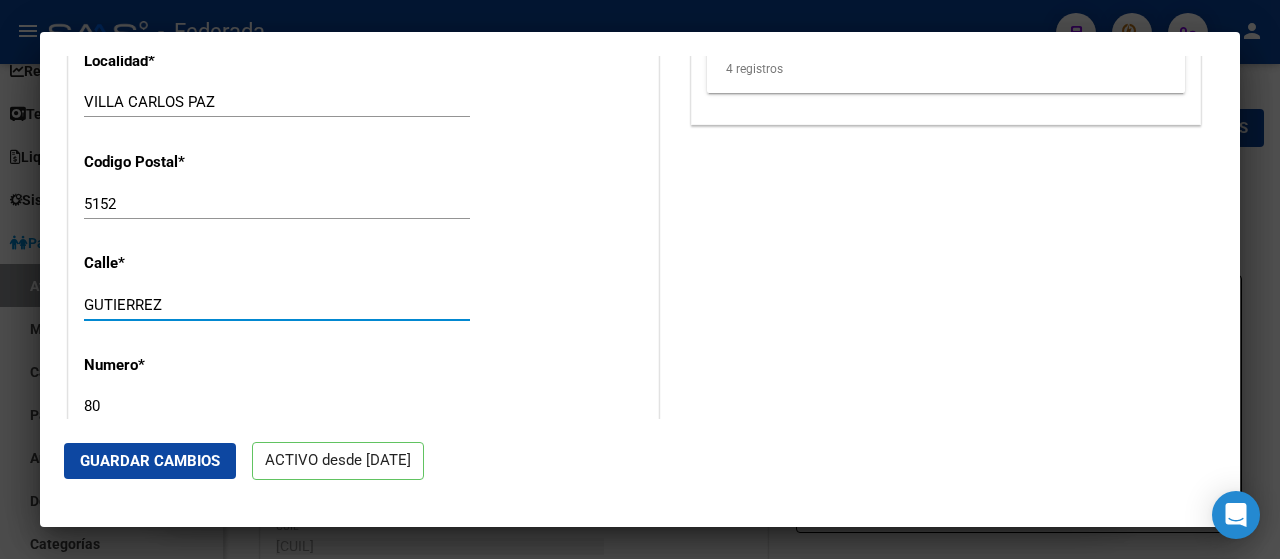 type on "GUTIERREZ" 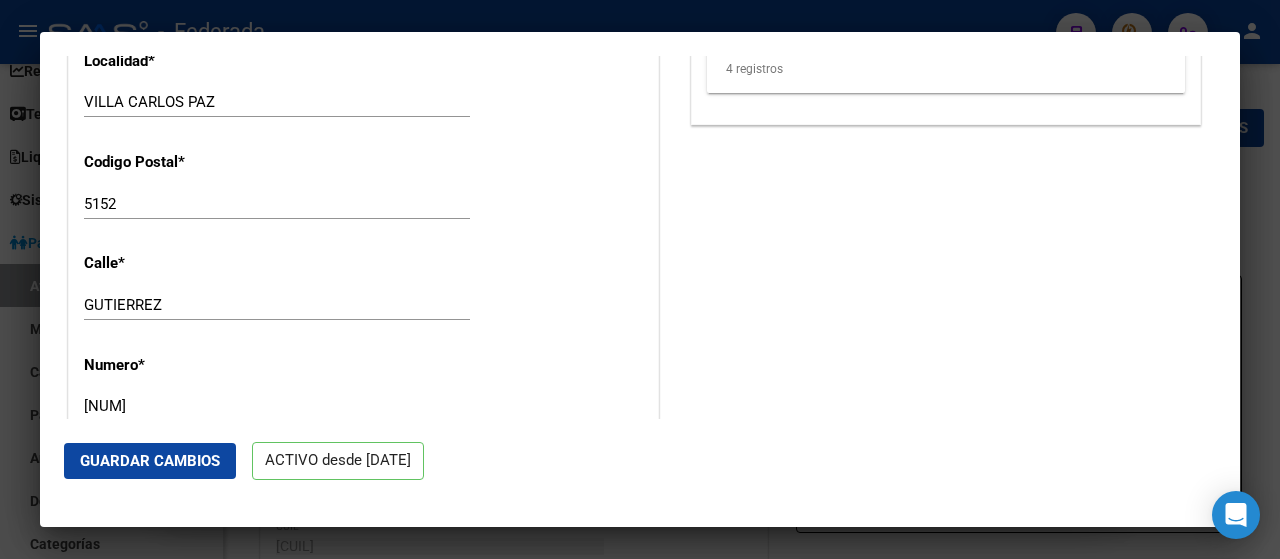 type on "[NUM]" 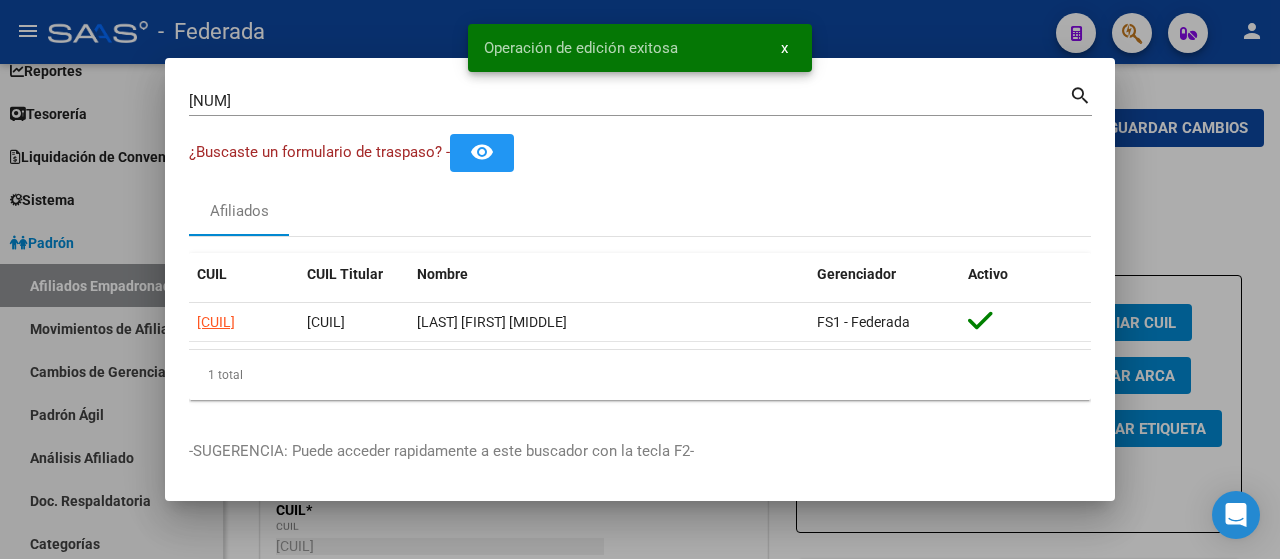 type 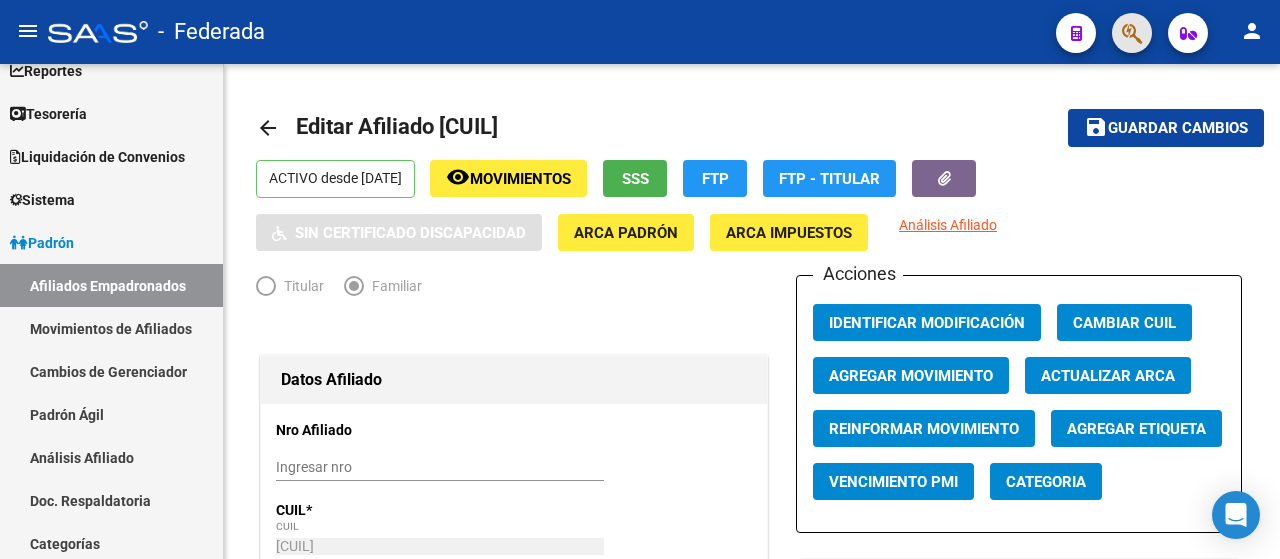 click 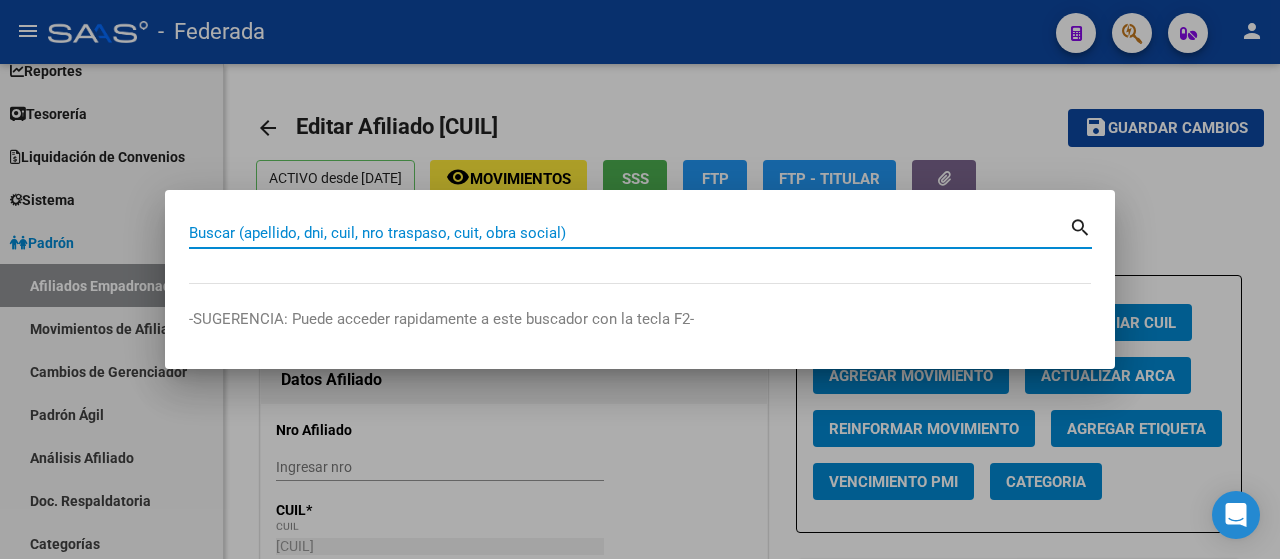 paste on "[CUIL]" 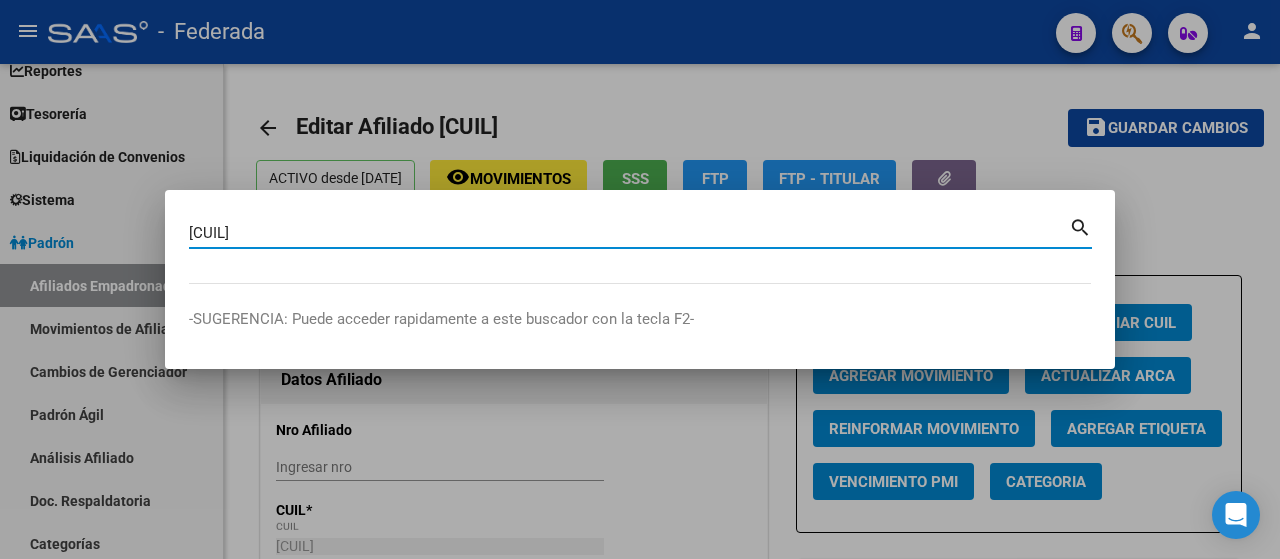 type on "[CUIL]" 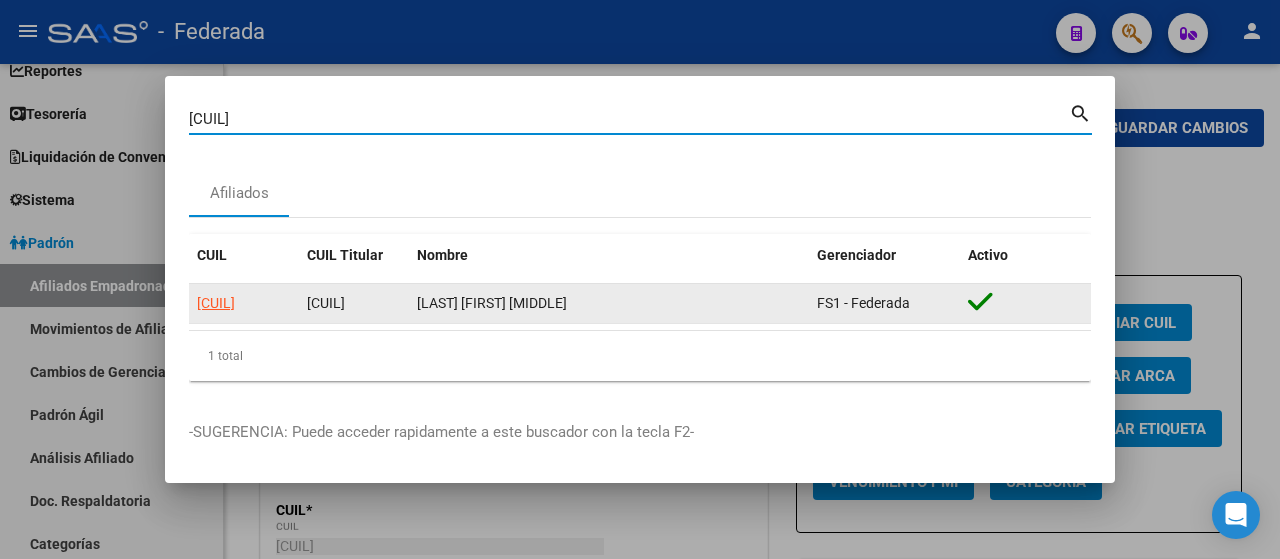 click on "[CUIL]" 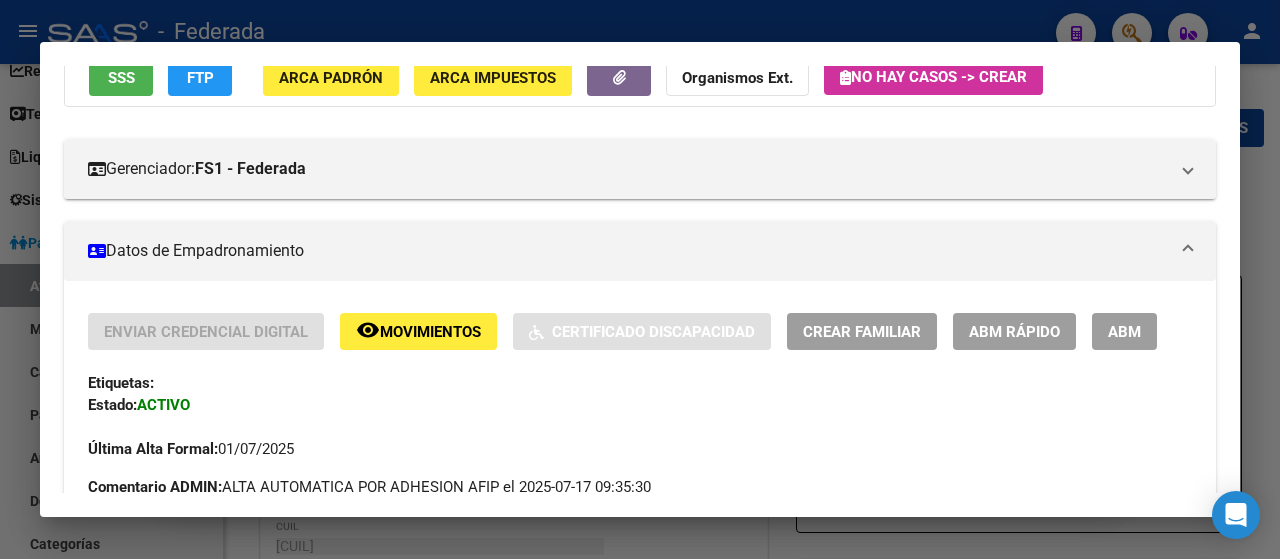 scroll, scrollTop: 200, scrollLeft: 0, axis: vertical 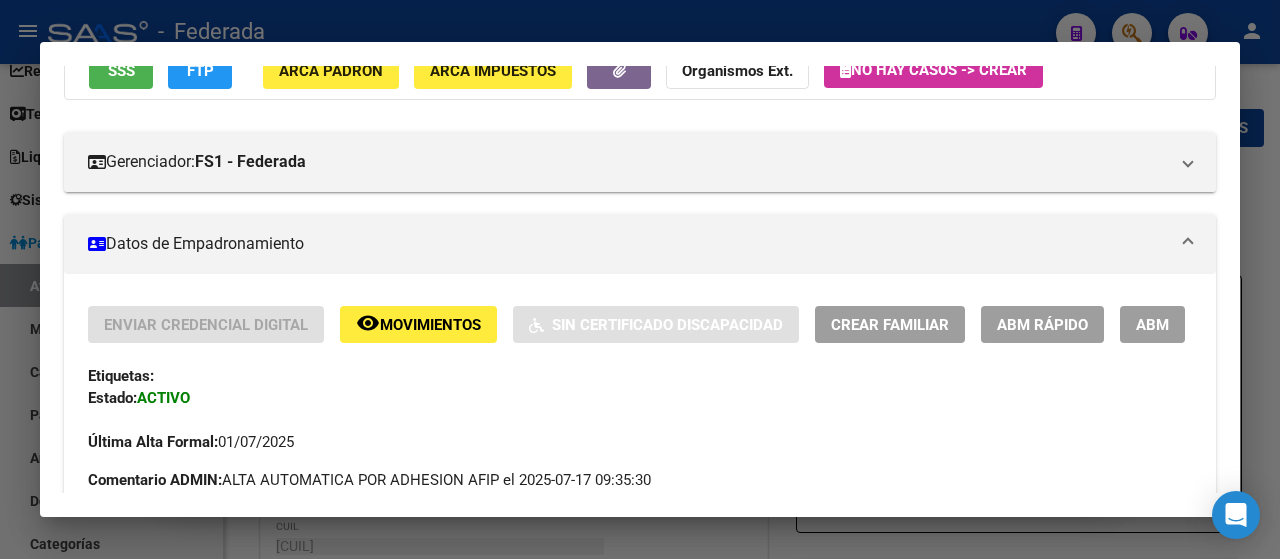 click on "ABM Rápido" 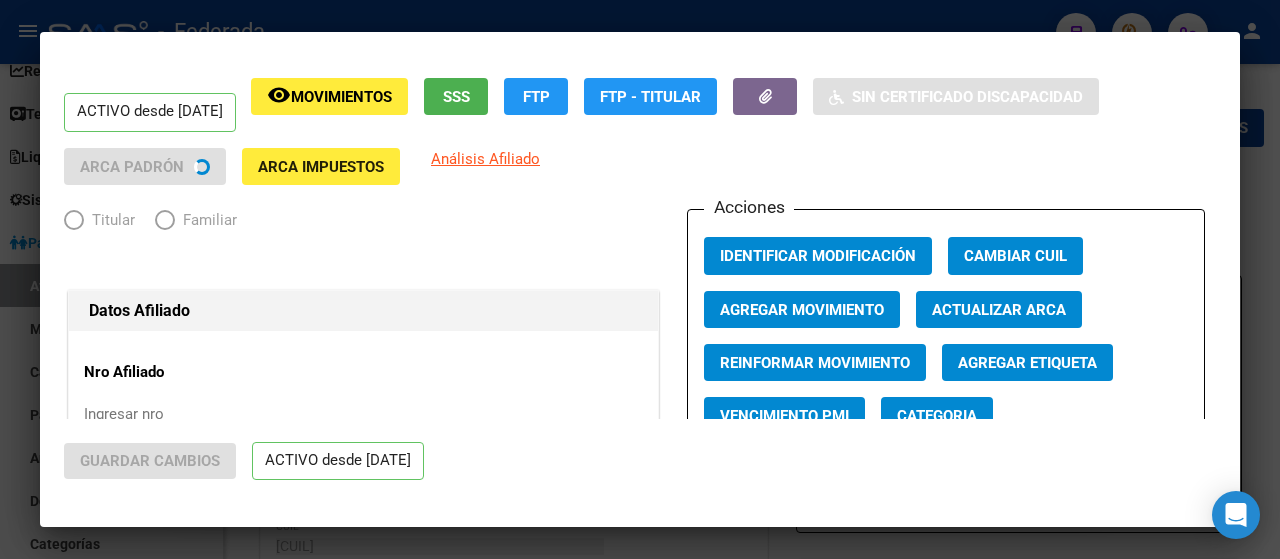 radio on "true" 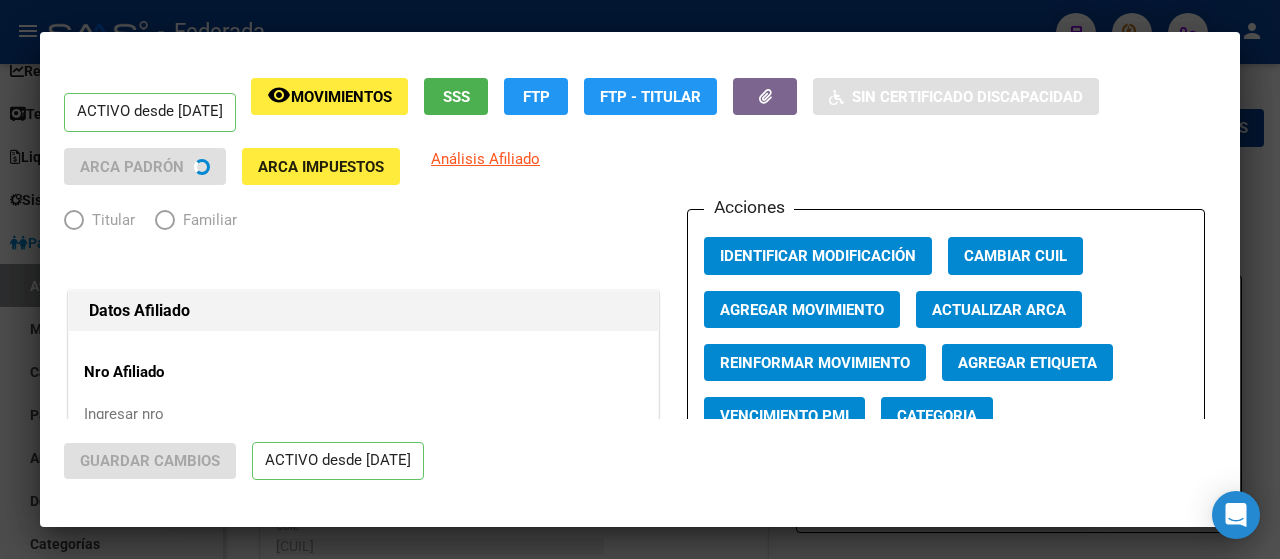 type on "[CUIL]" 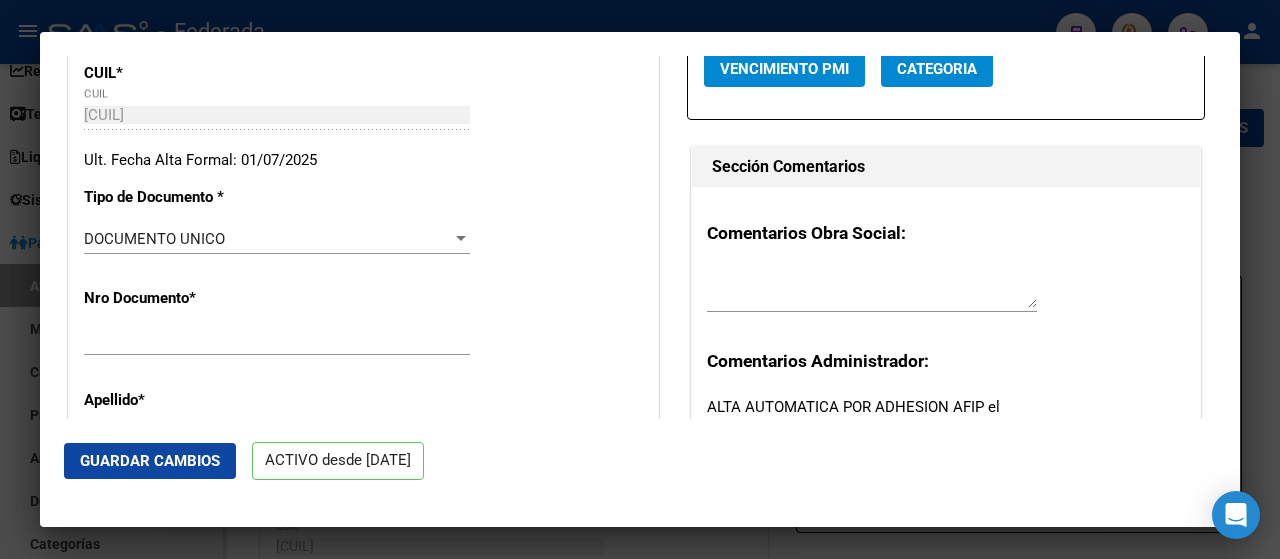 scroll, scrollTop: 500, scrollLeft: 0, axis: vertical 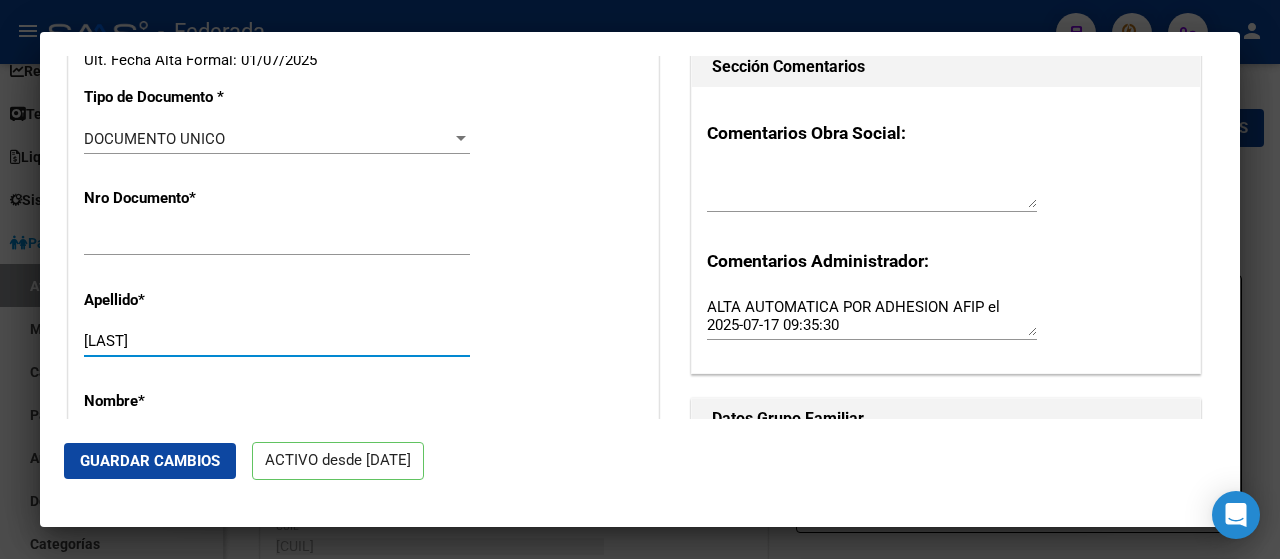 click on "[LAST]" at bounding box center (277, 341) 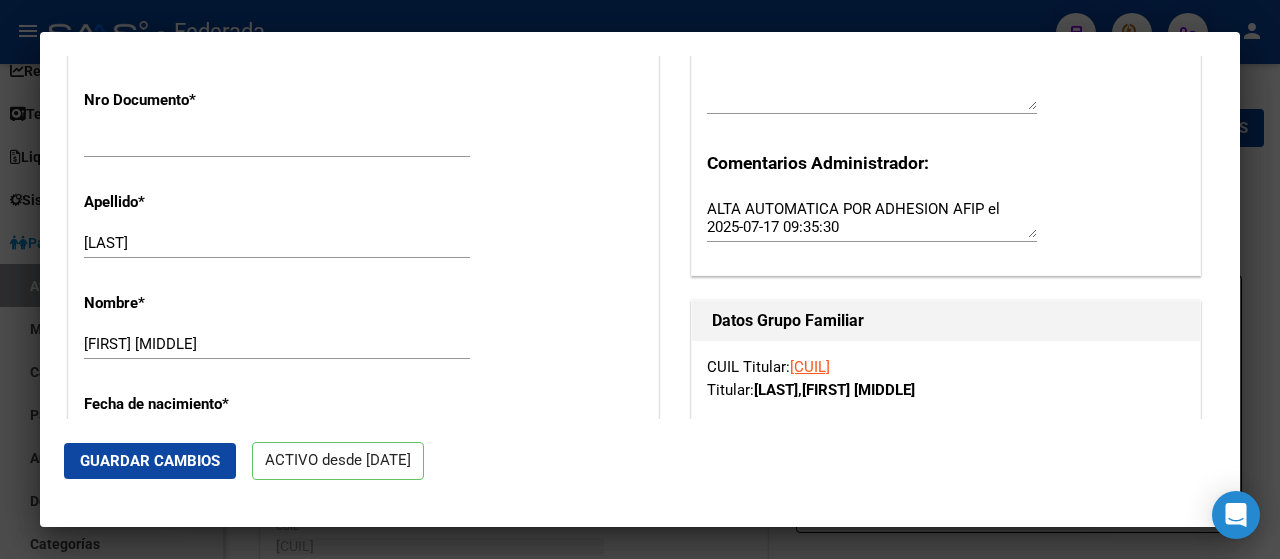 scroll, scrollTop: 600, scrollLeft: 0, axis: vertical 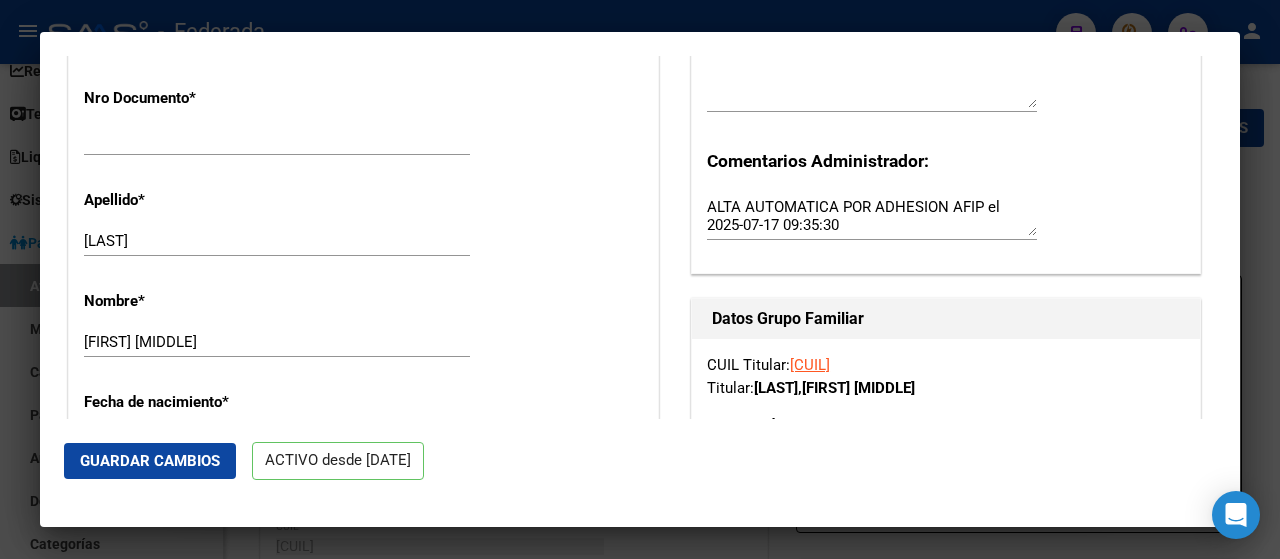 click on "[FIRST] [MIDDLE]" at bounding box center [277, 342] 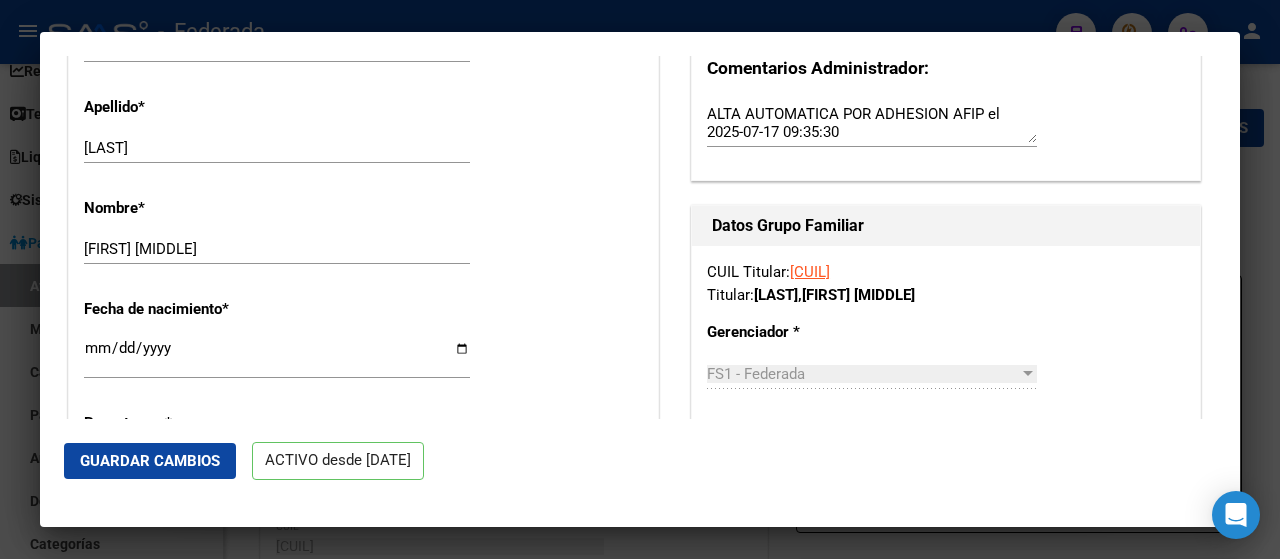 scroll, scrollTop: 700, scrollLeft: 0, axis: vertical 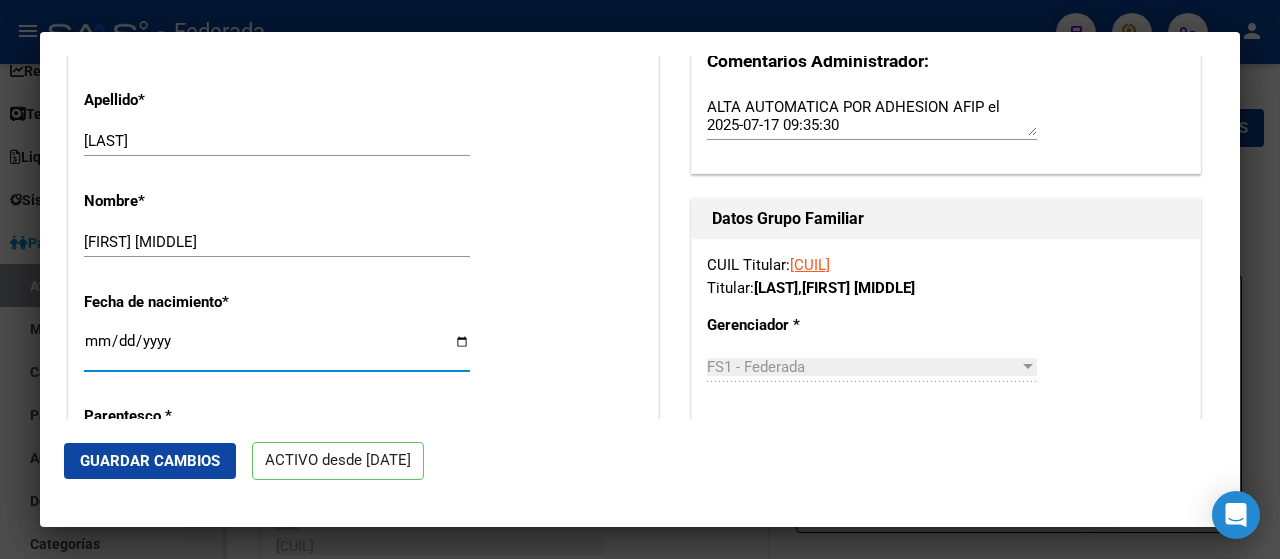 click on "[DATE]" at bounding box center [277, 349] 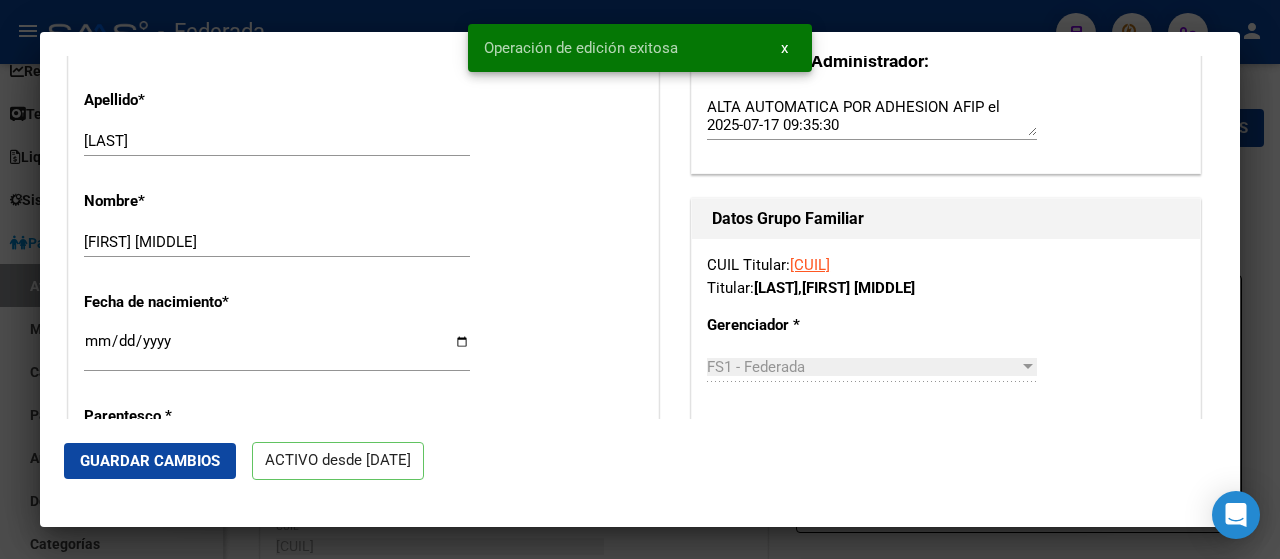 click at bounding box center (640, 279) 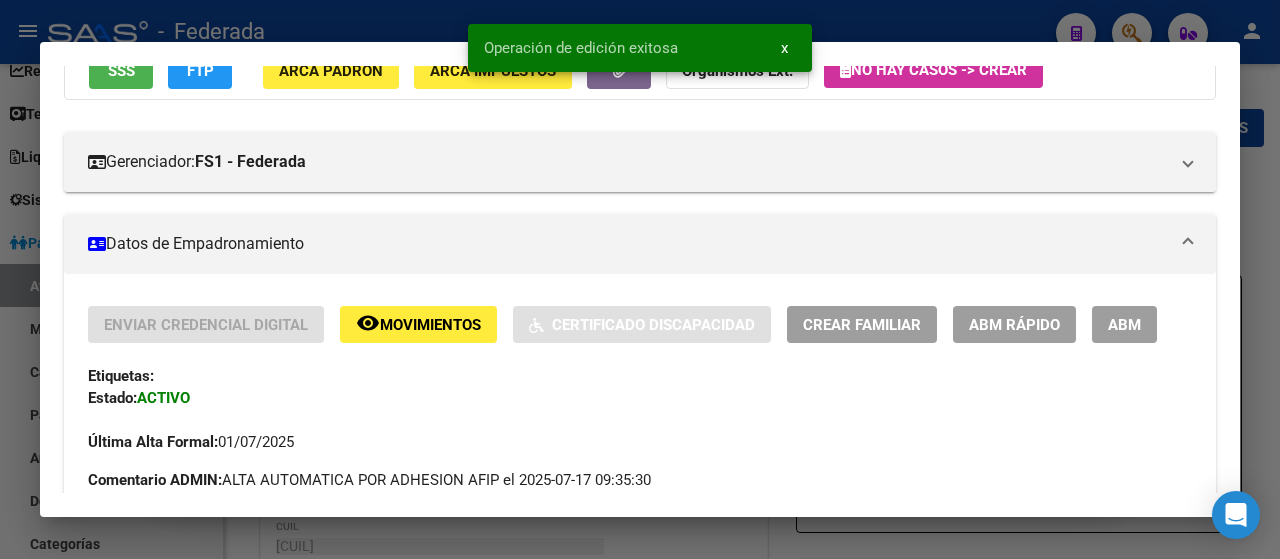 click at bounding box center [640, 279] 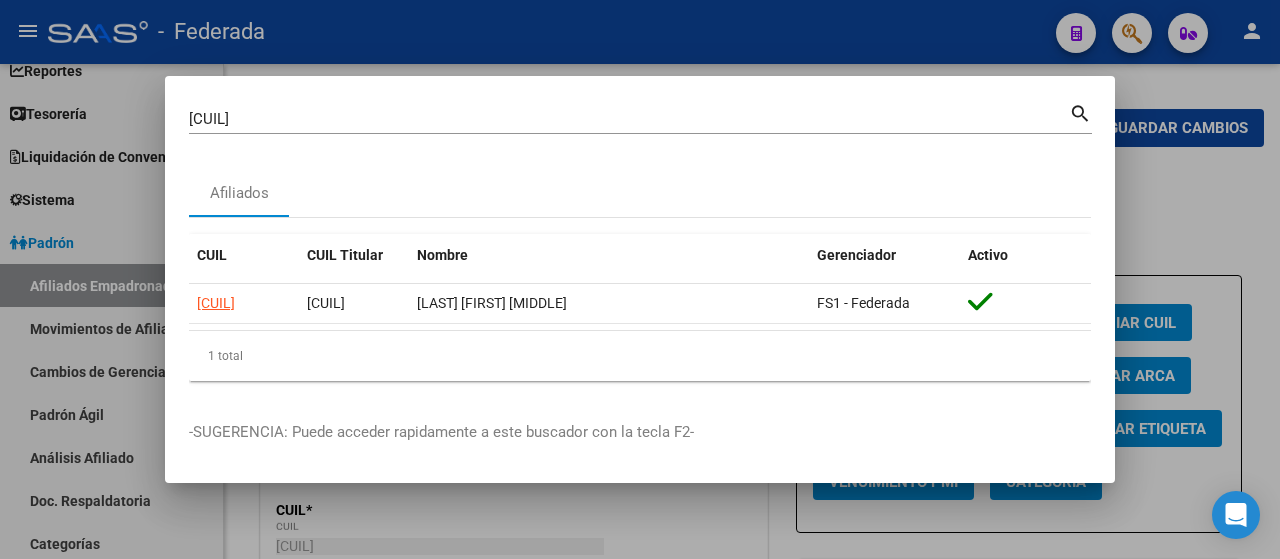 click at bounding box center (640, 279) 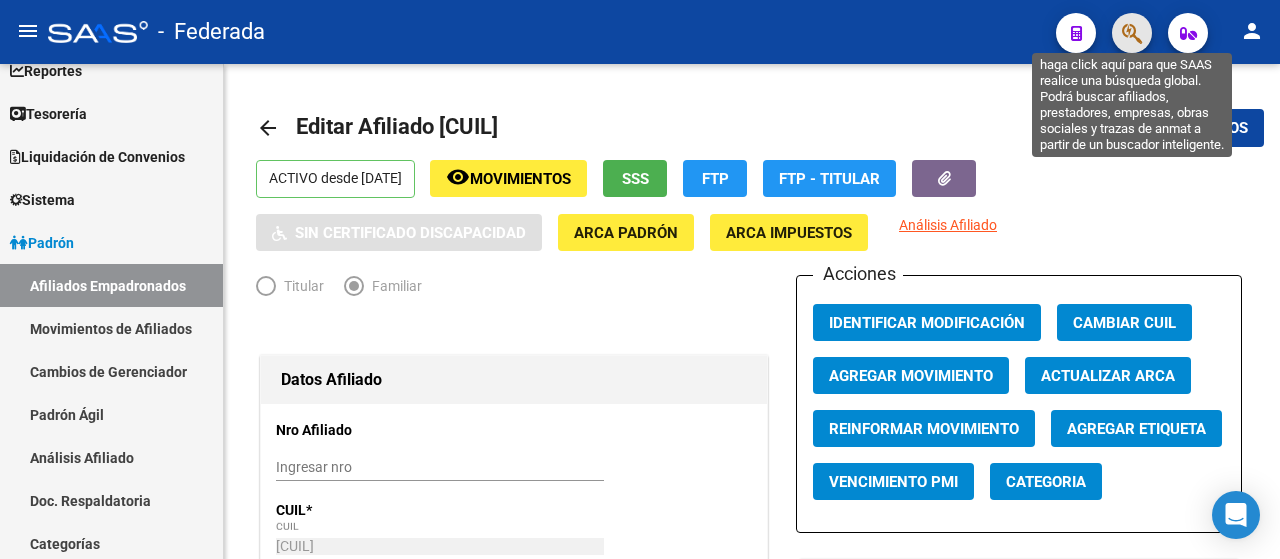 click 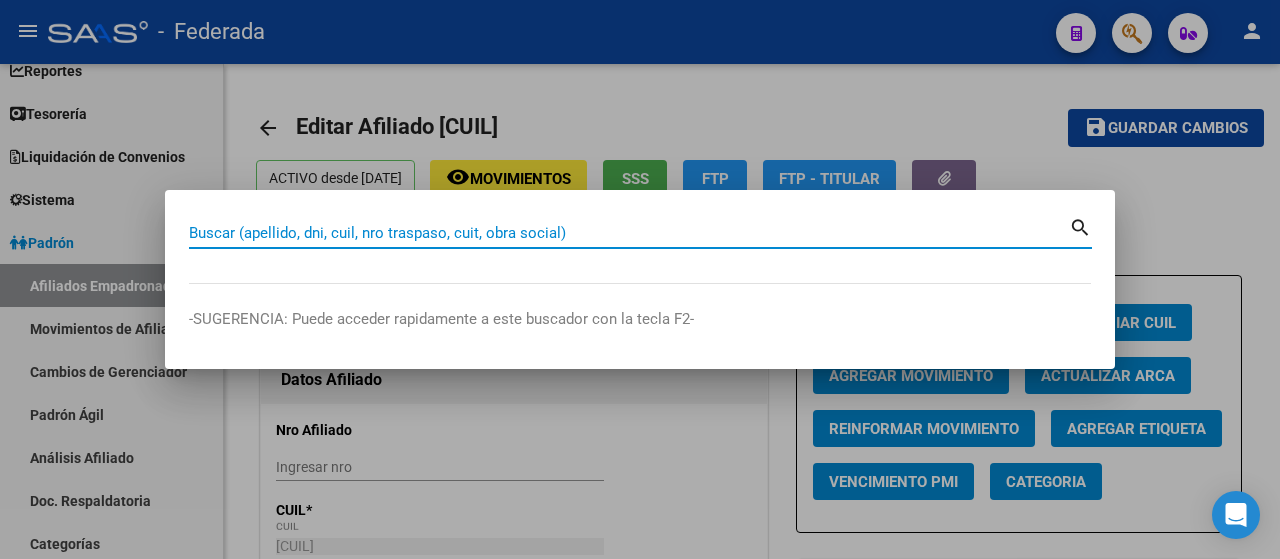paste on "[NUM]" 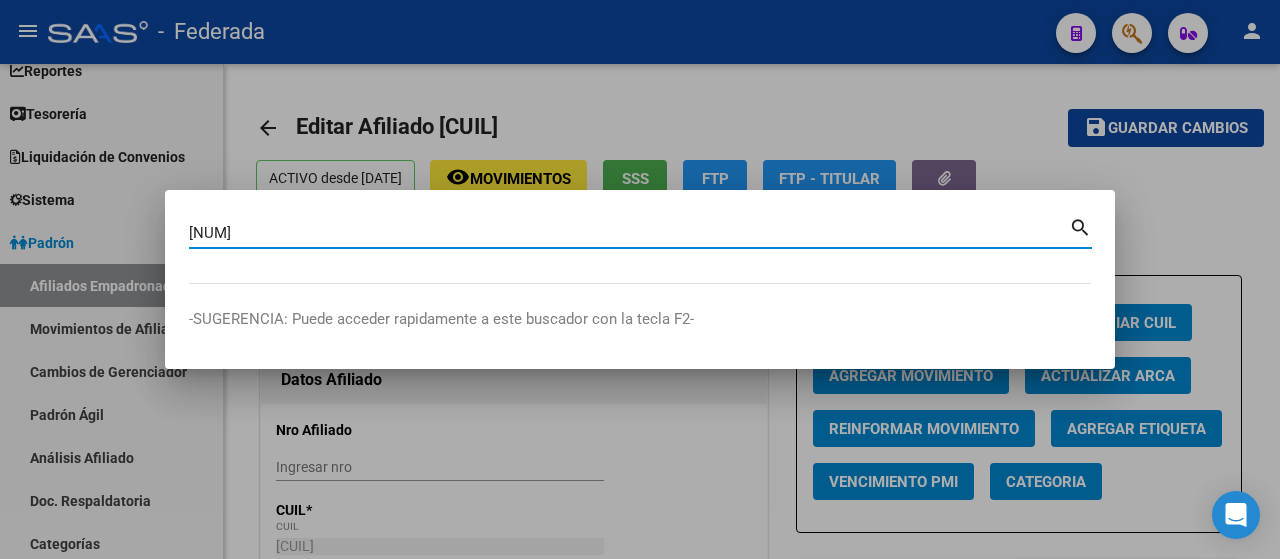 type on "[NUM]" 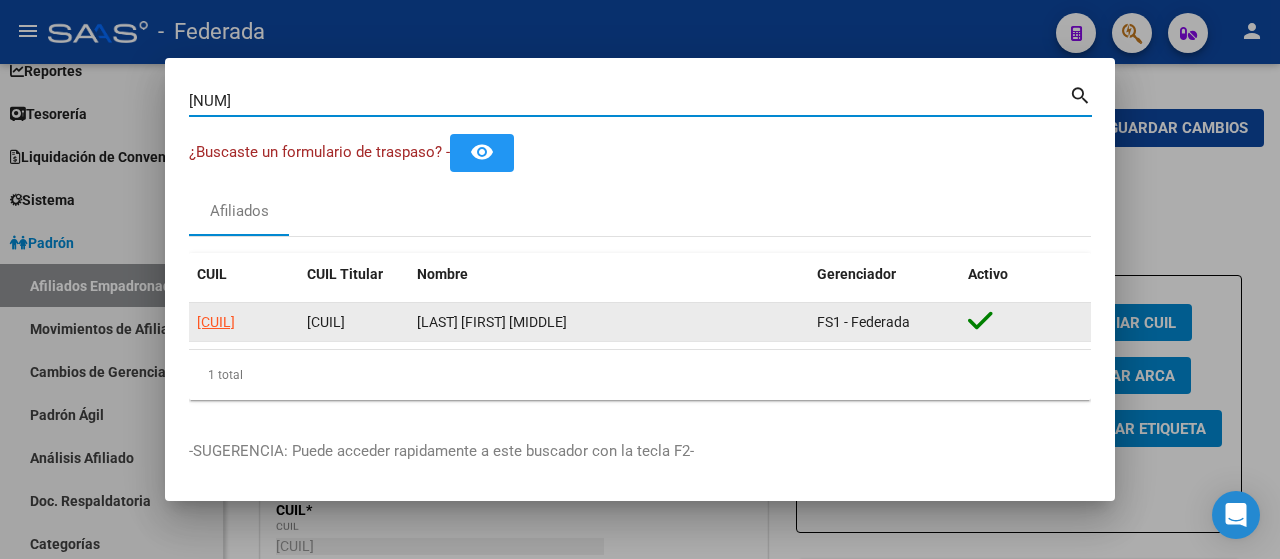 click on "[CUIL]" 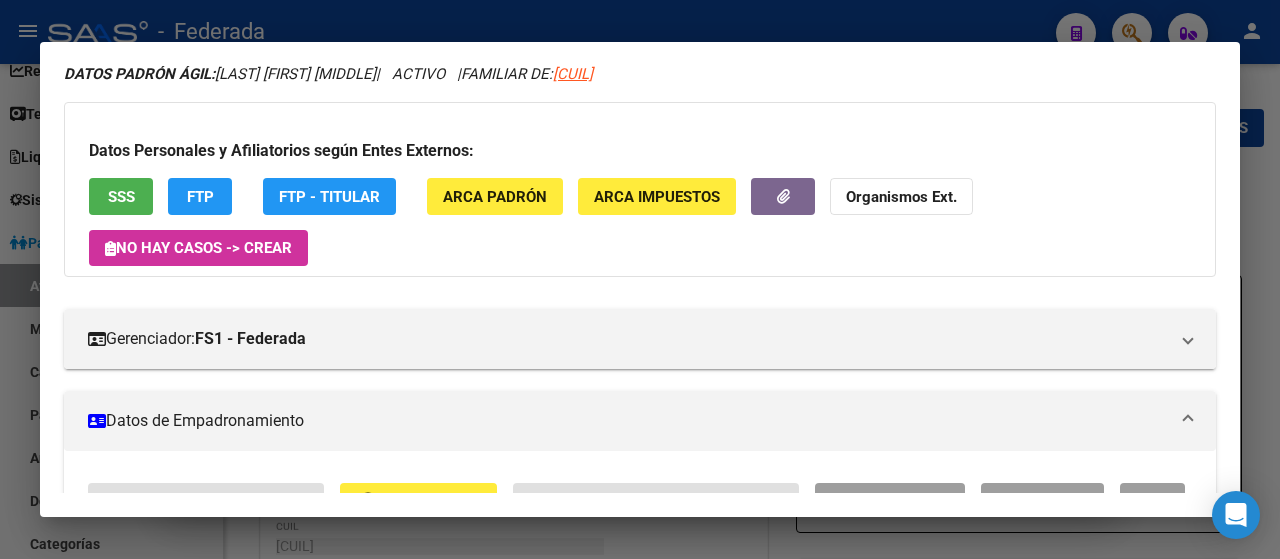 scroll, scrollTop: 200, scrollLeft: 0, axis: vertical 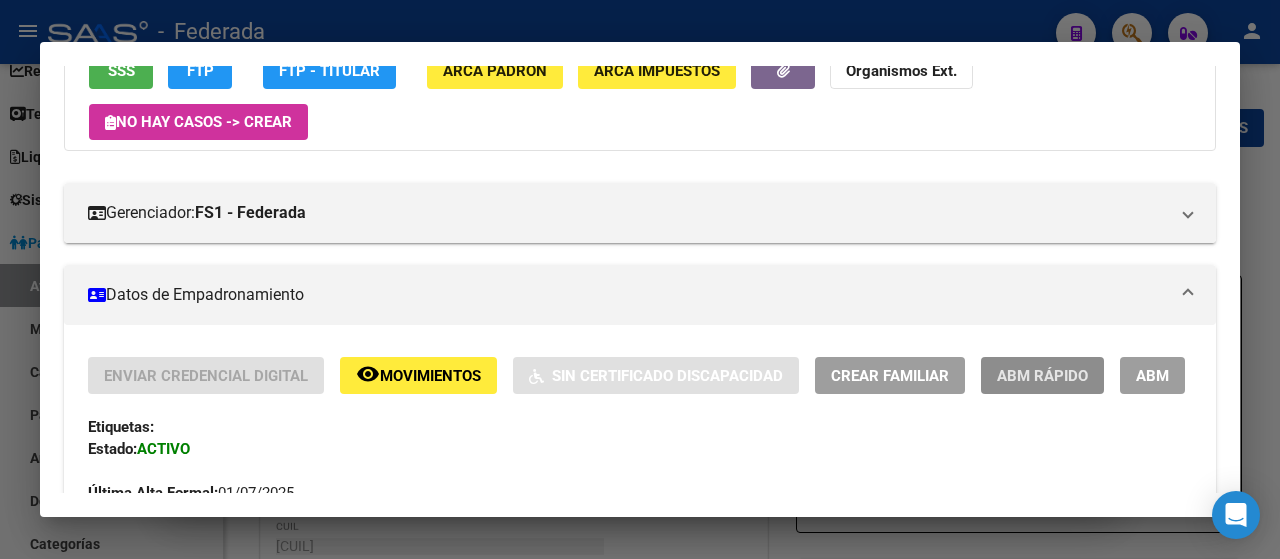 click on "ABM Rápido" 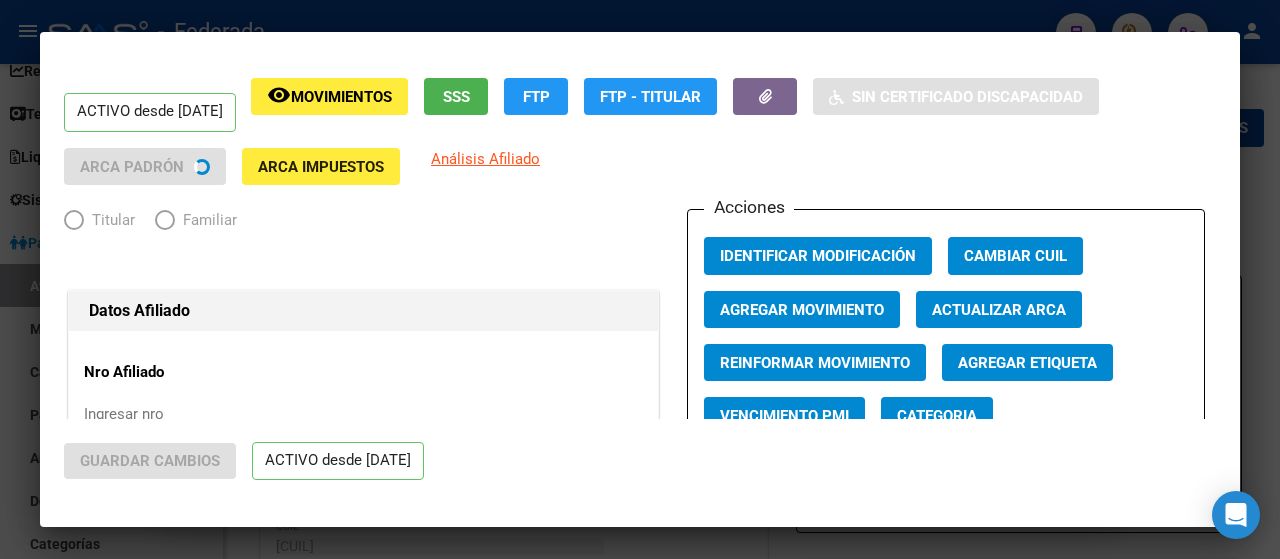 radio on "true" 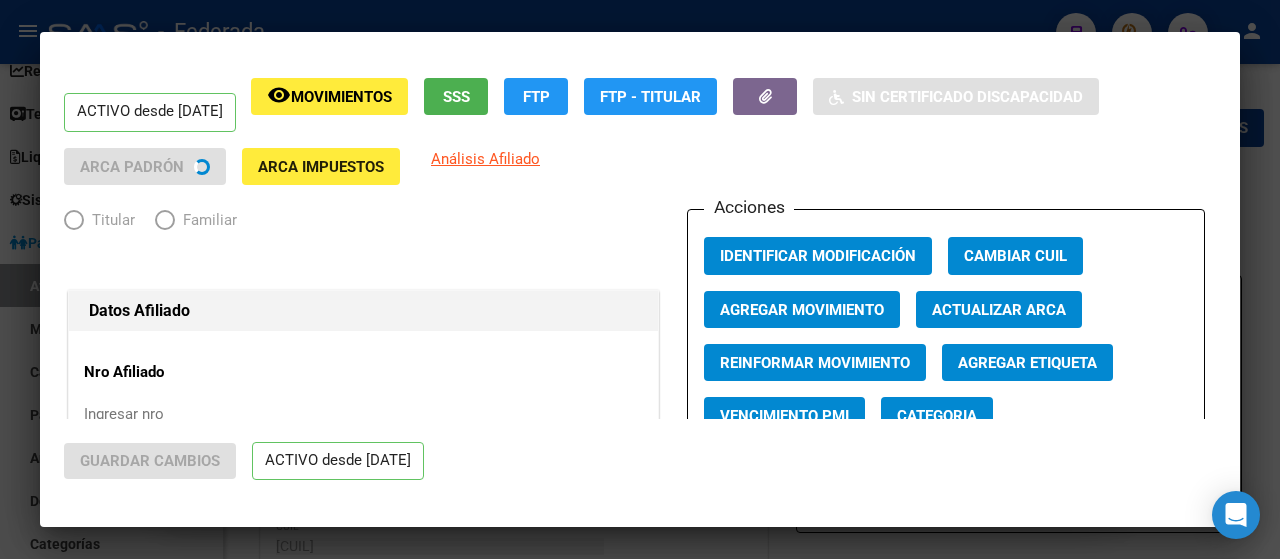 type on "[CUIL]" 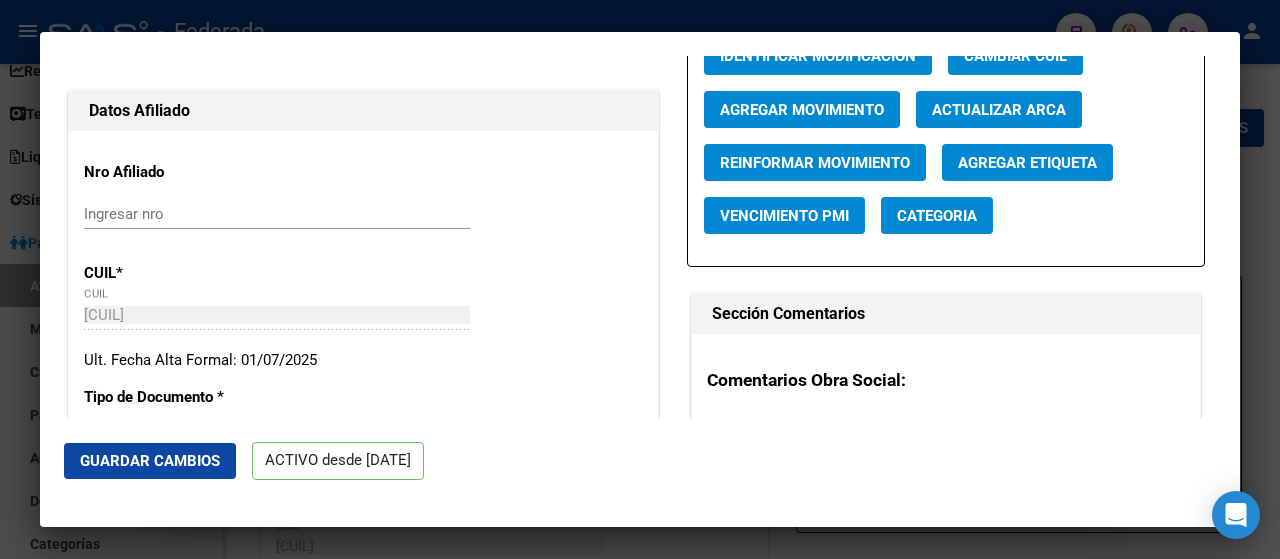 scroll, scrollTop: 500, scrollLeft: 0, axis: vertical 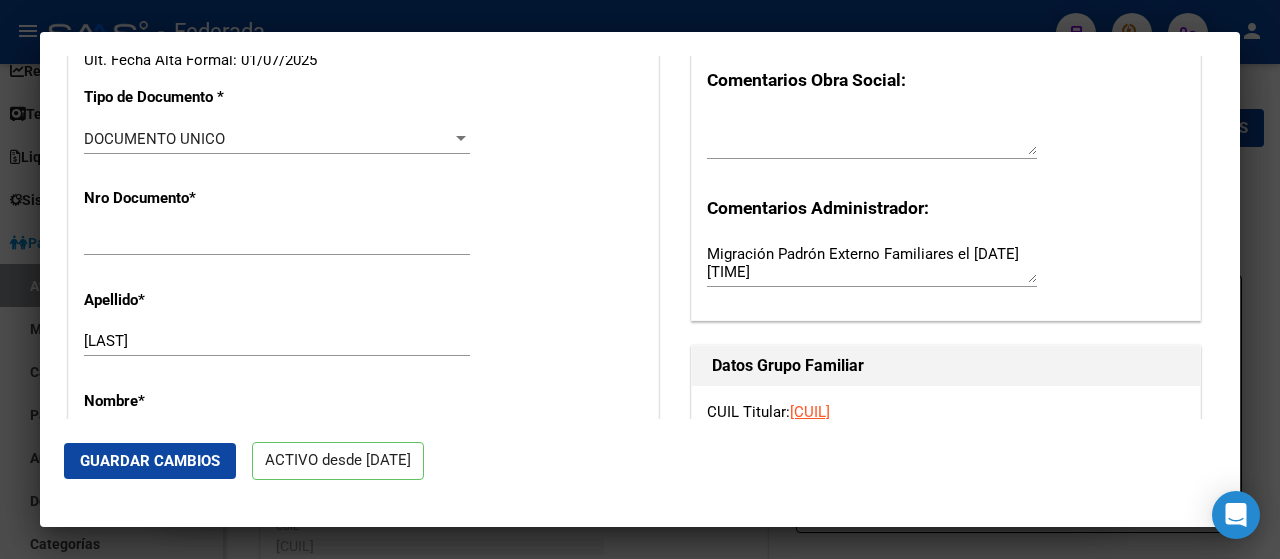 click on "Apellido  *   NANI Ingresar apellido" at bounding box center (363, 324) 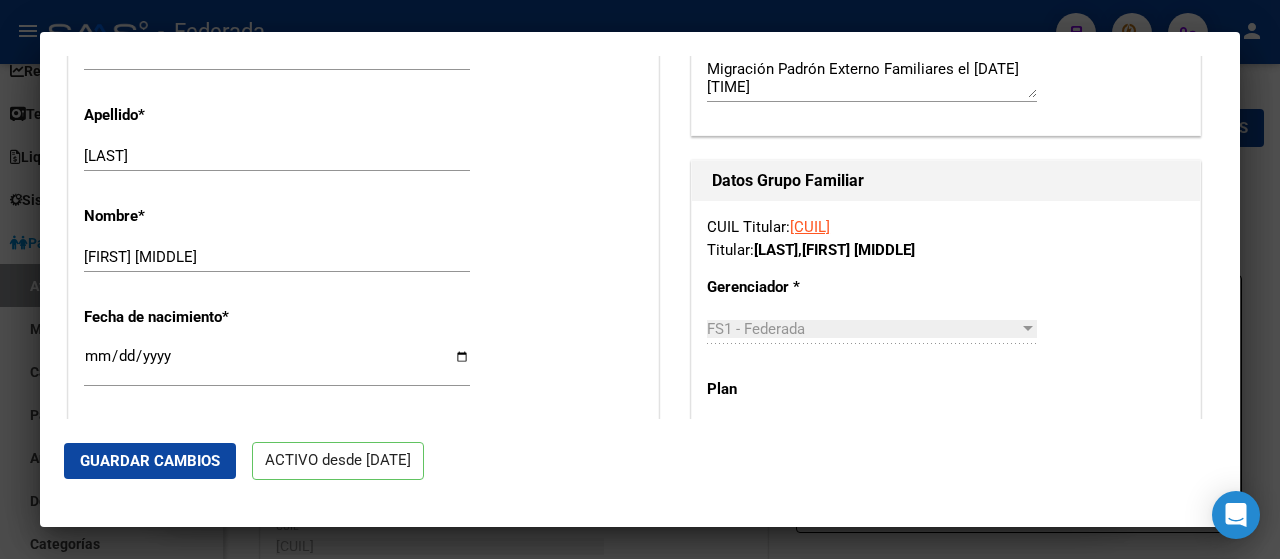scroll, scrollTop: 700, scrollLeft: 0, axis: vertical 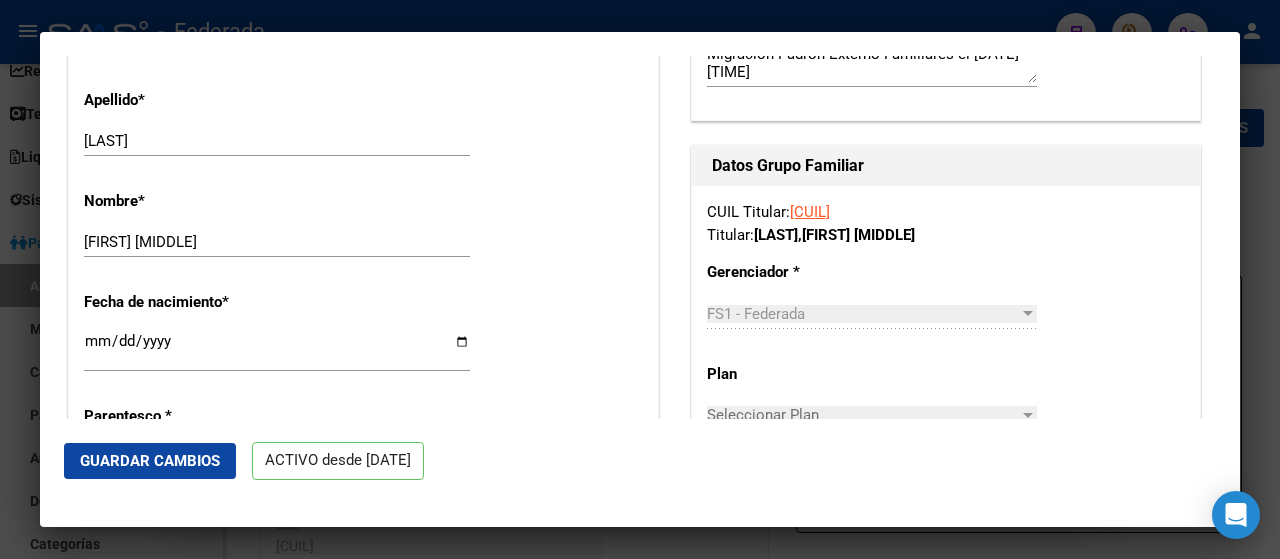 click on "[FIRST] [MIDDLE]" at bounding box center [277, 242] 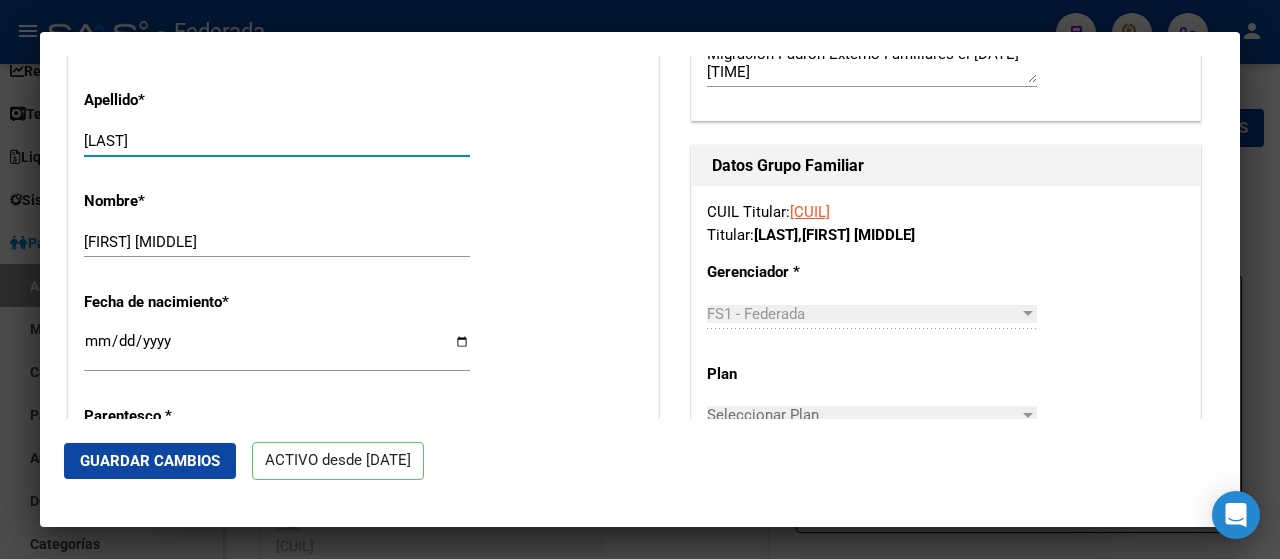 click on "[LAST]" at bounding box center (277, 141) 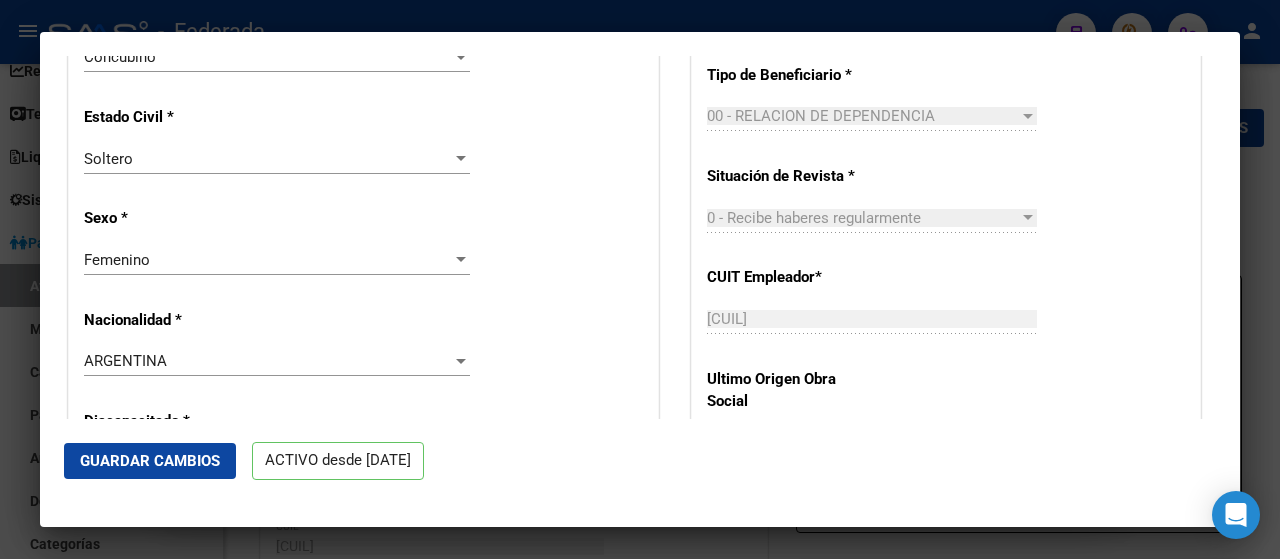 scroll, scrollTop: 1200, scrollLeft: 0, axis: vertical 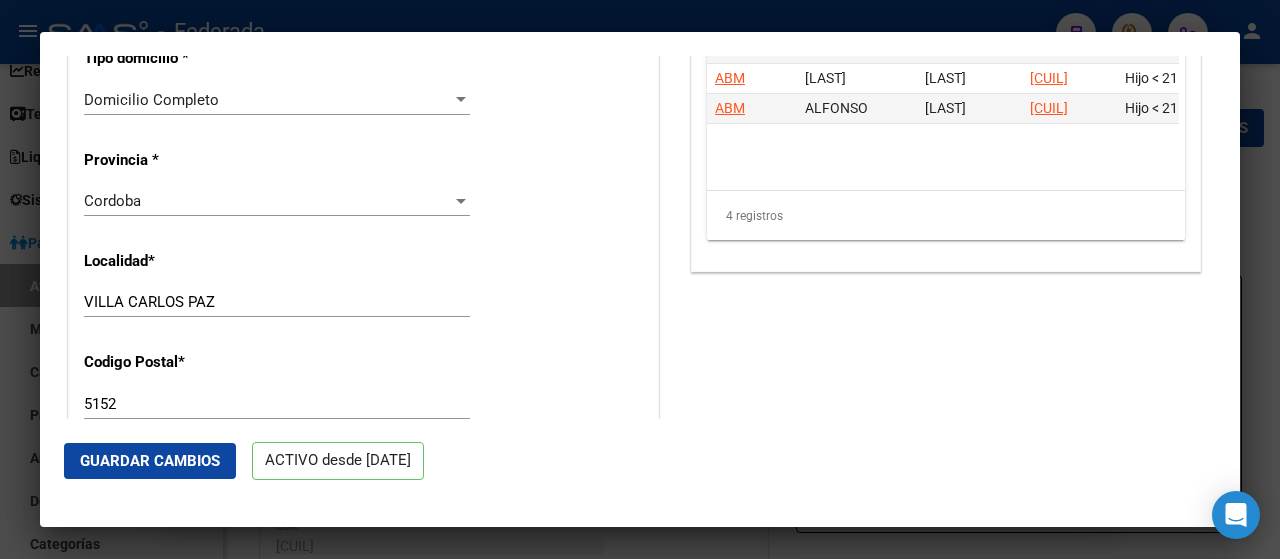 click on "Cordoba" at bounding box center [268, 201] 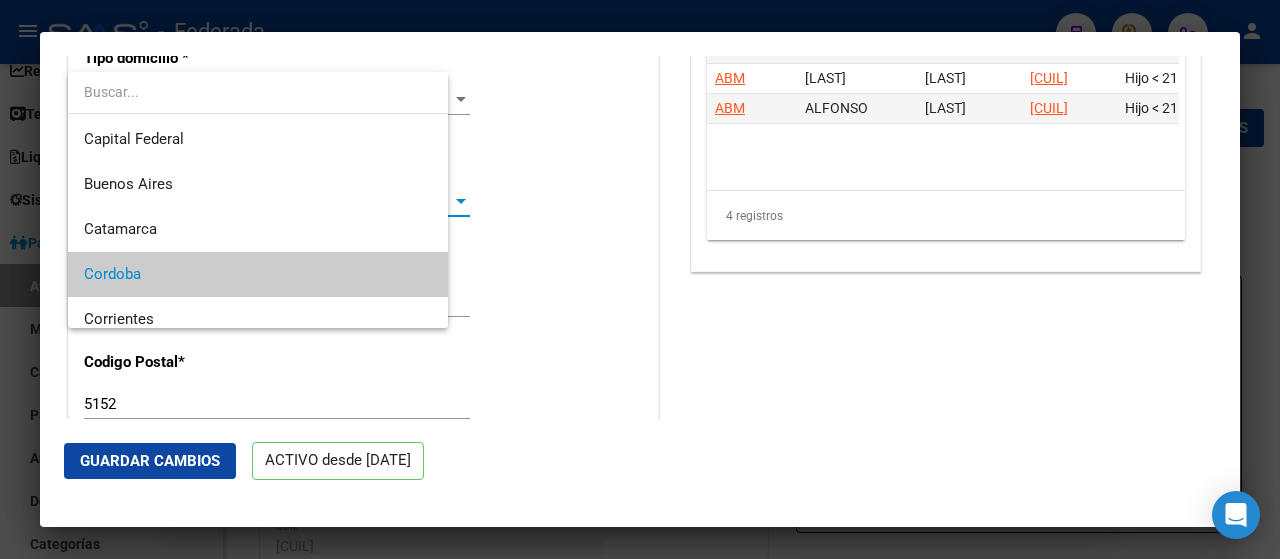 scroll, scrollTop: 74, scrollLeft: 0, axis: vertical 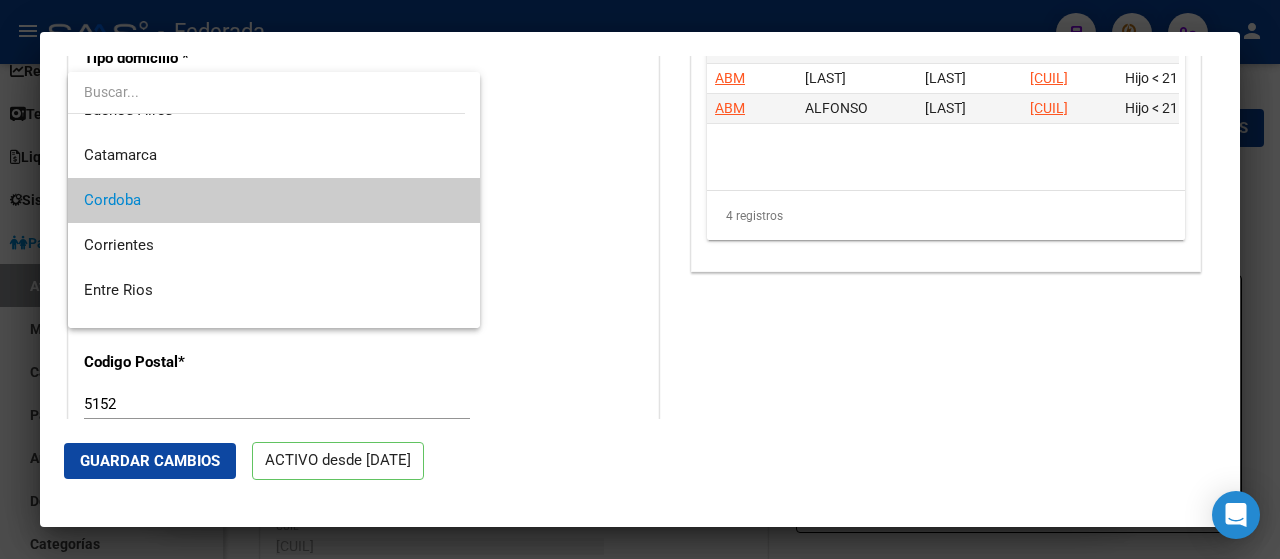click on "Cordoba" at bounding box center (274, 200) 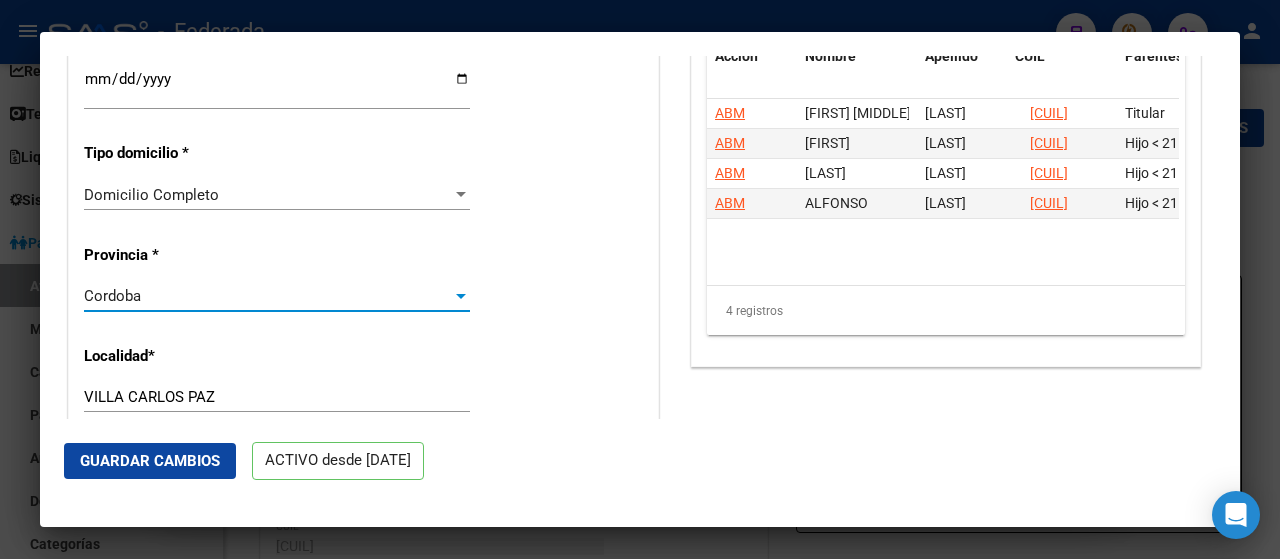 scroll, scrollTop: 1600, scrollLeft: 0, axis: vertical 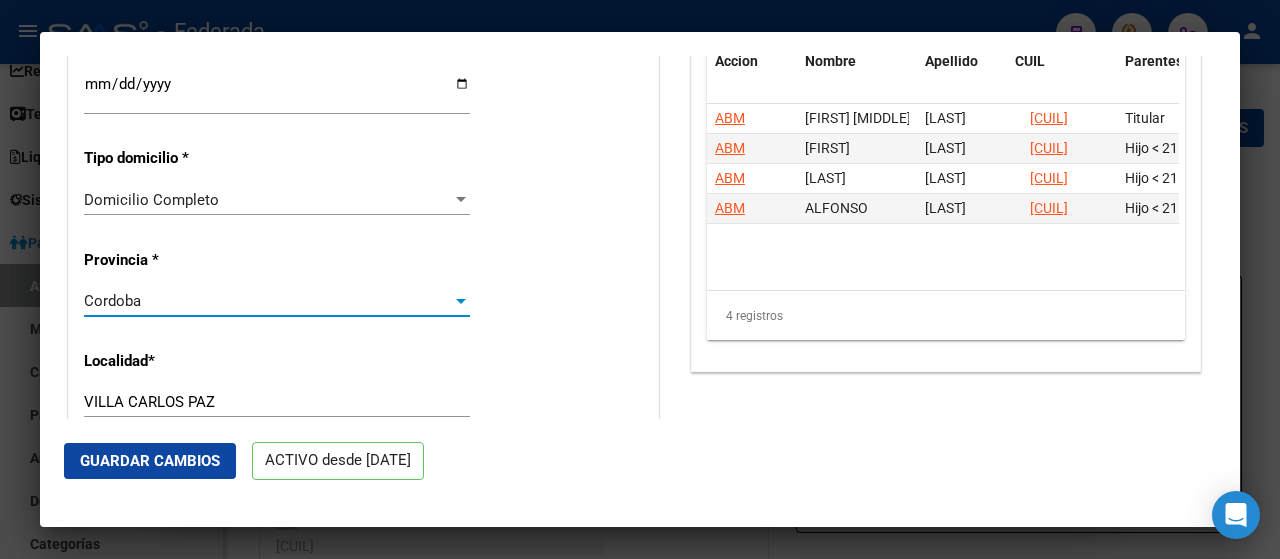 click on "Domicilio Completo" at bounding box center (268, 200) 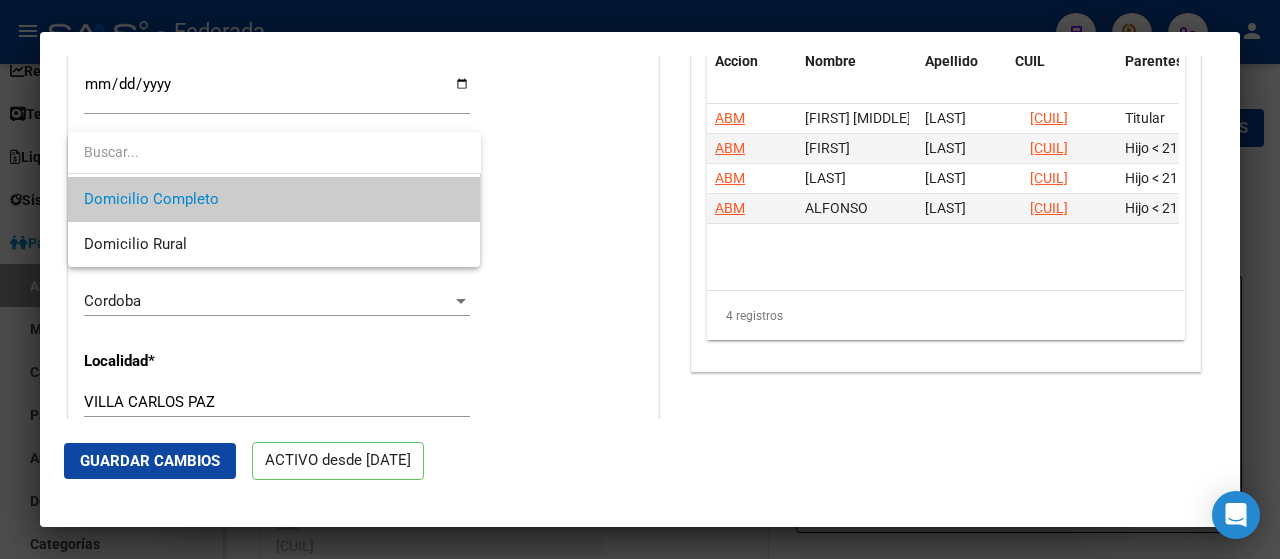 click at bounding box center (640, 279) 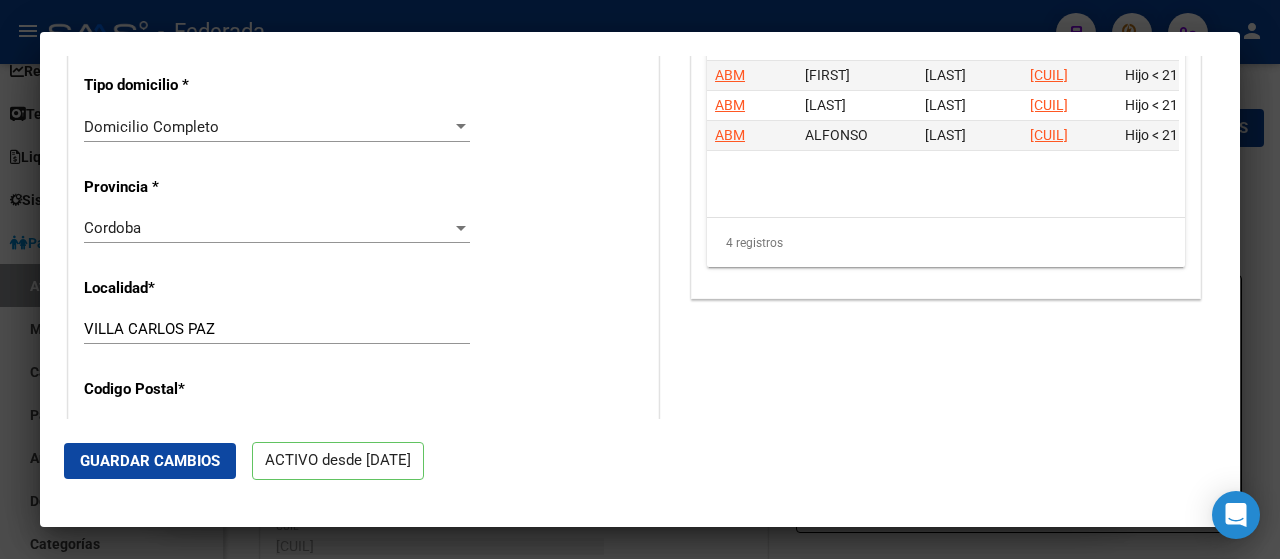 scroll, scrollTop: 1800, scrollLeft: 0, axis: vertical 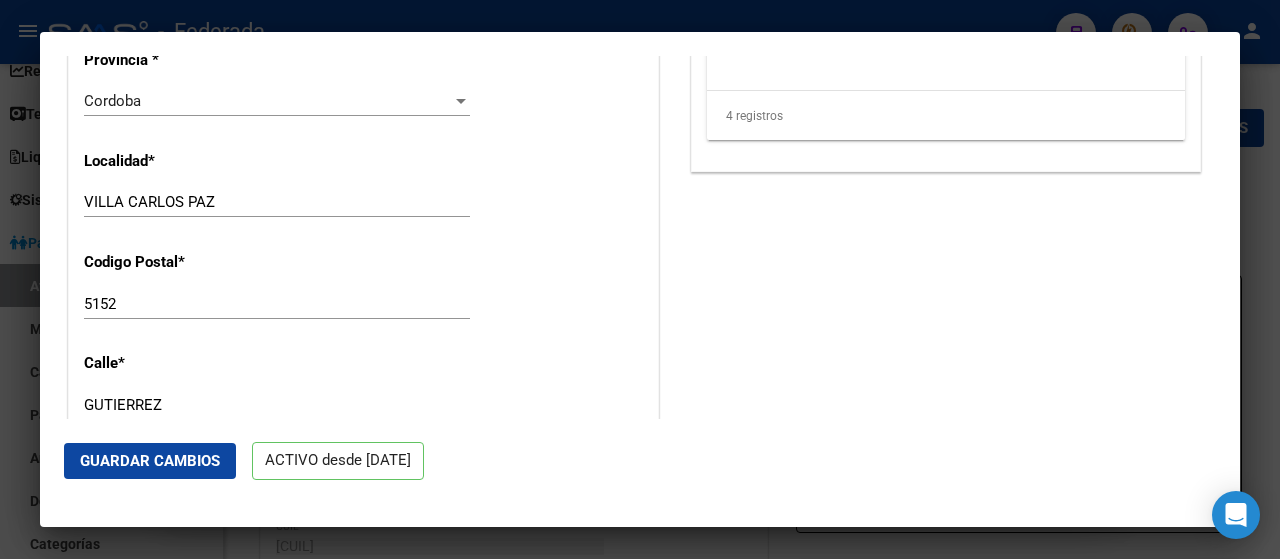 click on "VILLA CARLOS PAZ Ingresar el nombre" 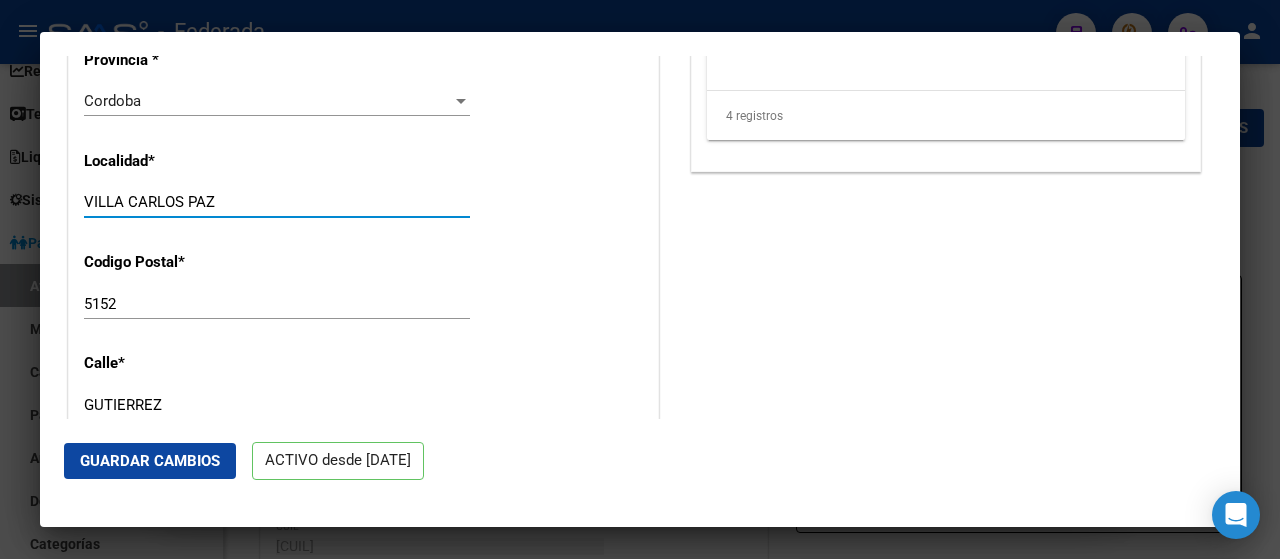 click on "5152" at bounding box center [277, 304] 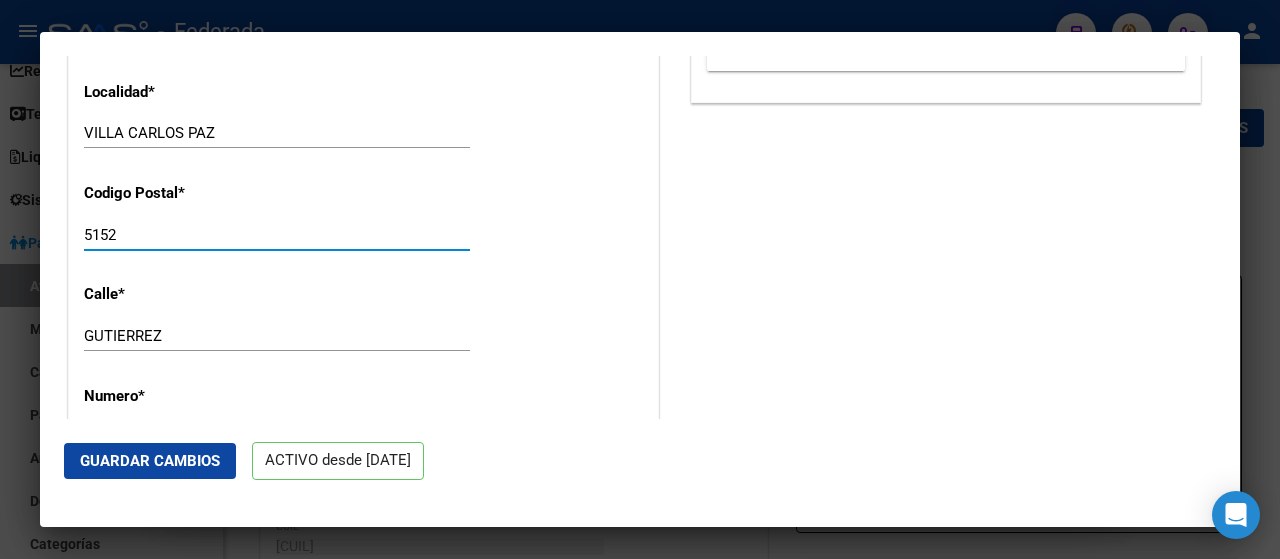 scroll, scrollTop: 1900, scrollLeft: 0, axis: vertical 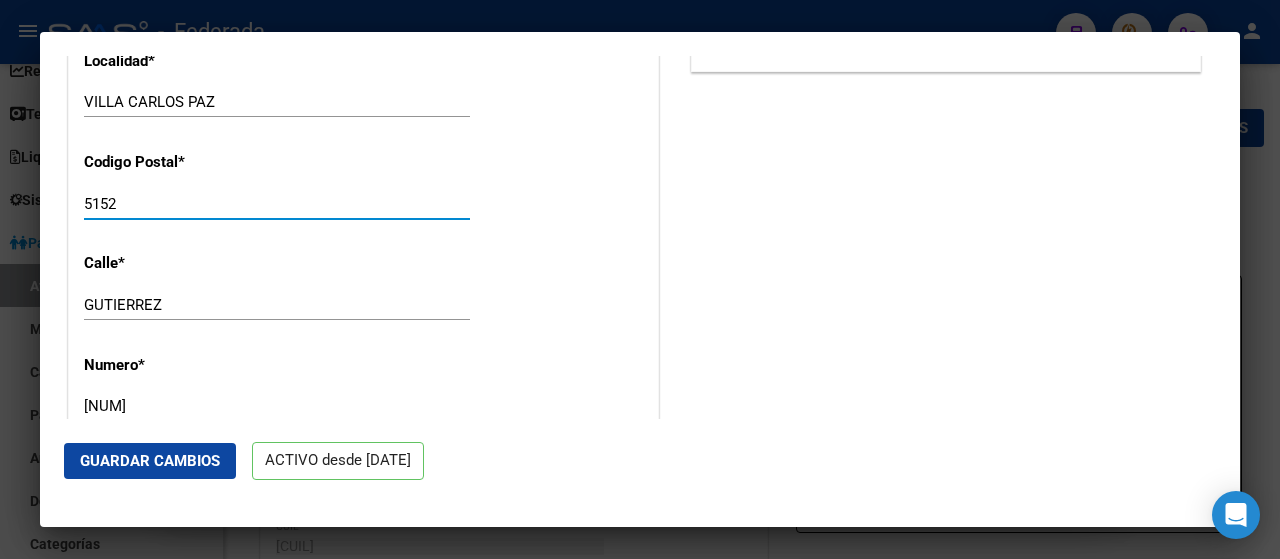click on "[LAST] Ingresar calle" 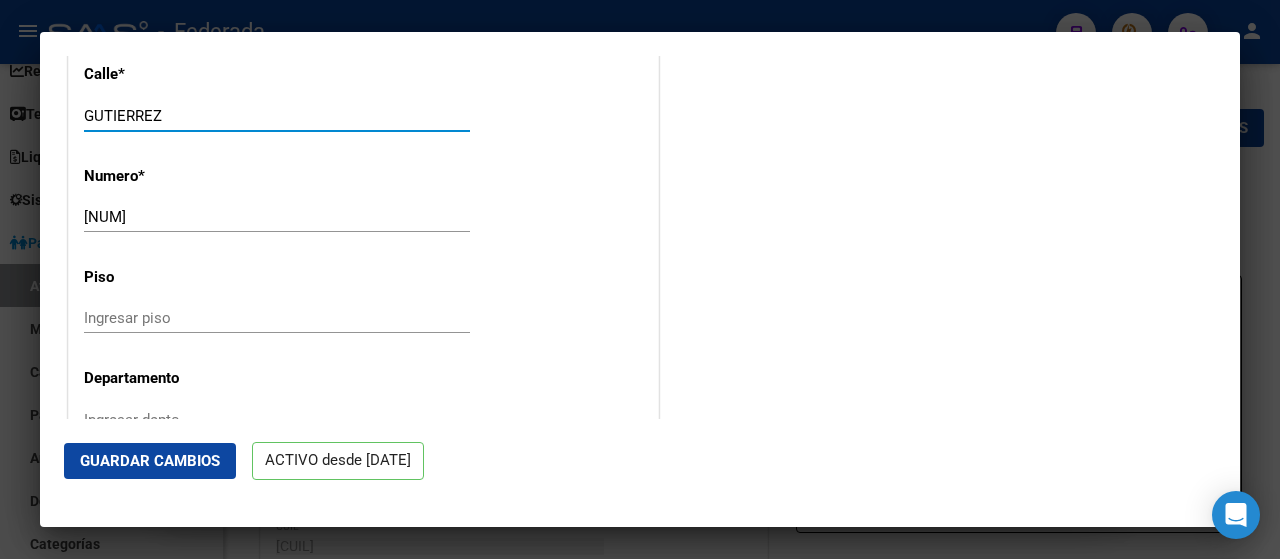 scroll, scrollTop: 2100, scrollLeft: 0, axis: vertical 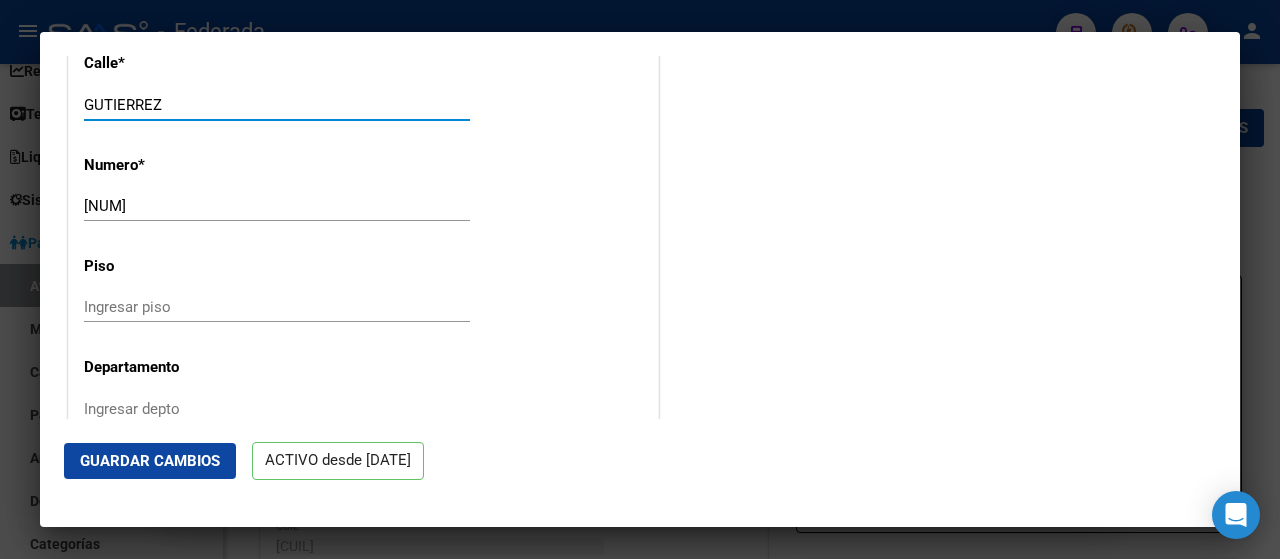 click on "[NUM]" at bounding box center (277, 206) 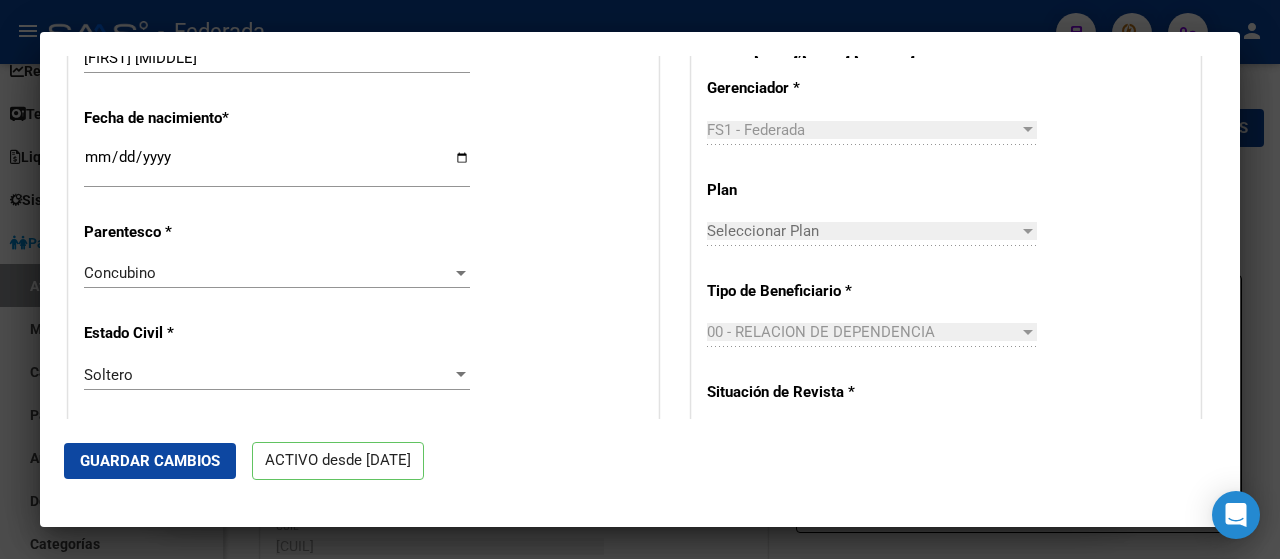 scroll, scrollTop: 742, scrollLeft: 0, axis: vertical 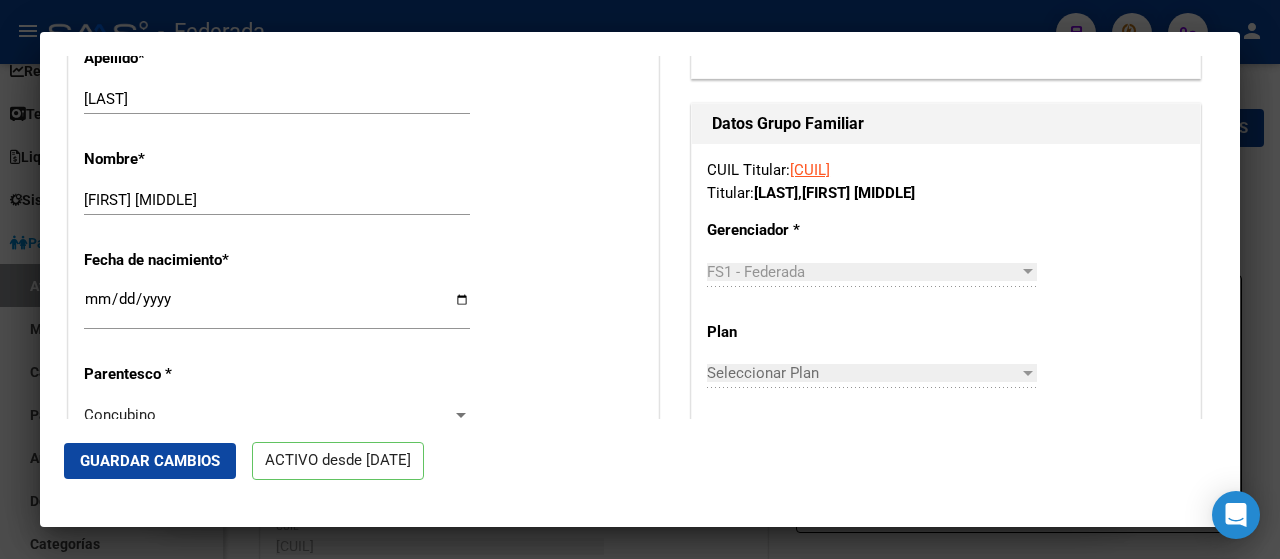 click on "[FIRST] [MIDDLE]" at bounding box center (277, 200) 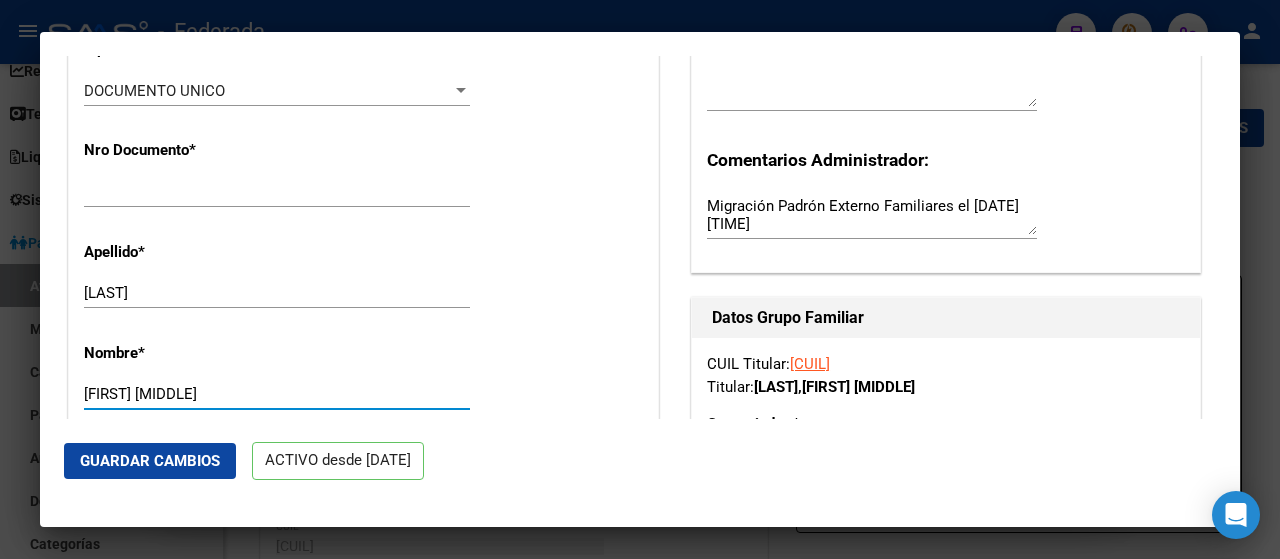 scroll, scrollTop: 542, scrollLeft: 0, axis: vertical 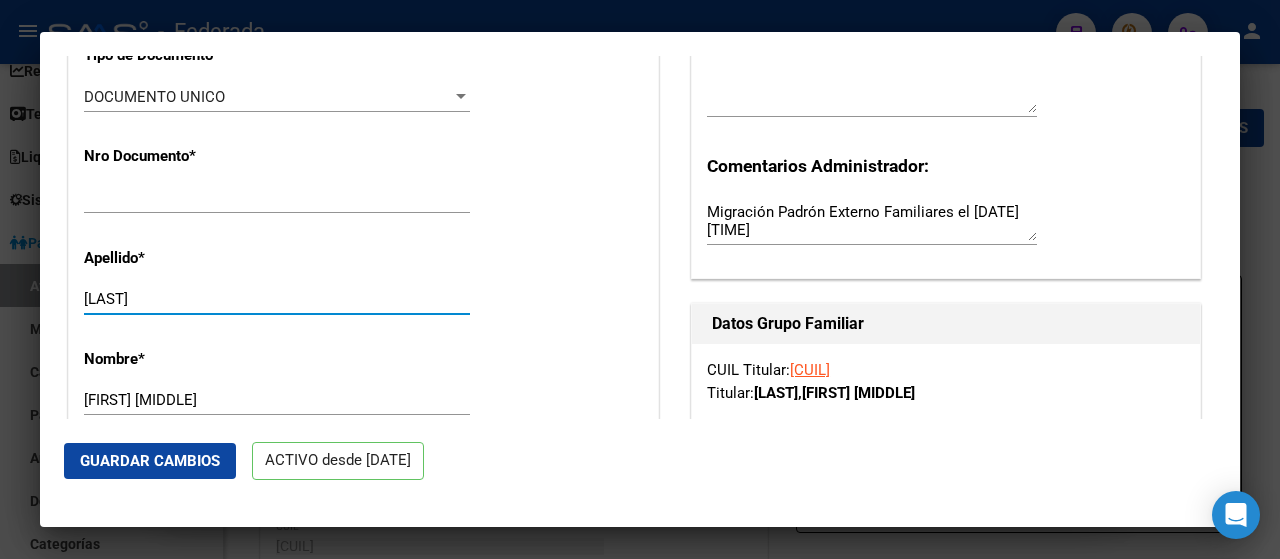 click on "[LAST]" at bounding box center (277, 299) 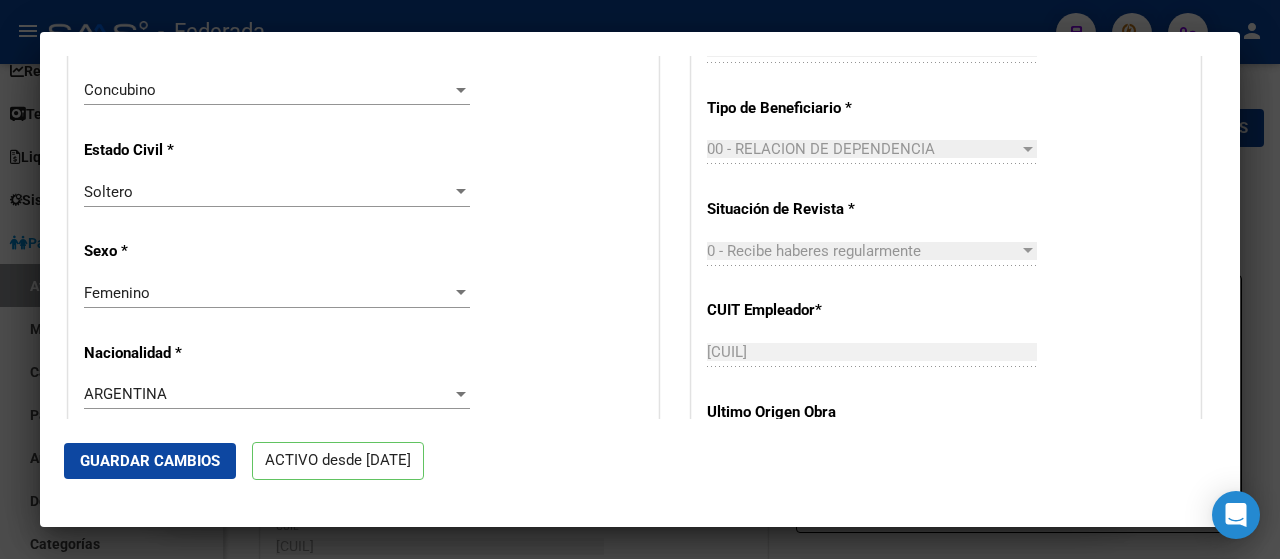 scroll, scrollTop: 1100, scrollLeft: 0, axis: vertical 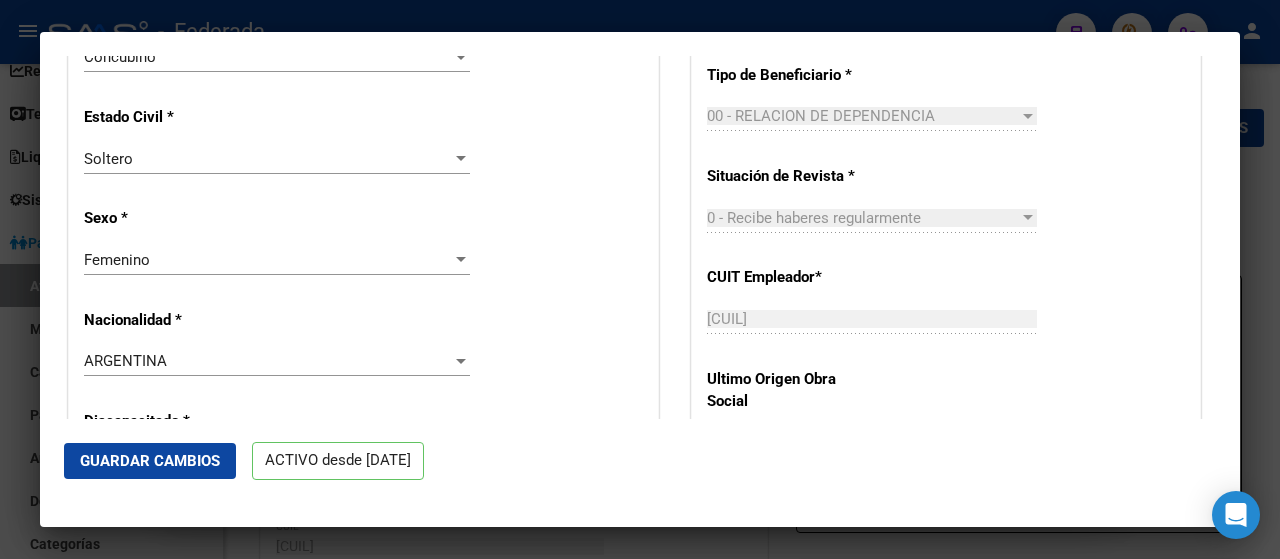 click on "Soltero" at bounding box center (268, 159) 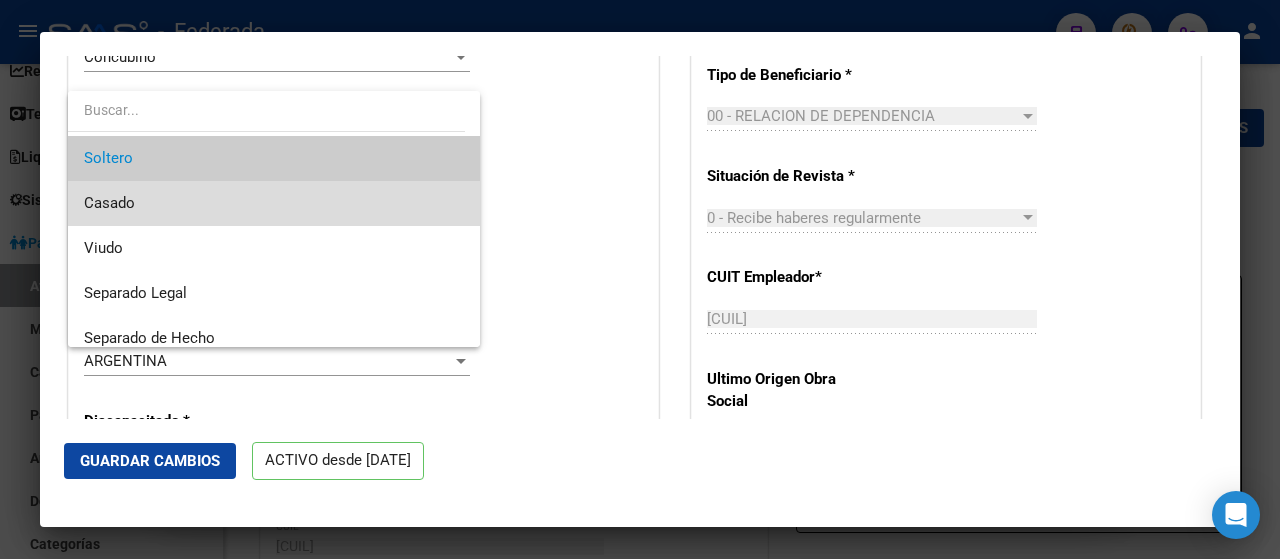 click on "Casado" at bounding box center (274, 203) 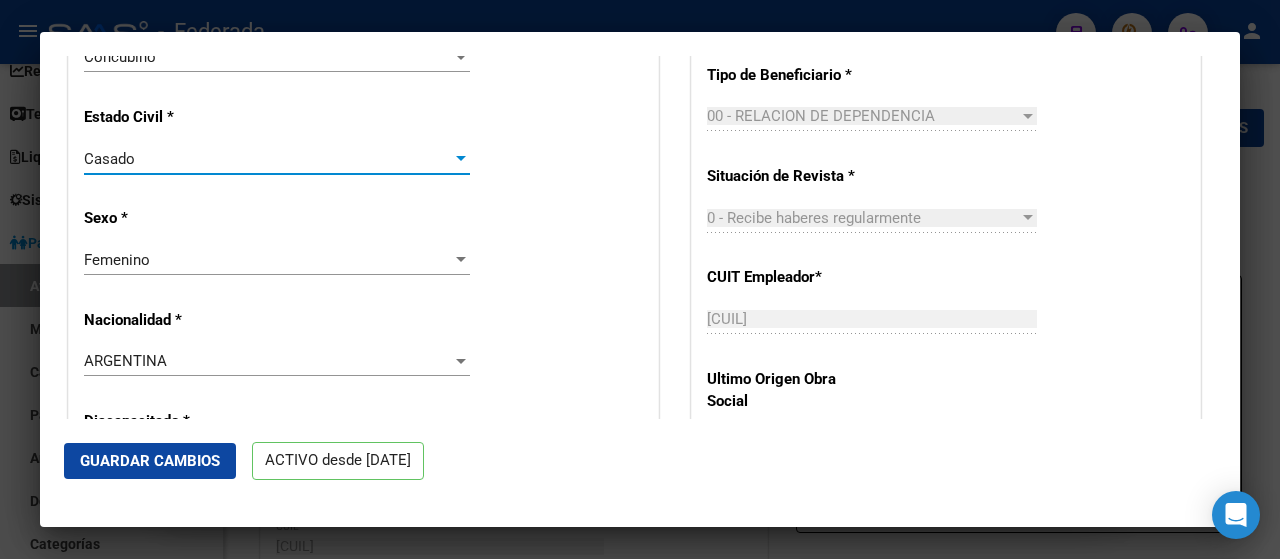 click on "Femenino Seleccionar sexo" 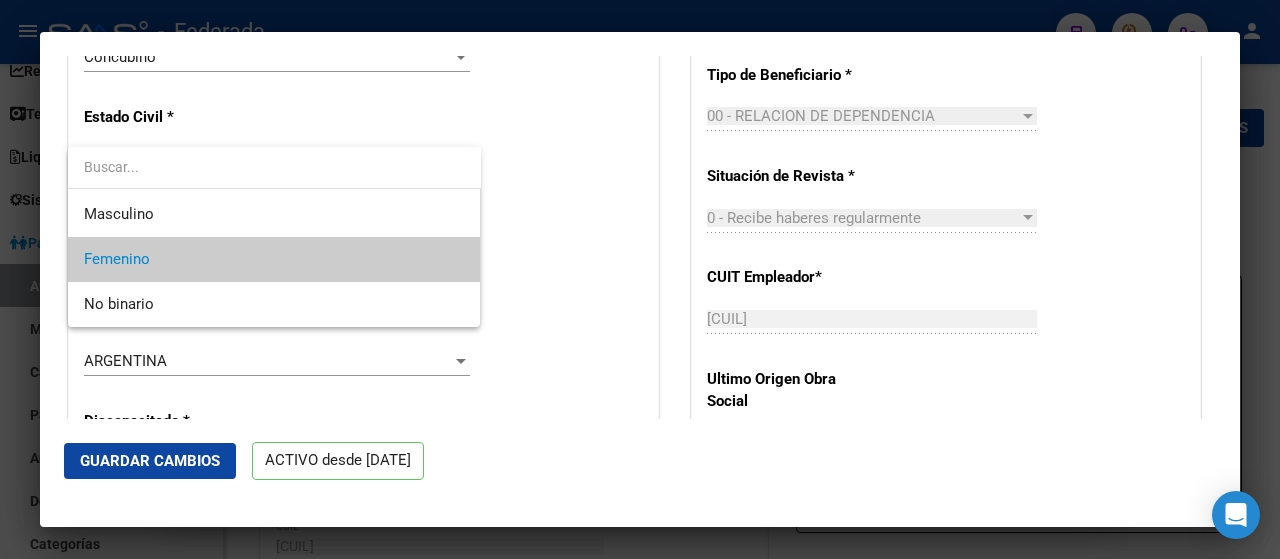 click on "Femenino" at bounding box center [274, 259] 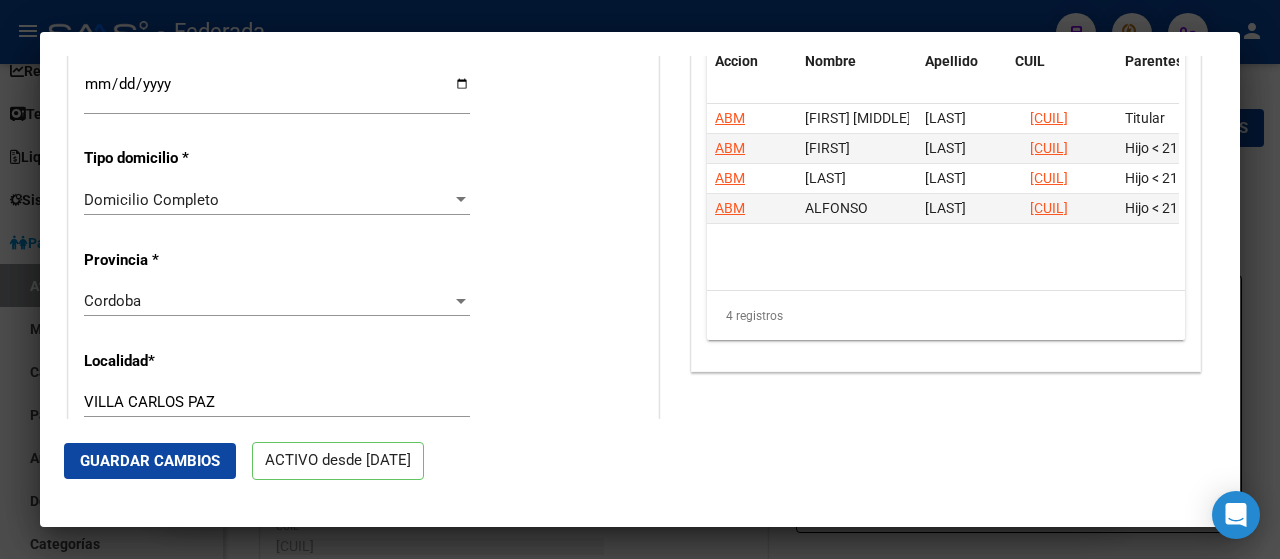 scroll, scrollTop: 1700, scrollLeft: 0, axis: vertical 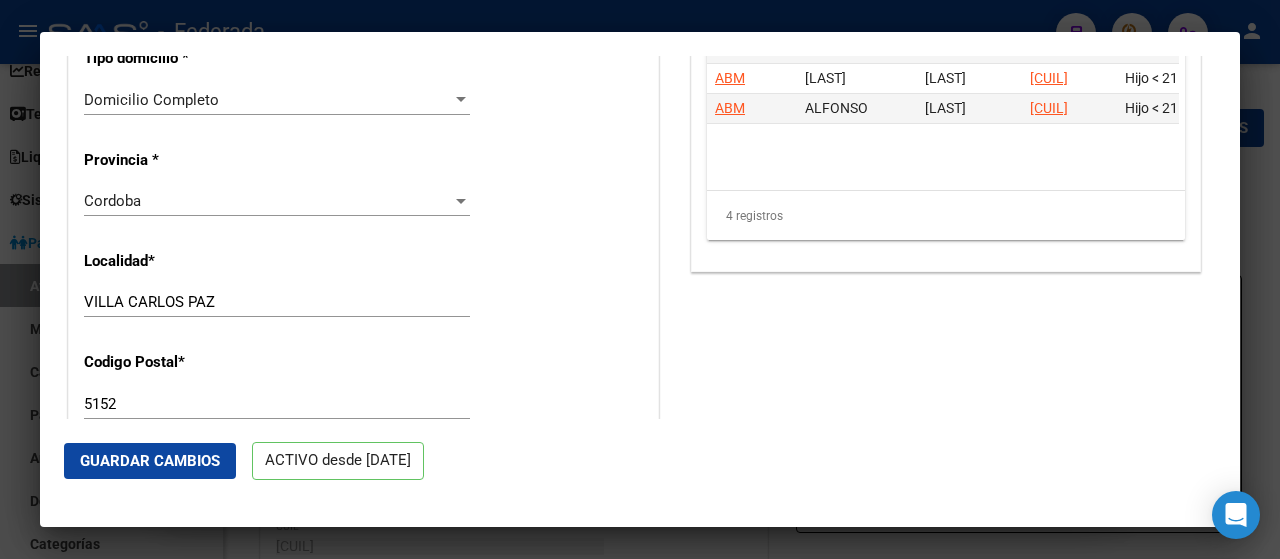 click on "VILLA CARLOS PAZ" at bounding box center (277, 302) 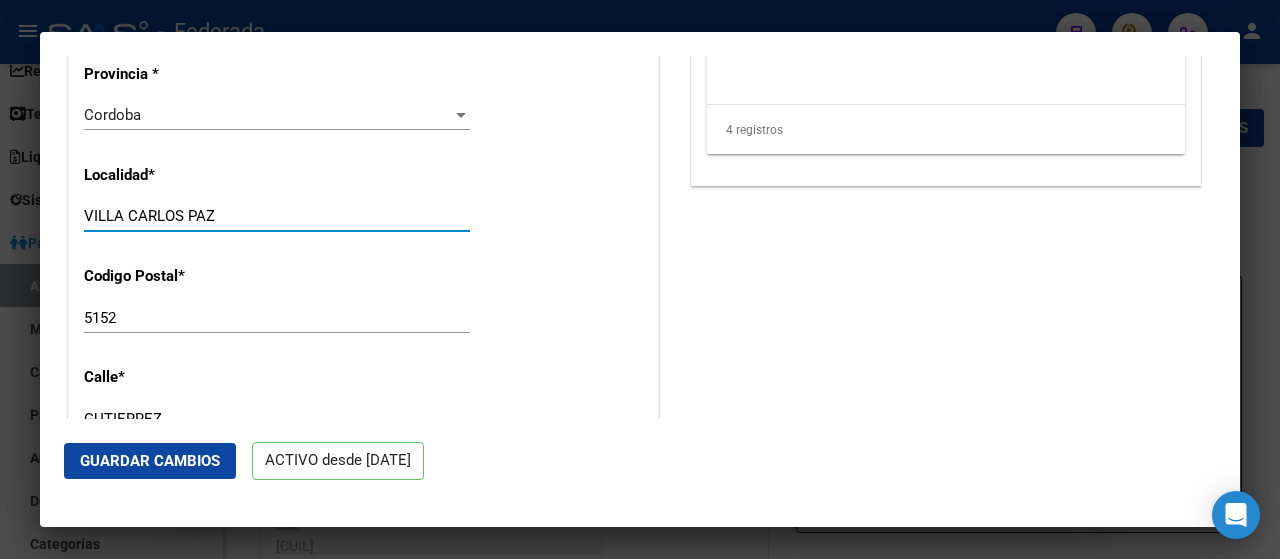 scroll, scrollTop: 1900, scrollLeft: 0, axis: vertical 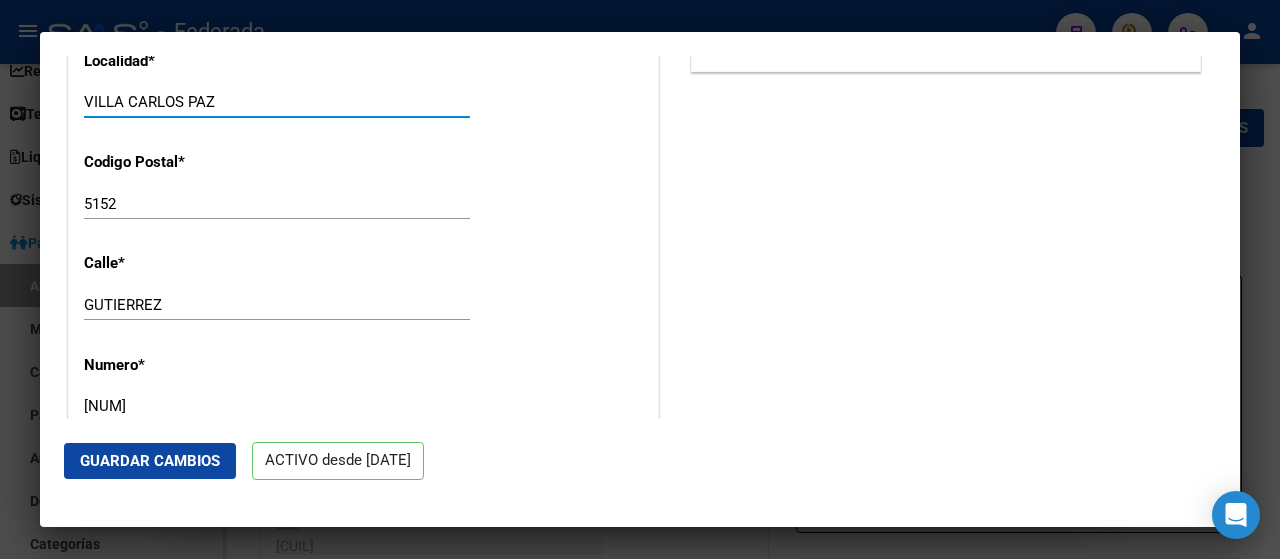 click on "5152" at bounding box center [277, 204] 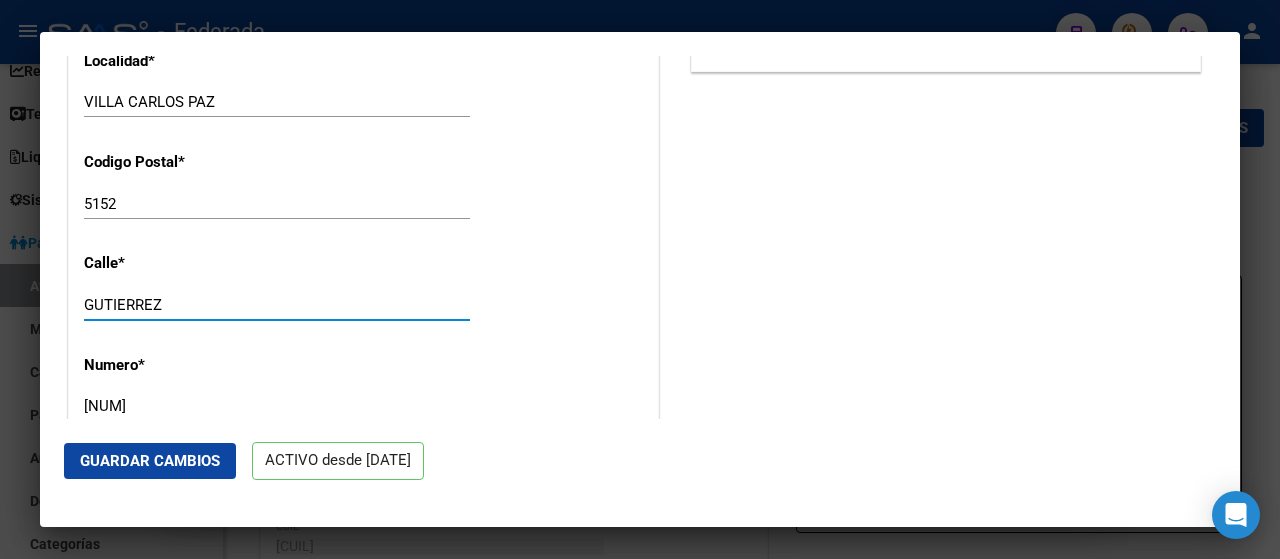 click on "GUTIERREZ" at bounding box center [277, 305] 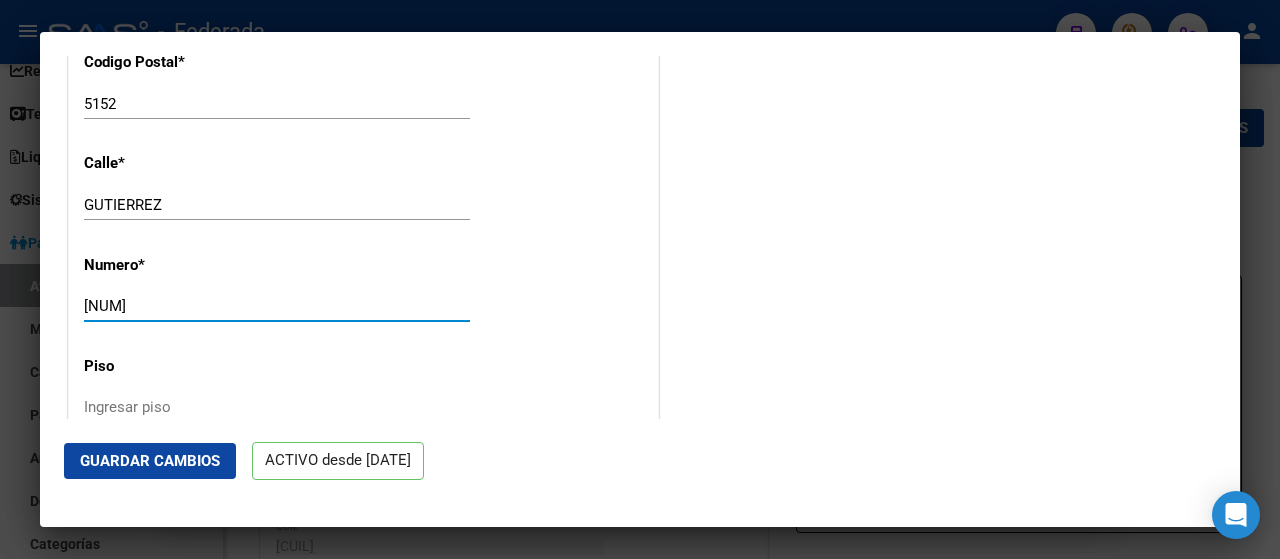 click on "[NUM]" at bounding box center [277, 306] 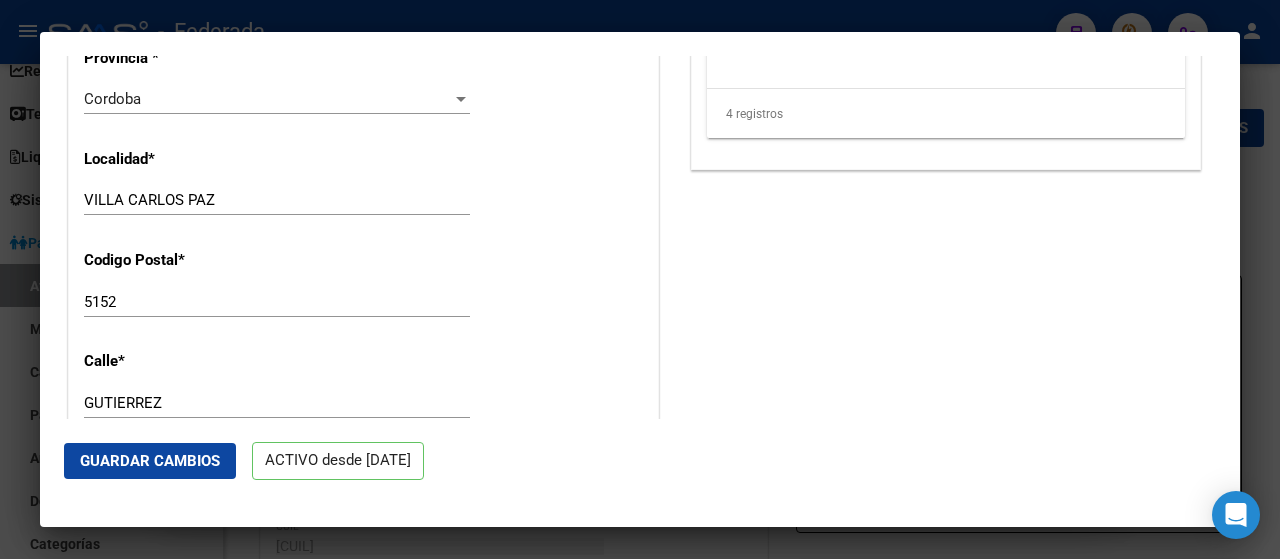 scroll, scrollTop: 1800, scrollLeft: 0, axis: vertical 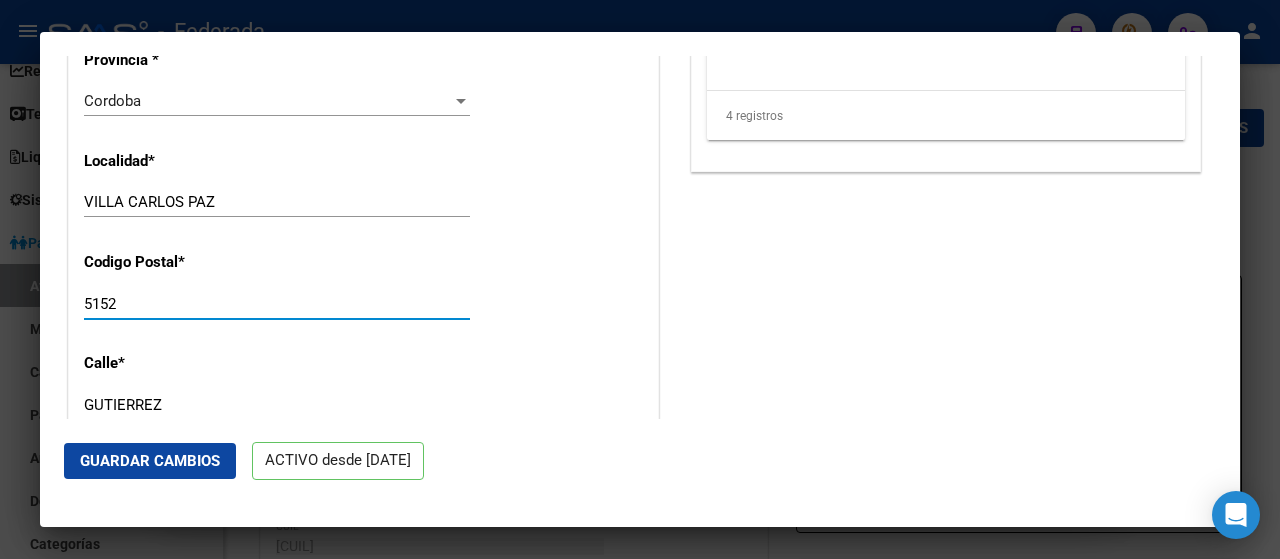 click on "5152" at bounding box center (277, 304) 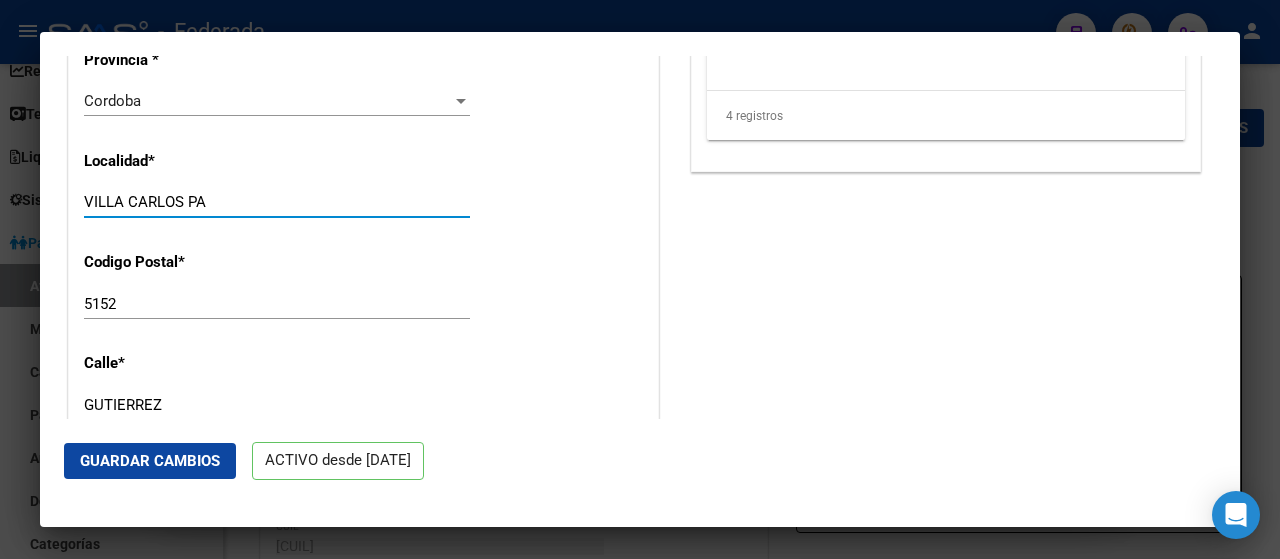 type on "VILLA CARLOS PAZ" 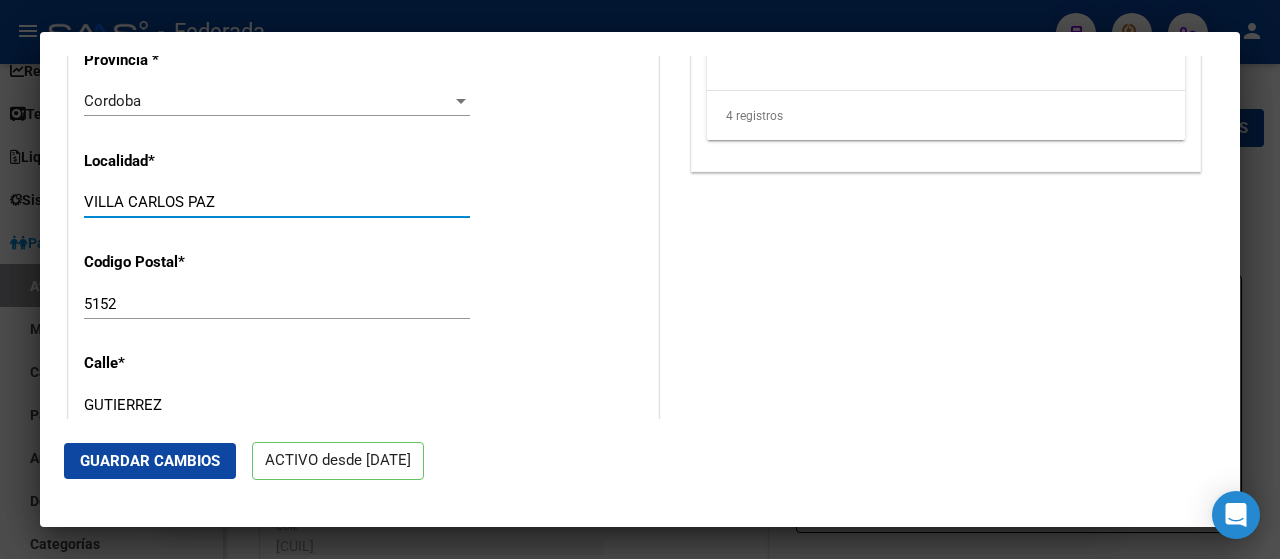 click on "GUTIERREZ" at bounding box center (277, 405) 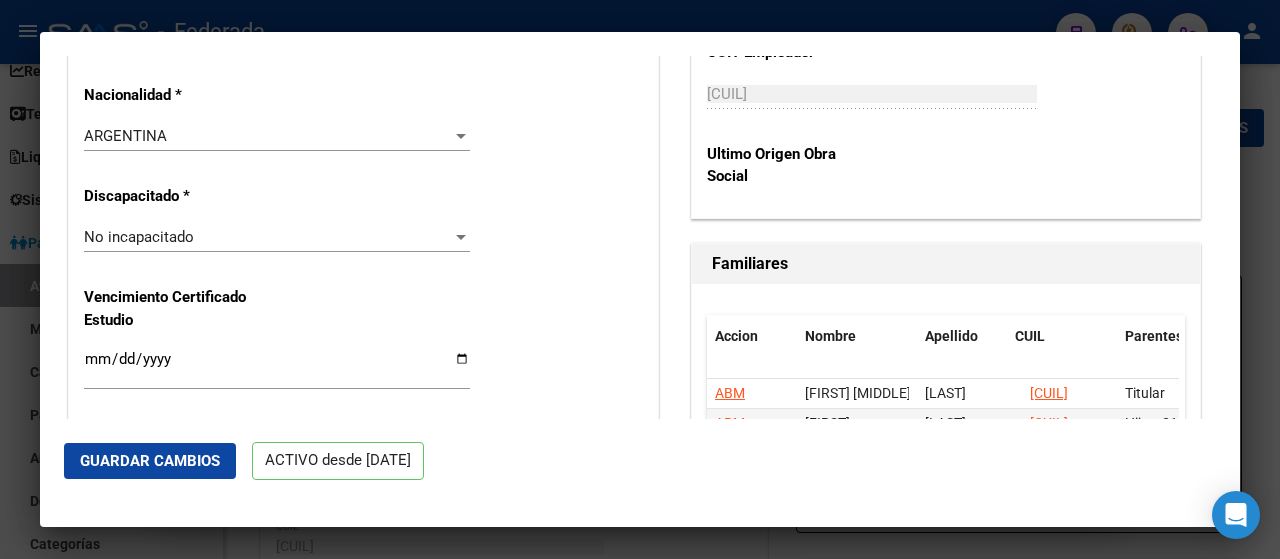 scroll, scrollTop: 1500, scrollLeft: 0, axis: vertical 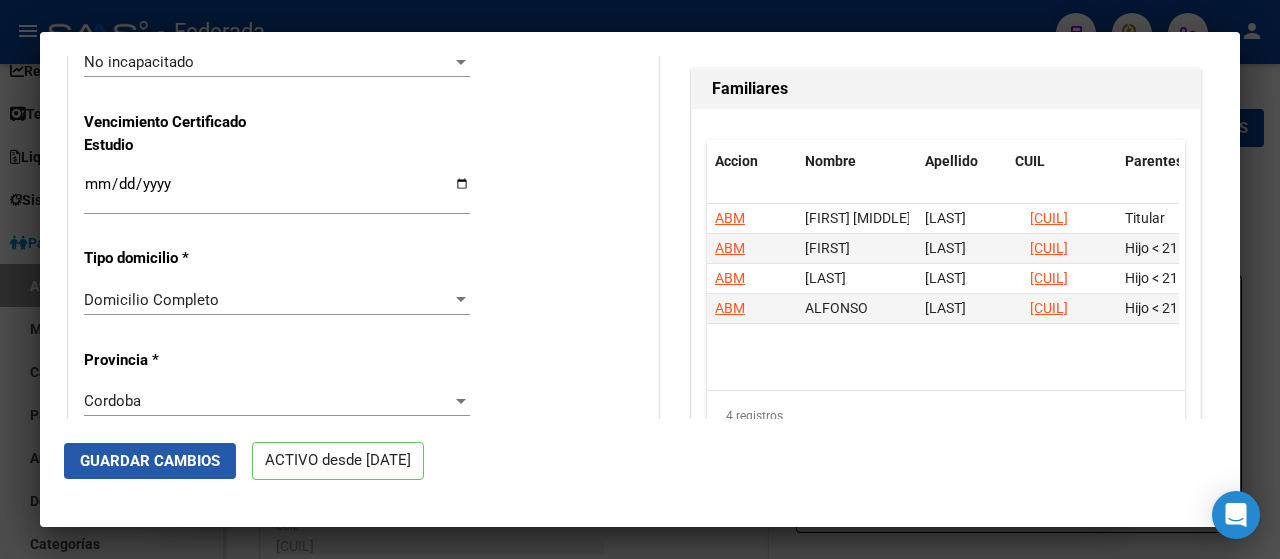 click on "Guardar Cambios" 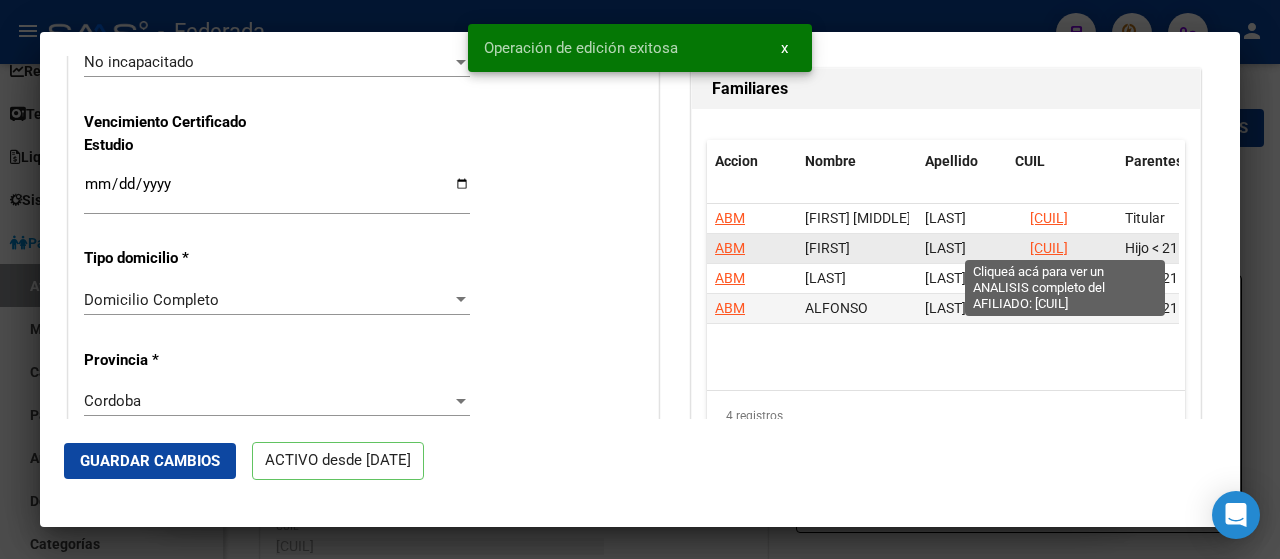 click on "[CUIL]" 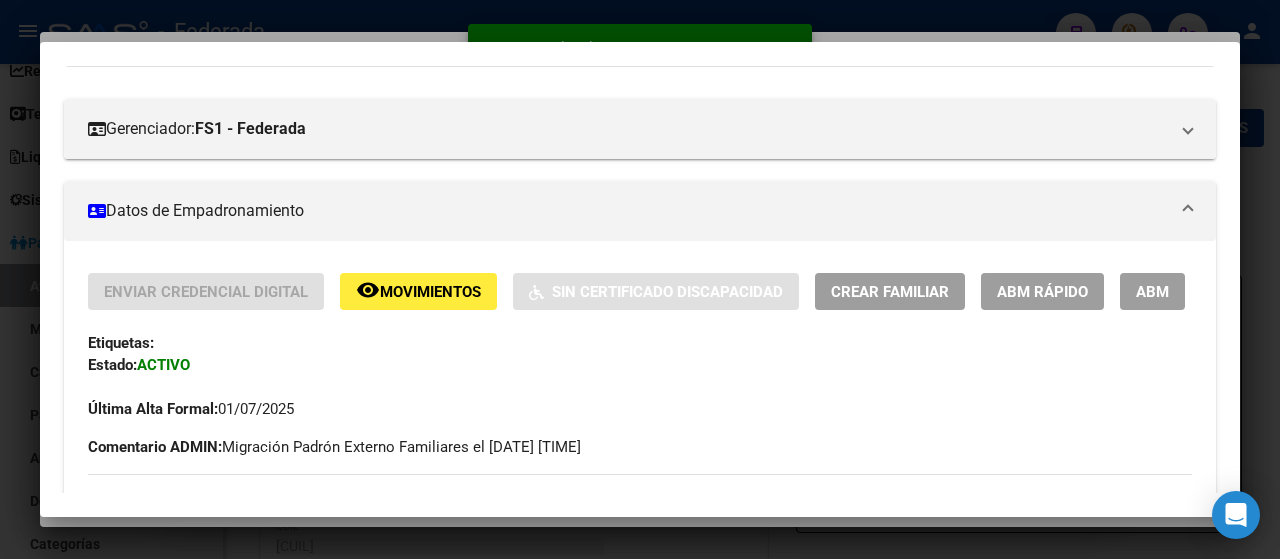 scroll, scrollTop: 400, scrollLeft: 0, axis: vertical 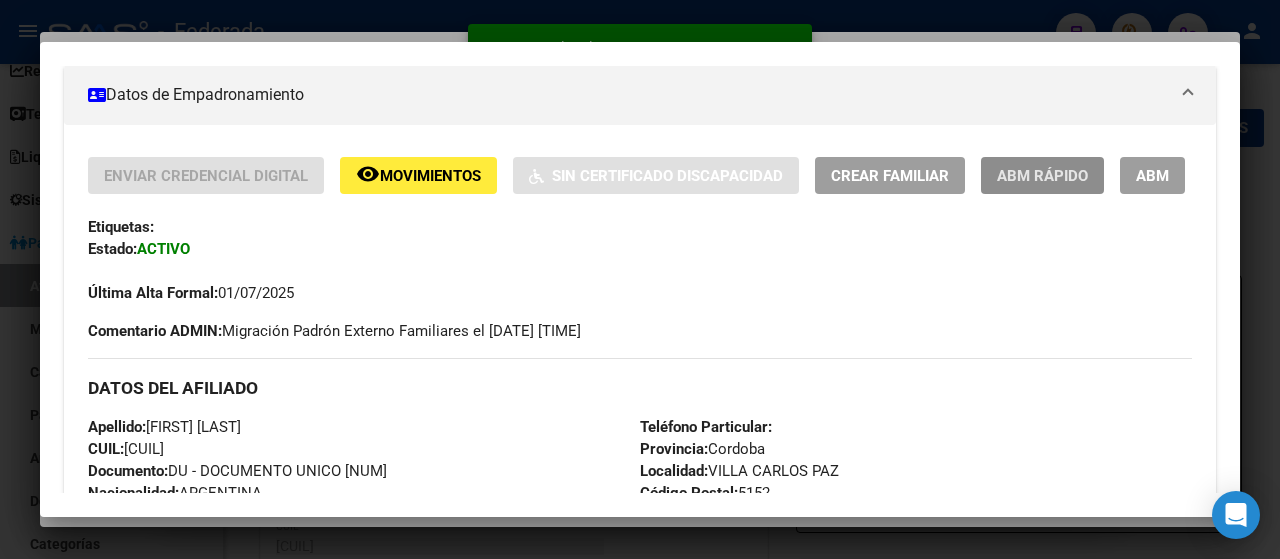click on "ABM Rápido" 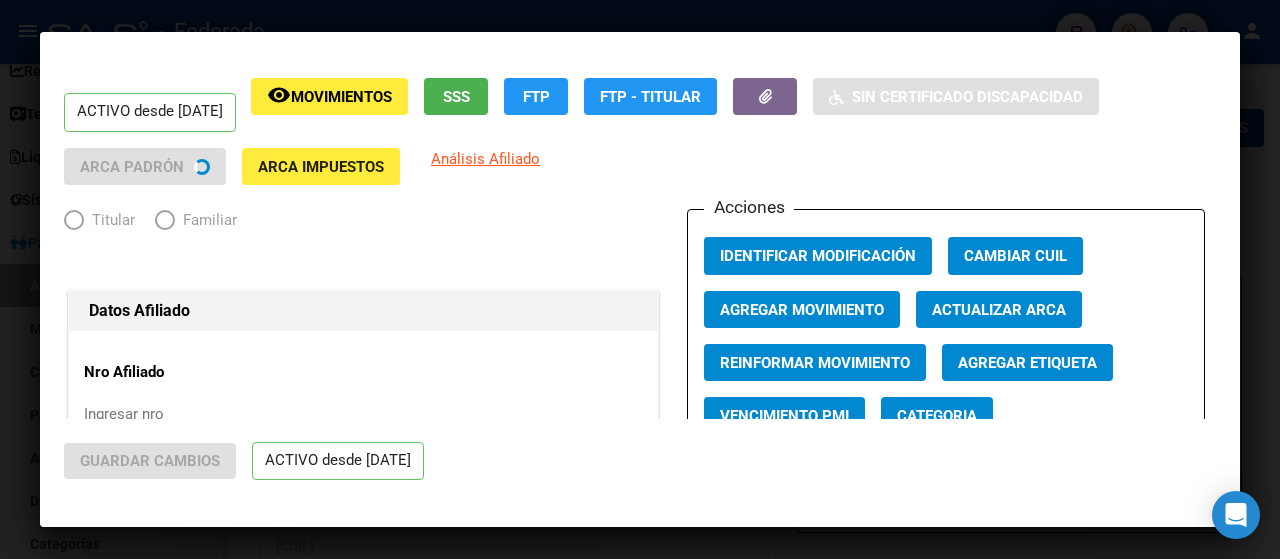 radio on "true" 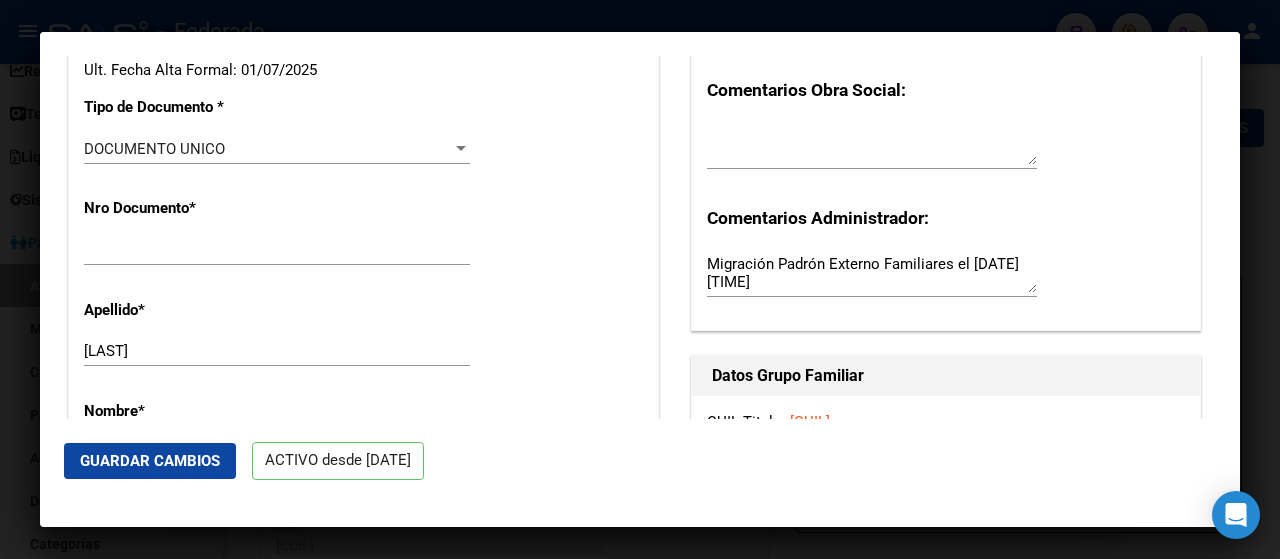 scroll, scrollTop: 600, scrollLeft: 0, axis: vertical 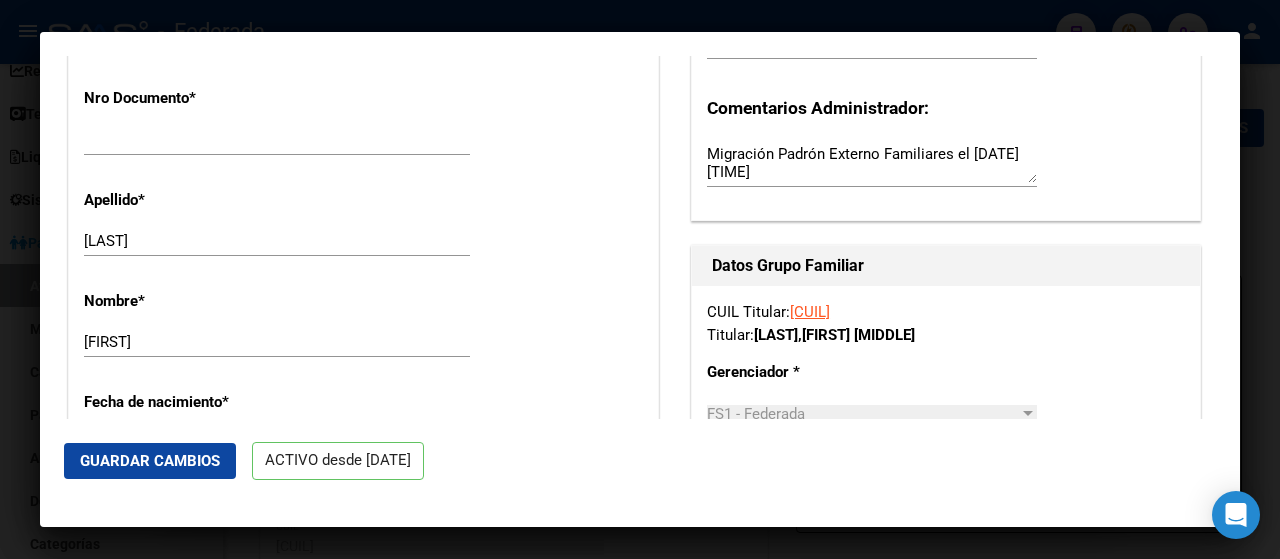 click on "[LAST]" at bounding box center [277, 241] 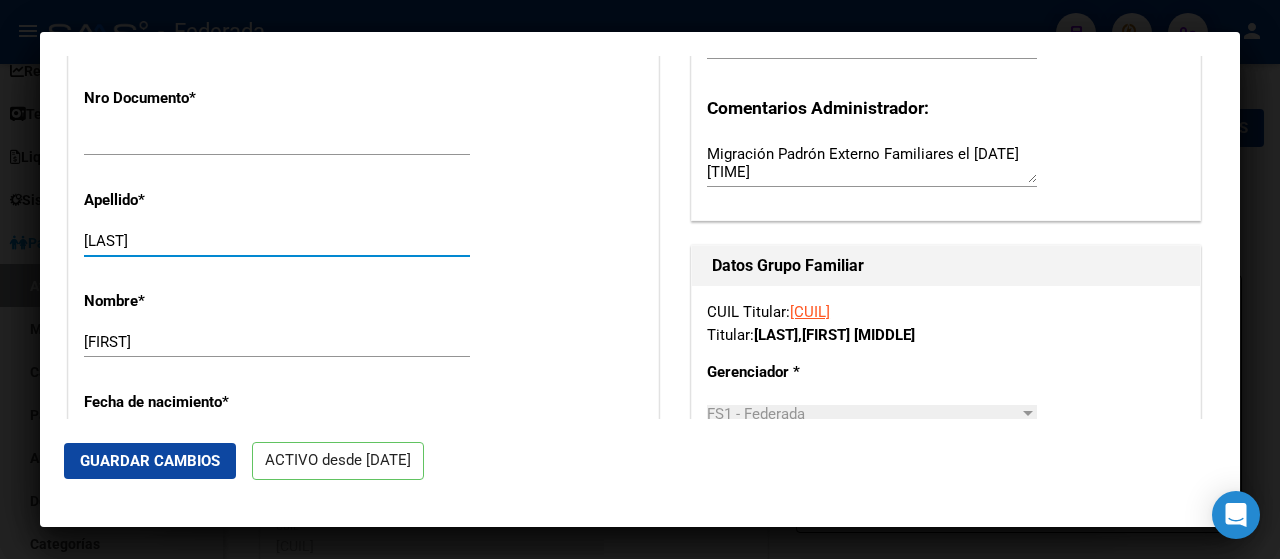 click on "[FIRST]" at bounding box center [277, 342] 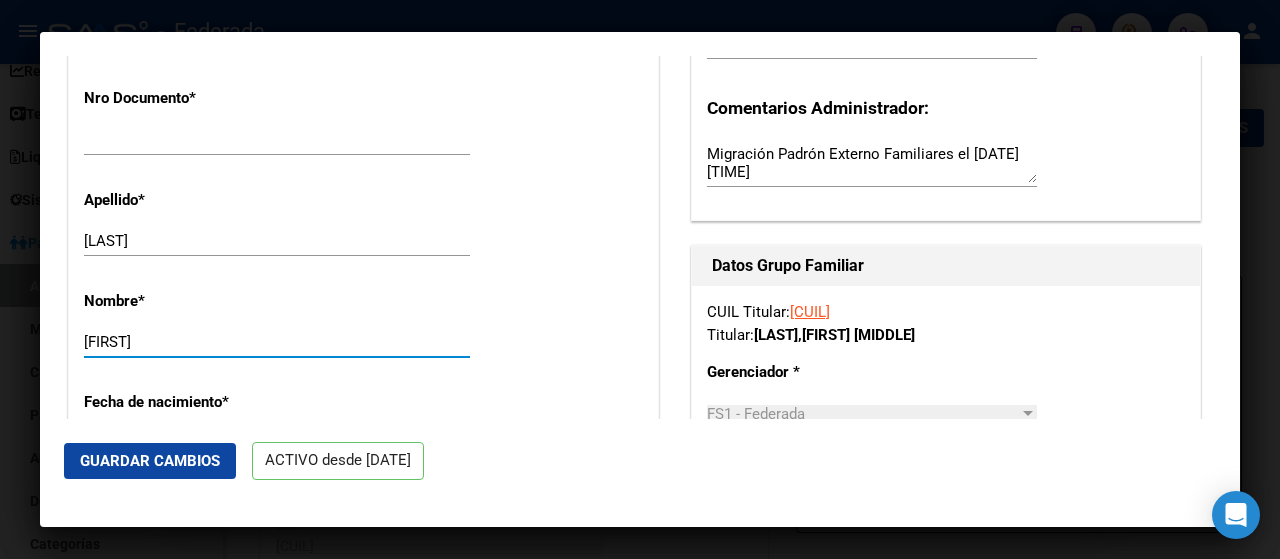 click on "[LAST]" at bounding box center (277, 241) 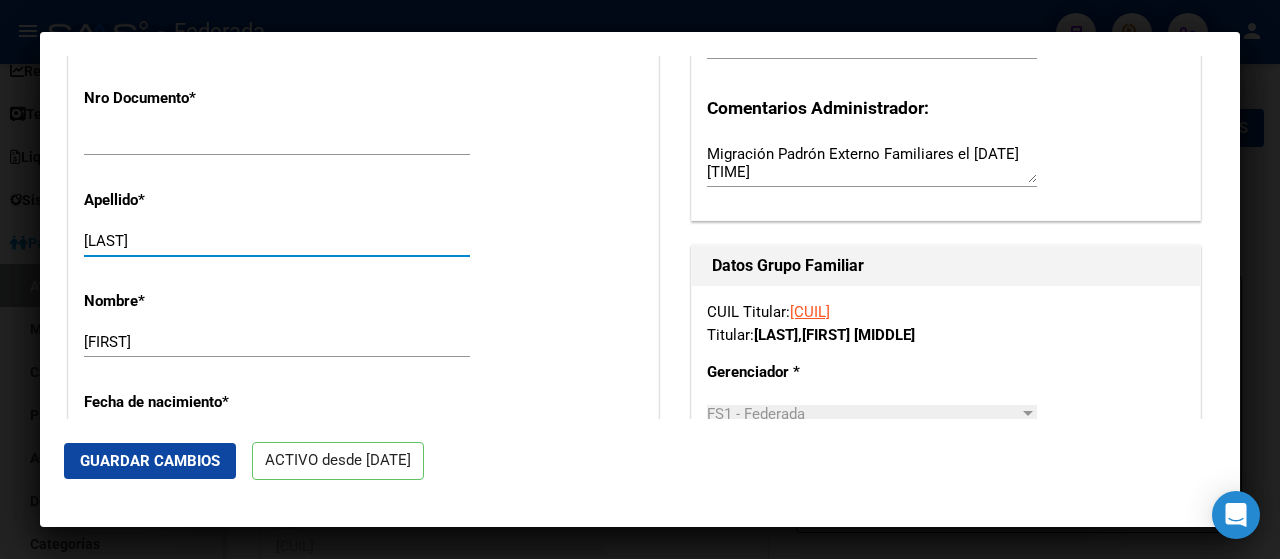 click on "Nro Afiliado    Ingresar nro  CUIL  *   [CUIL] CUIL  ARCA Padrón  Ult. Fecha Alta Formal: [DATE]  Tipo de Documento * DOCUMENTO UNICO Seleccionar tipo Nro Documento  *   [NUMBER] Ingresar nro  Apellido  *   [LAST] Ingresar apellido  Nombre  *   [FIRST] Ingresar nombre  Fecha de nacimiento  *   [DATE] Ingresar fecha   Parentesco * Hijo < 21 años Seleccionar parentesco  Estado Civil * Soltero Seleccionar tipo  Sexo * Masculino Seleccionar sexo  Nacionalidad * ARGENTINA Seleccionar tipo  Discapacitado * No incapacitado Seleccionar tipo Vencimiento Certificado Estudio    Ingresar fecha   Tipo domicilio * Domicilio Completo Seleccionar tipo domicilio  Provincia * Cordoba Seleccionar provincia Localidad  *   VILLA CARLOS PAZ Ingresar el nombre  Codigo Postal  *   [POSTAL_CODE] Ingresar el codigo  Calle  *   GUTIERREZ Ingresar calle  Numero  *   [NUMBER] Ingresar nro  Piso    Ingresar piso  Departamento    Ingresar depto  Teléfono celular    Ingresar tel  Teléfono laboral    Ingresar tel  Teléfono particular" at bounding box center (363, 1046) 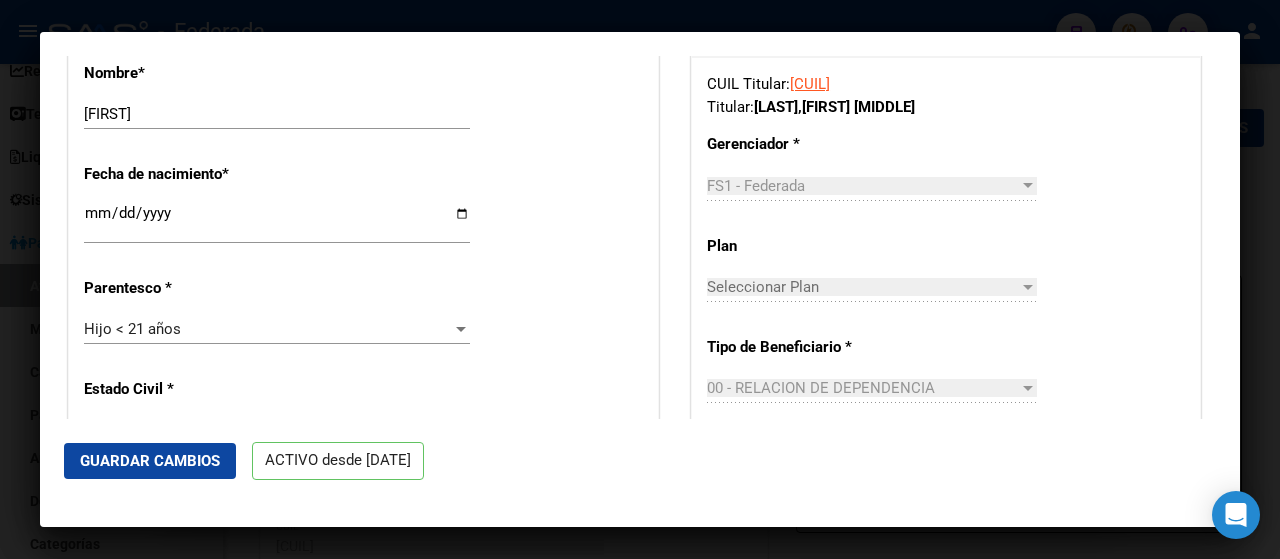 scroll, scrollTop: 800, scrollLeft: 0, axis: vertical 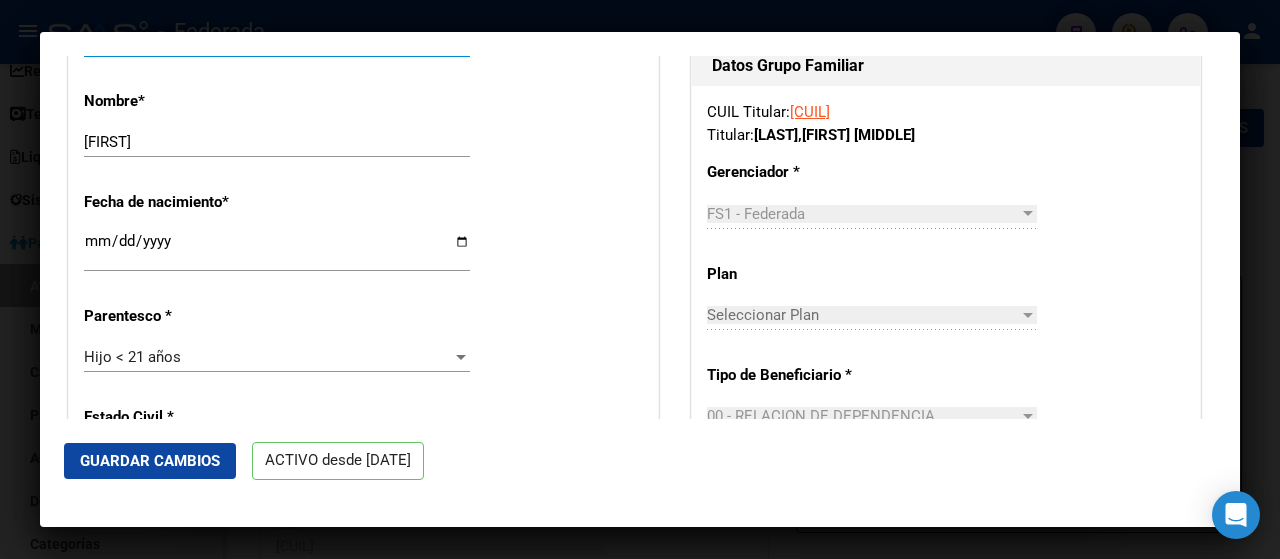 click on "Hijo < 21 años" at bounding box center (268, 357) 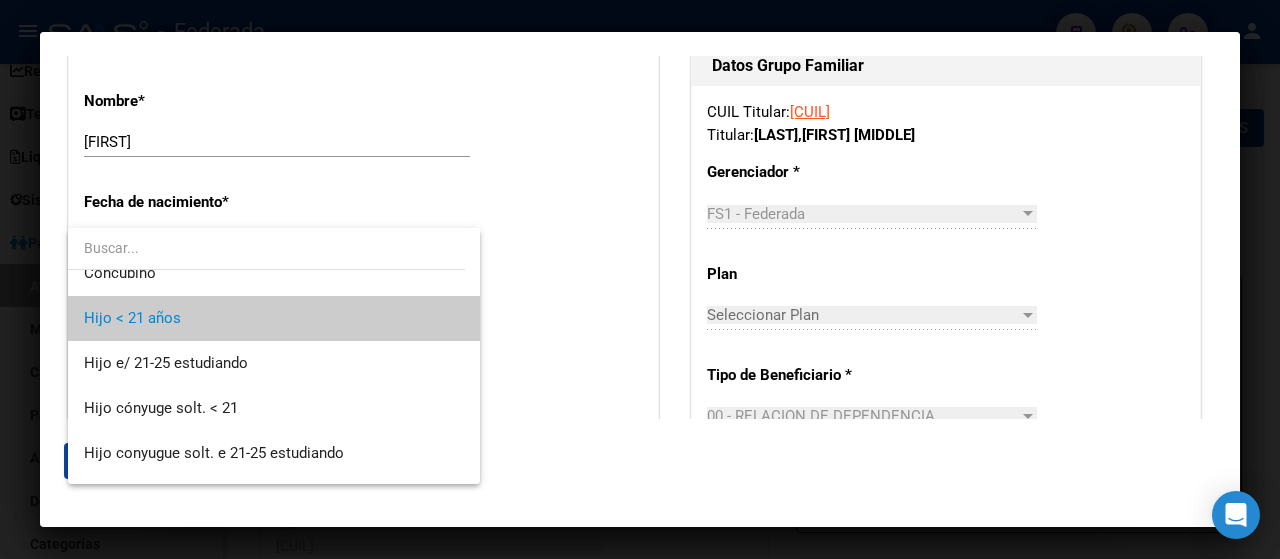 scroll, scrollTop: 29, scrollLeft: 0, axis: vertical 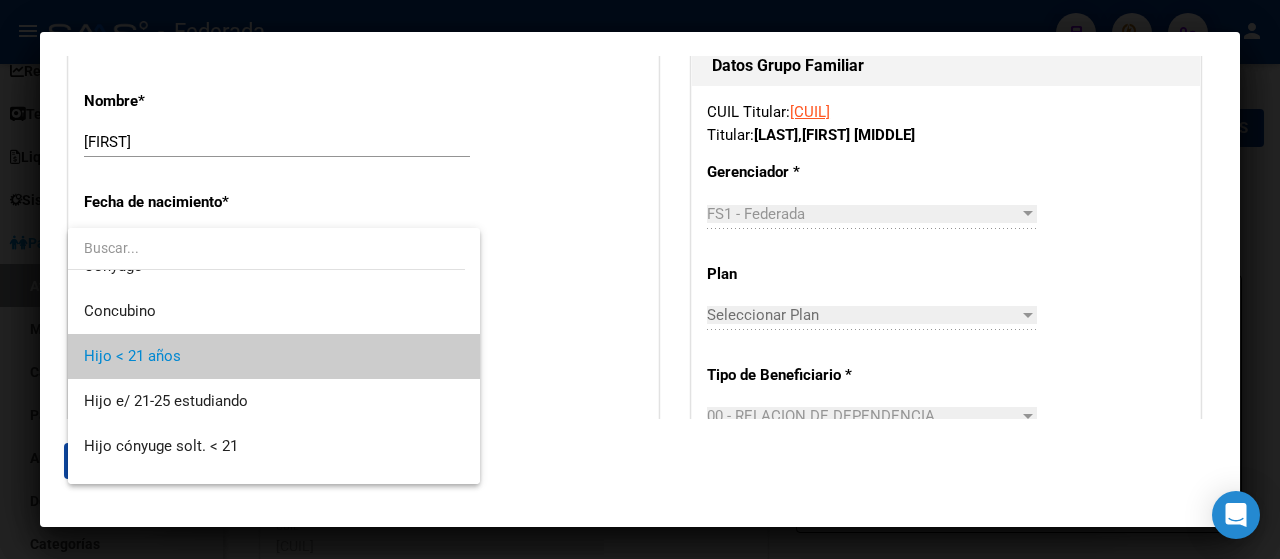 click at bounding box center [640, 279] 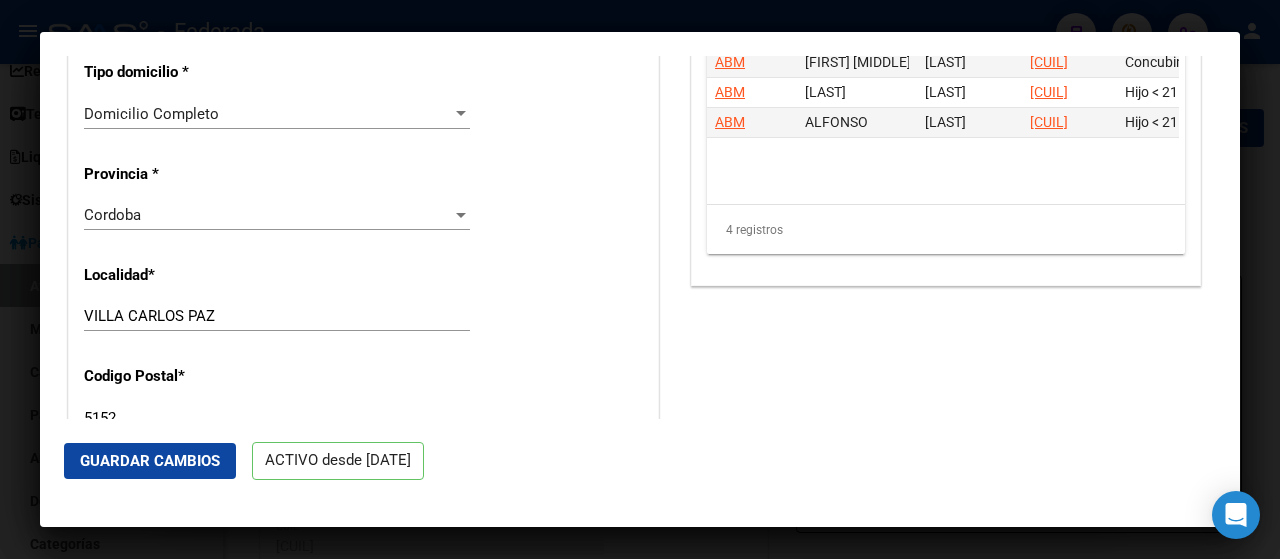scroll, scrollTop: 1700, scrollLeft: 0, axis: vertical 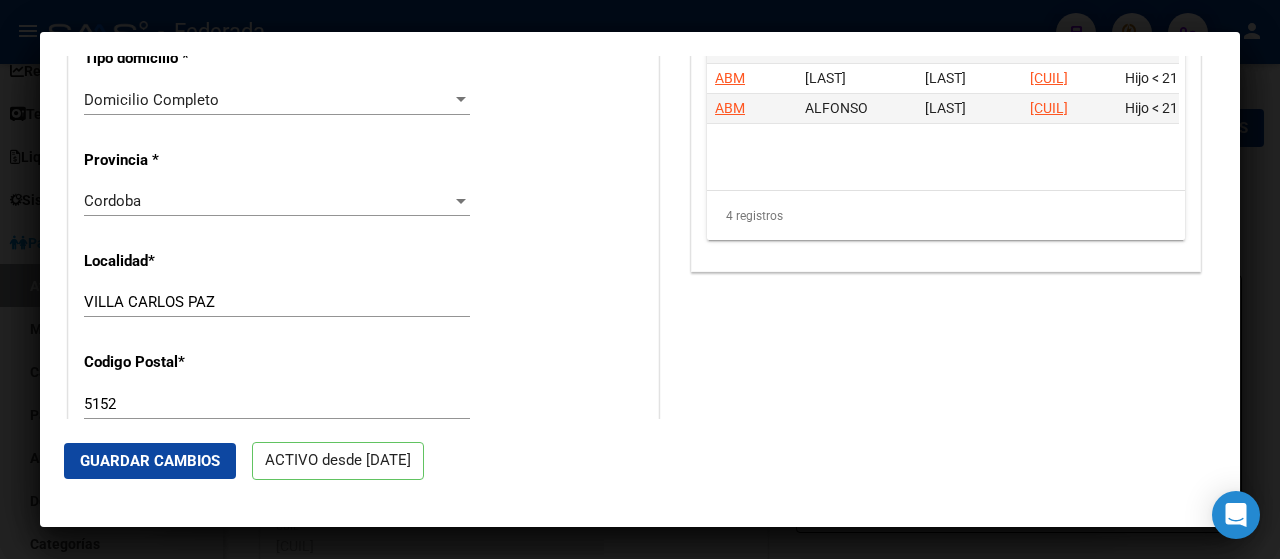 click on "Cordoba" at bounding box center (268, 201) 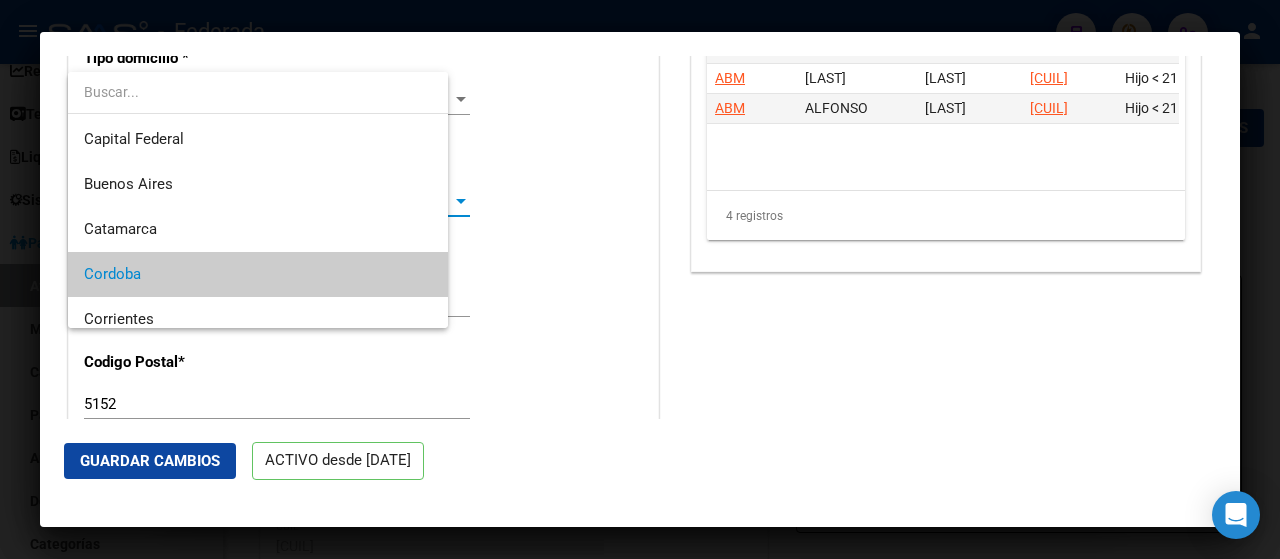 scroll, scrollTop: 74, scrollLeft: 0, axis: vertical 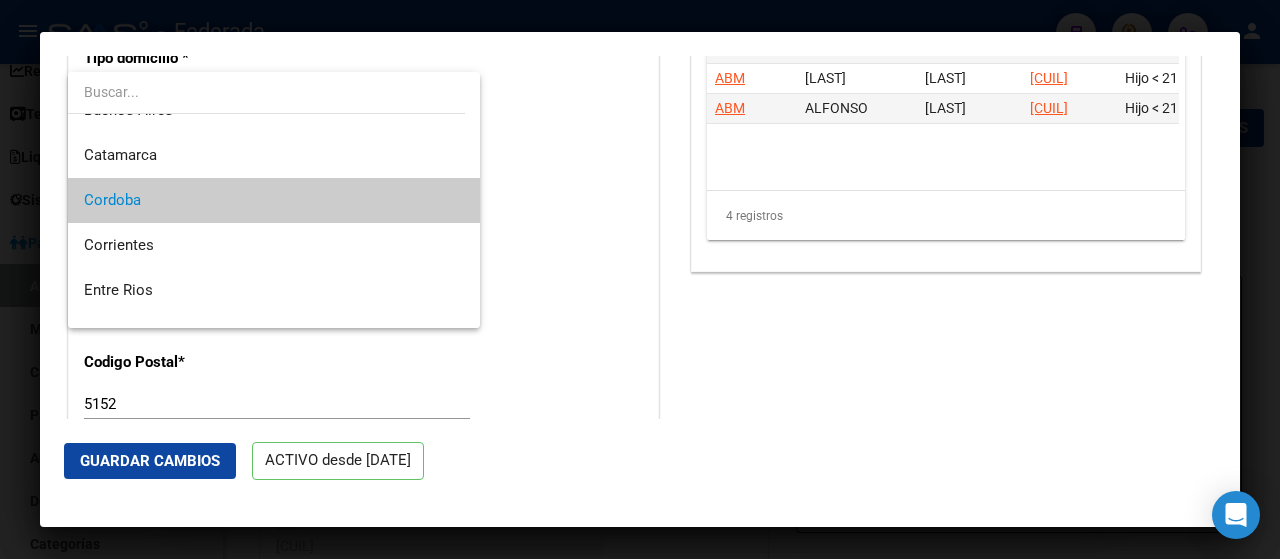 click on "Cordoba" at bounding box center [274, 200] 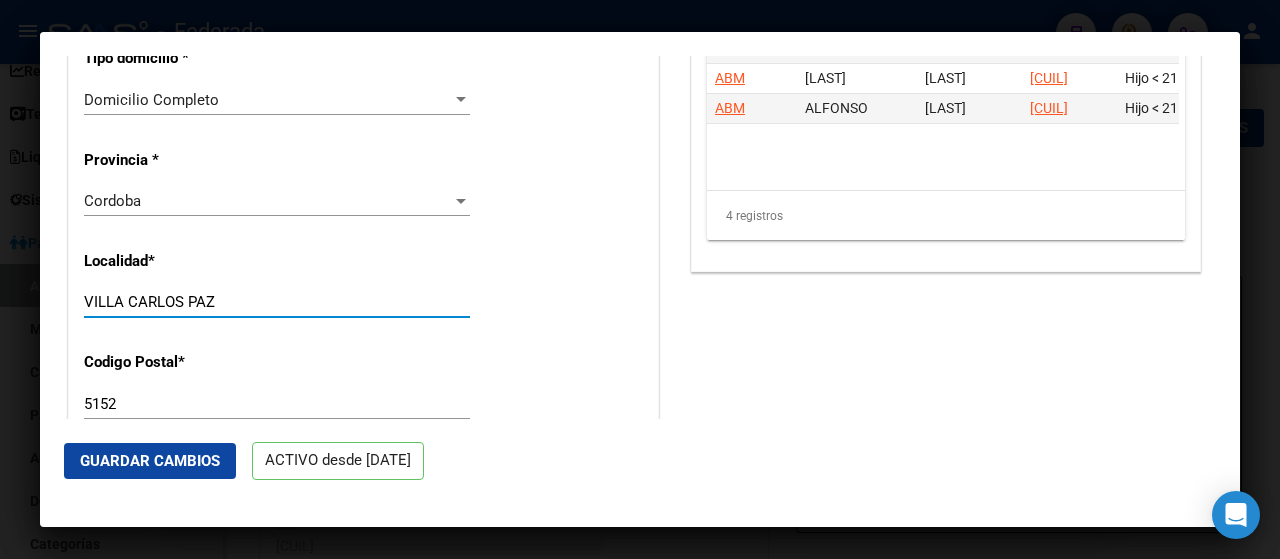 click on "VILLA CARLOS PAZ" at bounding box center [277, 302] 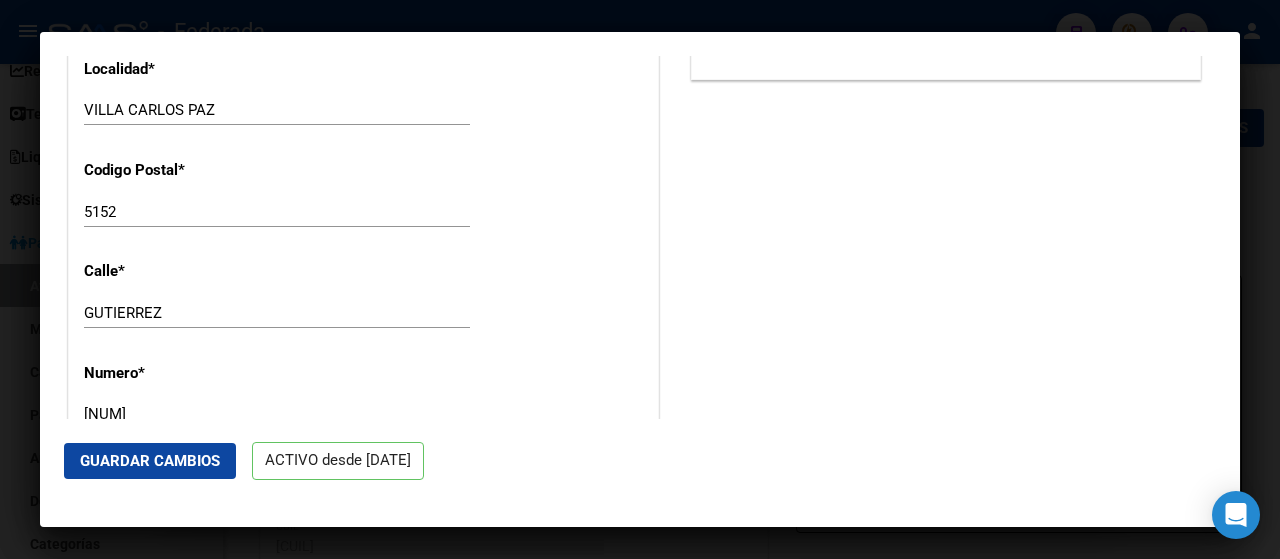 scroll, scrollTop: 1900, scrollLeft: 0, axis: vertical 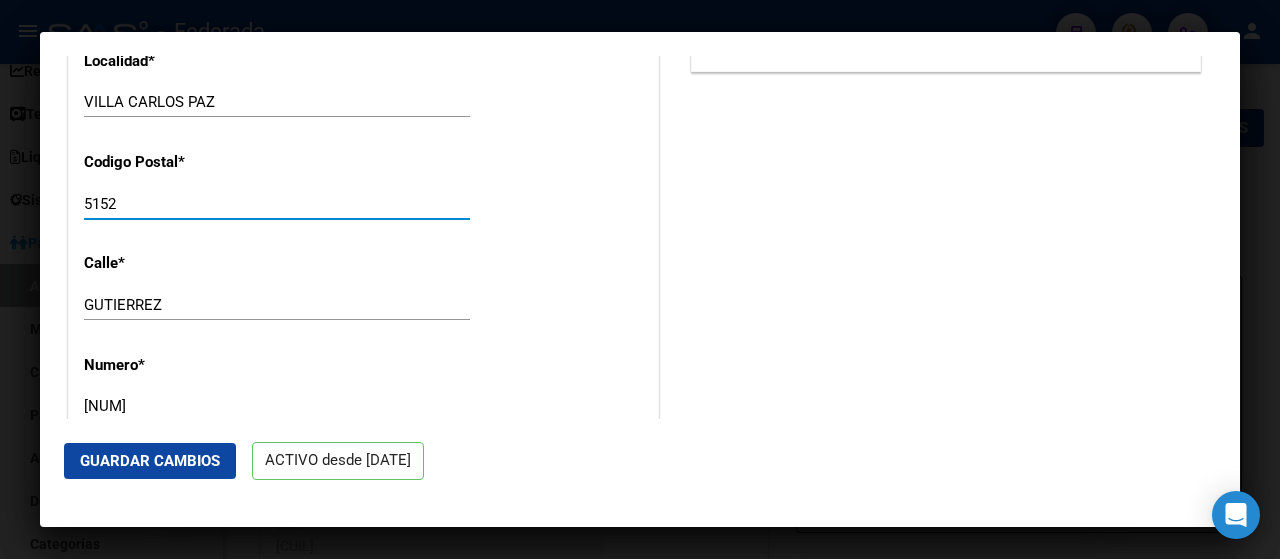 click on "5152" at bounding box center (277, 204) 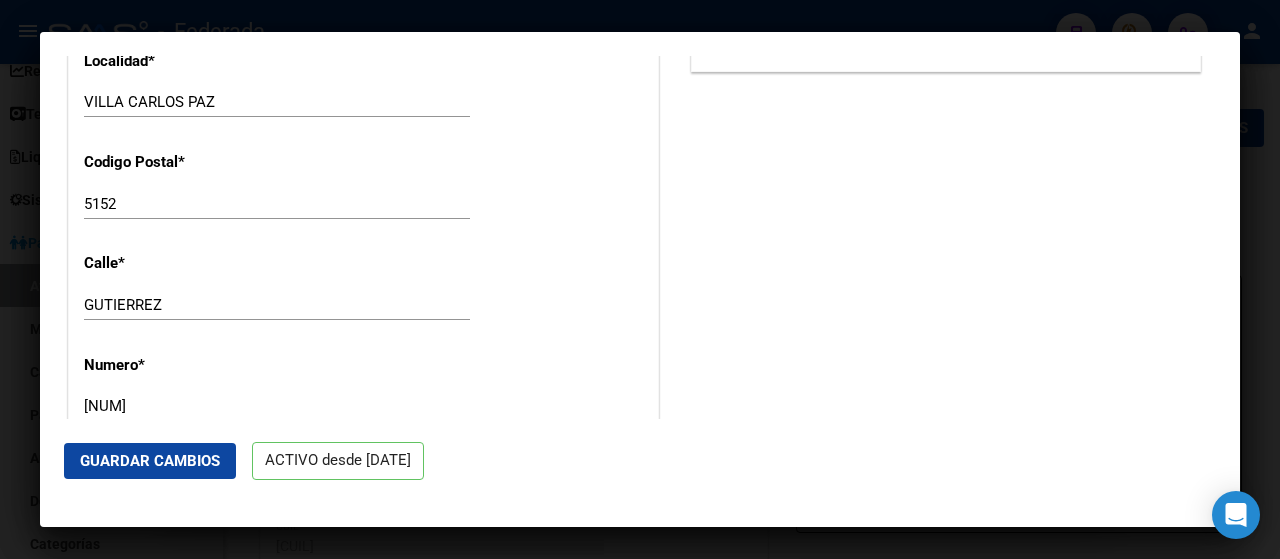 click on "Nro Afiliado    Ingresar nro  CUIL  *   [CUIL] CUIL  ARCA Padrón  Ult. Fecha Alta Formal: [DATE]  Tipo de Documento * DOCUMENTO UNICO Seleccionar tipo Nro Documento  *   [NUMBER] Ingresar nro  Apellido  *   [LAST] Ingresar apellido  Nombre  *   [FIRST] Ingresar nombre  Fecha de nacimiento  *   [DATE] Ingresar fecha   Parentesco * Hijo < 21 años Seleccionar parentesco  Estado Civil * Soltero Seleccionar tipo  Sexo * Masculino Seleccionar sexo  Nacionalidad * ARGENTINA Seleccionar tipo  Discapacitado * No incapacitado Seleccionar tipo Vencimiento Certificado Estudio    Ingresar fecha   Tipo domicilio * Domicilio Completo Seleccionar tipo domicilio  Provincia * Cordoba Seleccionar provincia Localidad  *   VILLA CARLOS PAZ Ingresar el nombre  Codigo Postal  *   [POSTAL_CODE] Ingresar el codigo  Calle  *   GUTIERREZ Ingresar calle  Numero  *   [NUMBER] Ingresar nro  Piso    Ingresar piso  Departamento    Ingresar depto  Teléfono celular    Ingresar tel  Teléfono laboral    Ingresar tel  Teléfono particular" at bounding box center [363, -254] 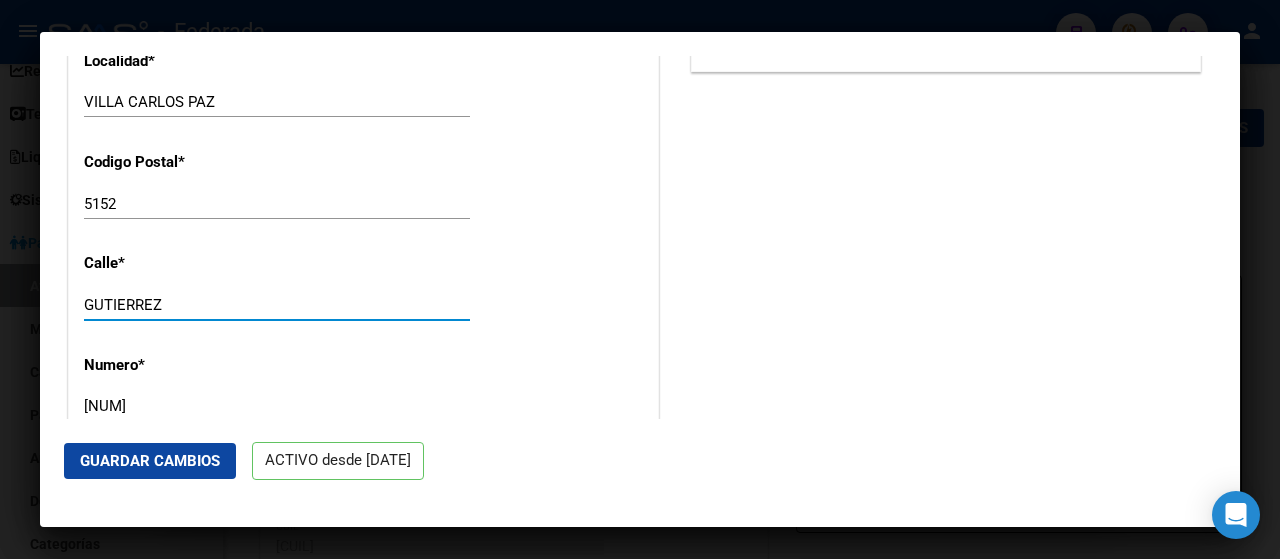 click on "GUTIERREZ" at bounding box center (277, 305) 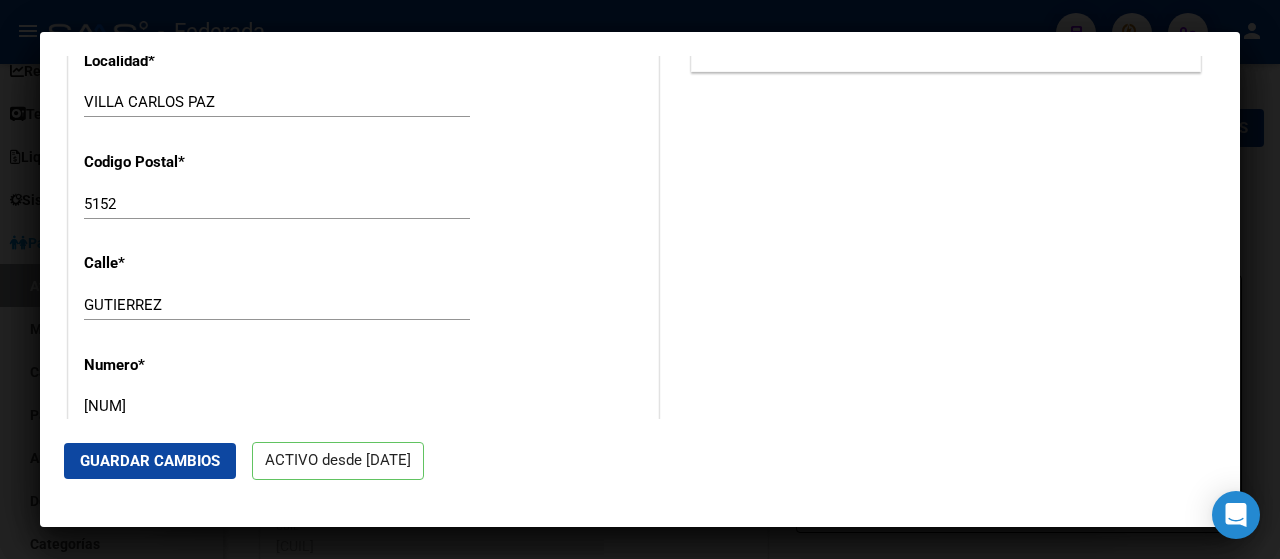 click on "5152" at bounding box center [277, 204] 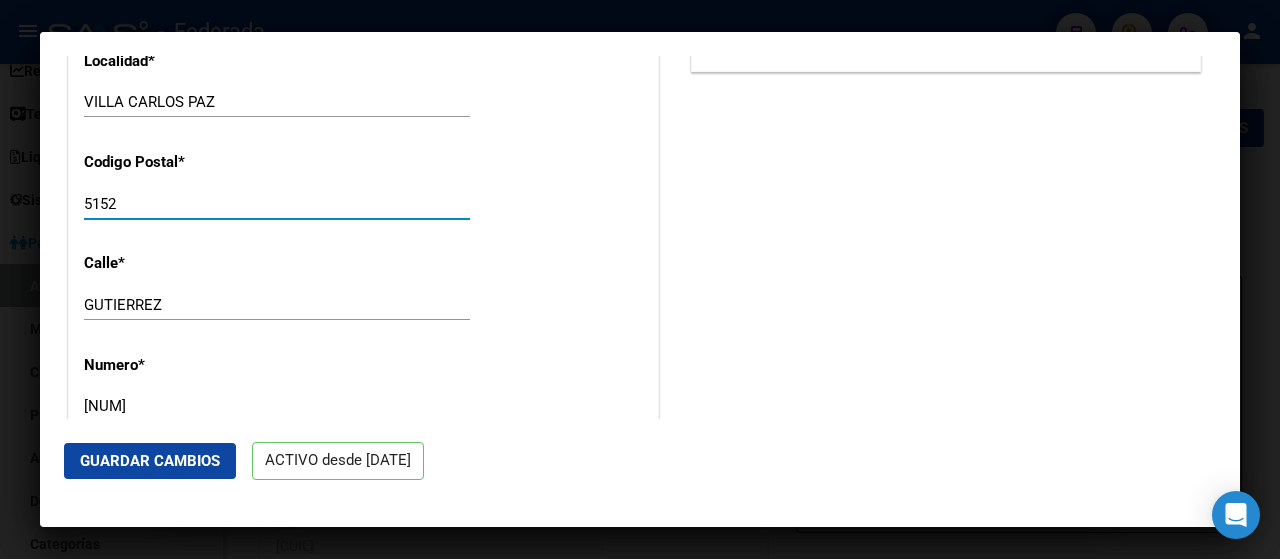 scroll, scrollTop: 2100, scrollLeft: 0, axis: vertical 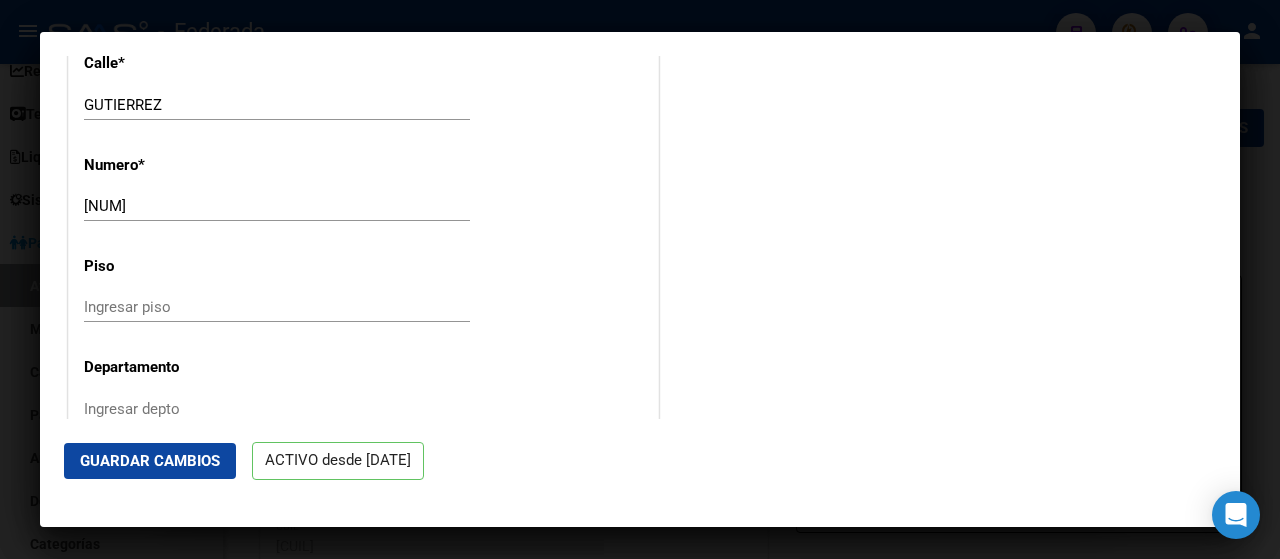 click on "[NUM]" at bounding box center (277, 206) 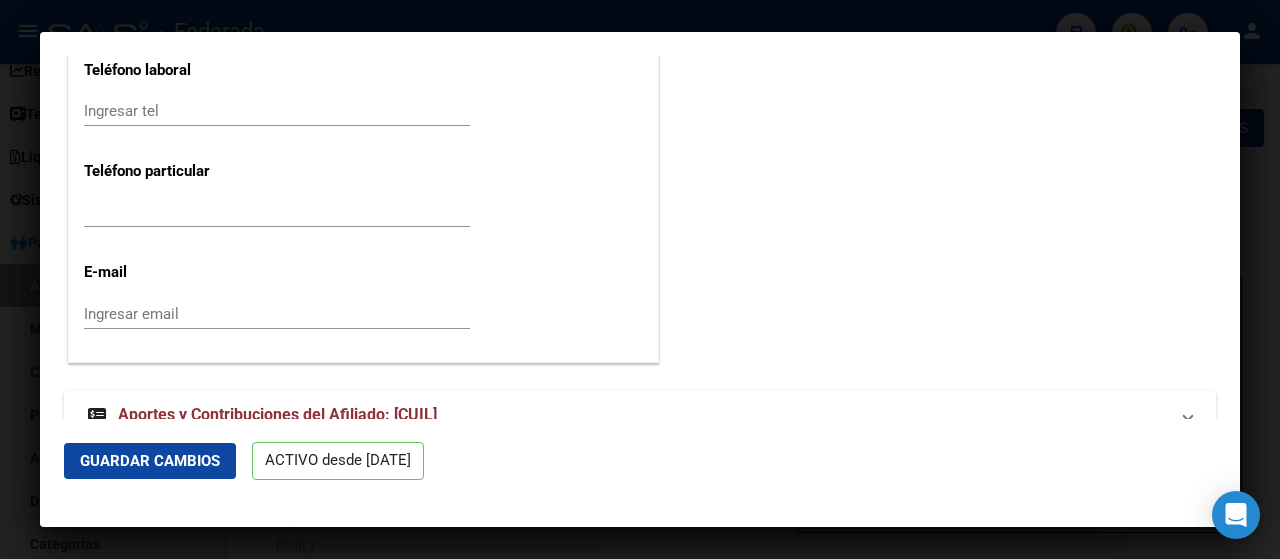 scroll, scrollTop: 2500, scrollLeft: 0, axis: vertical 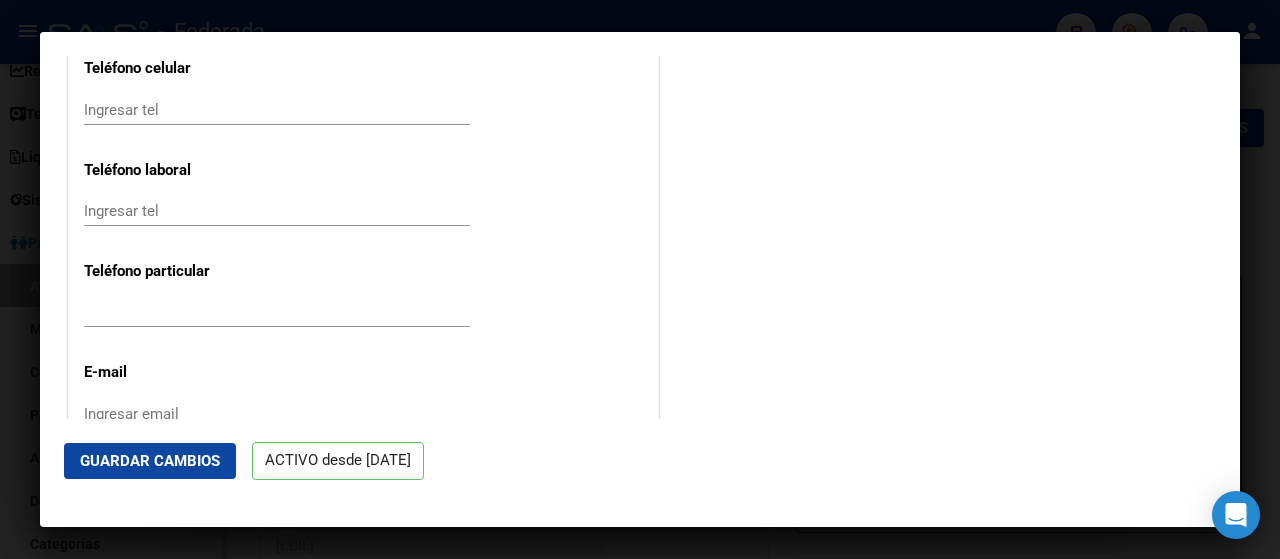 click on "Guardar Cambios" 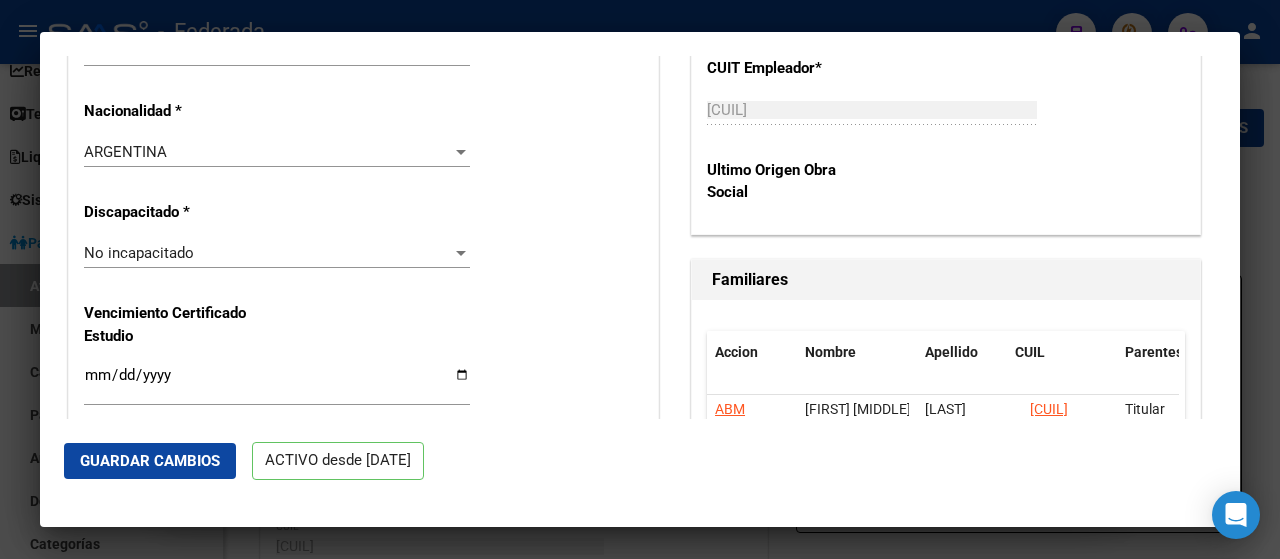 scroll, scrollTop: 1100, scrollLeft: 0, axis: vertical 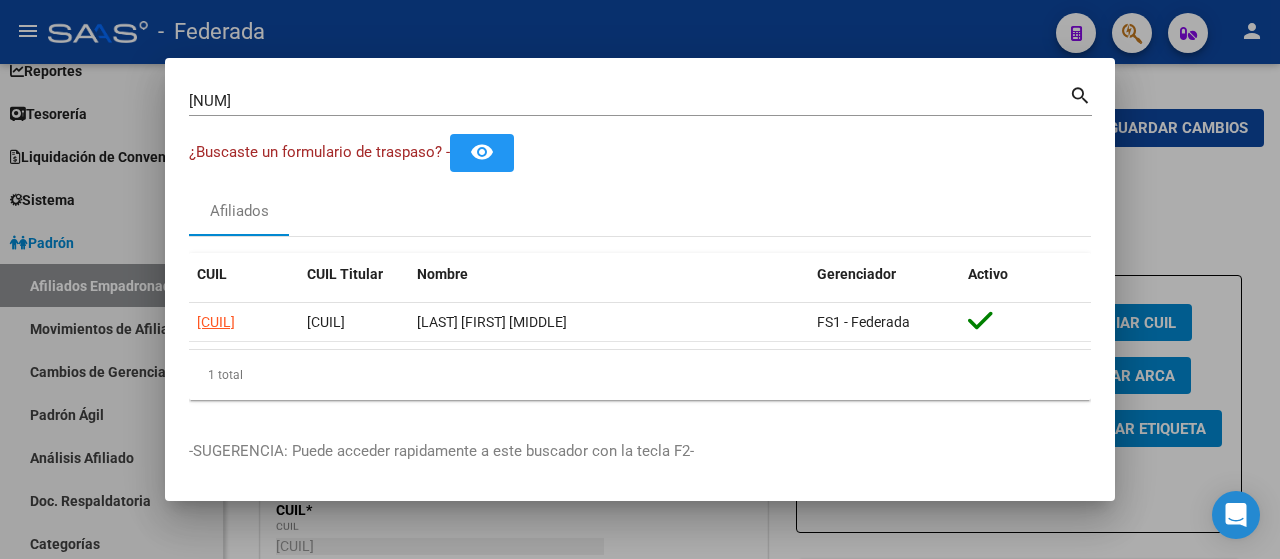 click on "[DOCUMENT_NUMBER] Buscar (apellido, dni, cuil, nro traspaso, cuit, obra social) search" at bounding box center [640, 99] 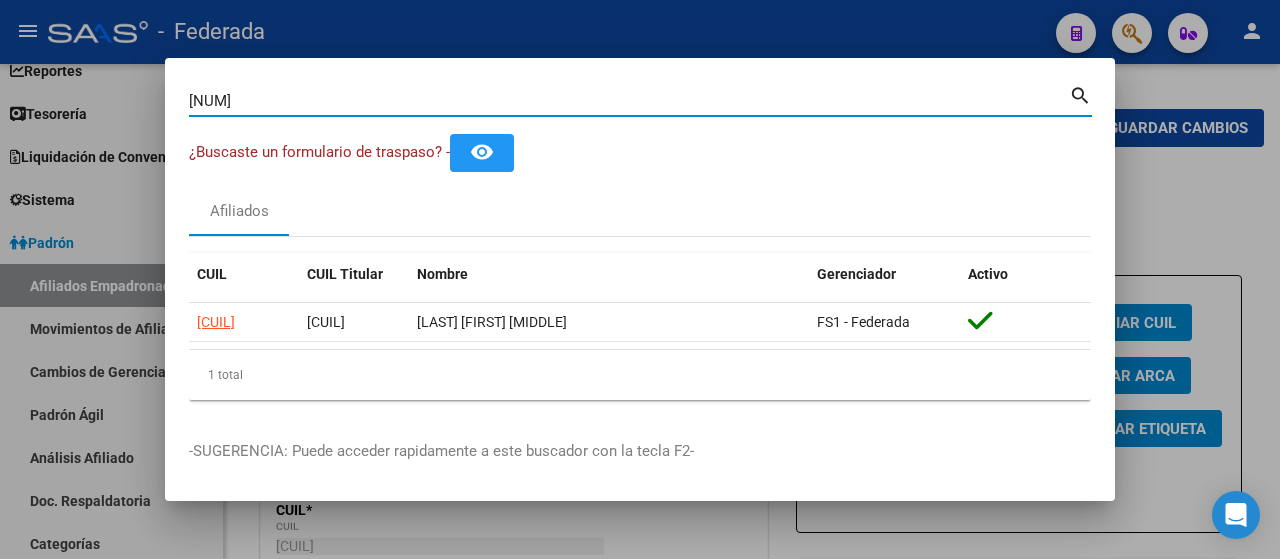 click on "[NUM]" at bounding box center (629, 101) 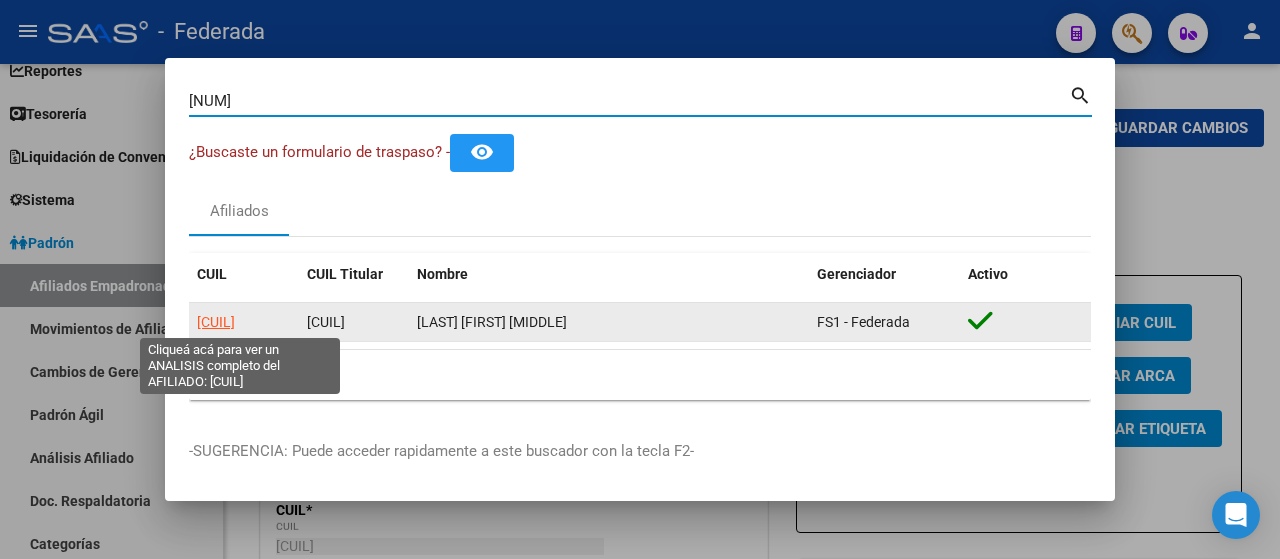 click on "[CUIL]" 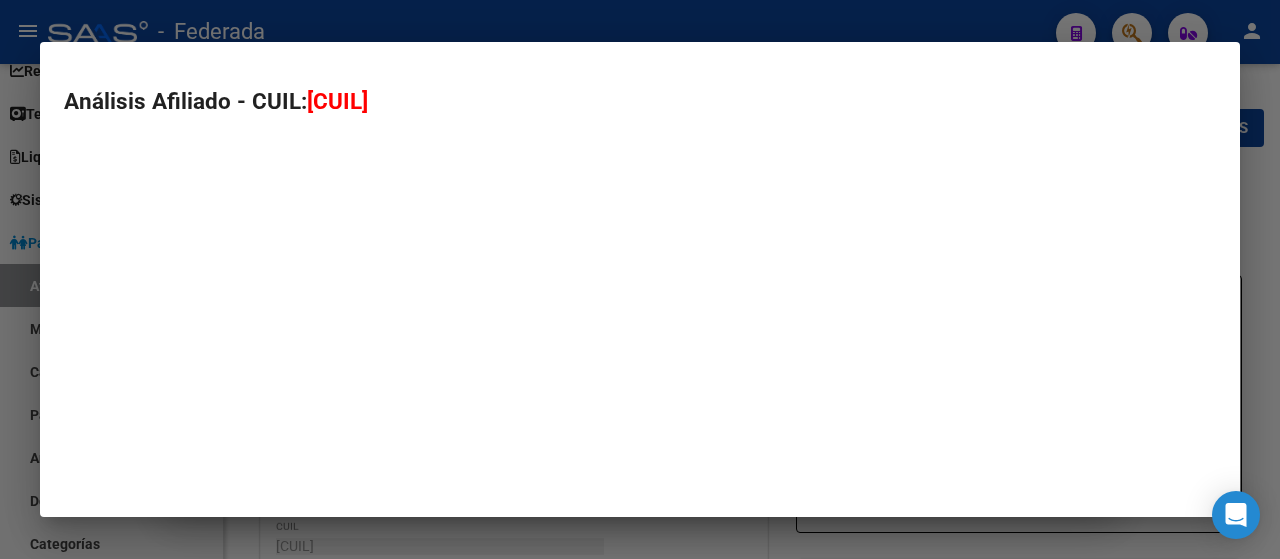 type on "[CUIL]" 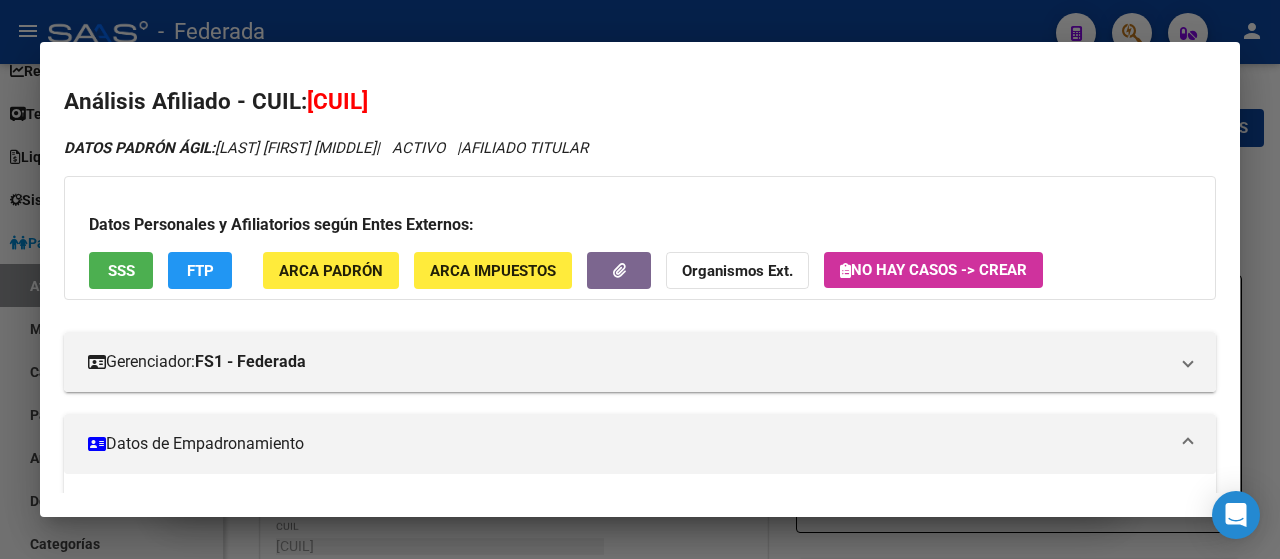 scroll, scrollTop: 200, scrollLeft: 0, axis: vertical 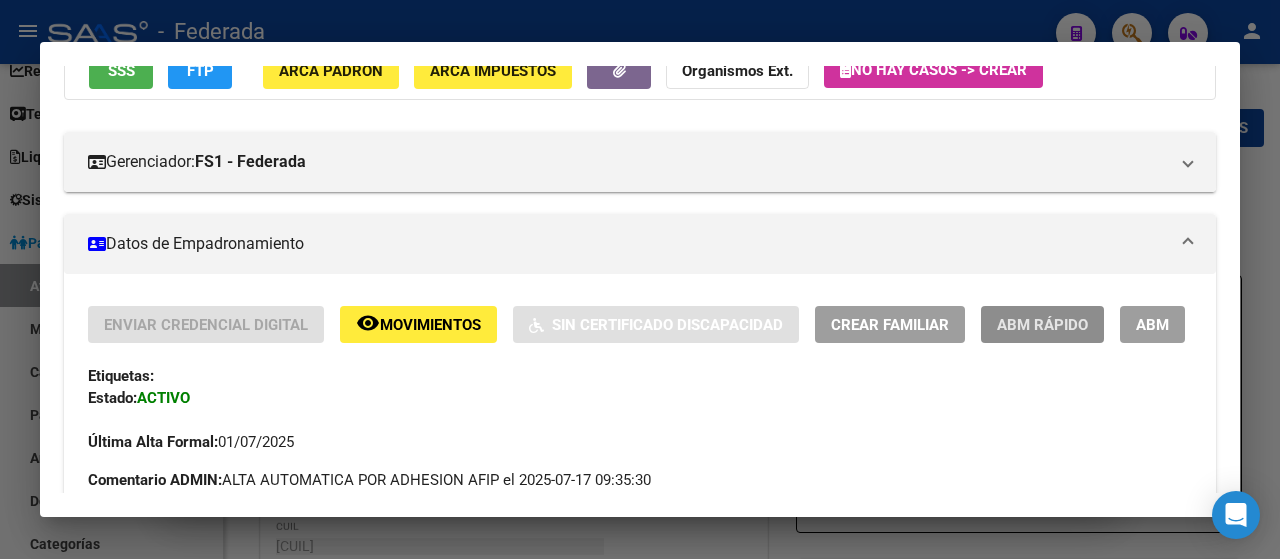 click on "ABM Rápido" 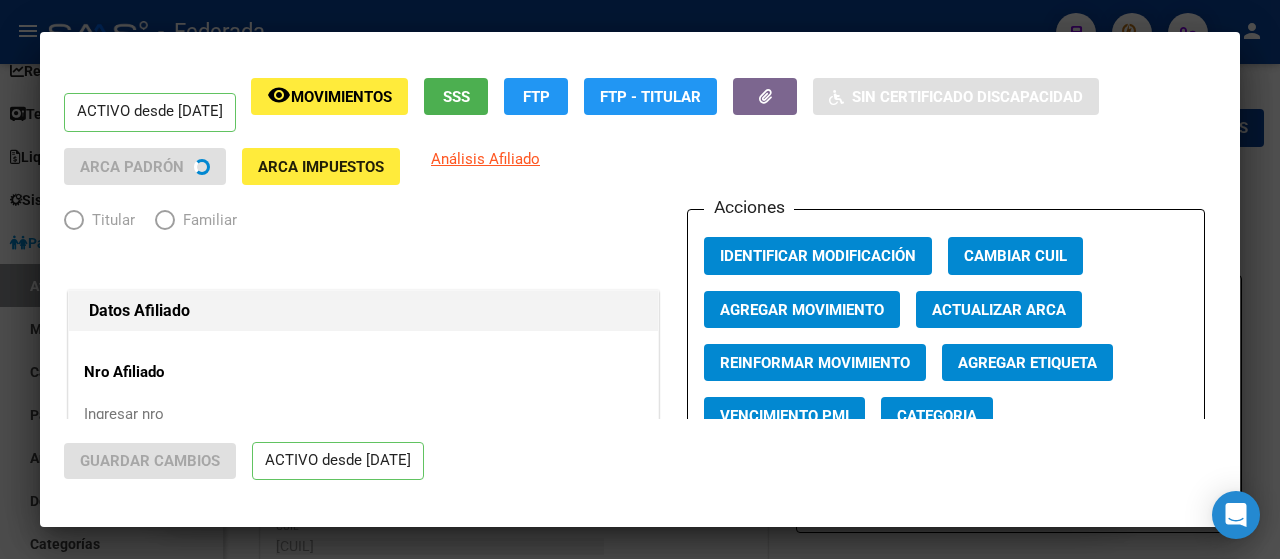 radio on "true" 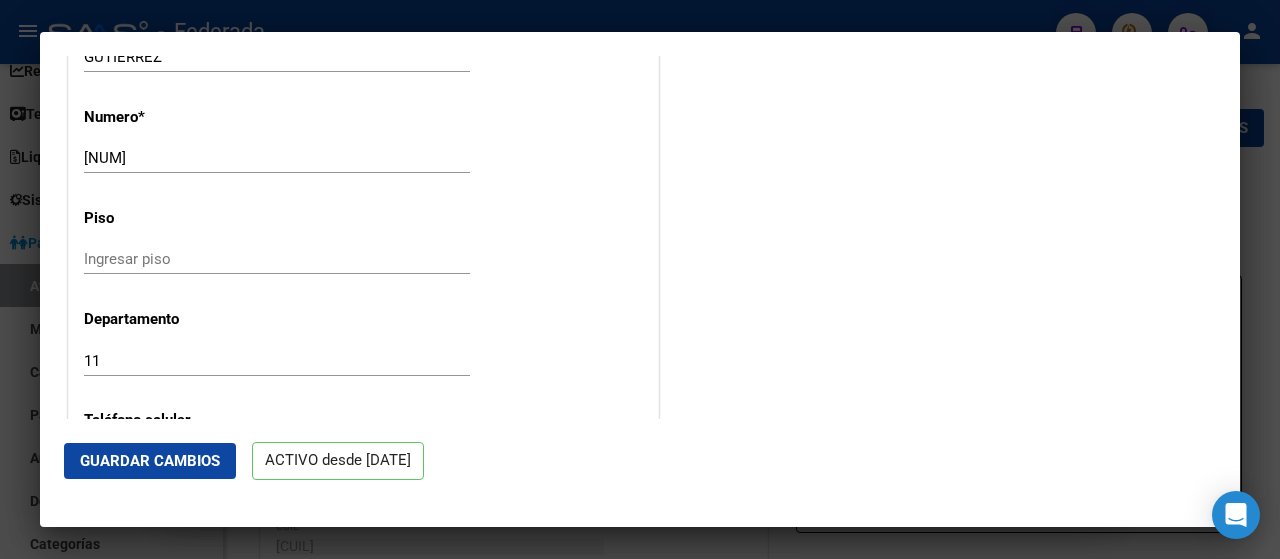 scroll, scrollTop: 2142, scrollLeft: 0, axis: vertical 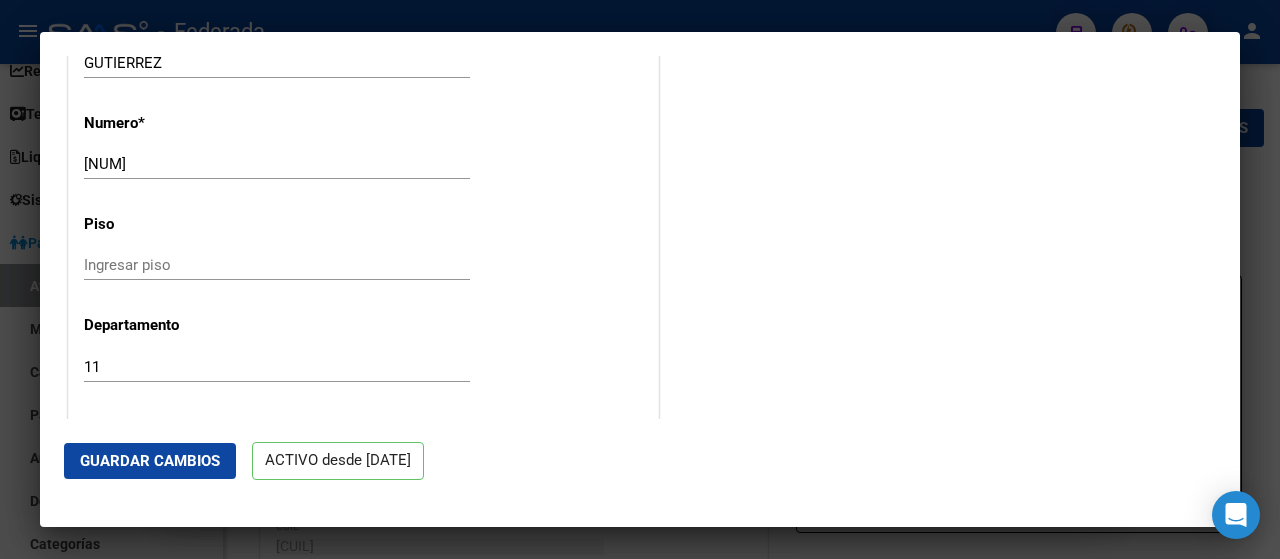 click on "[NUM] Ingresar depto" 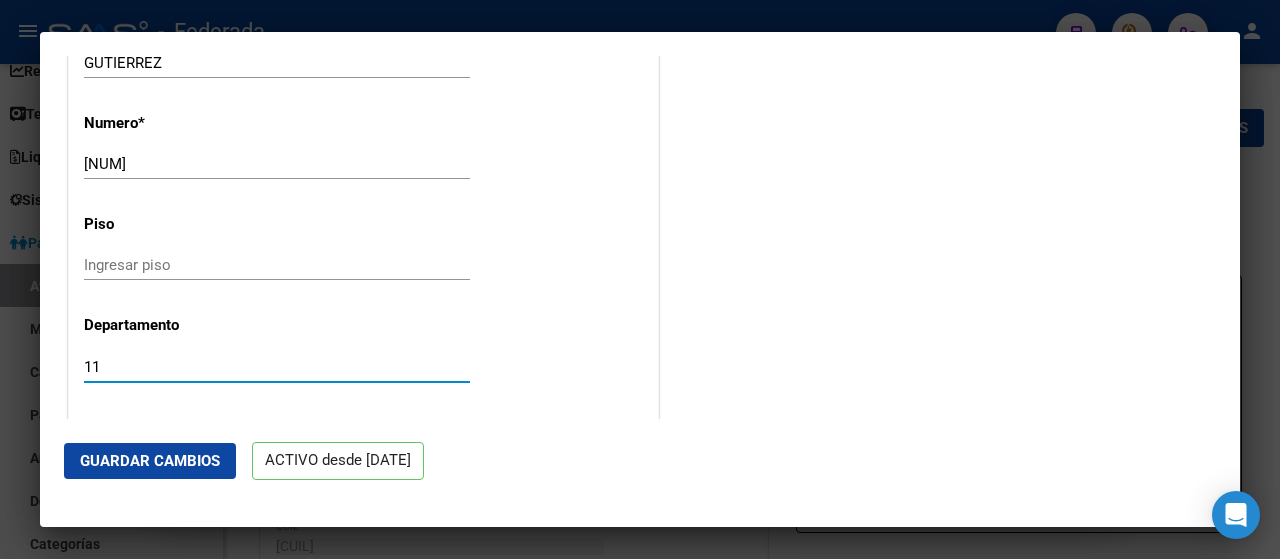 click on "11" at bounding box center (277, 367) 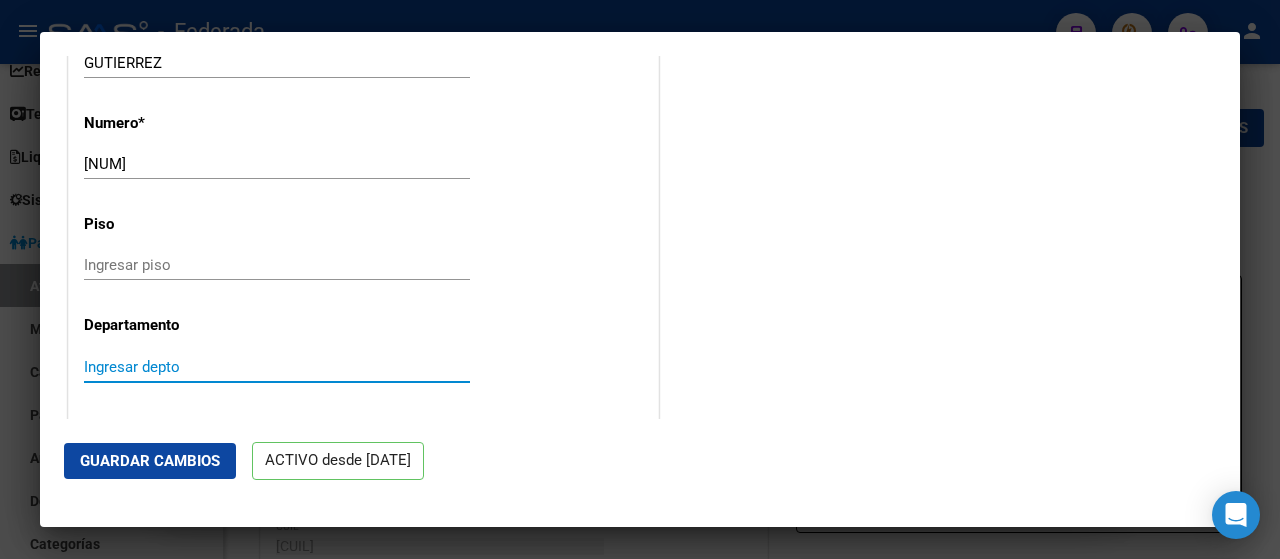 type 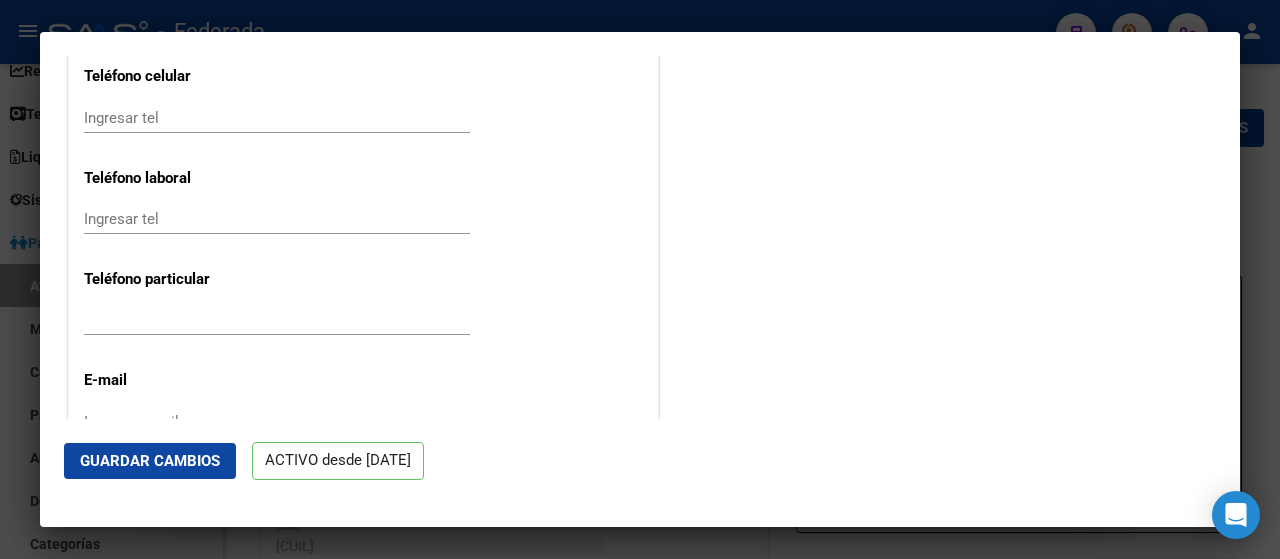 scroll, scrollTop: 2542, scrollLeft: 0, axis: vertical 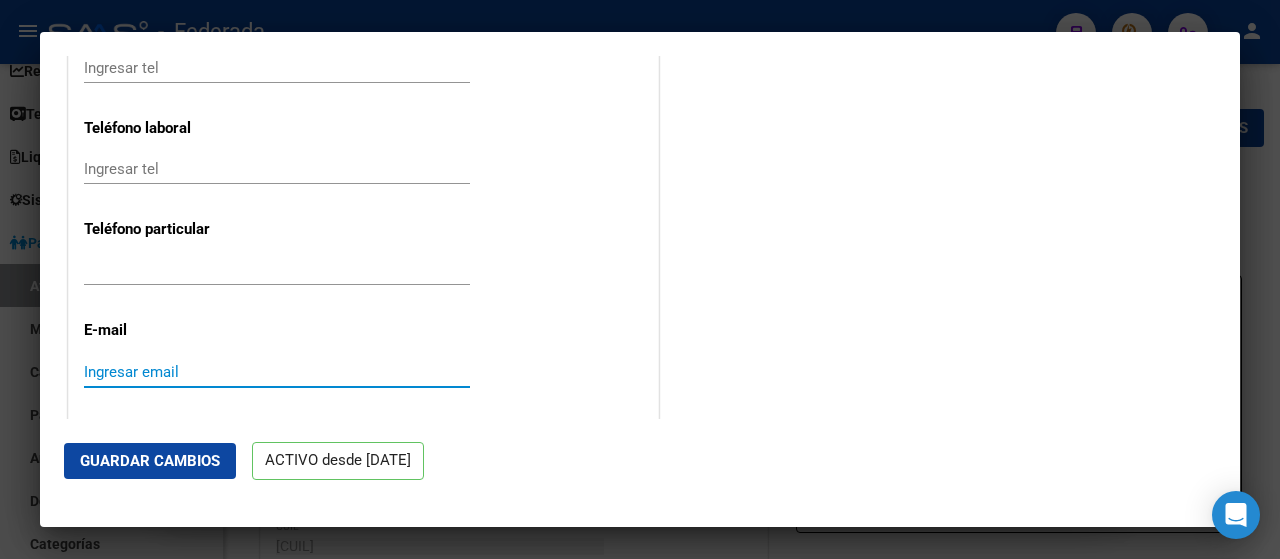 click on "Ingresar email" at bounding box center (277, 372) 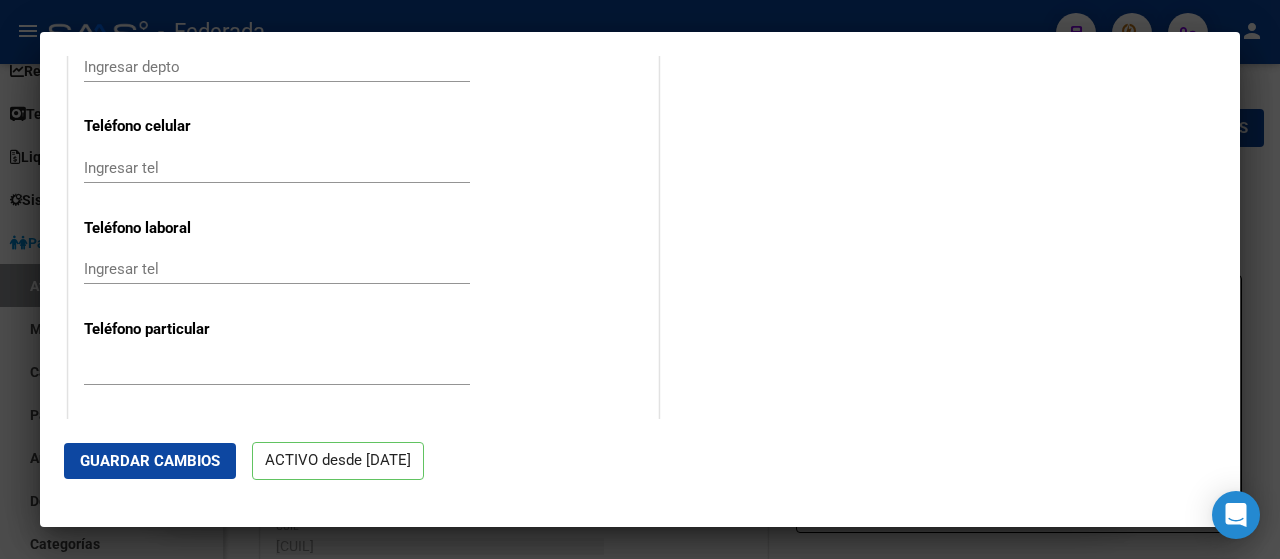 scroll, scrollTop: 2342, scrollLeft: 0, axis: vertical 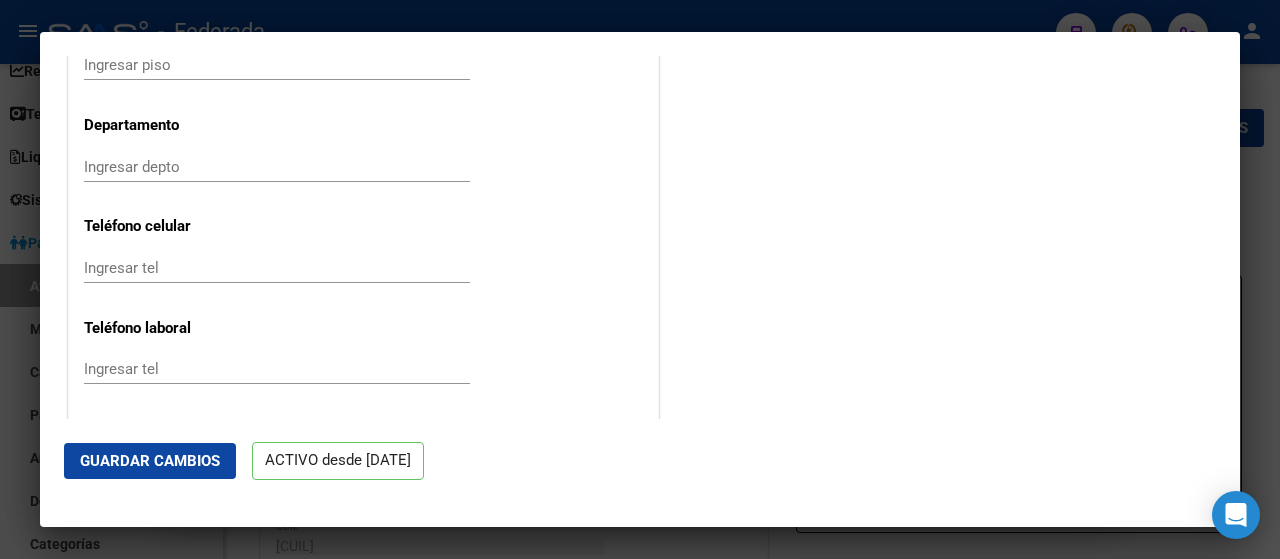 type on "[EMAIL]" 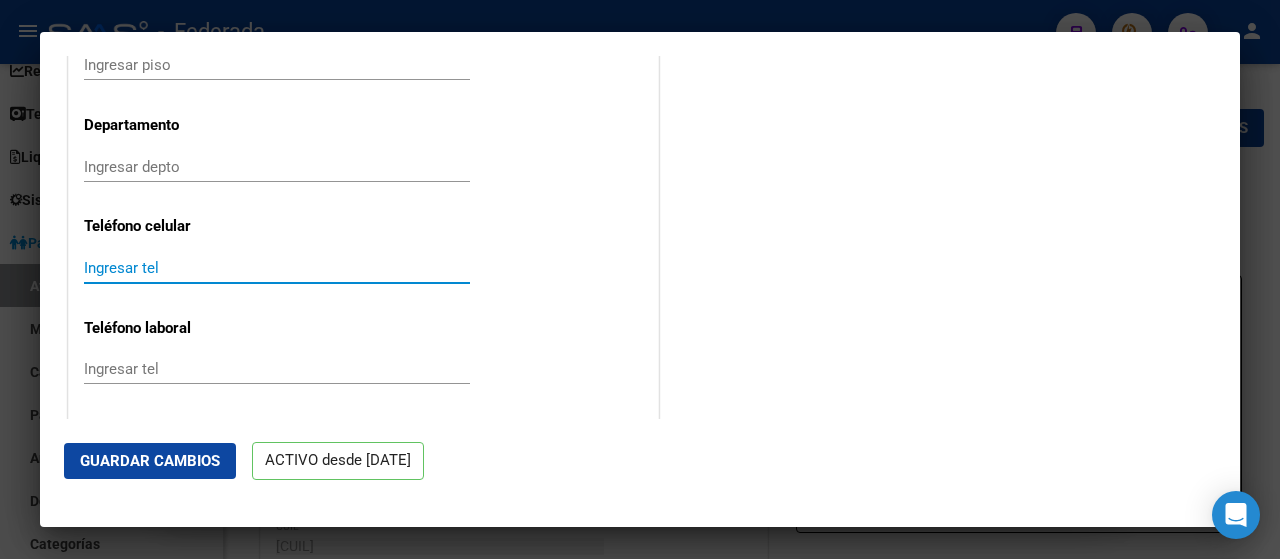 paste on "[PHONE]" 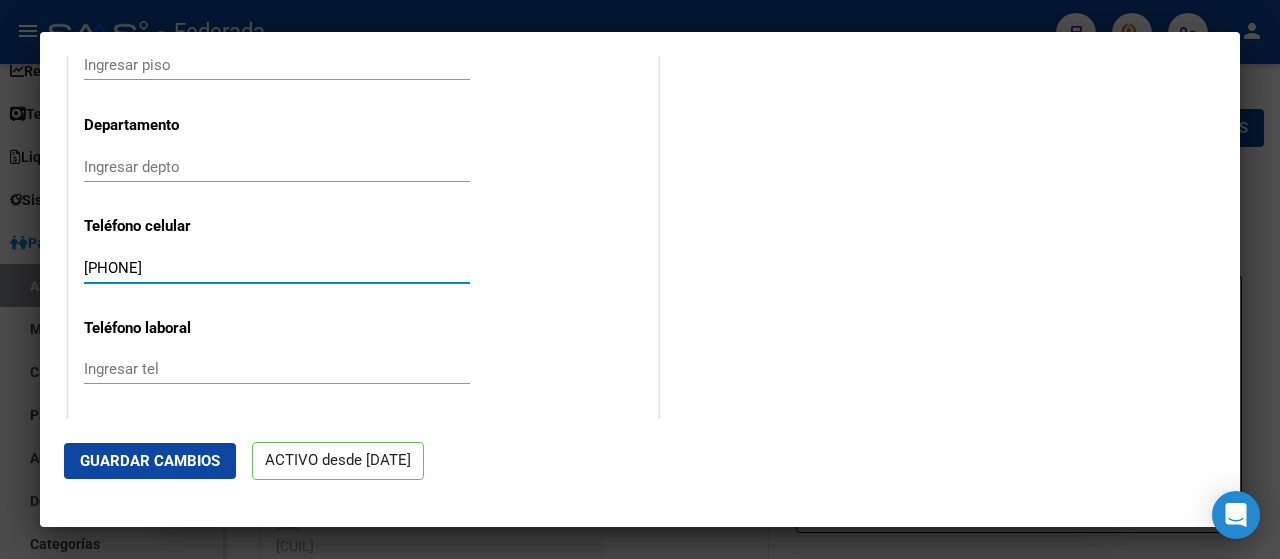 type on "[PHONE]" 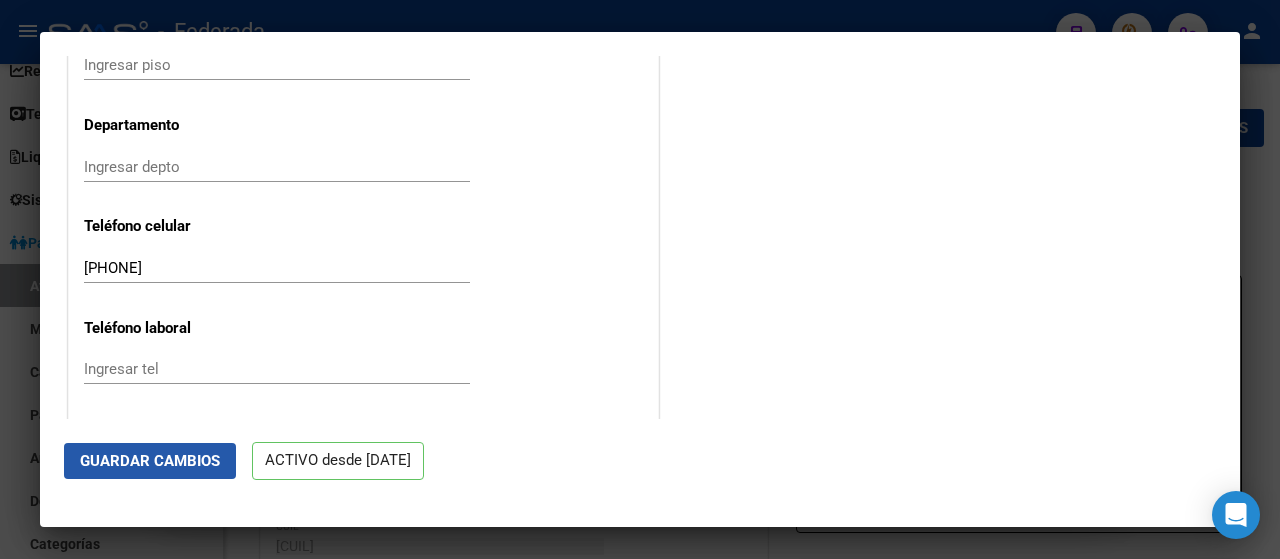 click on "Guardar Cambios" 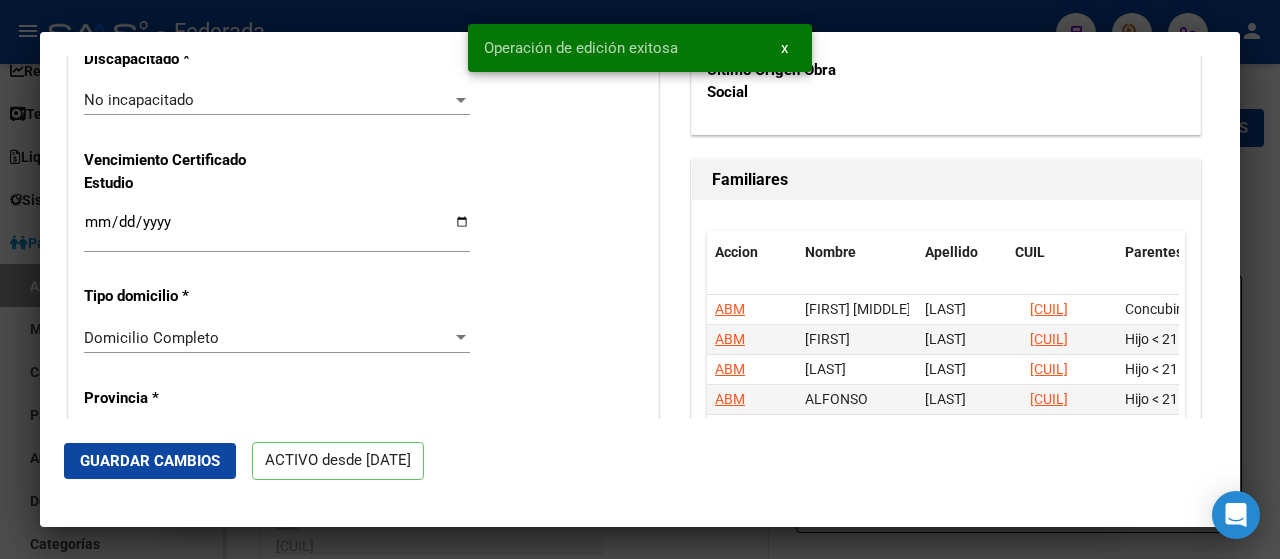 scroll, scrollTop: 1642, scrollLeft: 0, axis: vertical 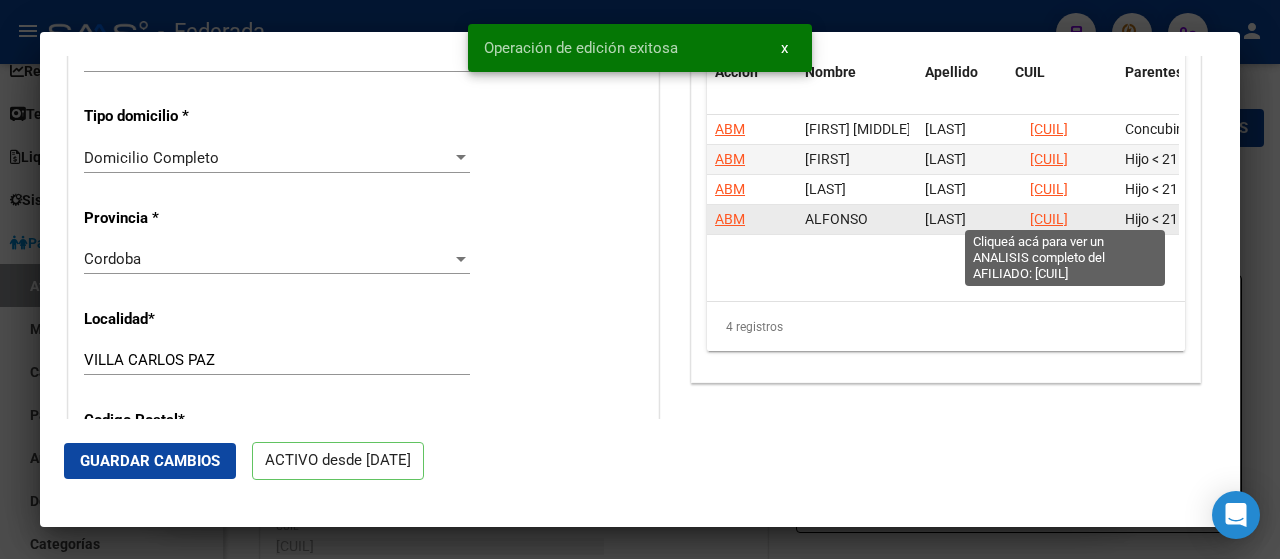 click on "[CUIL]" 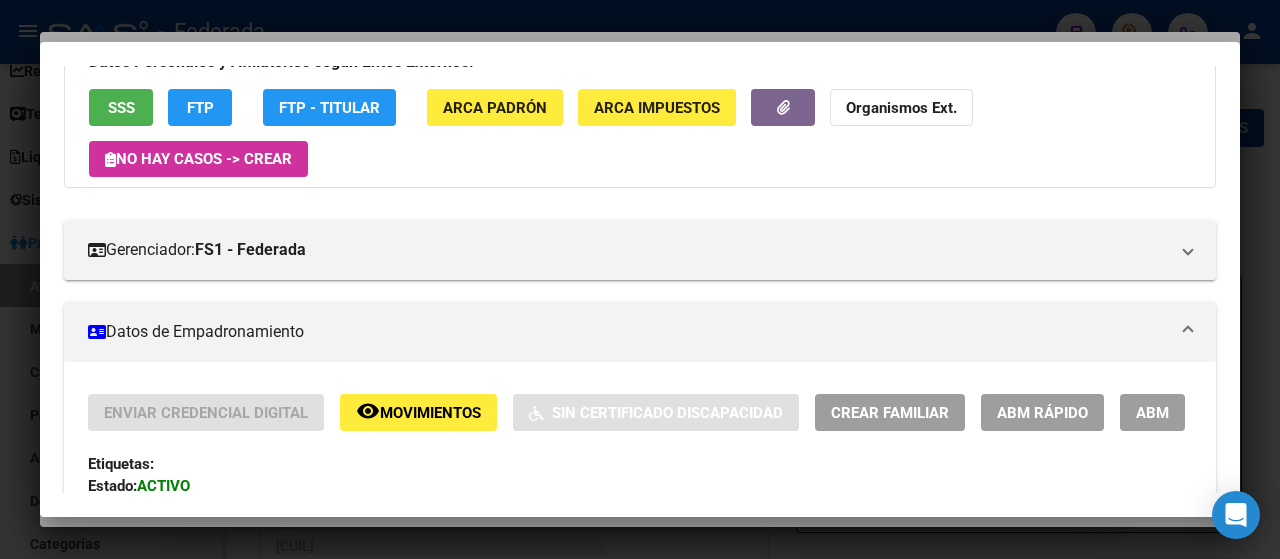 scroll, scrollTop: 300, scrollLeft: 0, axis: vertical 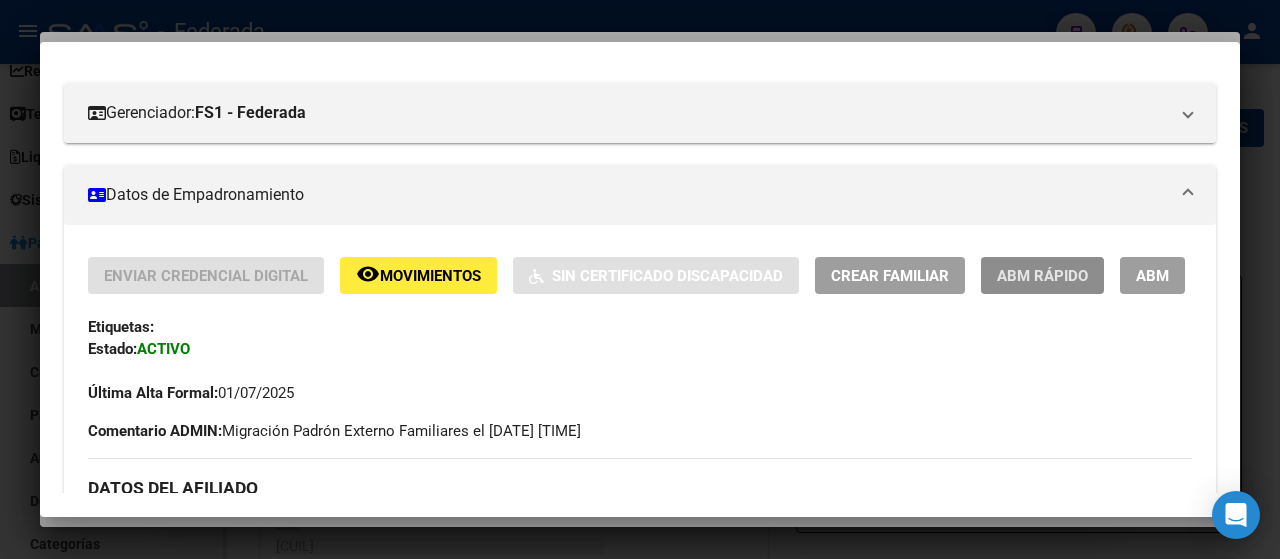 click on "Enviar Credencial Digital remove_red_eye Movimientos    Sin Certificado Discapacidad Crear Familiar ABM Rápido ABM Etiquetas: Estado: ACTIVO Última Alta Formal:  [DATE] Comentario ADMIN:  Migración Padrón Externo Familiares el 2025-07-17 13:18:53 DATOS DEL AFILIADO Apellido:  [LAST] [LAST] CUIL:  [CUIL] Documento:  DU - DOCUMENTO UNICO [DOCUMENT_NUMBER]  Nacionalidad:  ARGENTINA Parentesco:  3 - Hijo < 21 años Estado Civil:  Soltero Discapacitado:    NO (00) Sexo:  M Nacimiento:  [DATE] Edad:  0  Teléfono Particular:                       Provincia:  [STATE] Localidad:  [CITY] Código Postal:  [POSTAL_CODE] Calle:  GUTIERREZ 2755 Piso:   3    DATOS GRUPO FAMILIAR Gerenciador / Plan:  FS1 - Federada  / Sin Plan CUIL Titular:  [CUIL]  Empleador:    [CUIL] Tipo Beneficiario Titular:  00 - RELACION DE DEPENDENCIA  Situacion de Revista Titular:  0 - Recibe haberes regularmente  Ultima Obra Social Origen:   119906 - DE SERENOS DE BUQUES  CUIL Nombre Nacimiento Parentesco Activo" at bounding box center [640, 769] 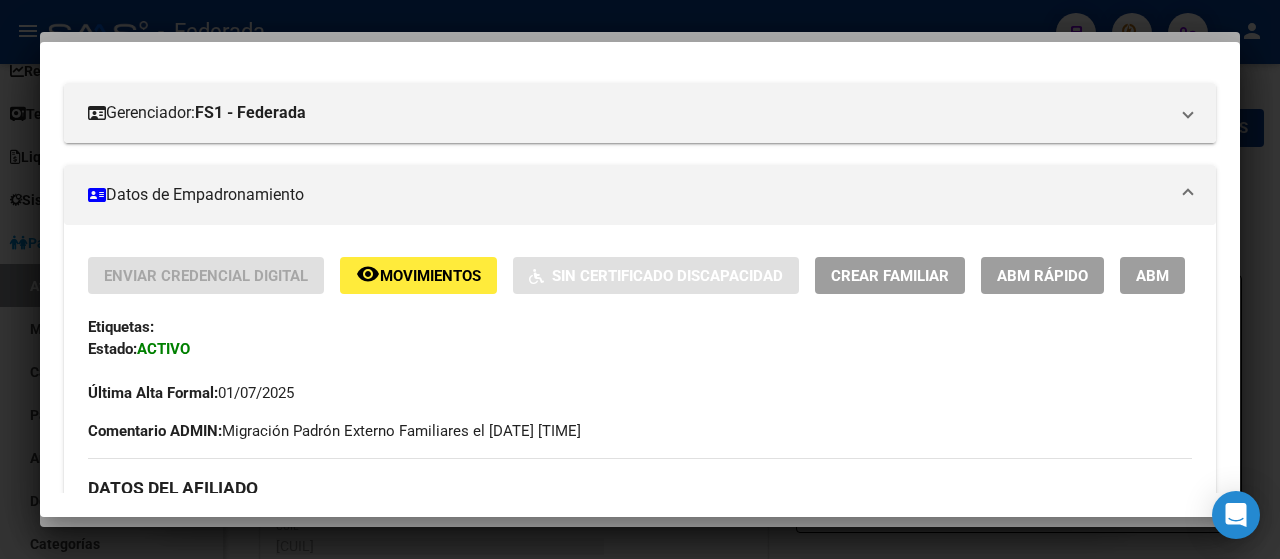 click on "ABM Rápido" 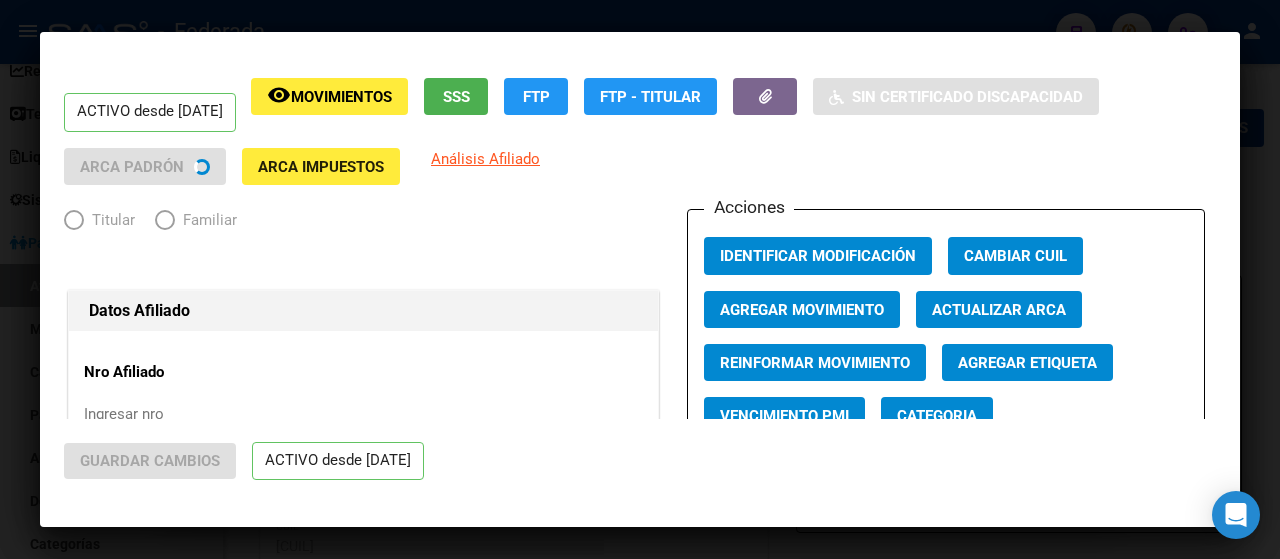 radio on "true" 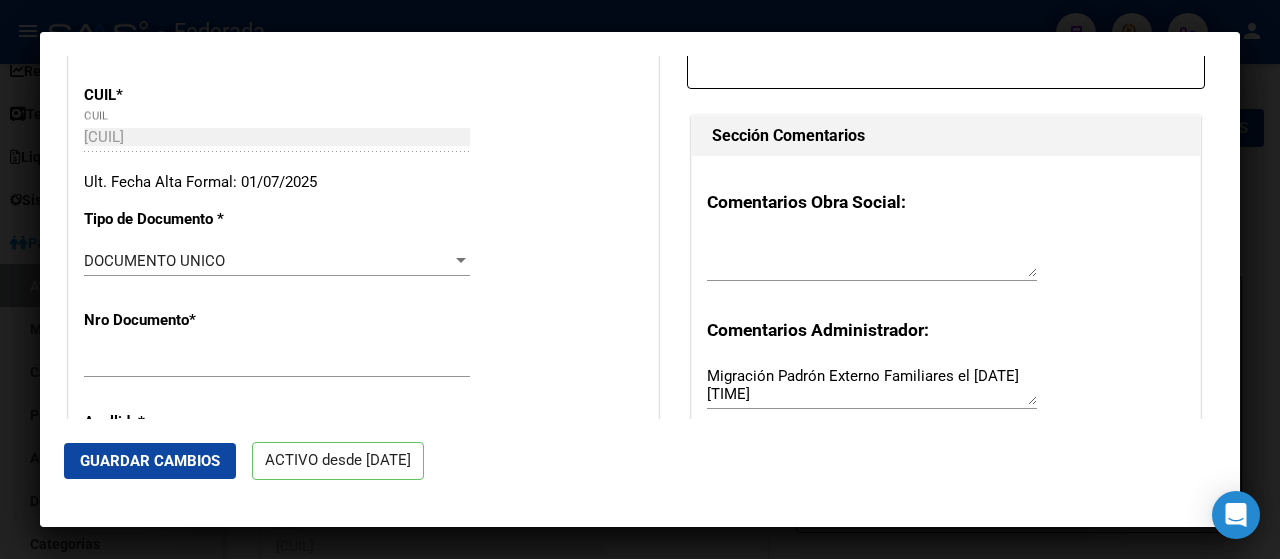 scroll, scrollTop: 500, scrollLeft: 0, axis: vertical 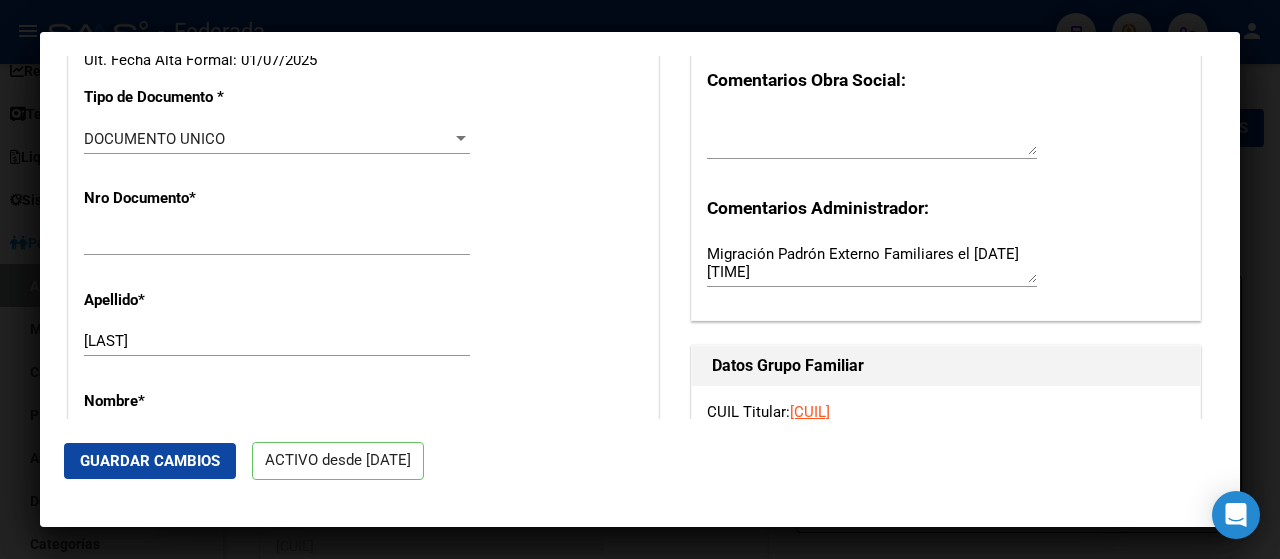 click on "[LAST]" at bounding box center [277, 341] 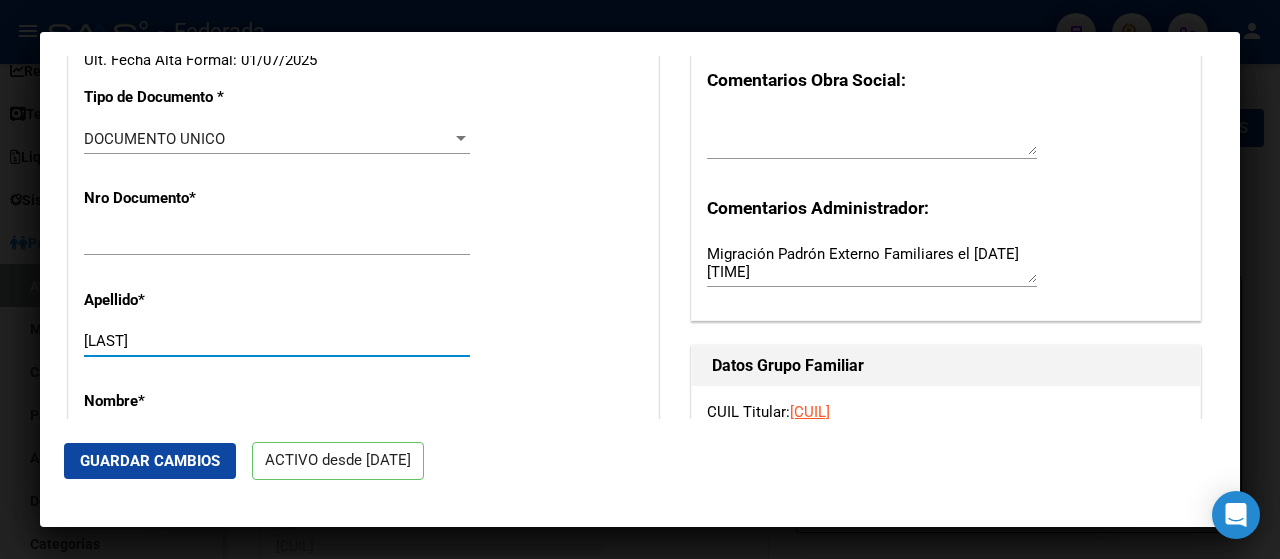 click on "[NUMBER] Ingresar nro" at bounding box center (277, 249) 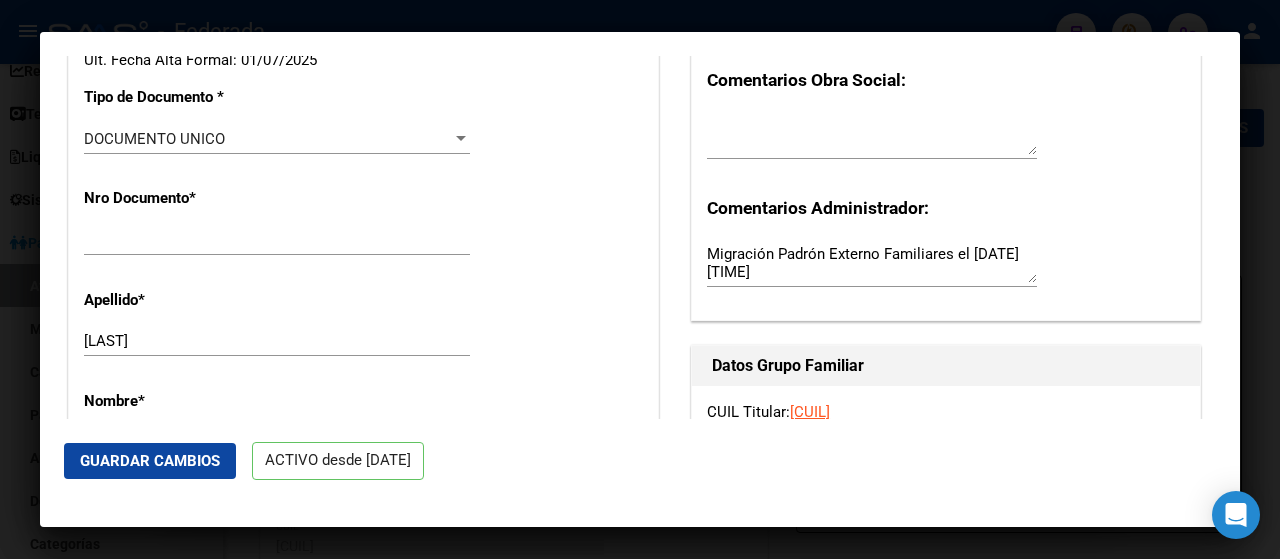 click on "[DOCUMENT_NUMBER]" at bounding box center (277, 240) 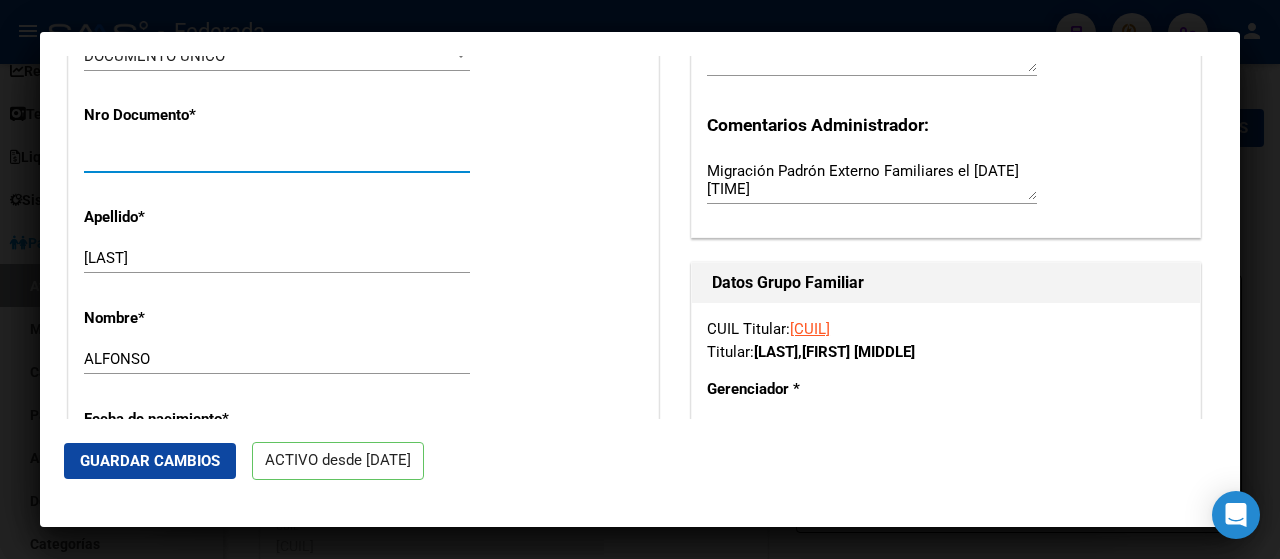 scroll, scrollTop: 700, scrollLeft: 0, axis: vertical 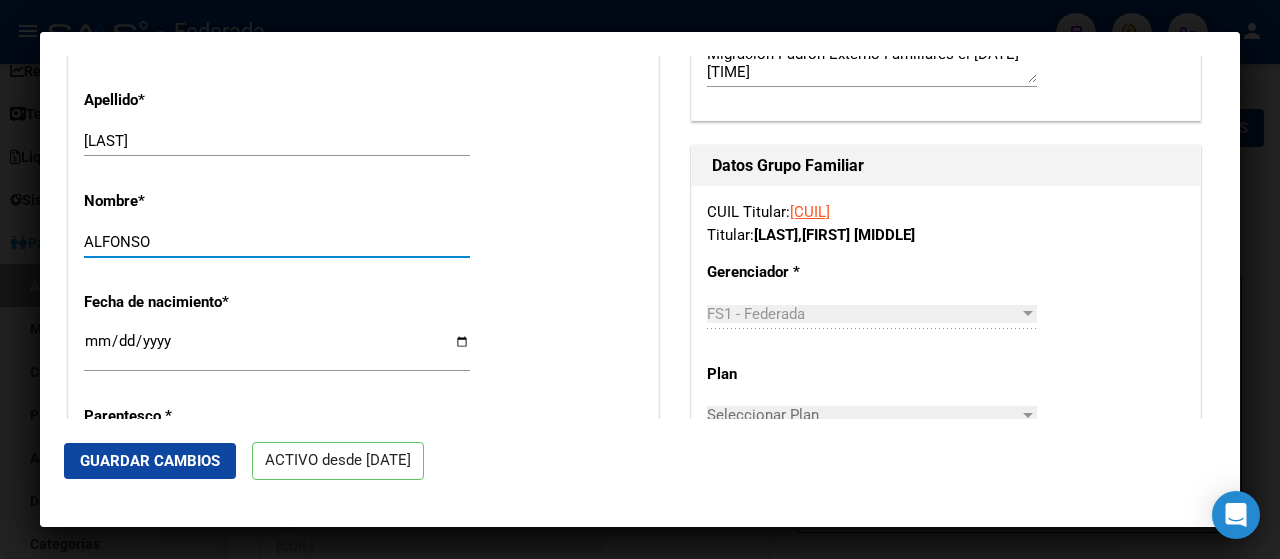 click on "ALFONSO" at bounding box center (277, 242) 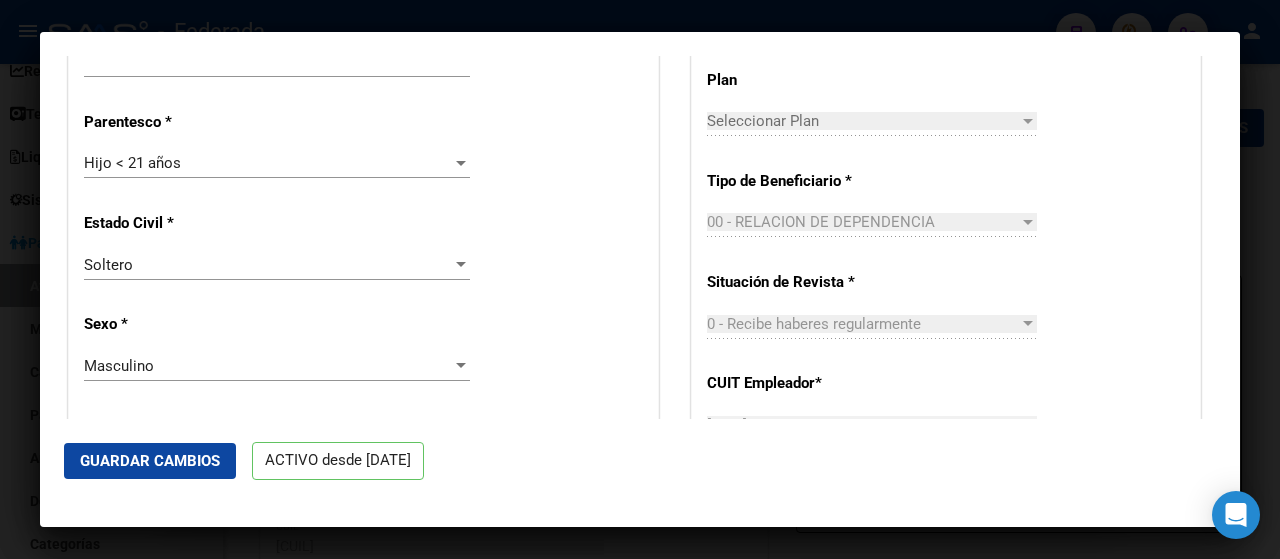 scroll, scrollTop: 1100, scrollLeft: 0, axis: vertical 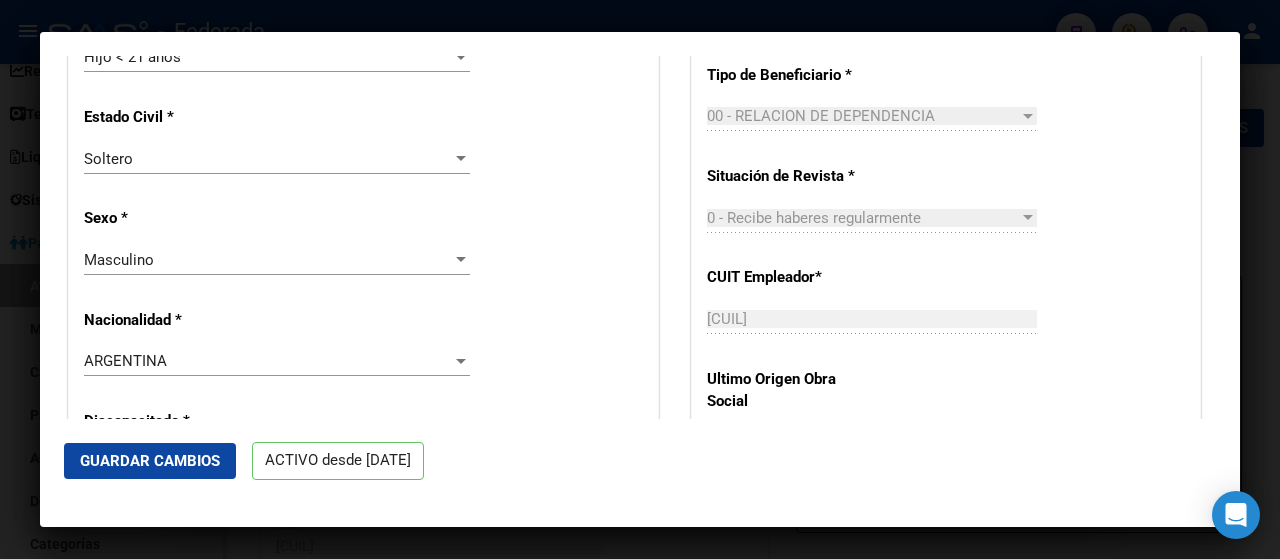 click on "Nro Afiliado    Ingresar nro  CUIL  *   [CUIL] CUIL  ARCA Padrón  Ult. Fecha Alta Formal: [DATE]  Tipo de Documento * DOCUMENTO UNICO Seleccionar tipo Nro Documento  *   [NUMBER] Ingresar nro  Apellido  *   [LAST] Ingresar apellido  Nombre  *   [FIRST] Ingresar nombre  Fecha de nacimiento  *   [DATE] Ingresar fecha   Parentesco * Hijo < 21 años Seleccionar parentesco  Estado Civil * Soltero Seleccionar tipo  Sexo * Masculino Seleccionar sexo  Nacionalidad * ARGENTINA Seleccionar tipo  Discapacitado * No incapacitado Seleccionar tipo Vencimiento Certificado Estudio    Ingresar fecha   Tipo domicilio * Domicilio Completo Seleccionar tipo domicilio  Provincia * [STATE] Seleccionar provincia Localidad  *   [CITY] Ingresar el nombre  Codigo Postal  *   [POSTAL_CODE] Ingresar el codigo  Calle  *   GUTIERREZ Ingresar calle  Numero  *   [NUMBER] Ingresar nro  Piso    Ingresar piso  Departamento    Ingresar depto  Teléfono celular    Ingresar tel  Teléfono laboral    Ingresar tel  Teléfono particular" at bounding box center [363, 546] 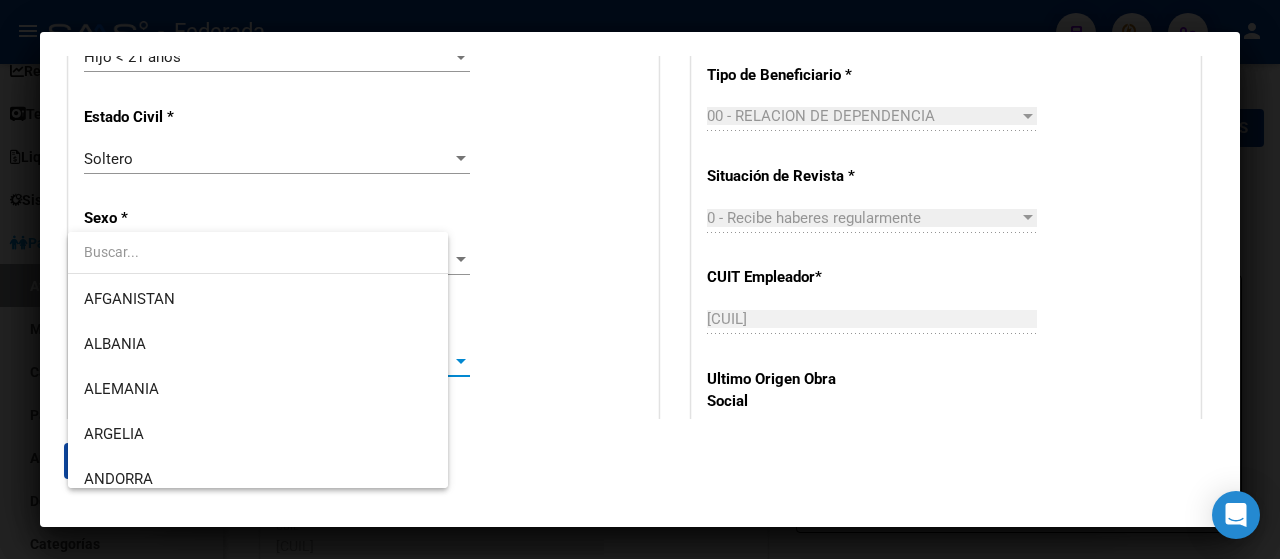scroll, scrollTop: 299, scrollLeft: 0, axis: vertical 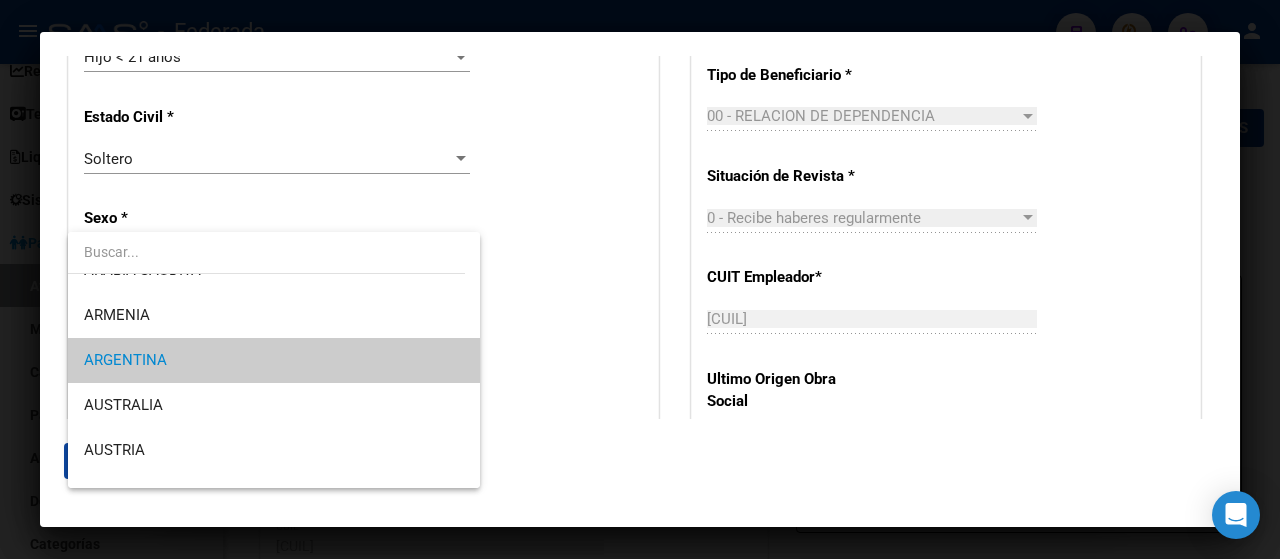 click on "ARGENTINA" at bounding box center (274, 360) 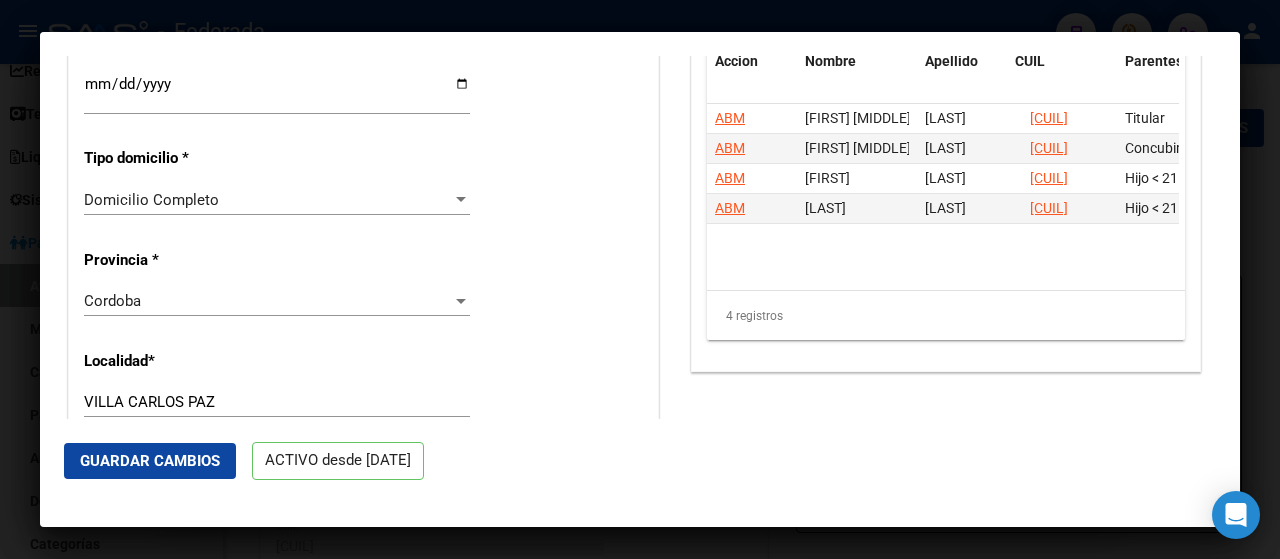 scroll, scrollTop: 1700, scrollLeft: 0, axis: vertical 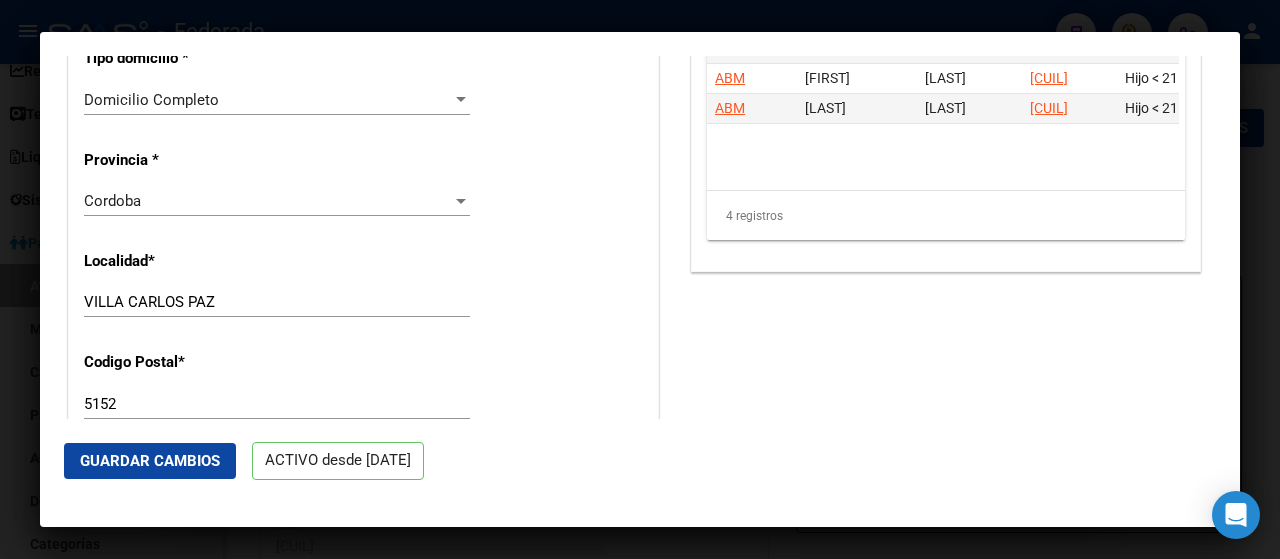 click on "VILLA CARLOS PAZ" at bounding box center (277, 302) 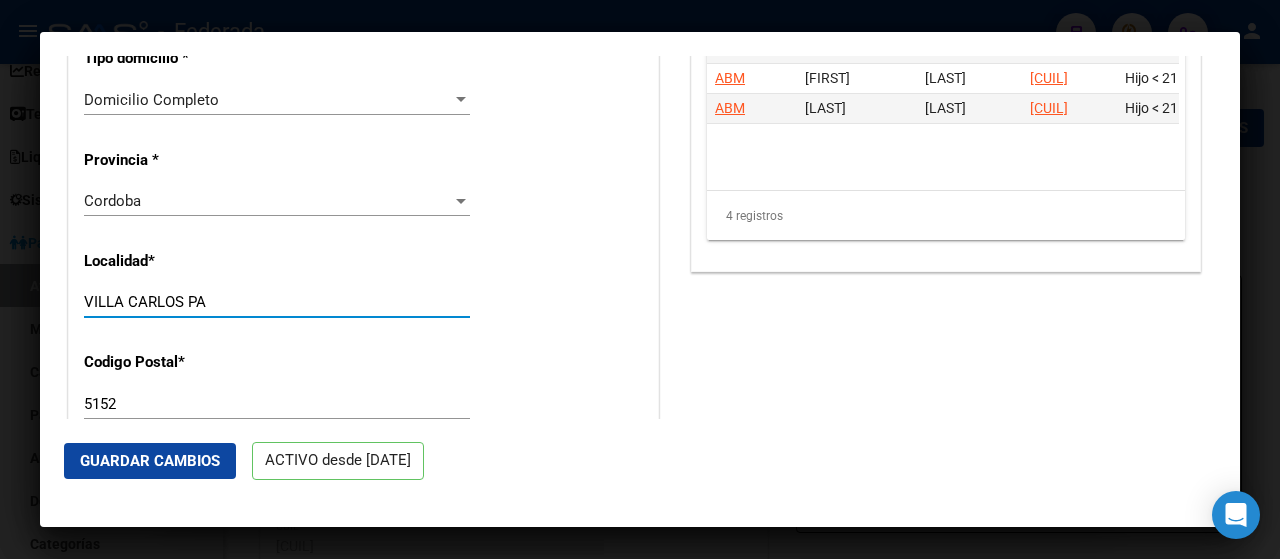 type on "VILLA CARLOS PA" 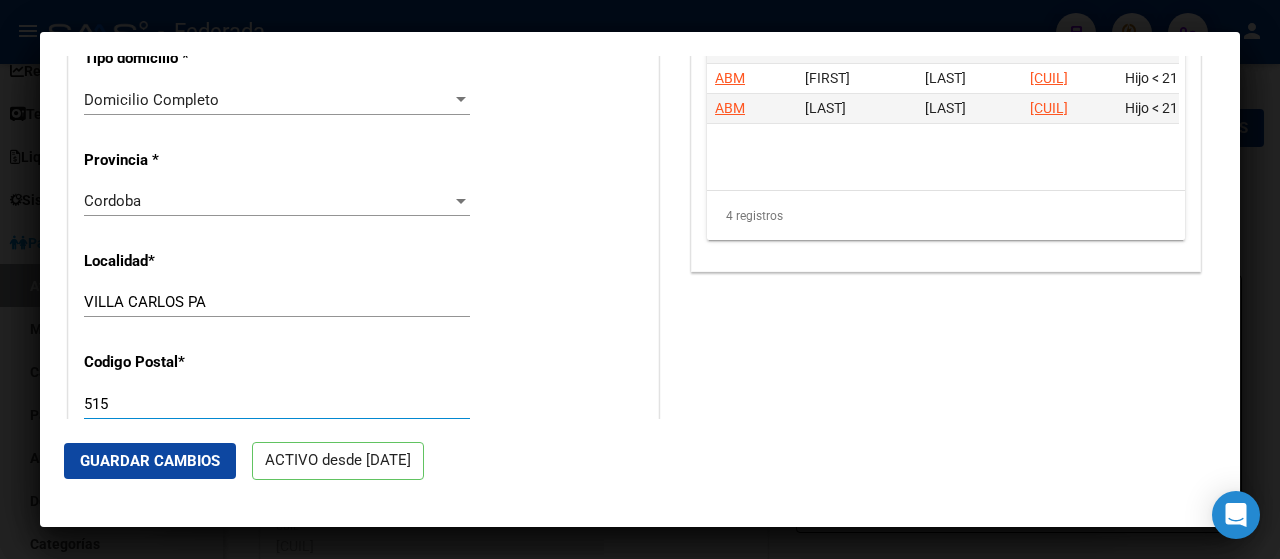 type on "5152" 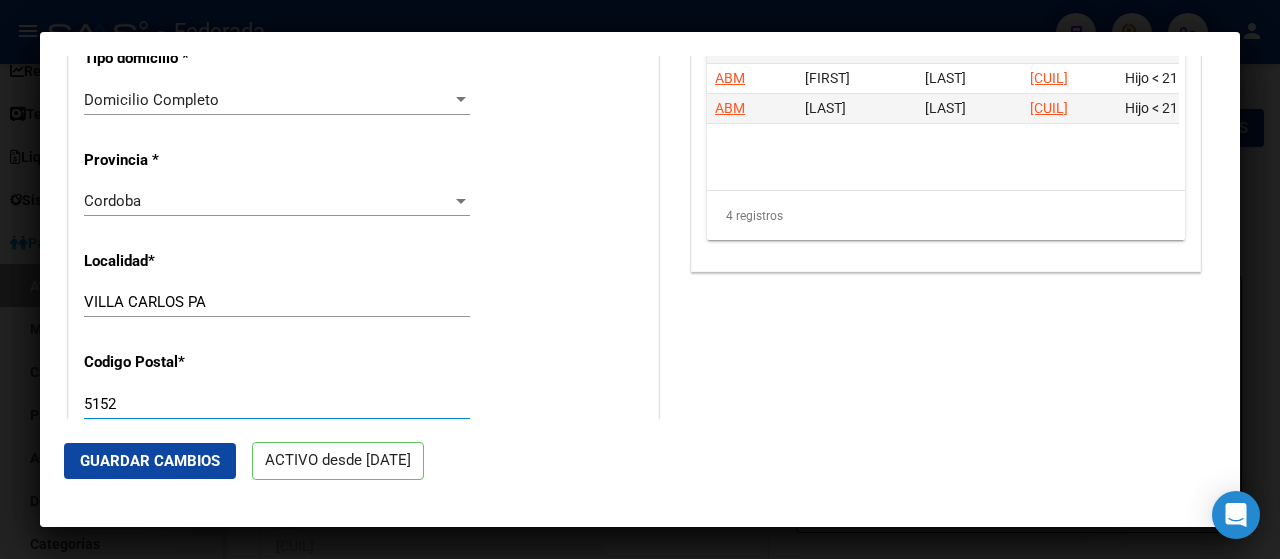 click on "[CITY] Ingresar el nombre" 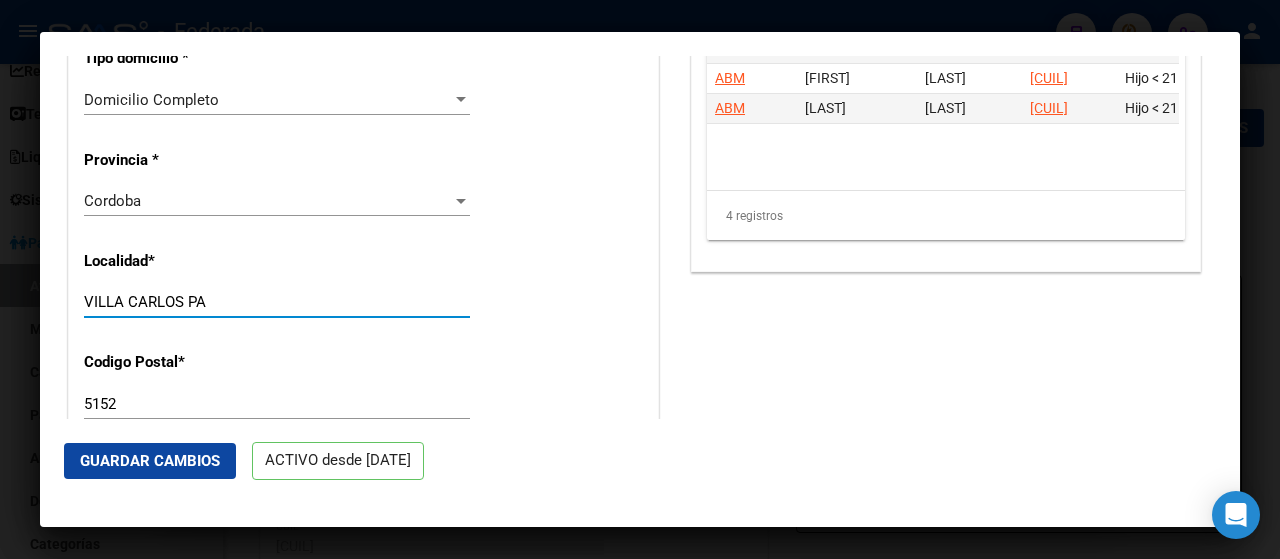 click on "VILLA CARLOS PA" at bounding box center [277, 302] 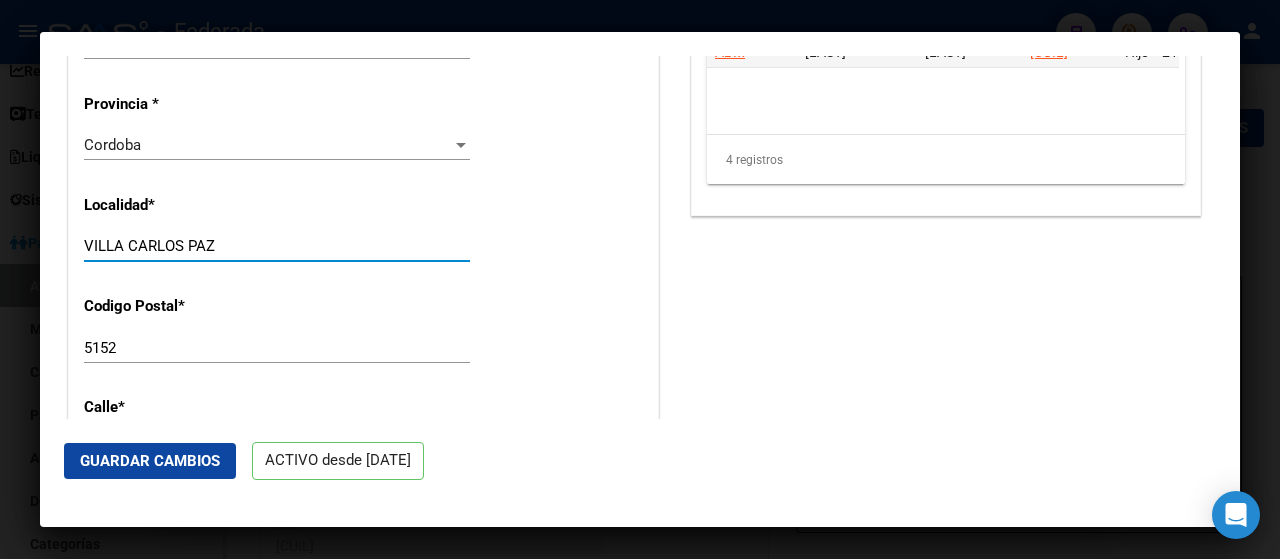scroll, scrollTop: 2000, scrollLeft: 0, axis: vertical 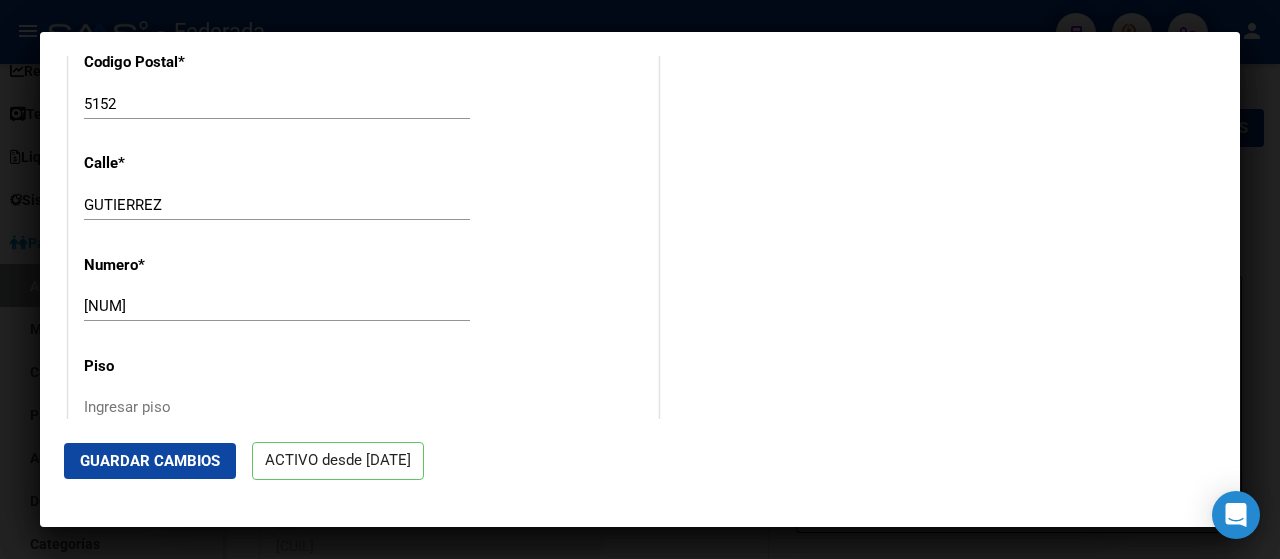 type on "VILLA CARLOS PAZ" 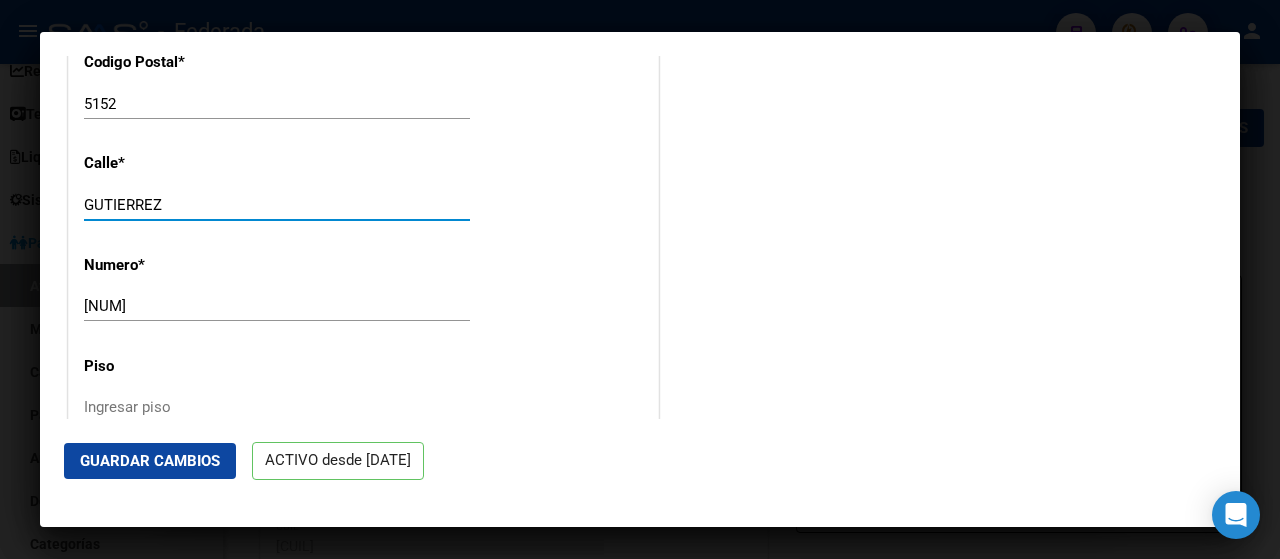 click on "GUTIERREZ" at bounding box center [277, 205] 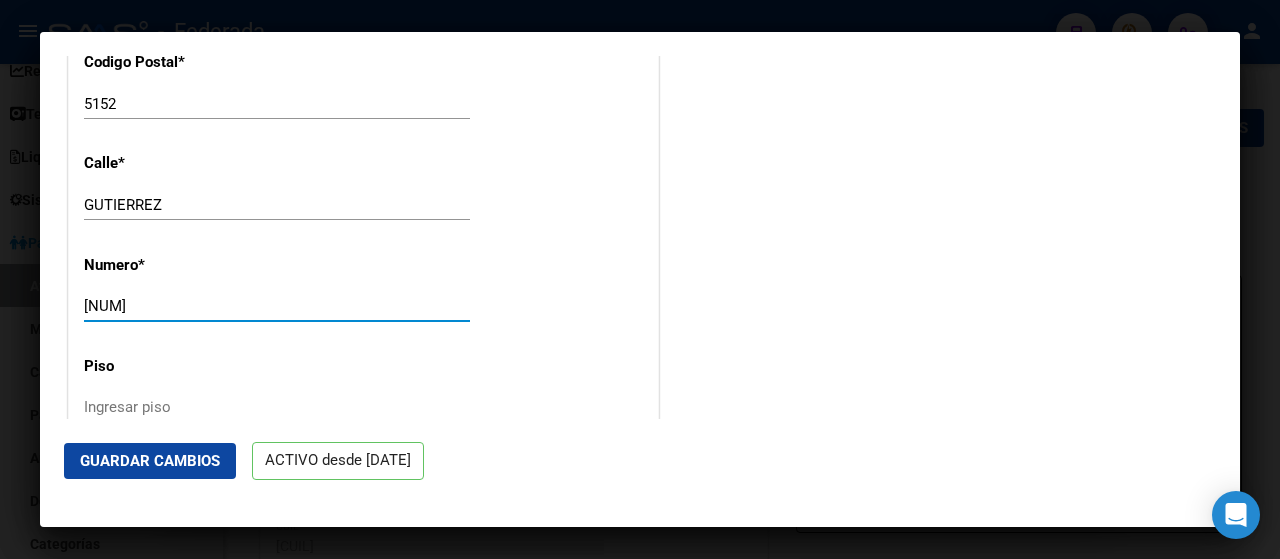click on "[NUM]" at bounding box center (277, 306) 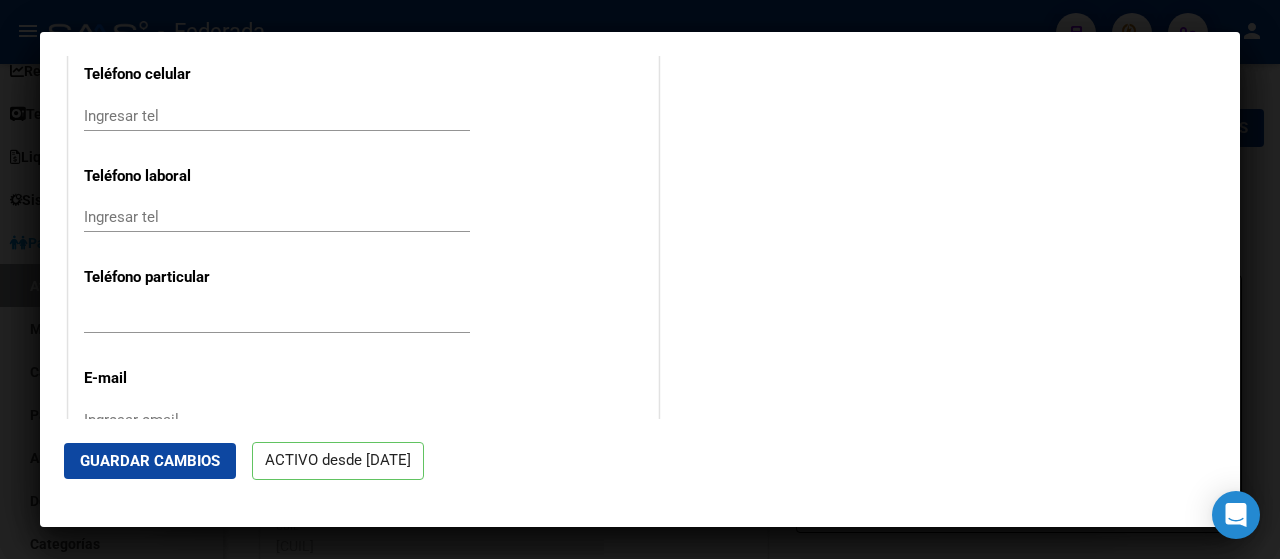 scroll, scrollTop: 2442, scrollLeft: 0, axis: vertical 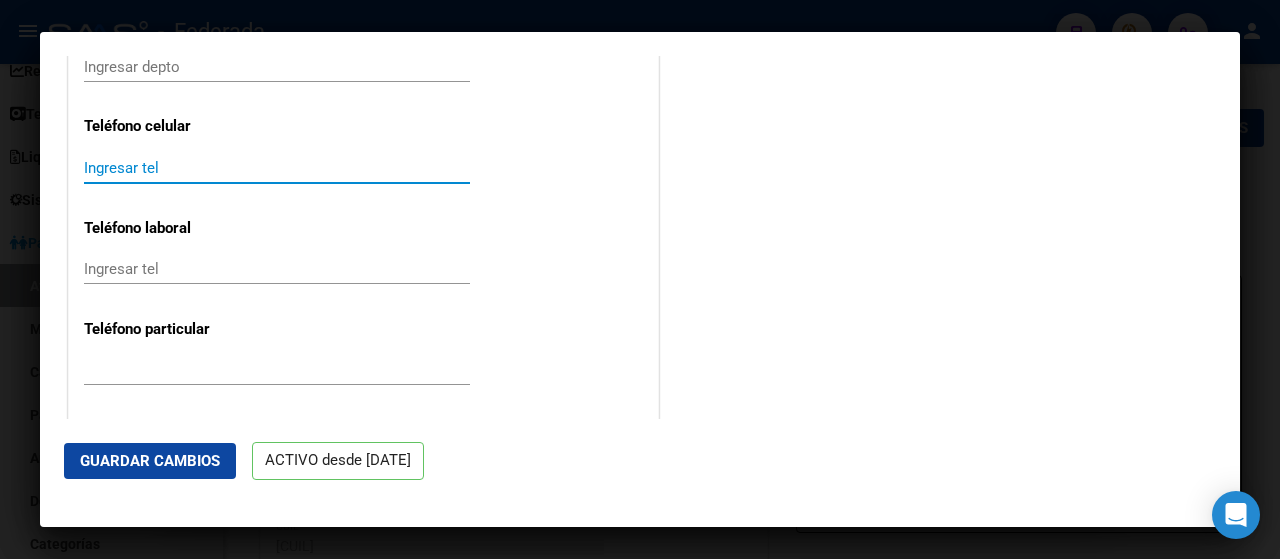 click on "Ingresar tel" at bounding box center (277, 168) 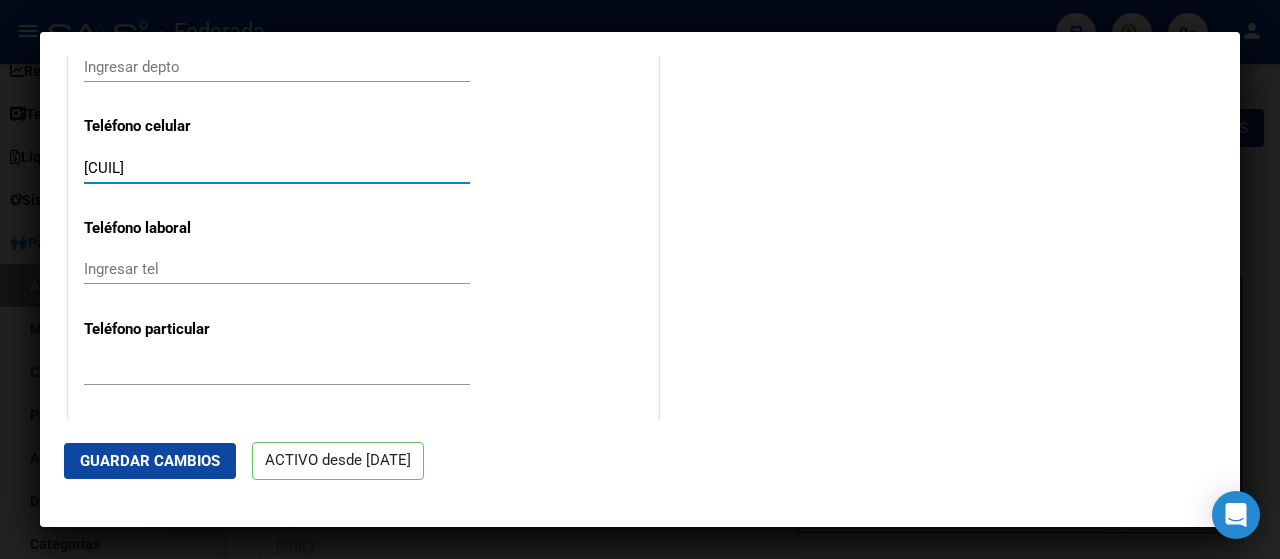 type 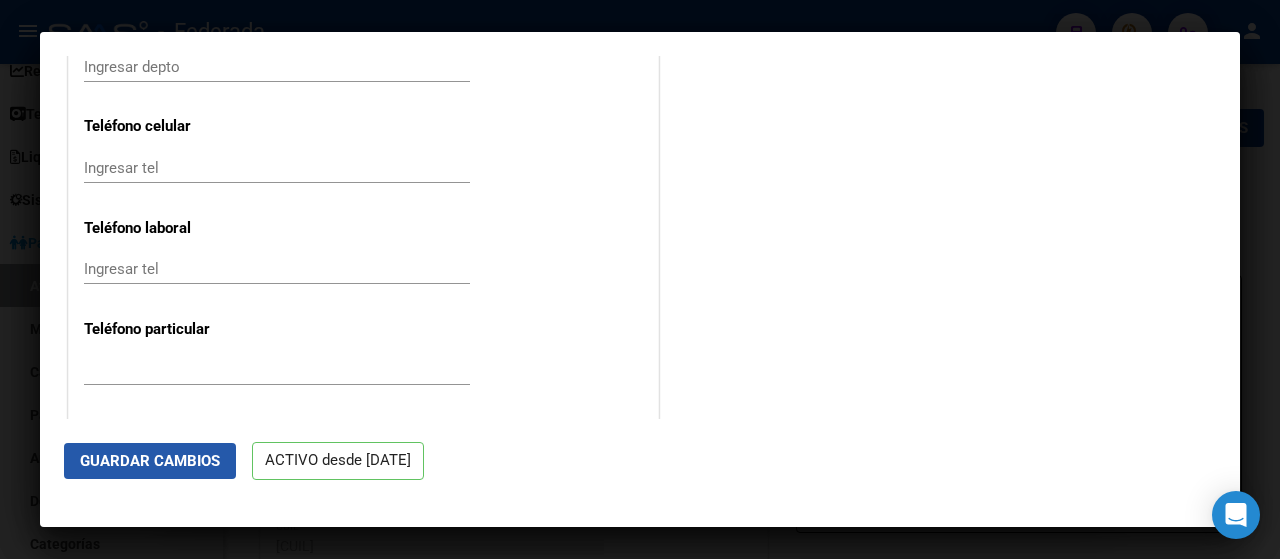 click on "Guardar Cambios" 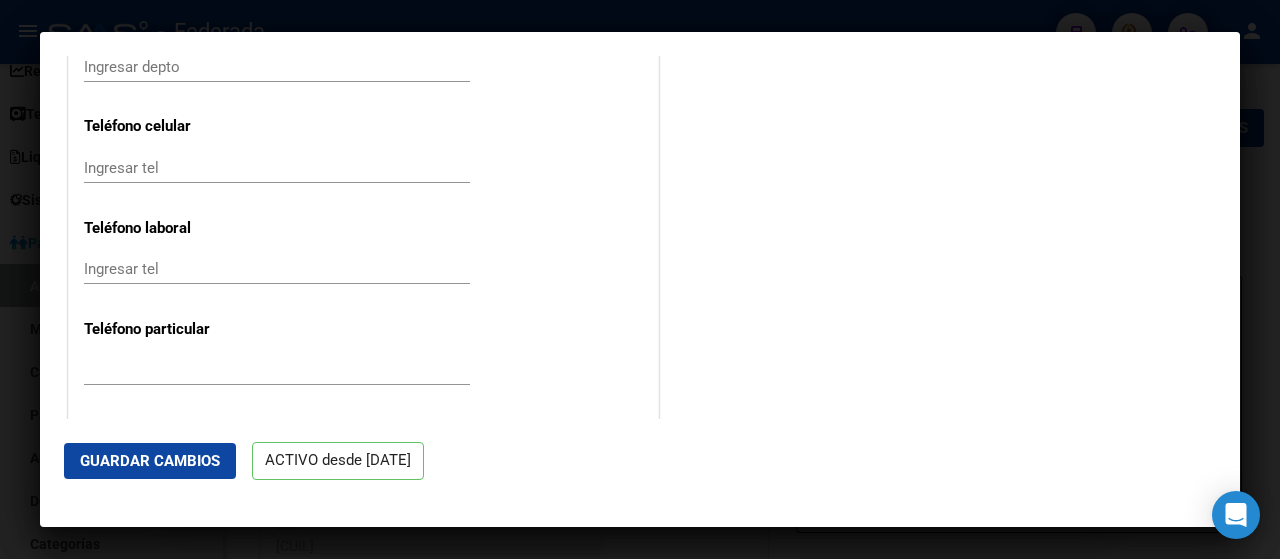 scroll, scrollTop: 2642, scrollLeft: 0, axis: vertical 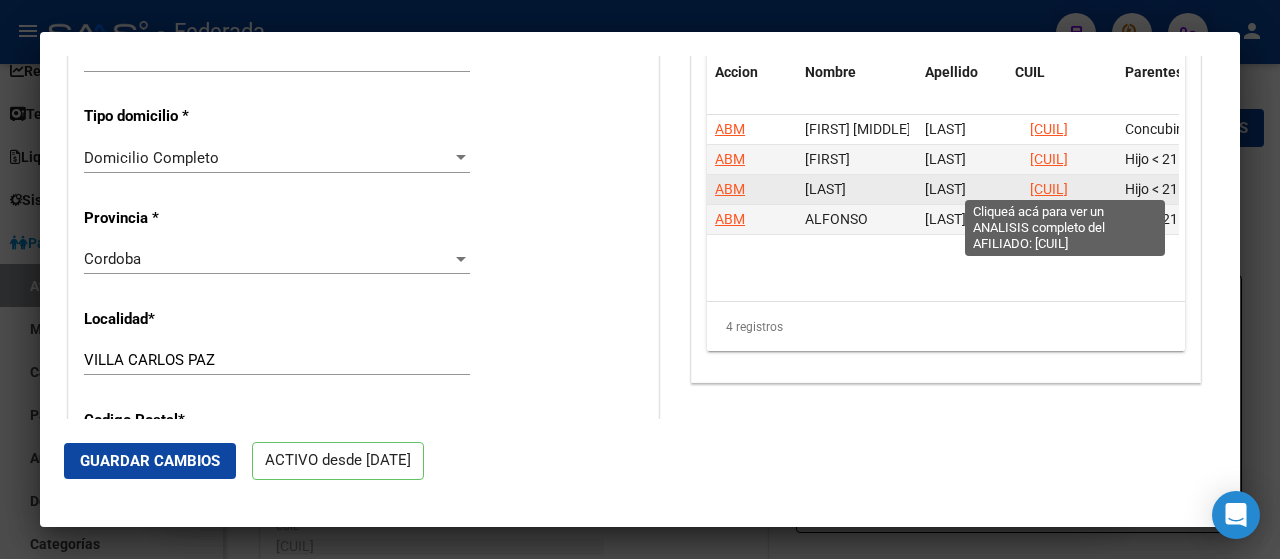 click on "[CUIL]" 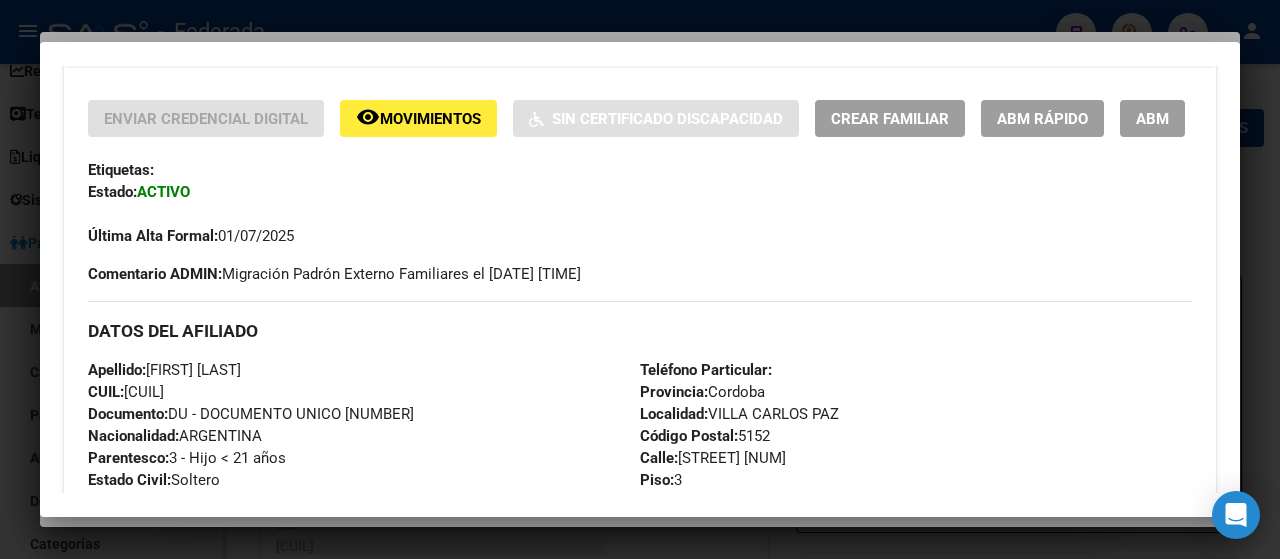 scroll, scrollTop: 500, scrollLeft: 0, axis: vertical 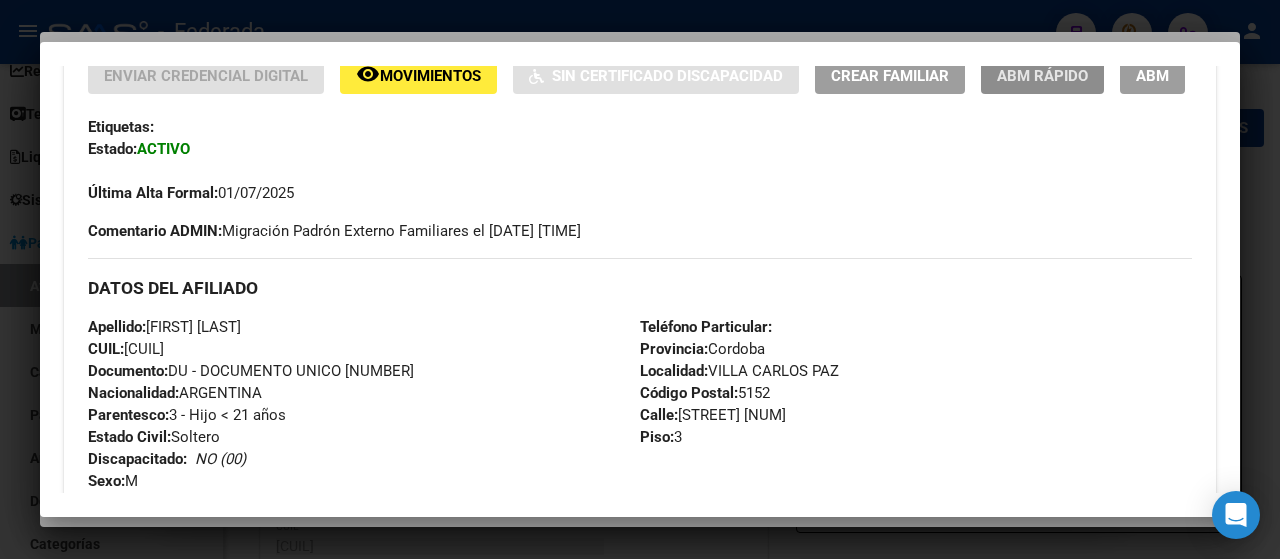 click on "ABM Rápido" 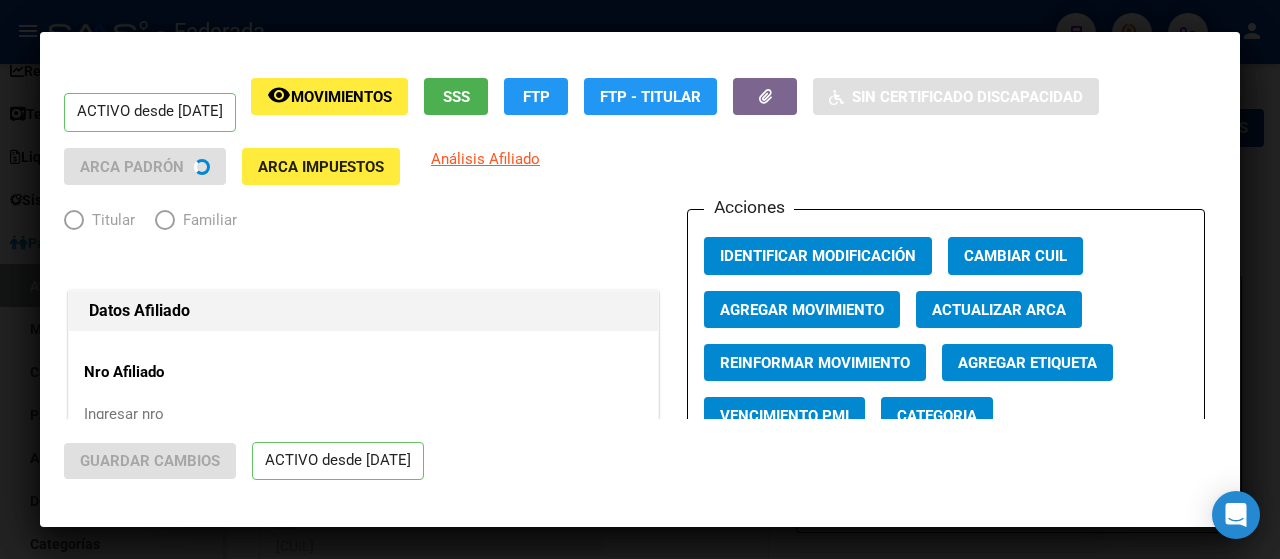 radio on "true" 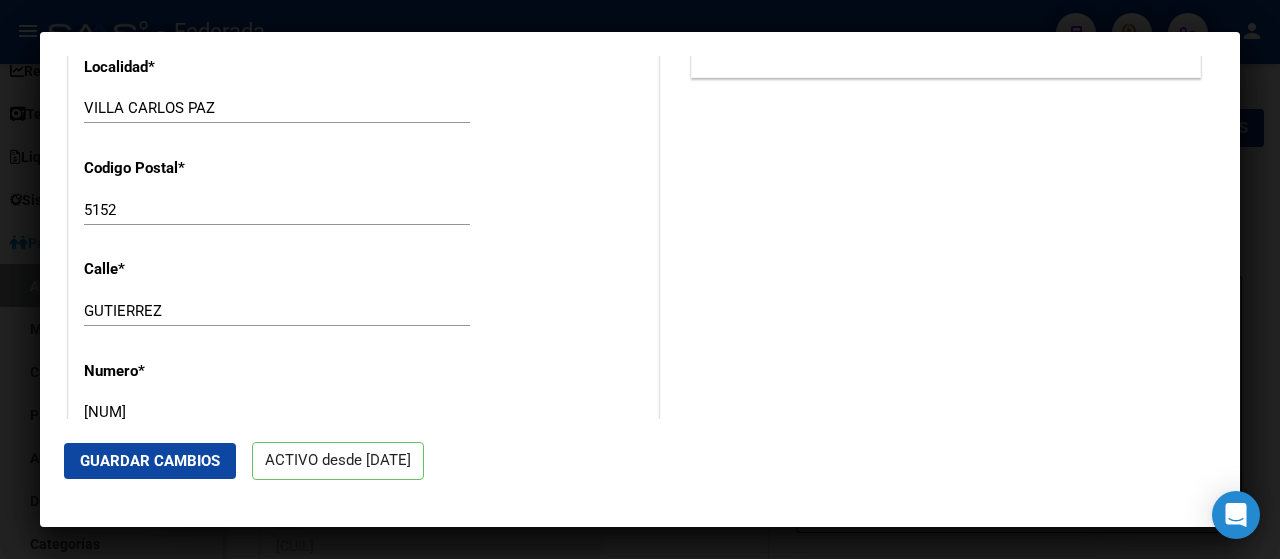 scroll, scrollTop: 1900, scrollLeft: 0, axis: vertical 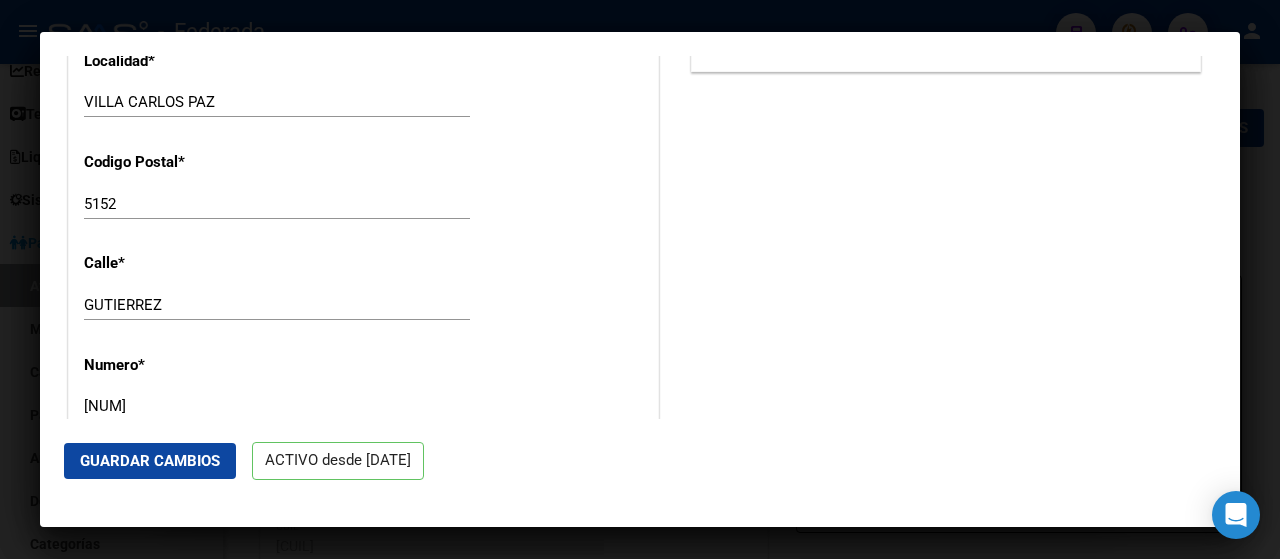 click on "VILLA CARLOS PAZ" at bounding box center (277, 102) 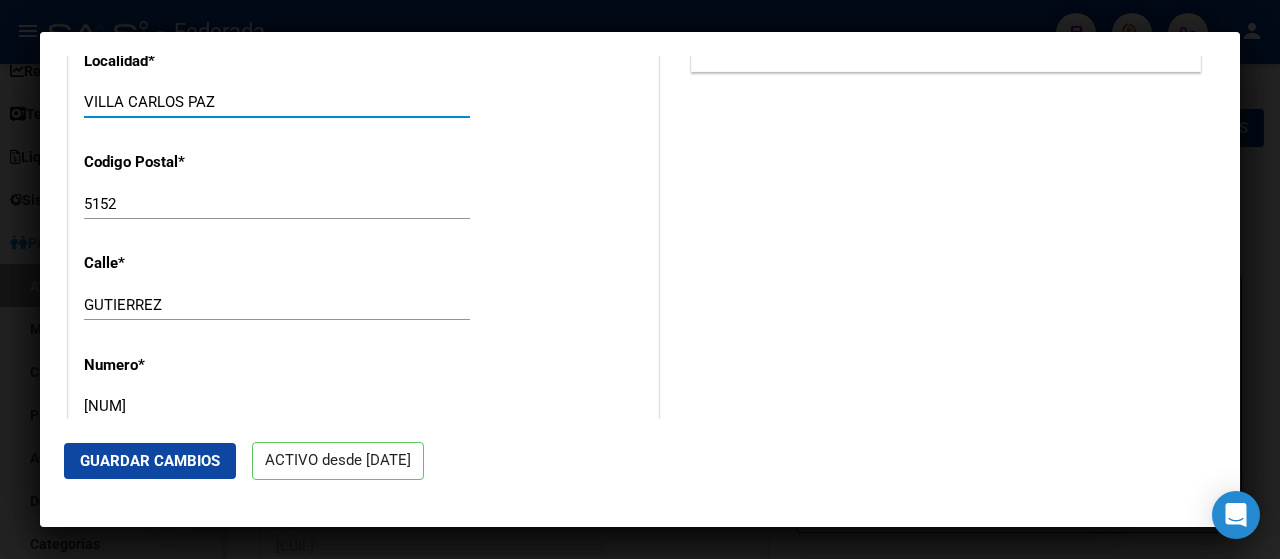 click on "5152" at bounding box center [277, 204] 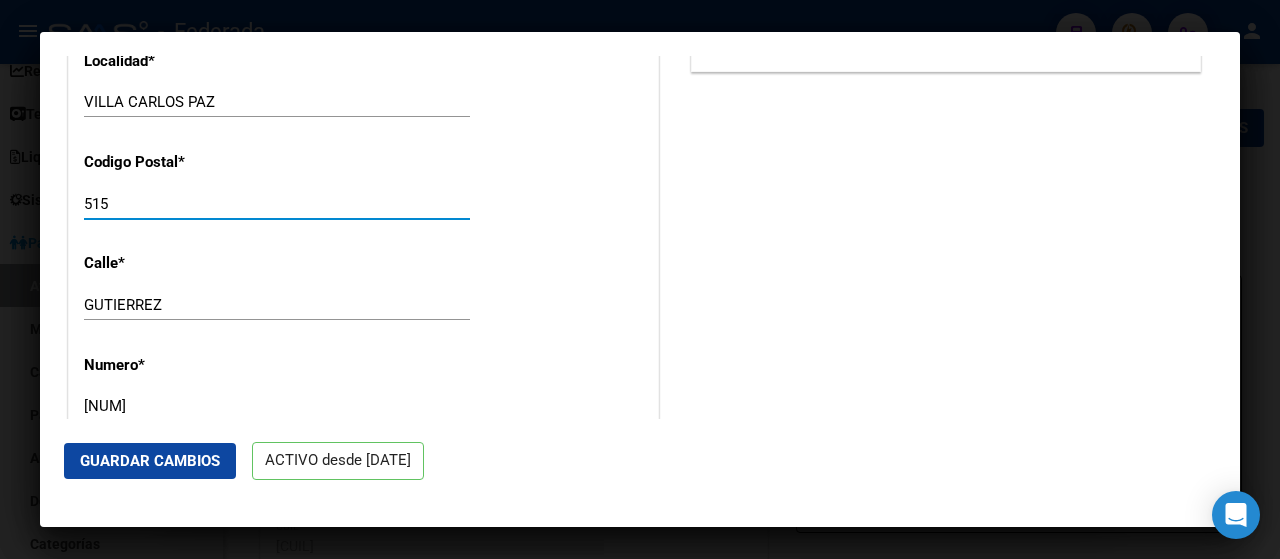 type on "5152" 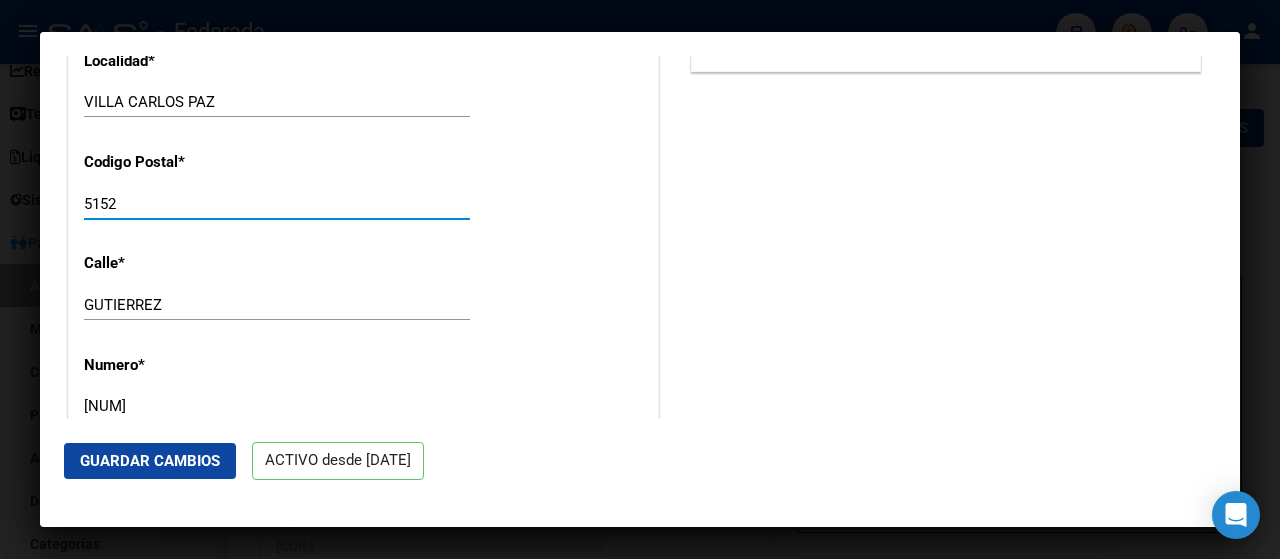 click on "GUTIERREZ" at bounding box center [277, 305] 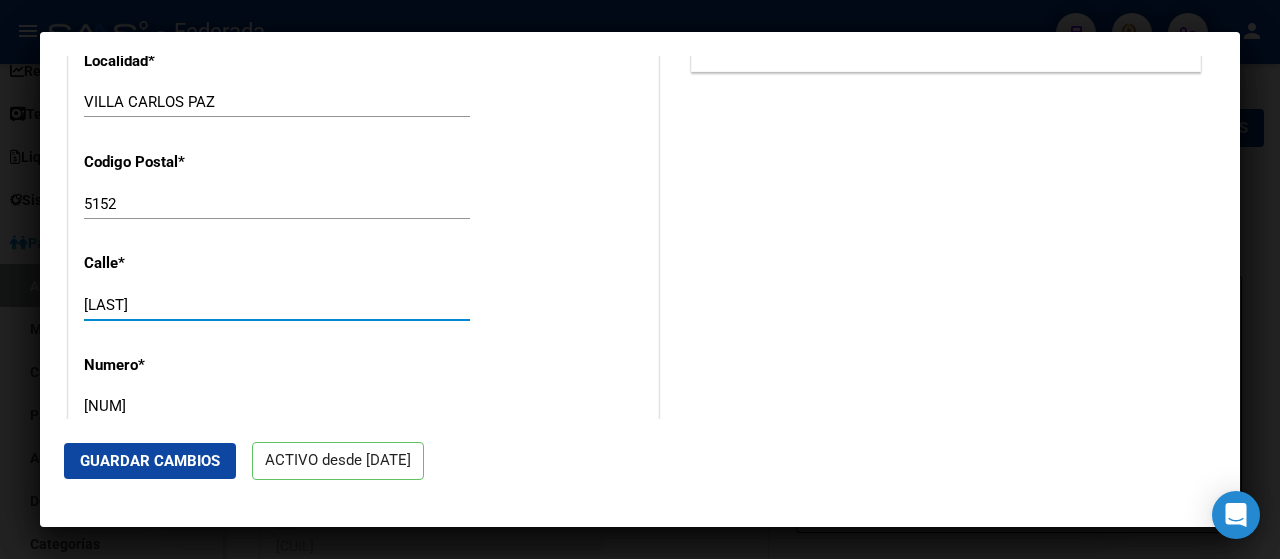 type on "GUTIERREZ" 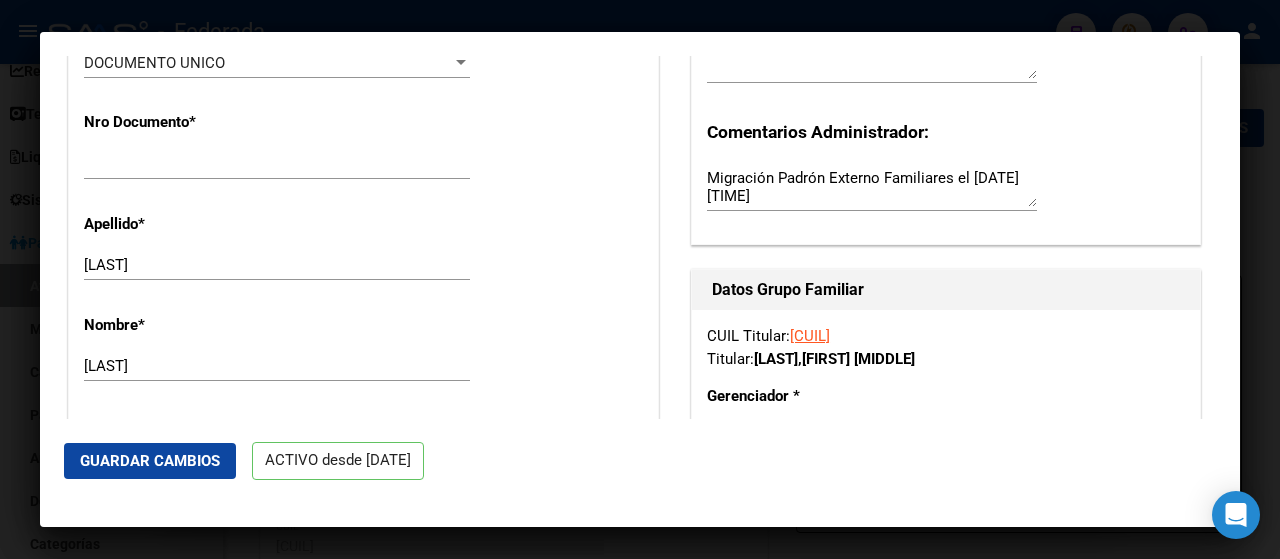 scroll, scrollTop: 542, scrollLeft: 0, axis: vertical 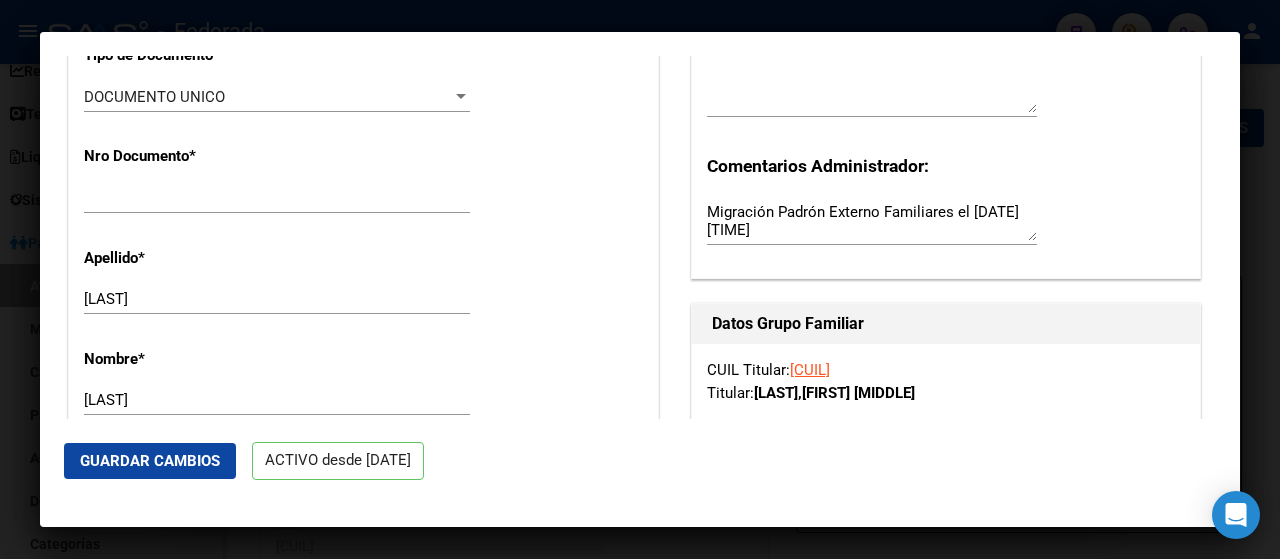click on "[LAST]" at bounding box center (277, 299) 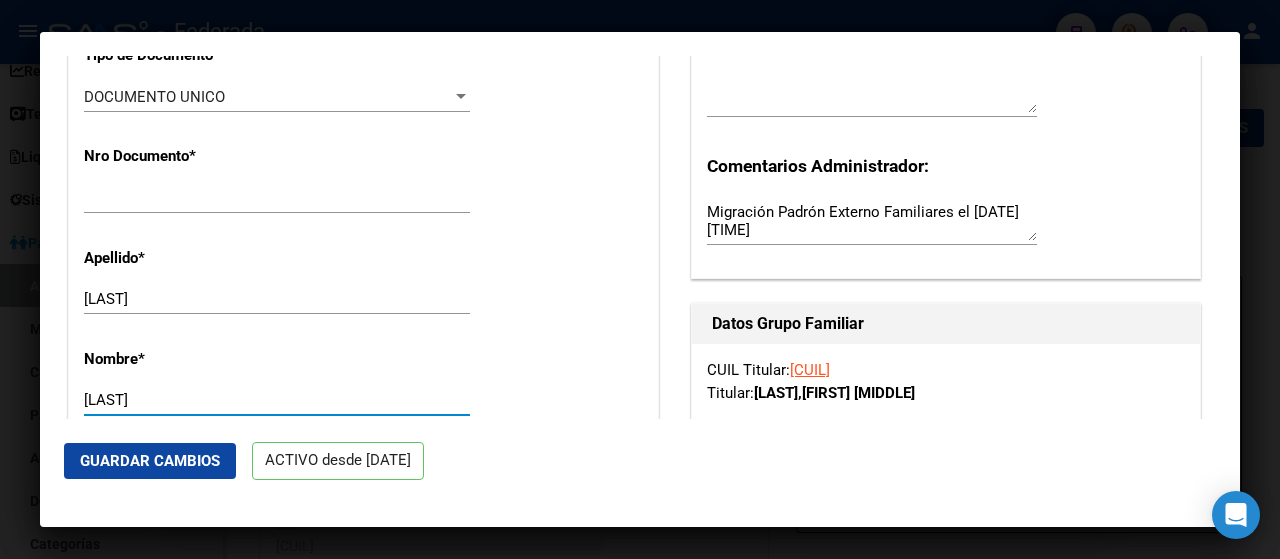 click on "[LAST]" at bounding box center [277, 400] 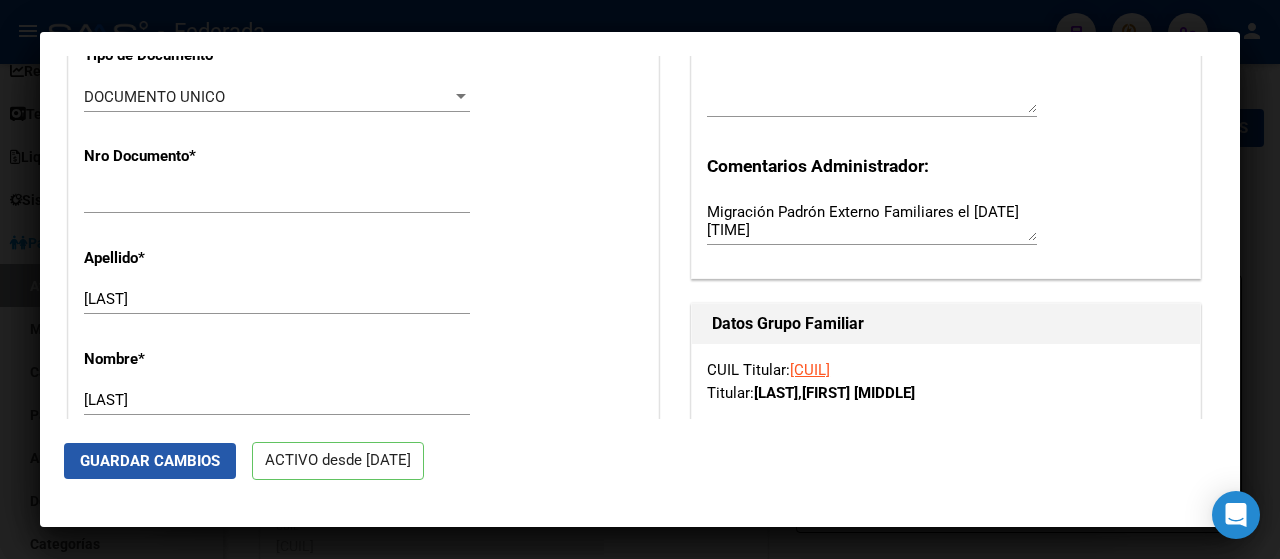 click on "Guardar Cambios" 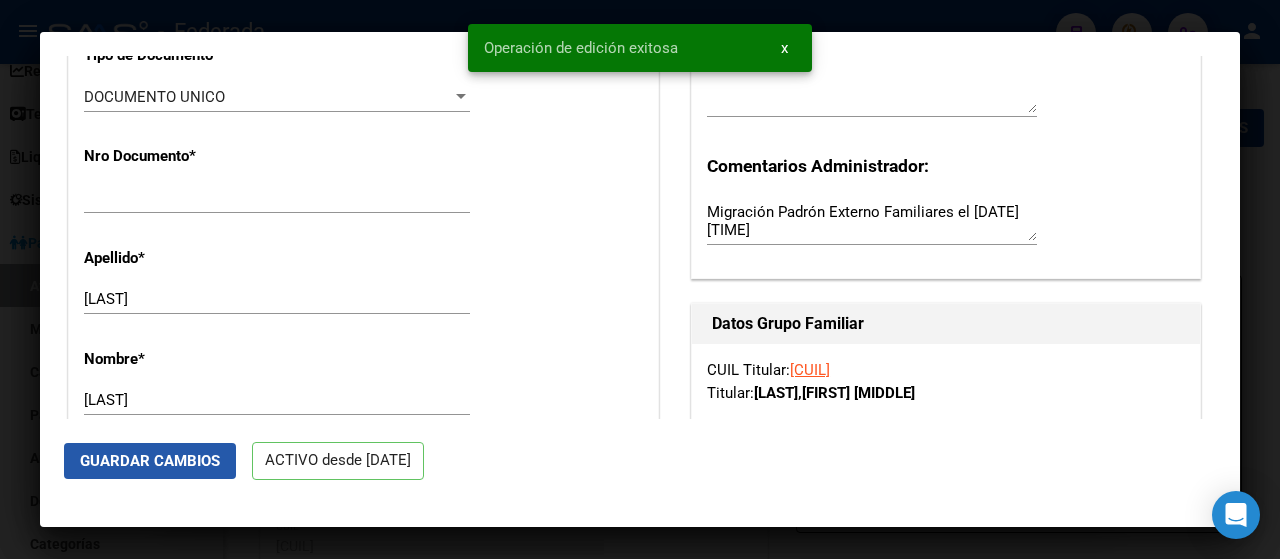 click on "Guardar Cambios" 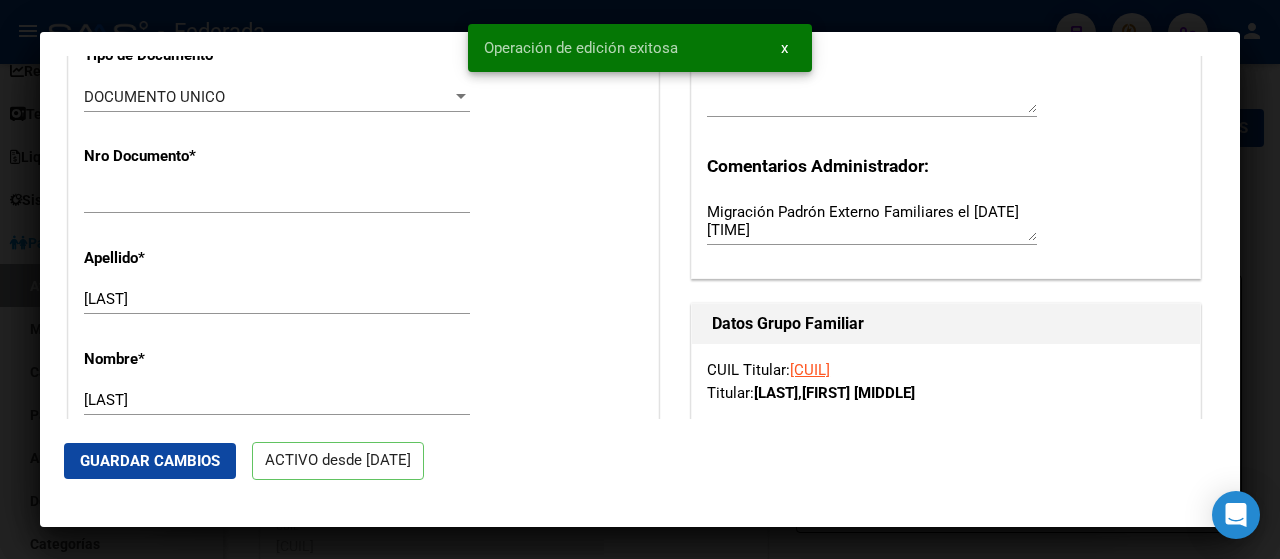 click on "x" at bounding box center (784, 48) 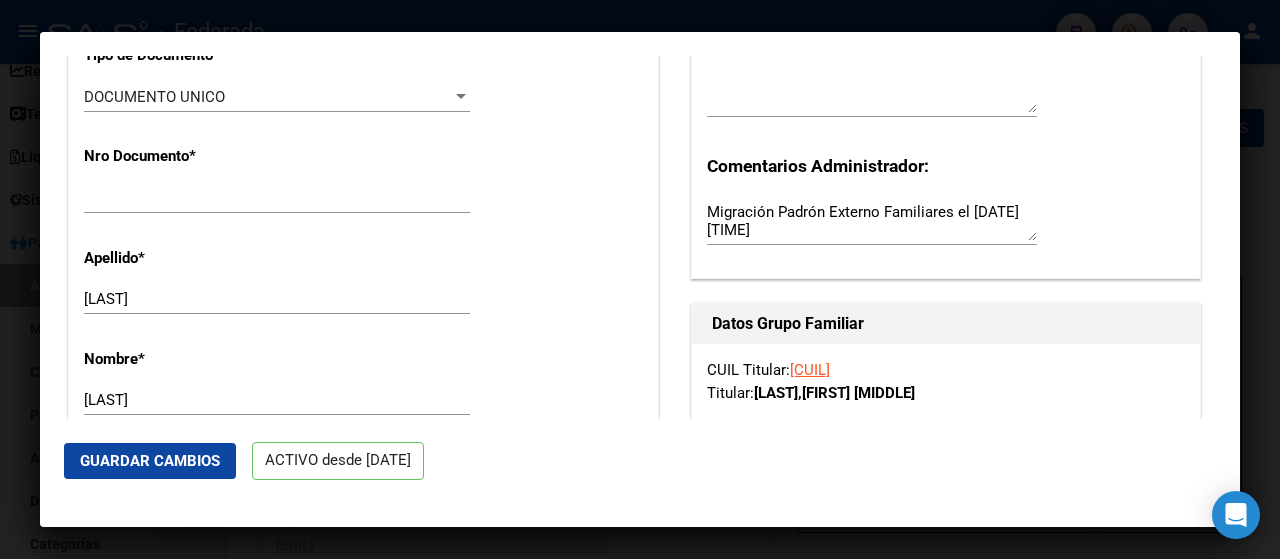 click on "[LAST]" at bounding box center [277, 299] 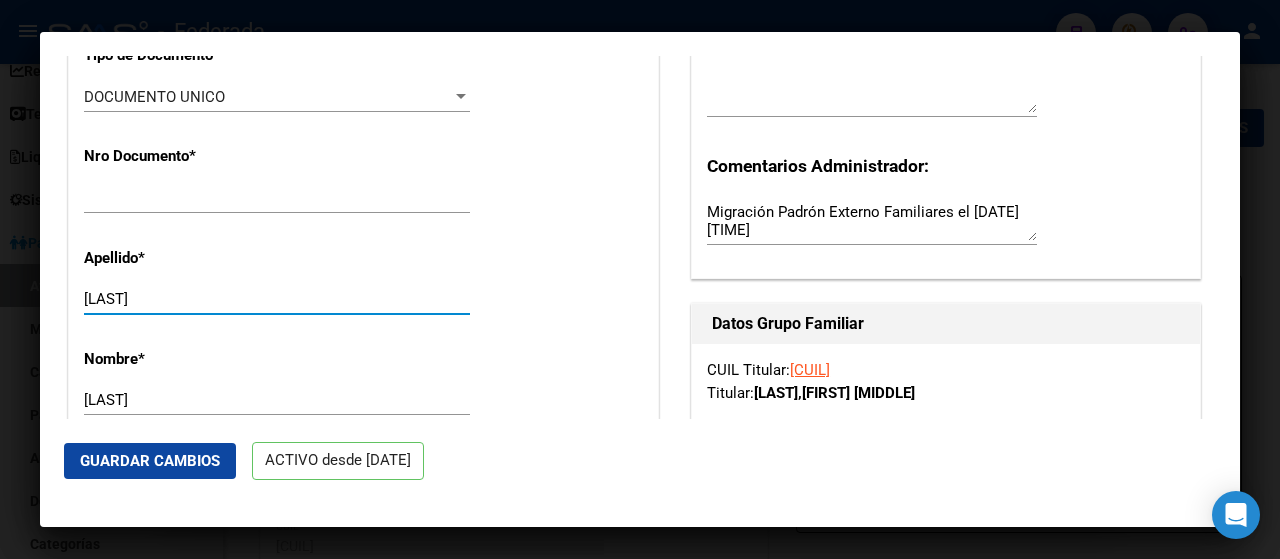 click on "[LAST]" at bounding box center [277, 400] 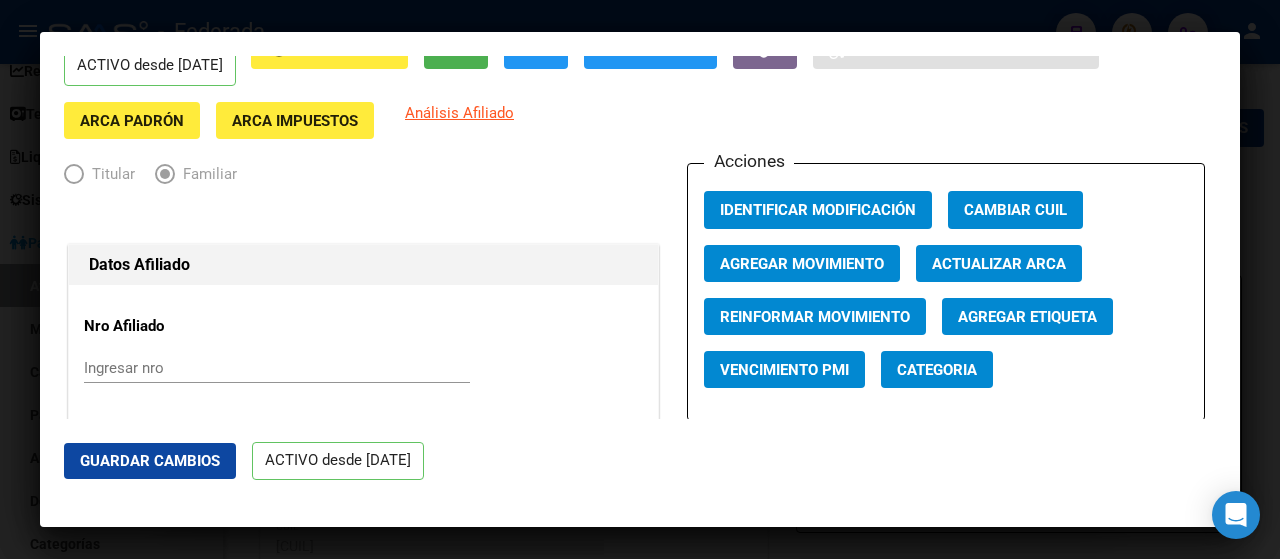 scroll, scrollTop: 0, scrollLeft: 0, axis: both 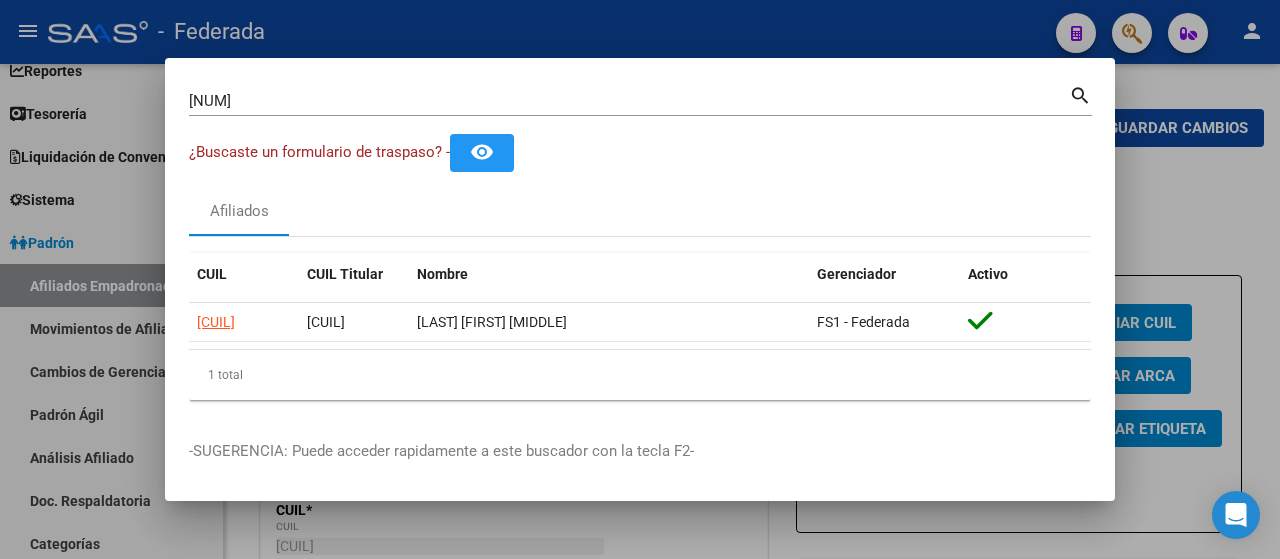 click on "[NUM]" at bounding box center (629, 101) 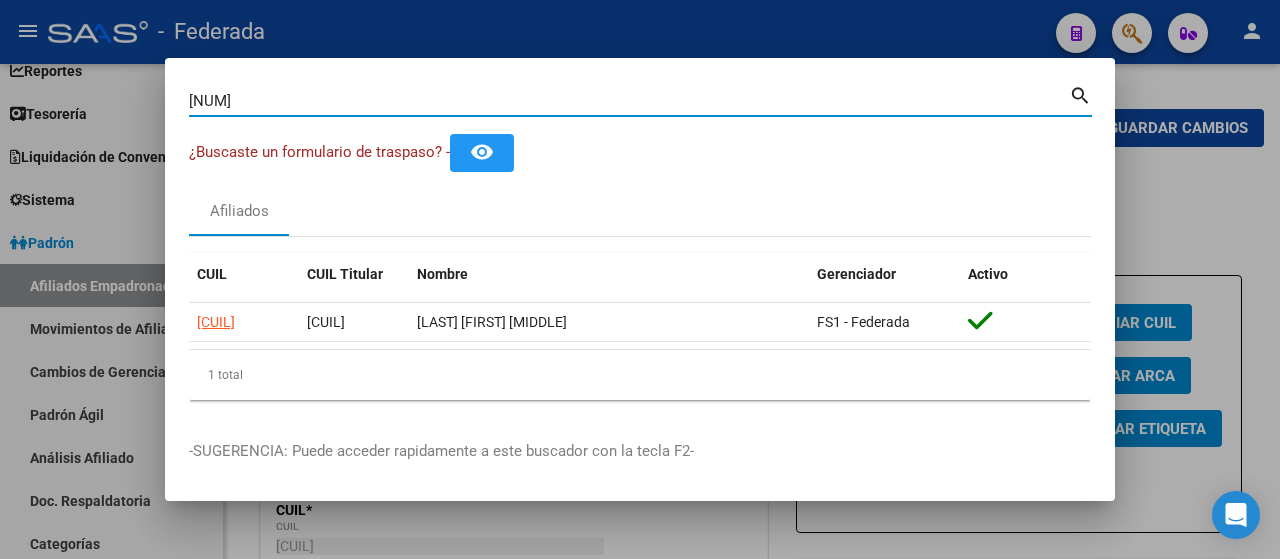 paste on "[NUM]" 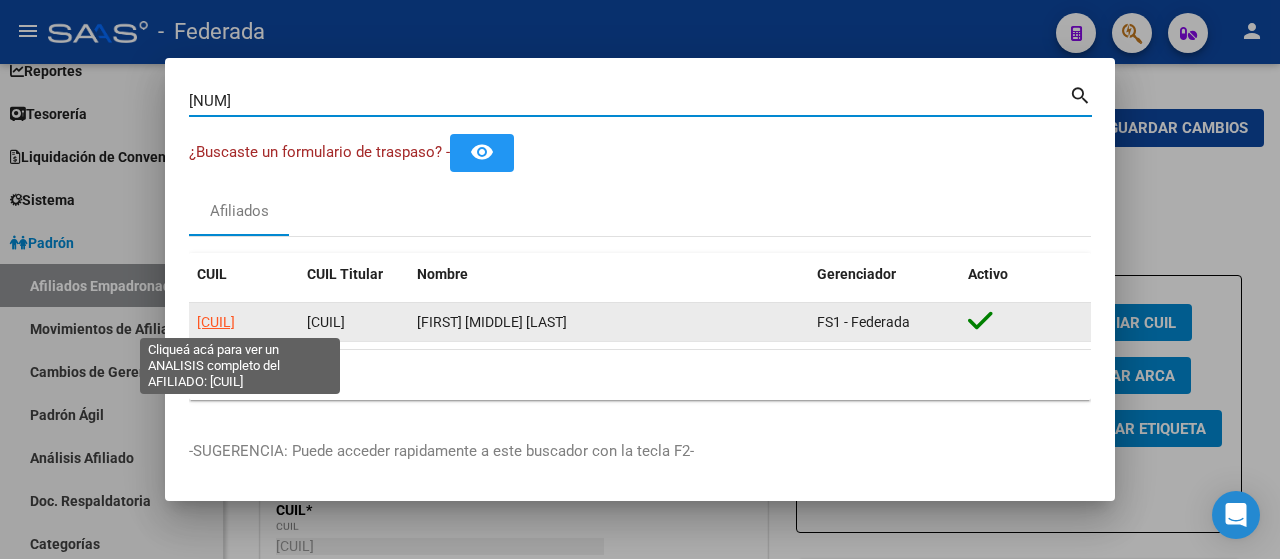 click on "[CUIL]" 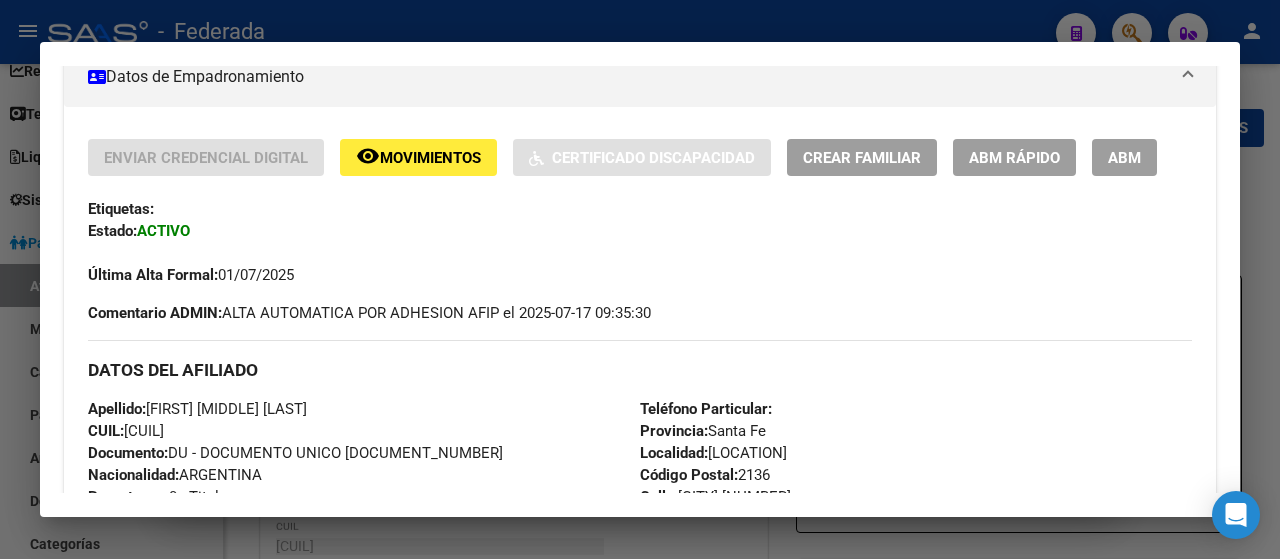 scroll, scrollTop: 393, scrollLeft: 0, axis: vertical 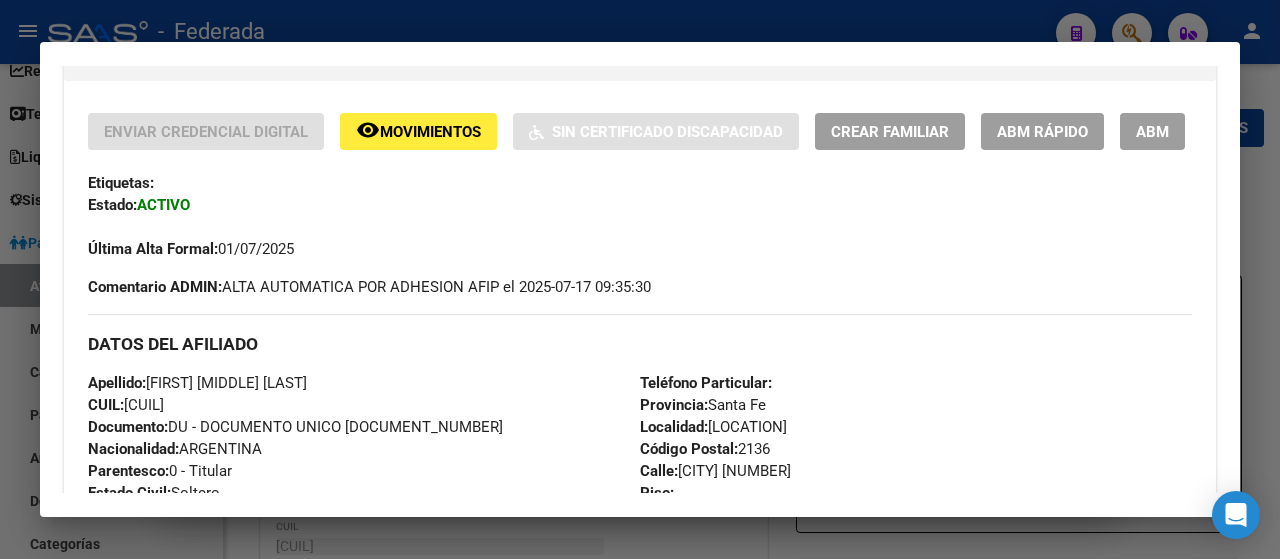 click on "ABM Rápido" 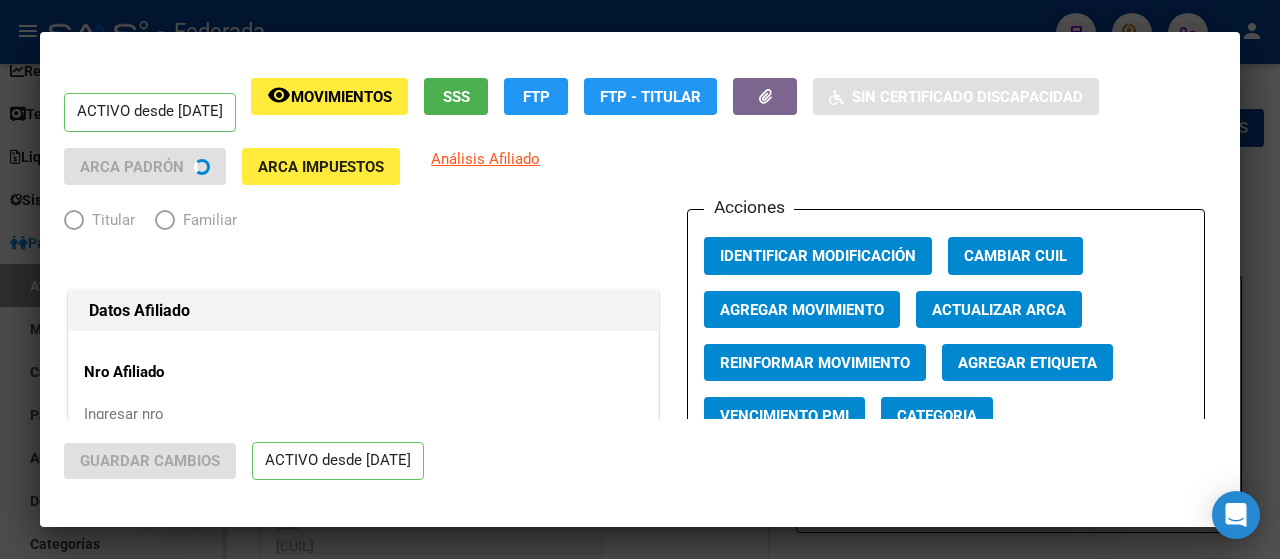 radio on "true" 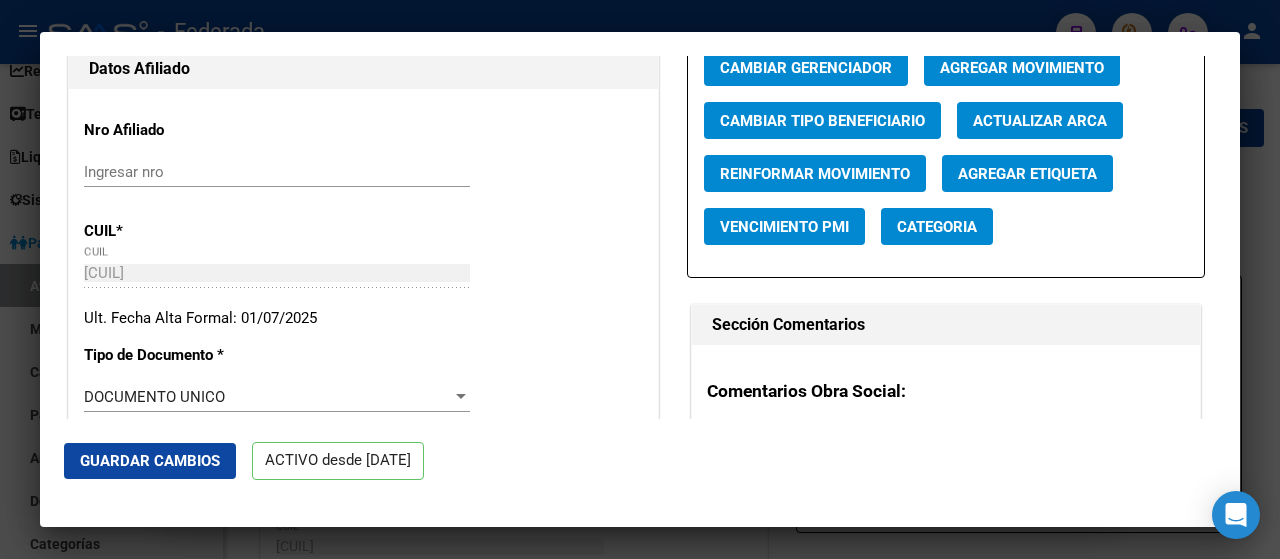 scroll, scrollTop: 400, scrollLeft: 0, axis: vertical 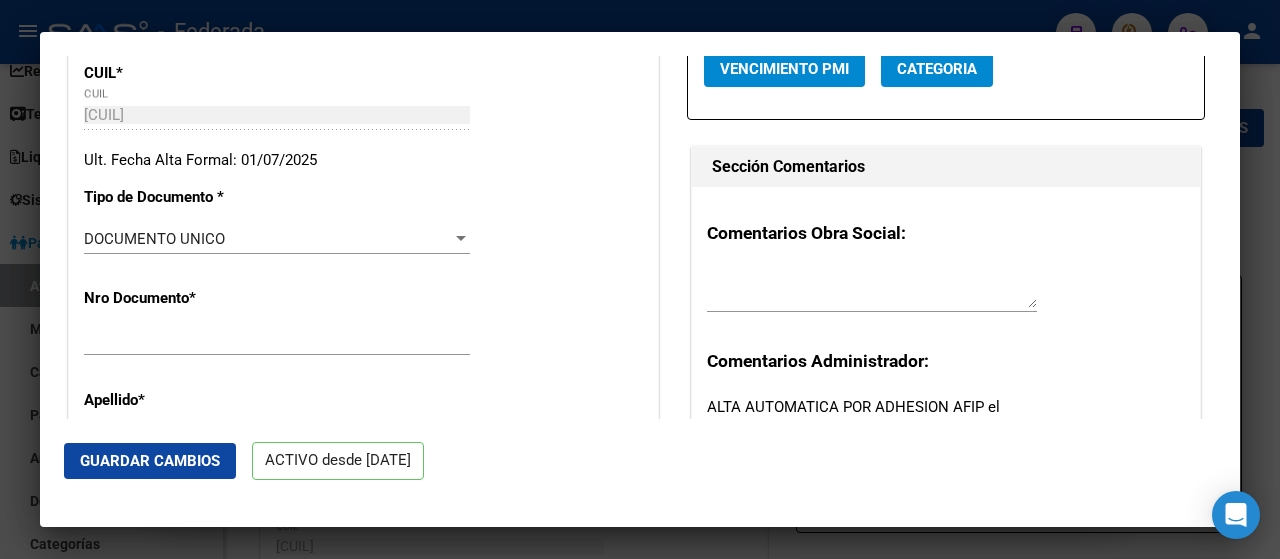 click on "[NUM]" at bounding box center [277, 340] 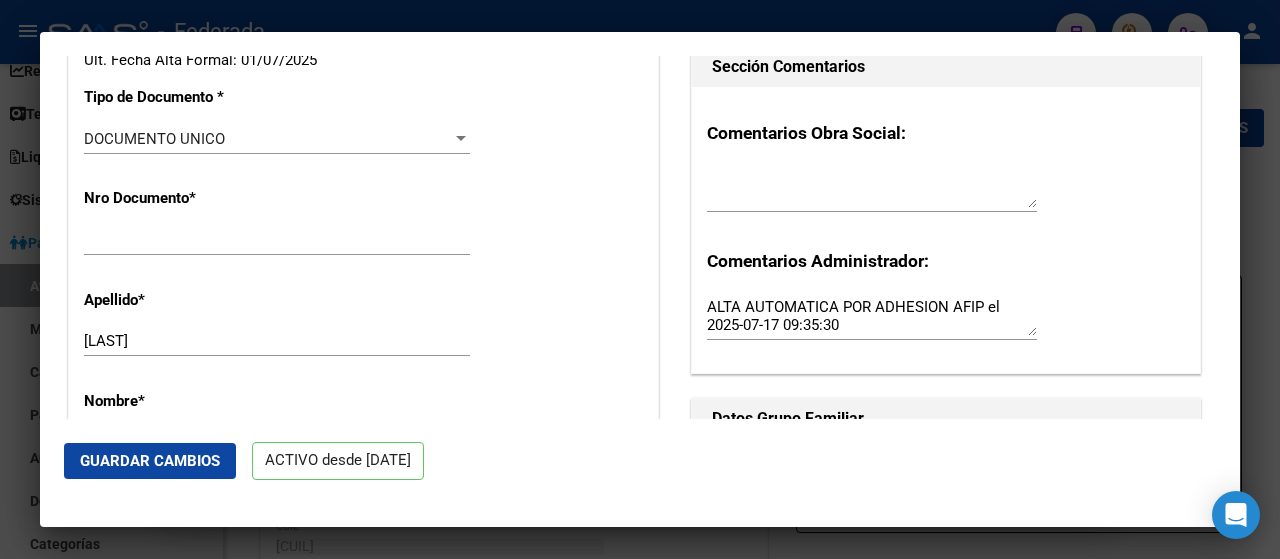 click on "[LAST]" at bounding box center [277, 341] 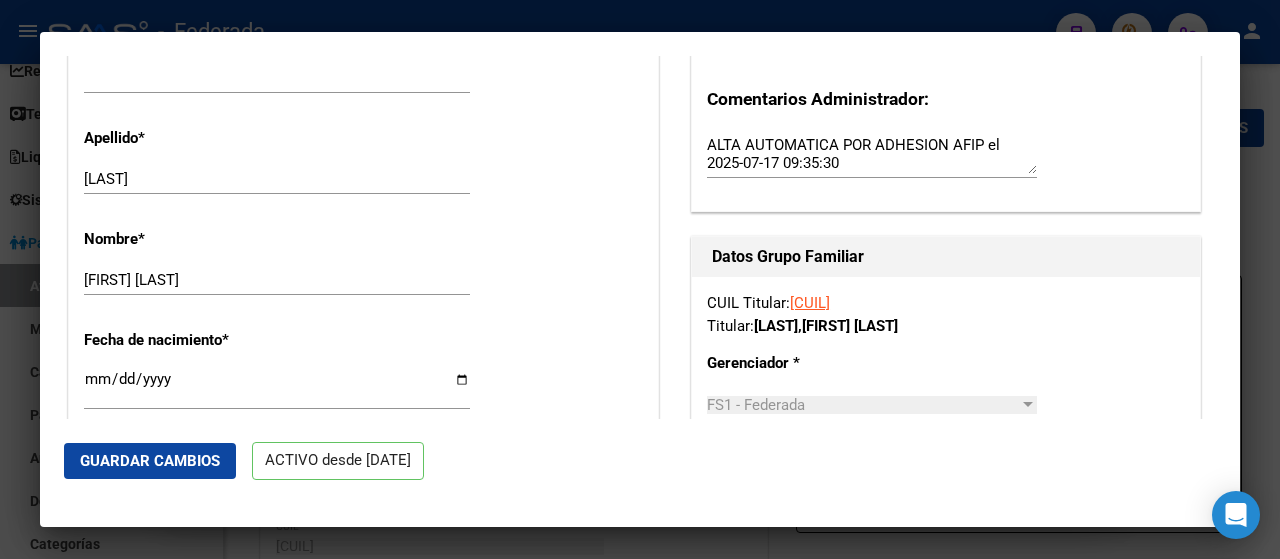 scroll, scrollTop: 700, scrollLeft: 0, axis: vertical 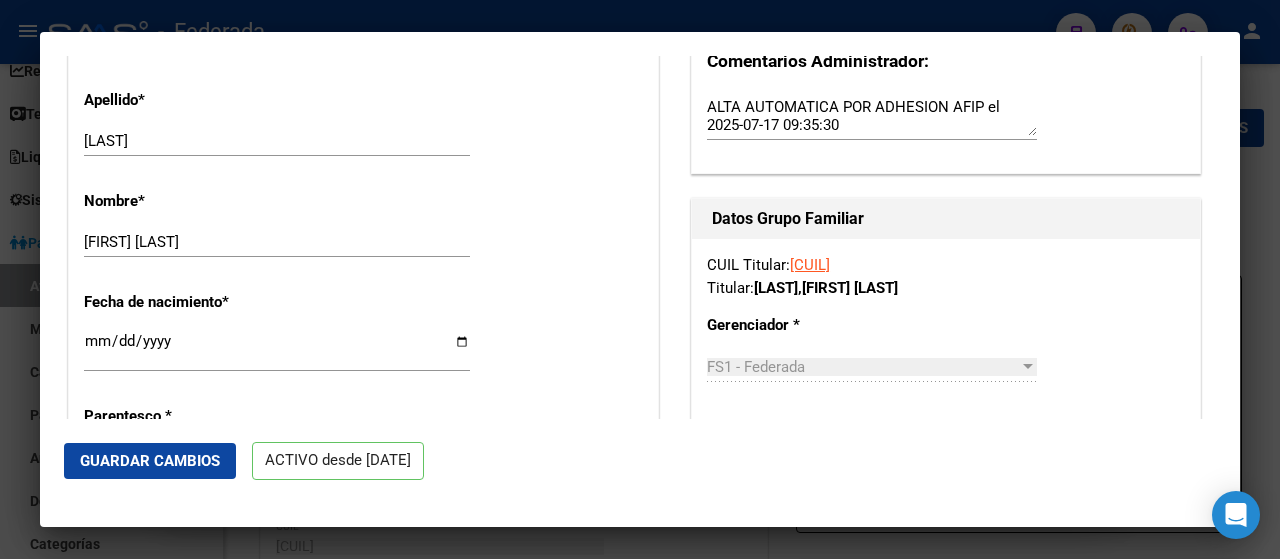 click on "Nombre  *   [FIRST] [MIDDLE] Ingresar nombre" at bounding box center (363, 225) 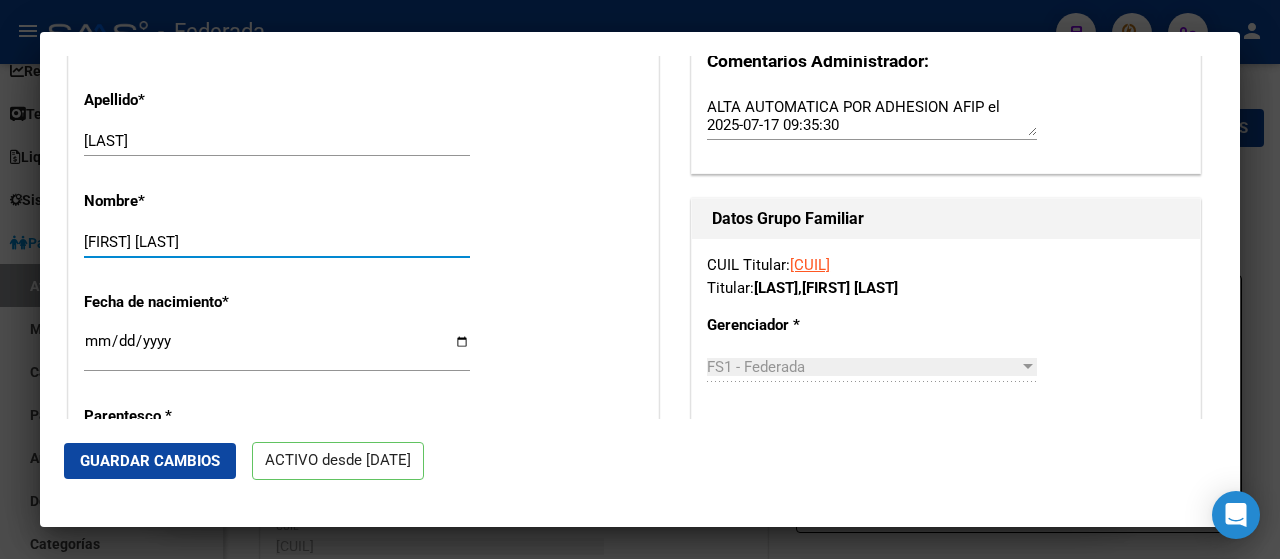 click on "[FIRST] [LAST]" at bounding box center (277, 242) 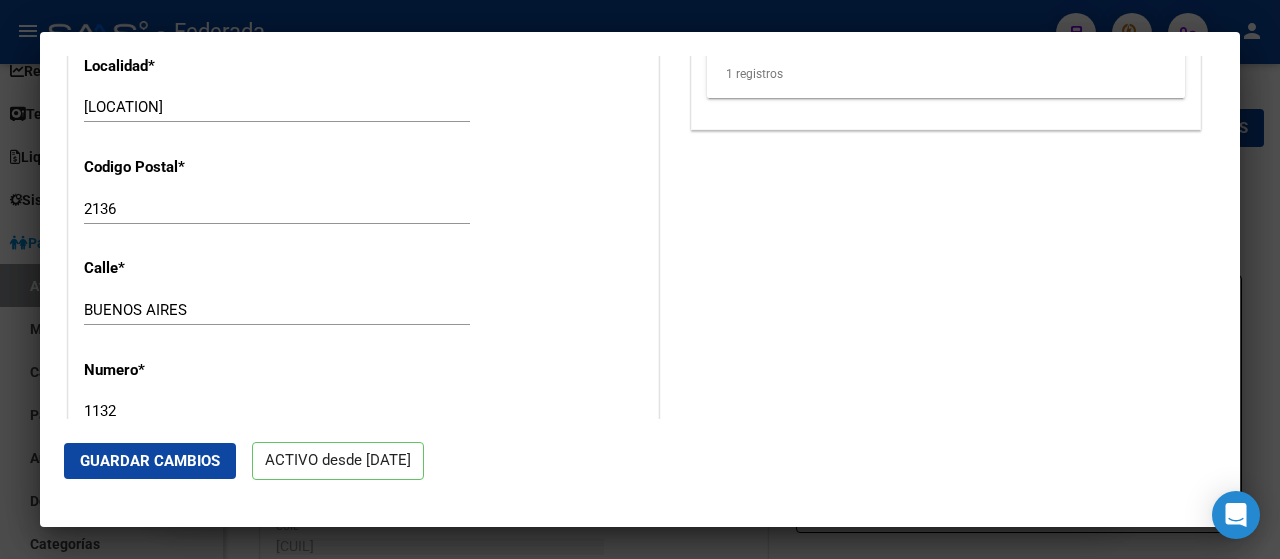 scroll, scrollTop: 1900, scrollLeft: 0, axis: vertical 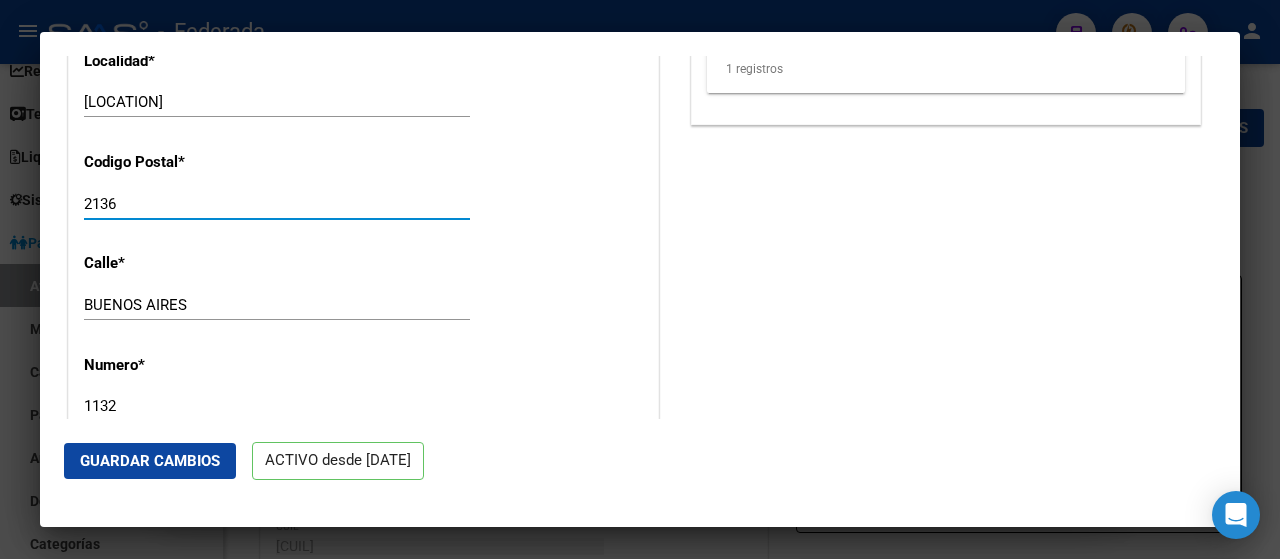 drag, startPoint x: 127, startPoint y: 197, endPoint x: 98, endPoint y: 194, distance: 29.15476 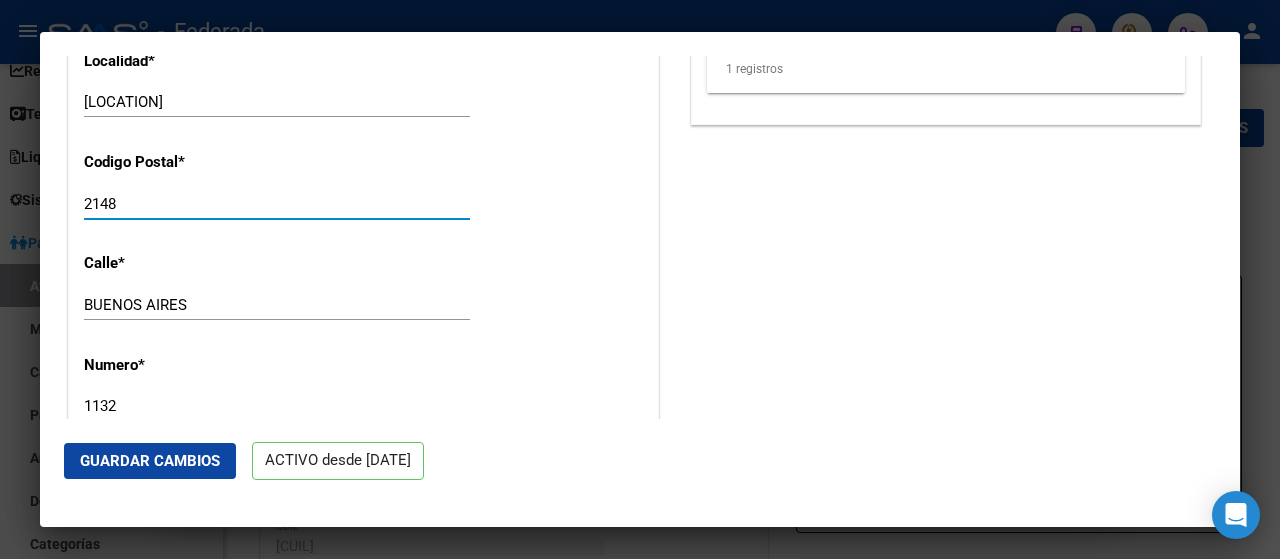 type on "2148" 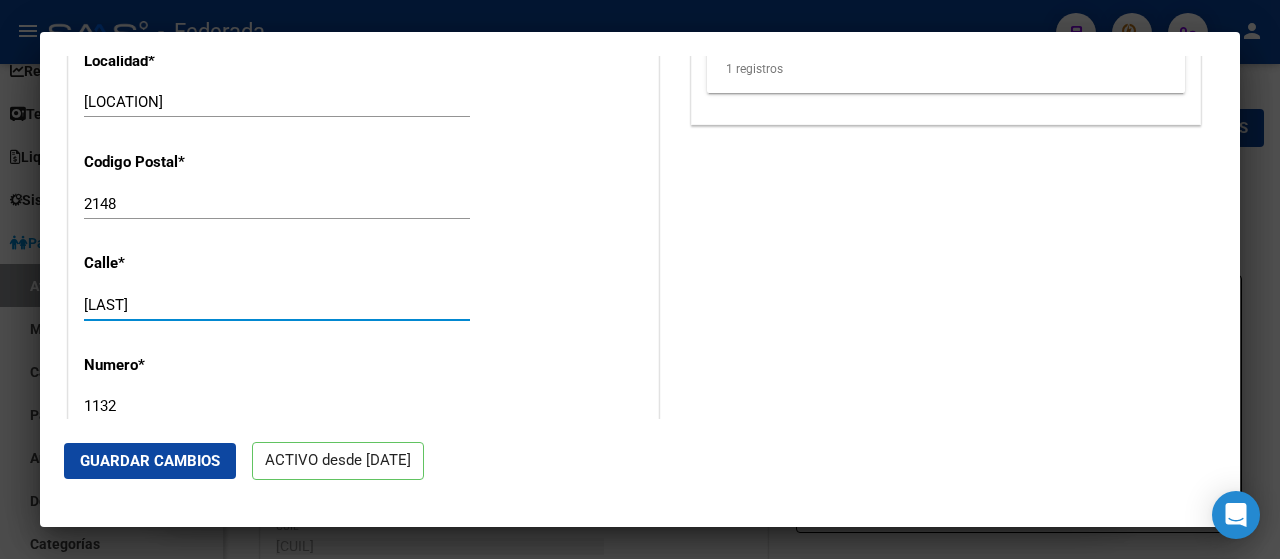 type on "BUENOS AIRES" 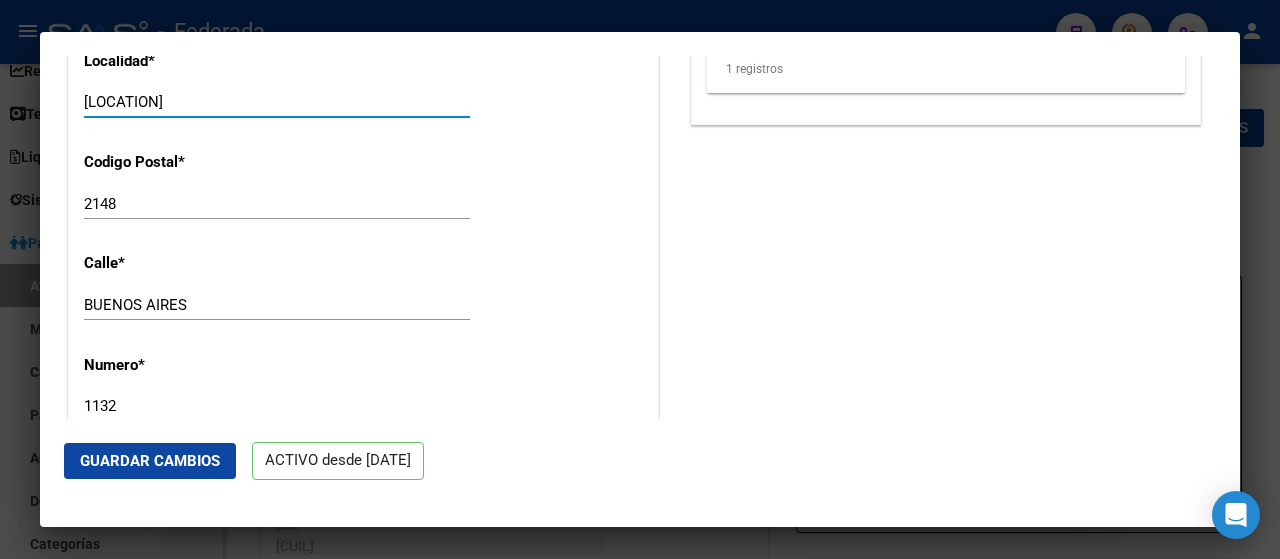 drag, startPoint x: 178, startPoint y: 106, endPoint x: 81, endPoint y: 101, distance: 97.128784 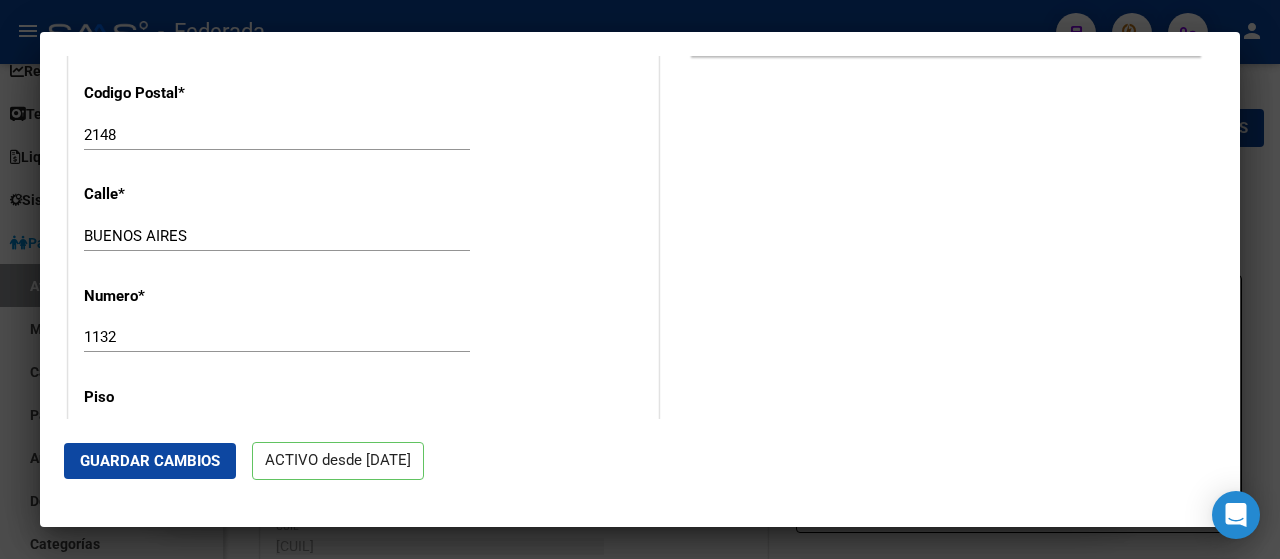 scroll, scrollTop: 2000, scrollLeft: 0, axis: vertical 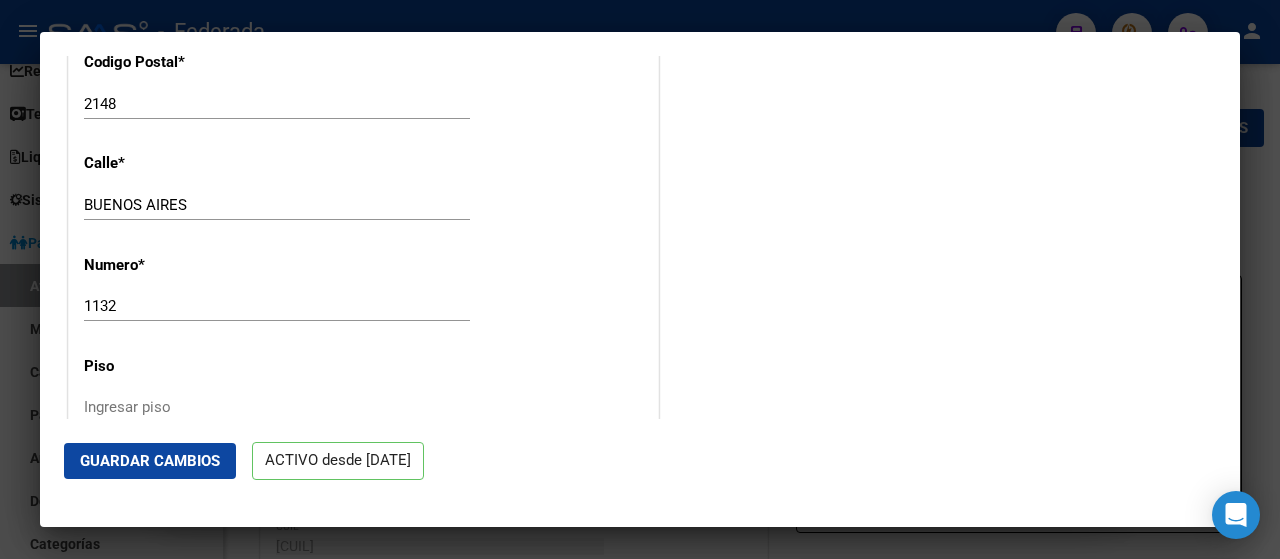 type on "CENTENO" 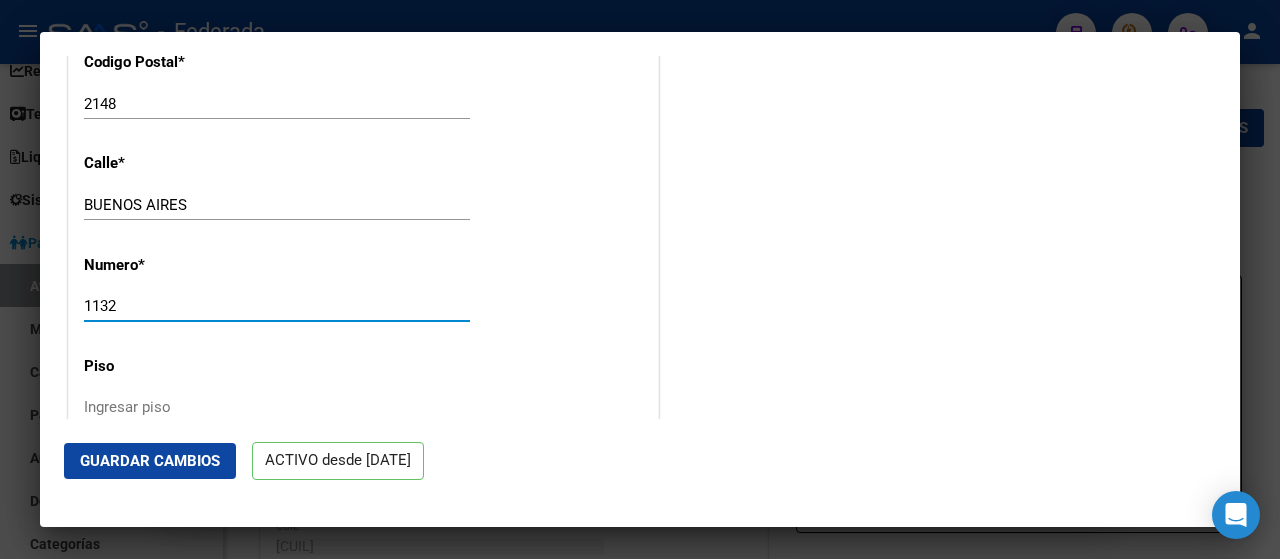 drag, startPoint x: 136, startPoint y: 297, endPoint x: 46, endPoint y: 295, distance: 90.02222 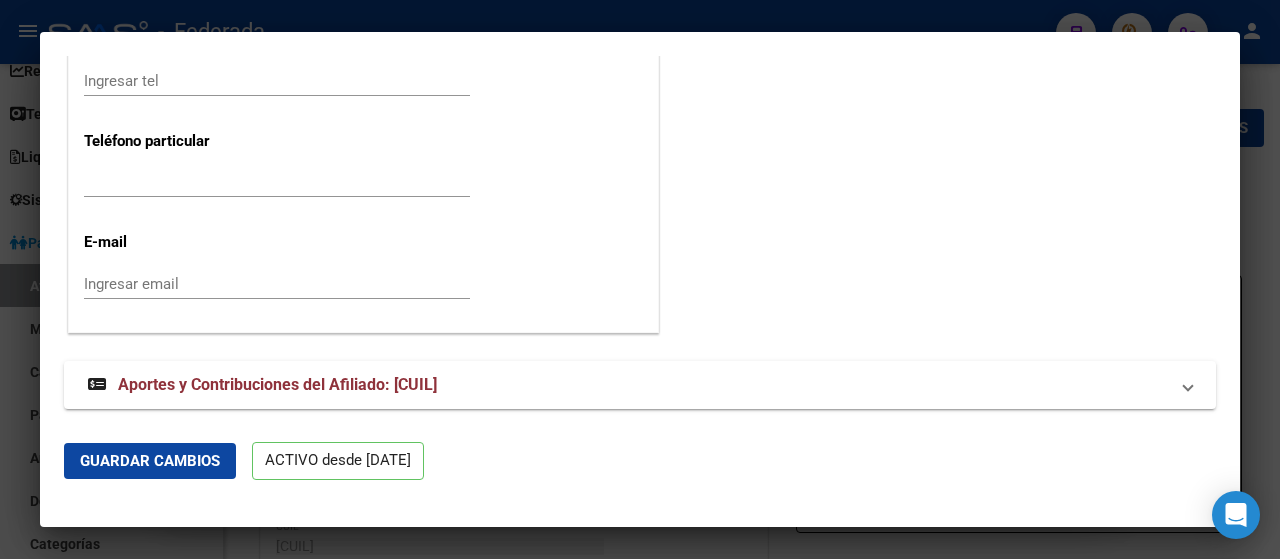 scroll, scrollTop: 2642, scrollLeft: 0, axis: vertical 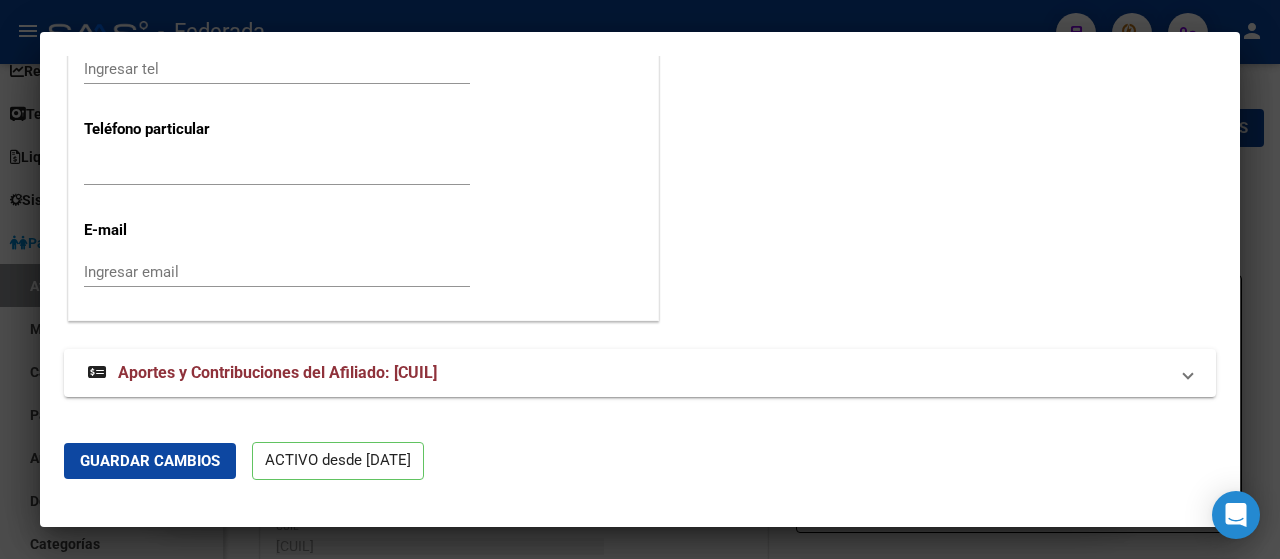 paste on "[EMAIL]" 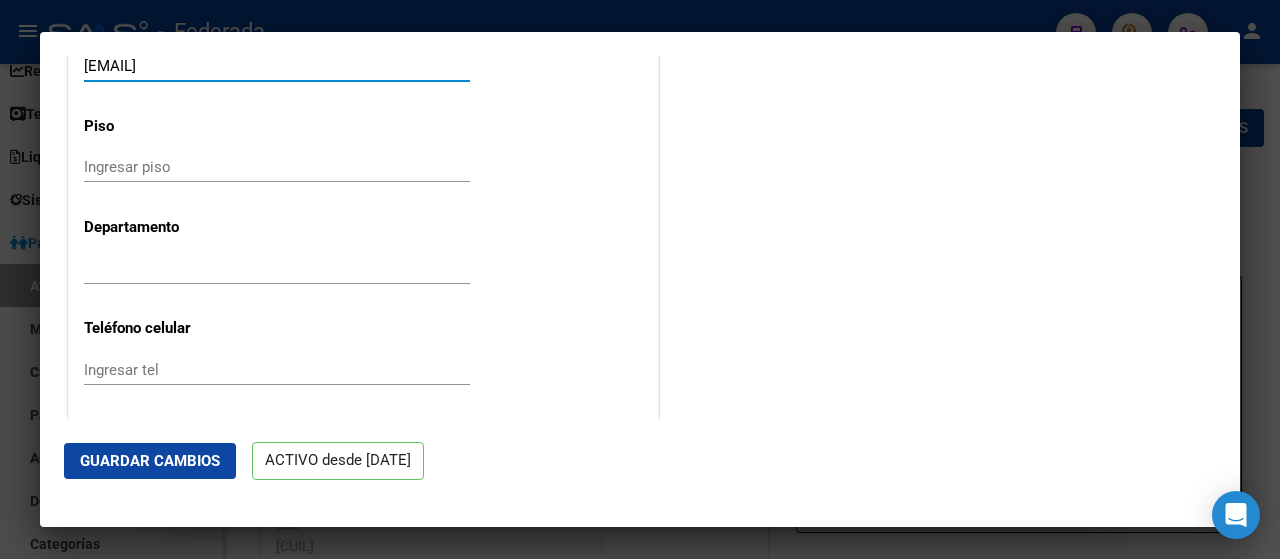 type on "238" 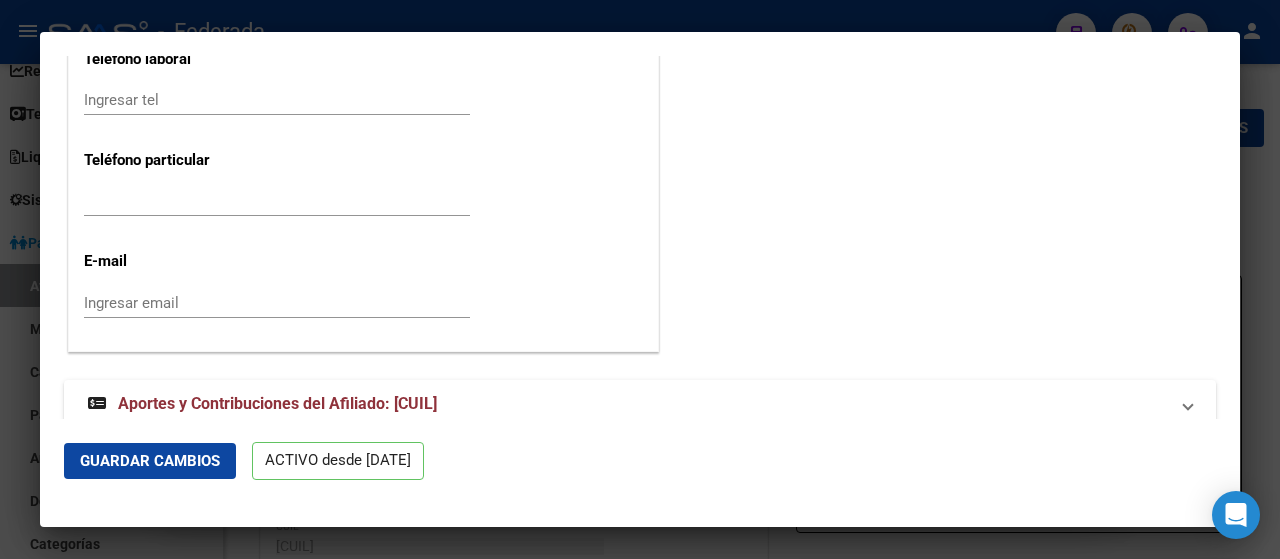 scroll, scrollTop: 2642, scrollLeft: 0, axis: vertical 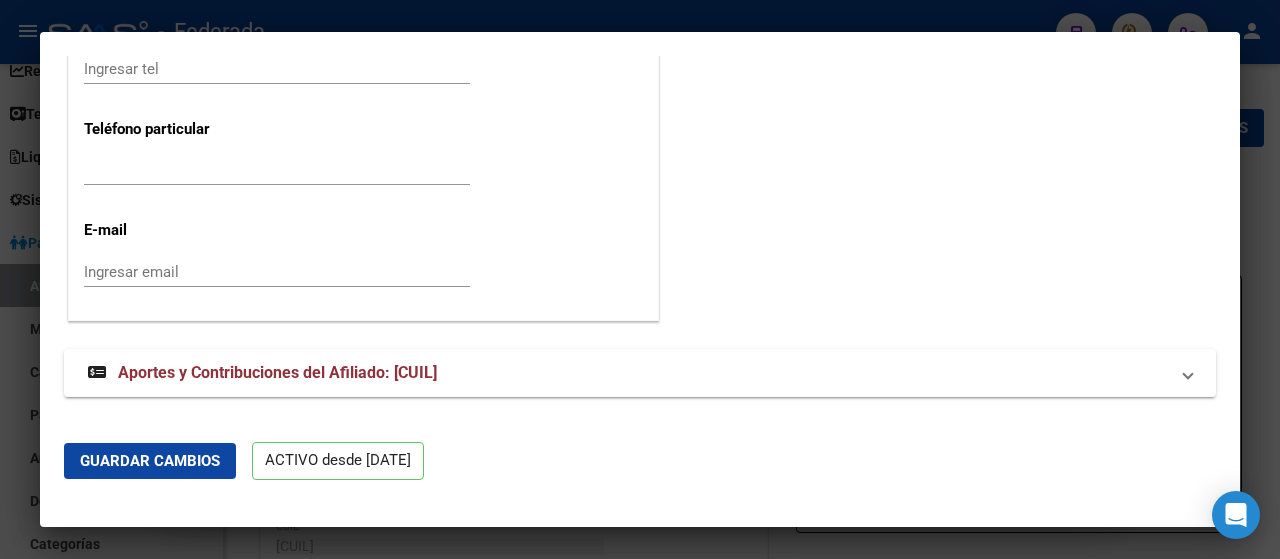 click on "Ingresar email" at bounding box center (277, 272) 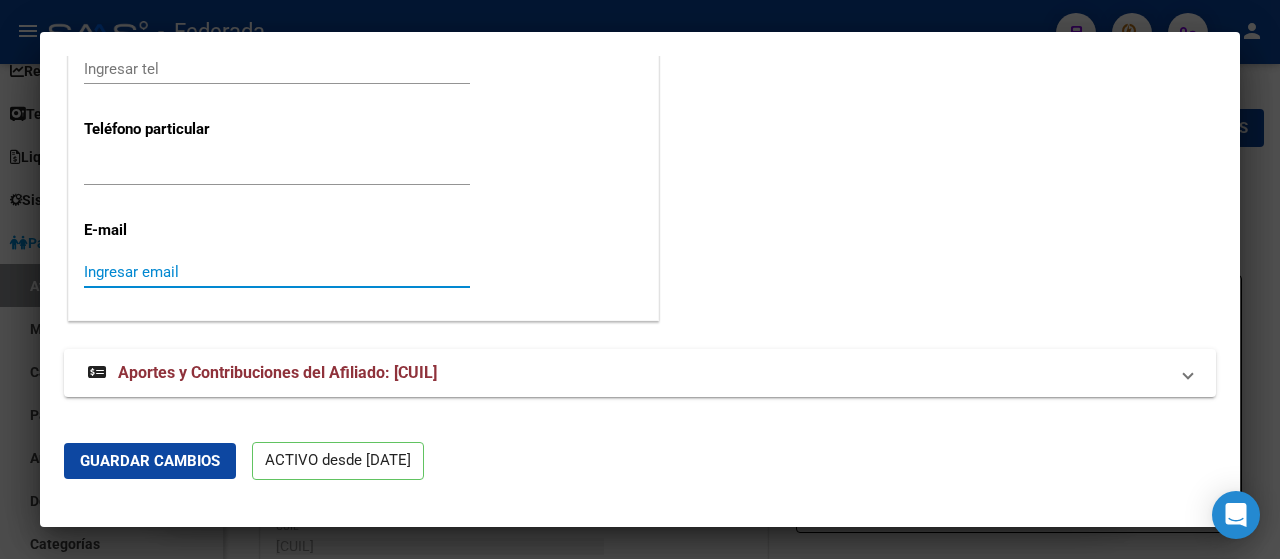 paste on "[EMAIL]" 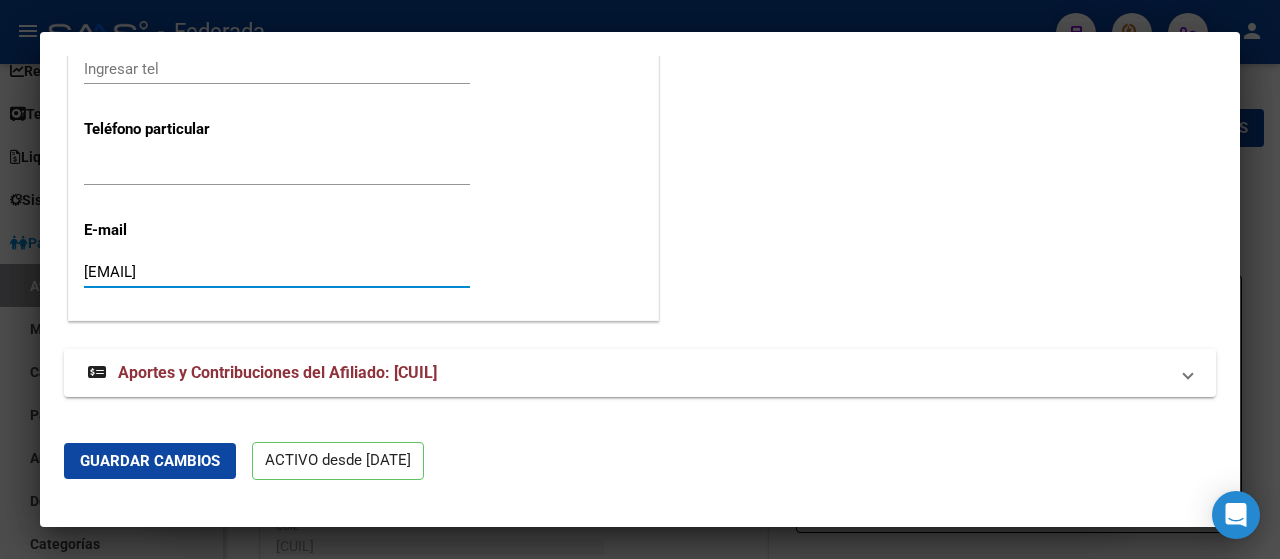 type on "[EMAIL]" 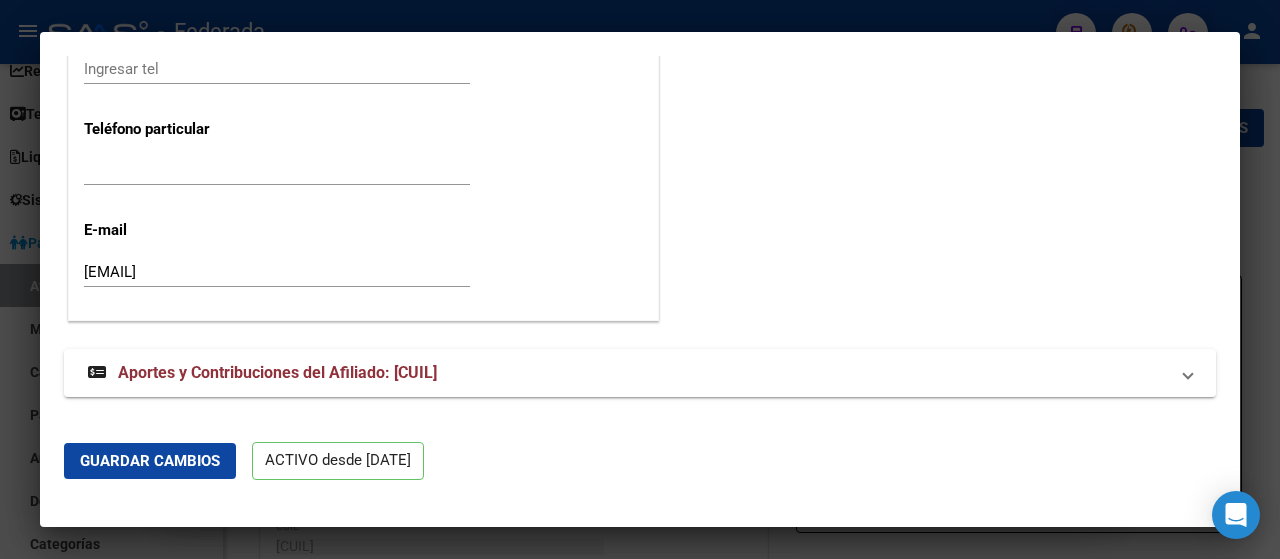 scroll, scrollTop: 2442, scrollLeft: 0, axis: vertical 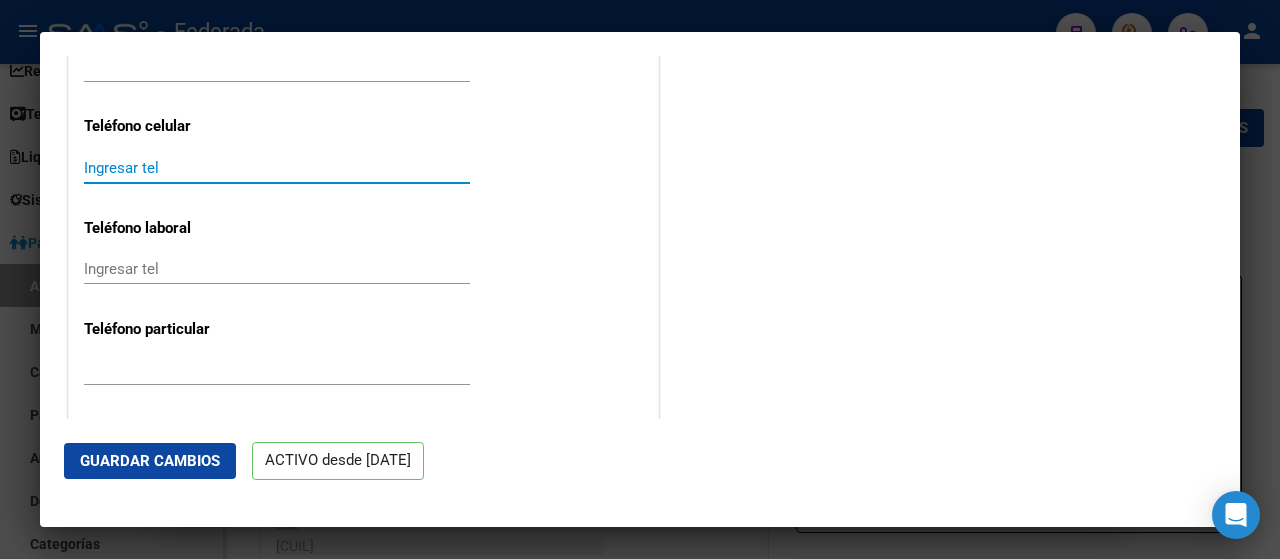 click on "Ingresar tel" at bounding box center (277, 168) 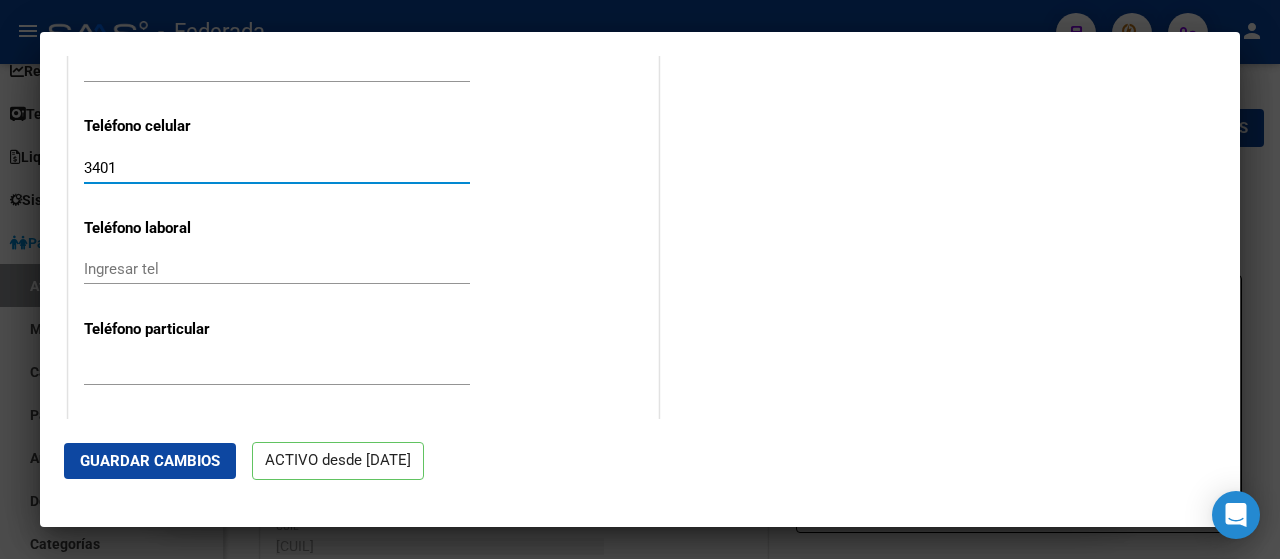 paste on "[NUM]" 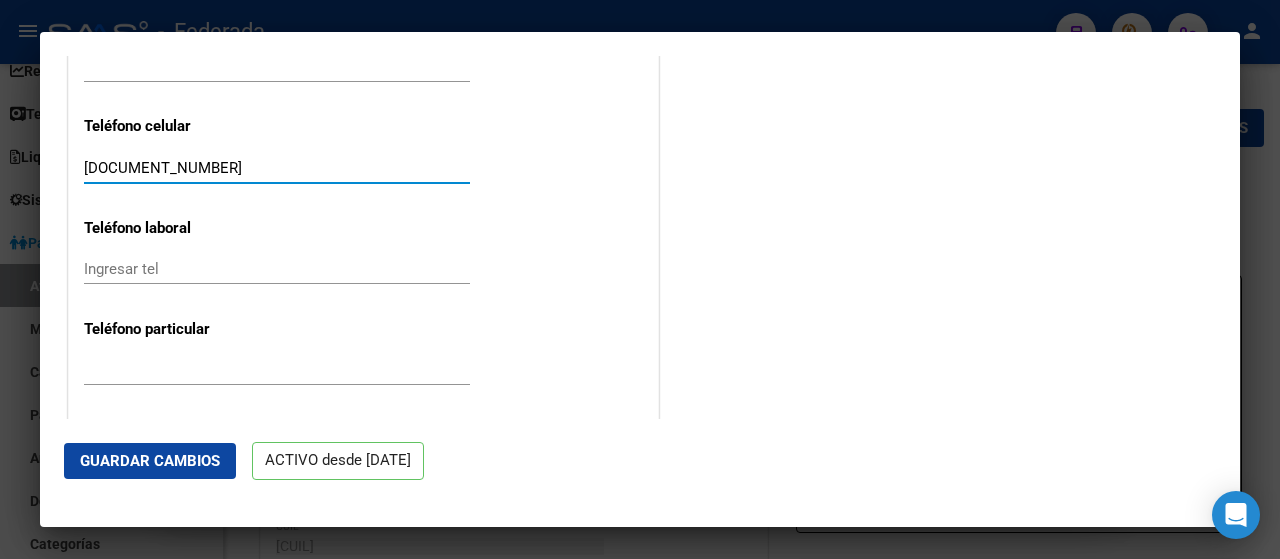 type on "[DOCUMENT_NUMBER]" 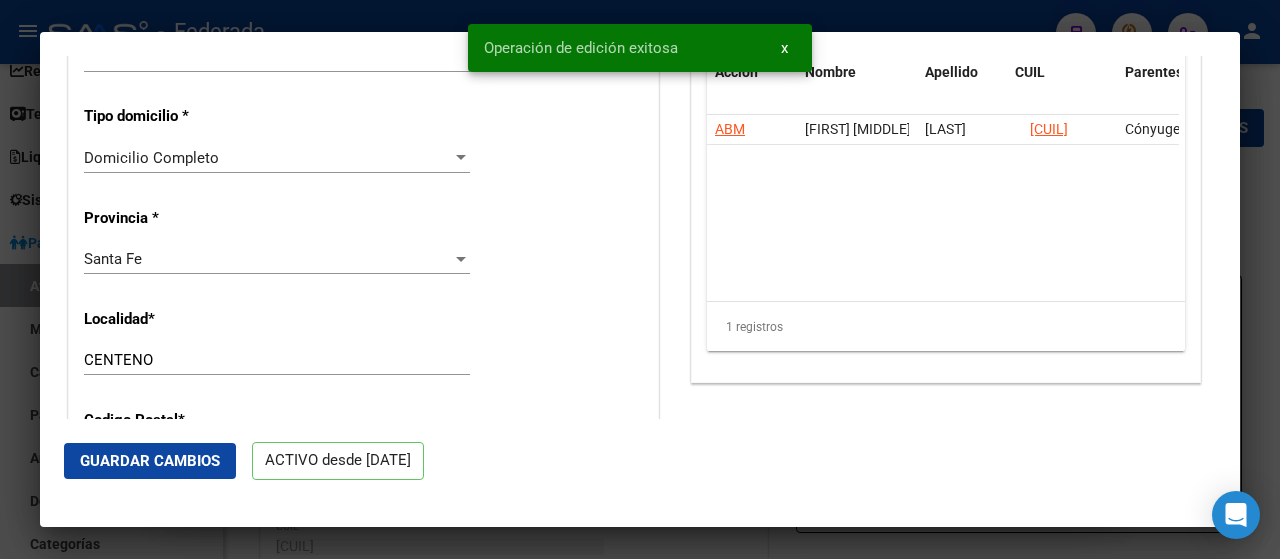 scroll, scrollTop: 1642, scrollLeft: 0, axis: vertical 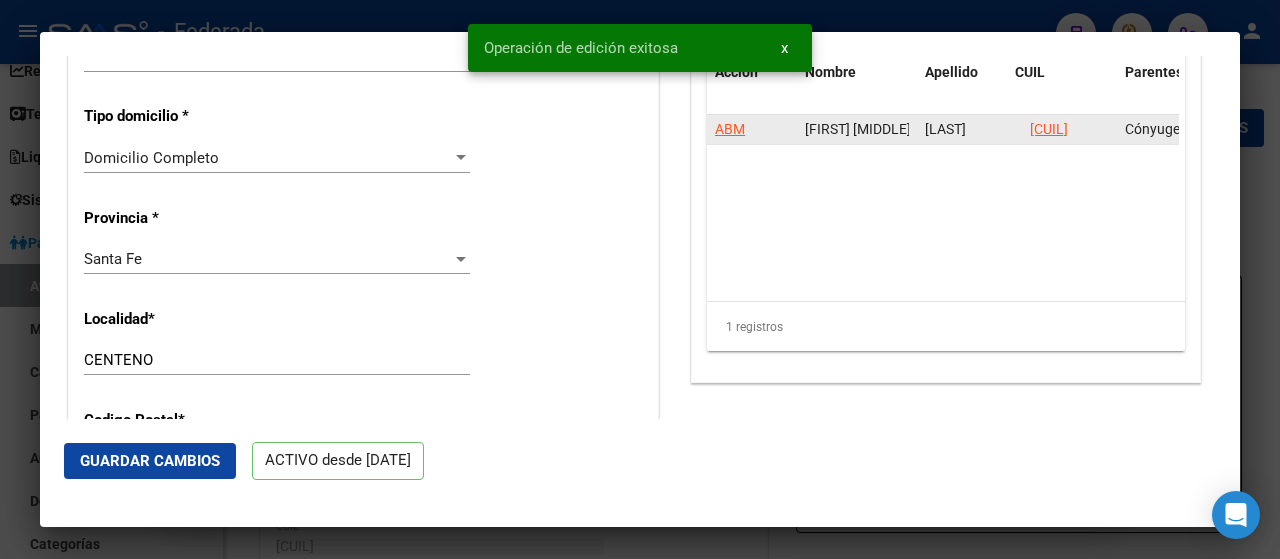 click on "[CUIL]" 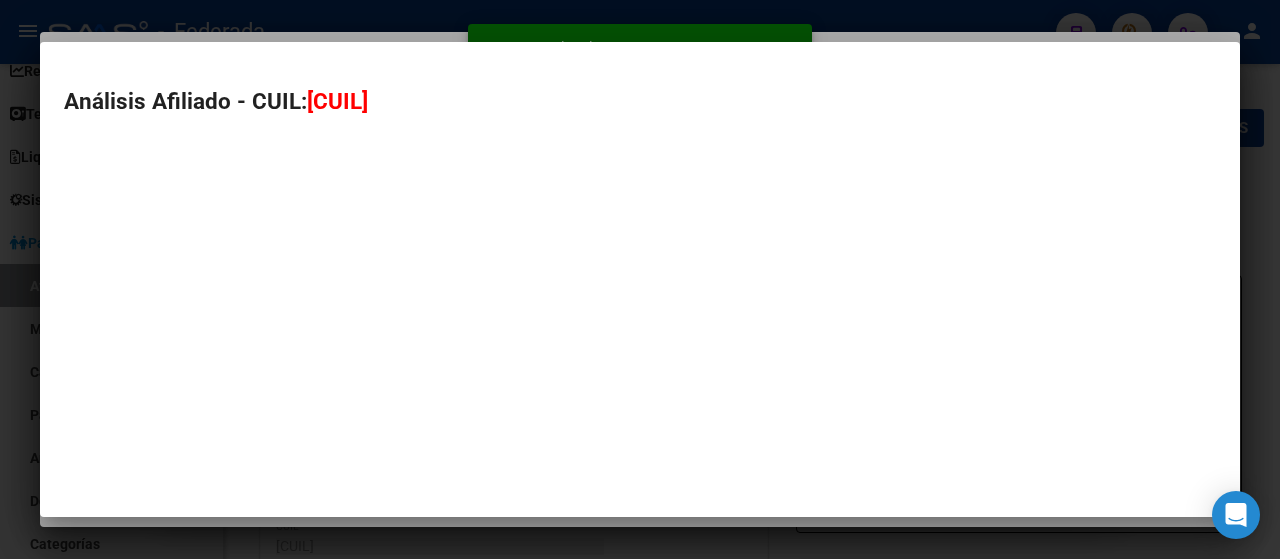 type on "[CUIL]" 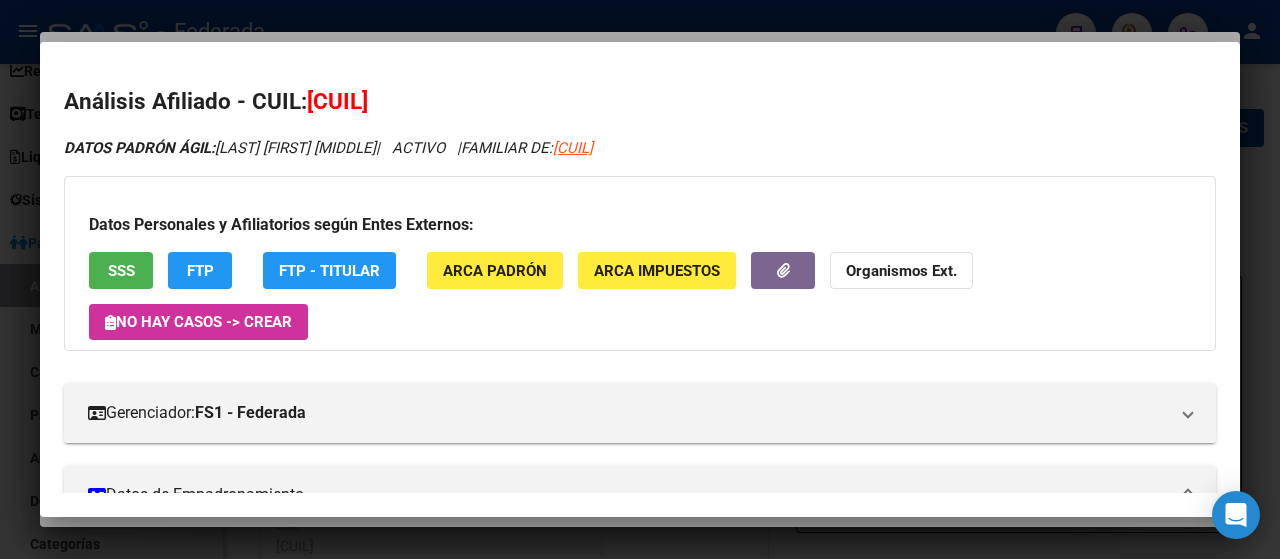 scroll, scrollTop: 200, scrollLeft: 0, axis: vertical 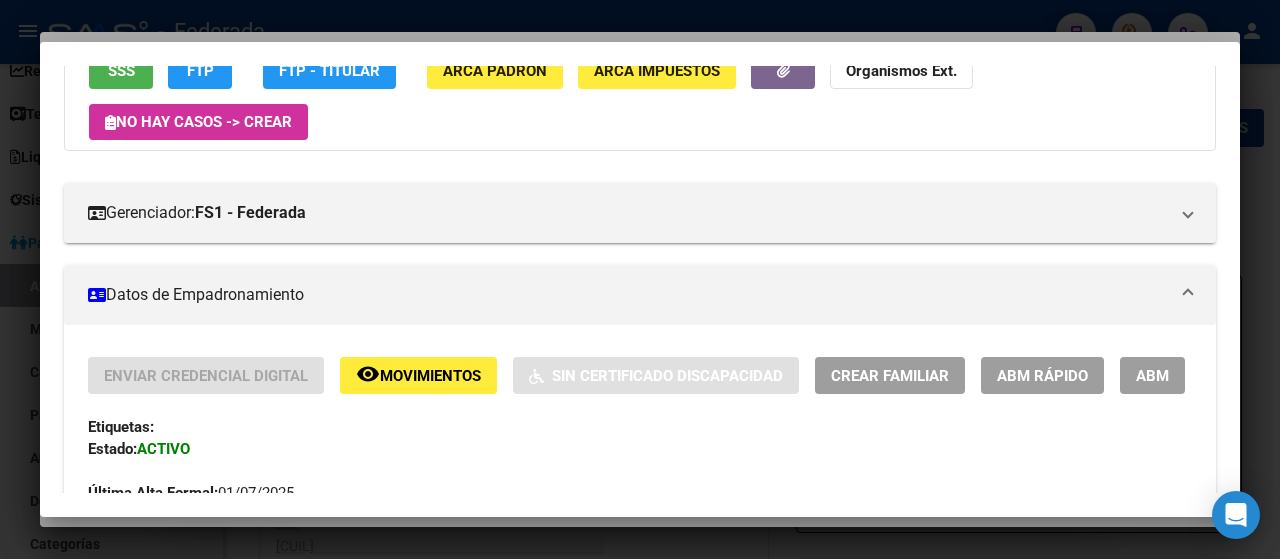 click on "ABM Rápido" 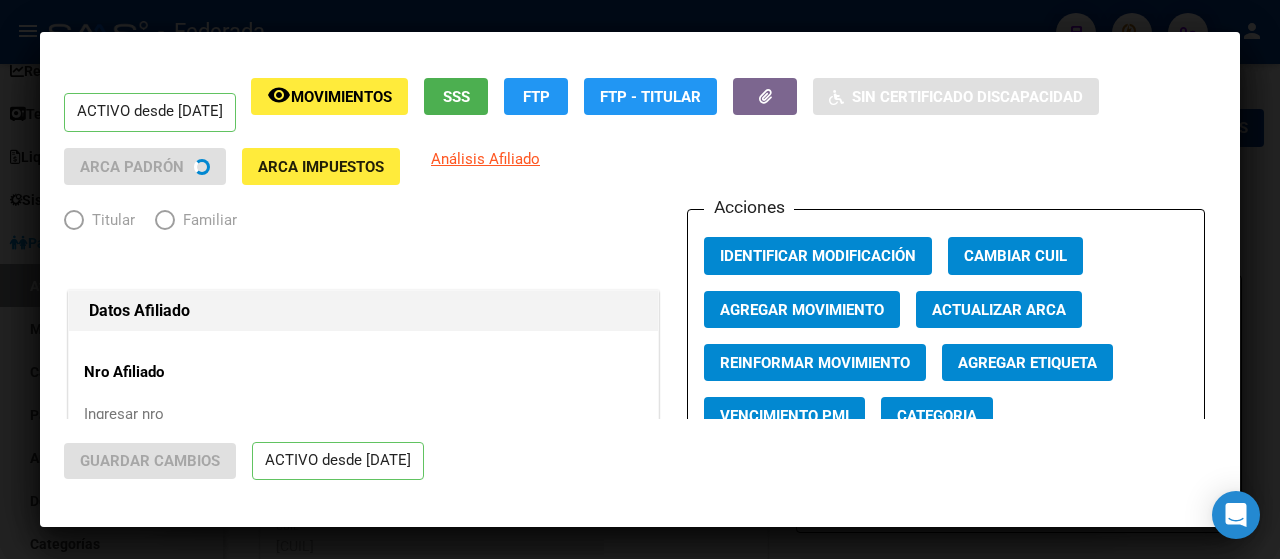 radio on "true" 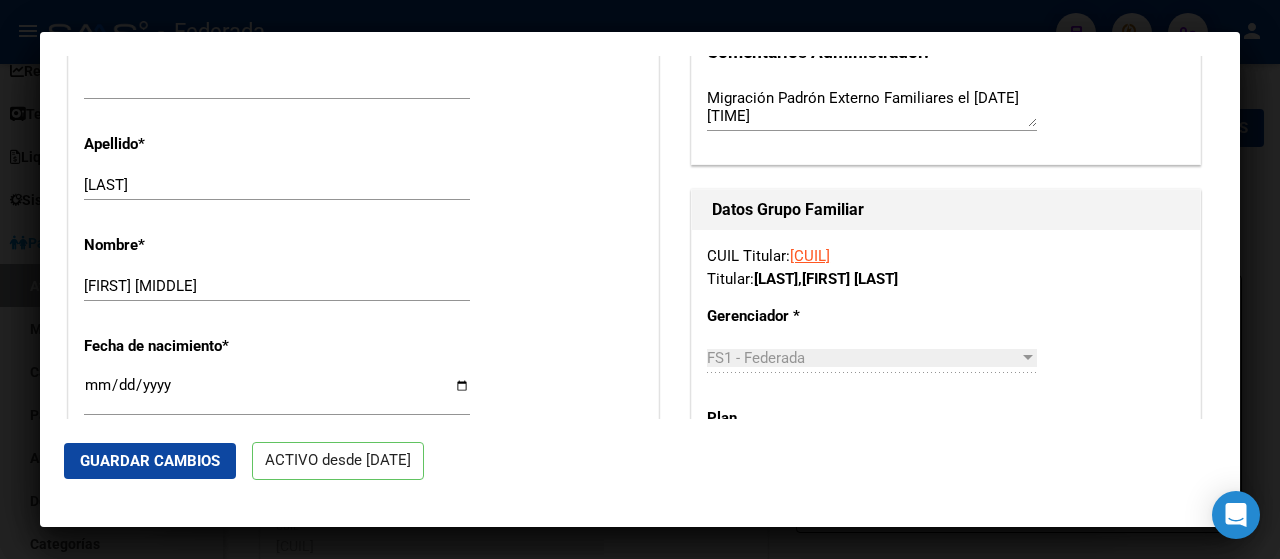 scroll, scrollTop: 700, scrollLeft: 0, axis: vertical 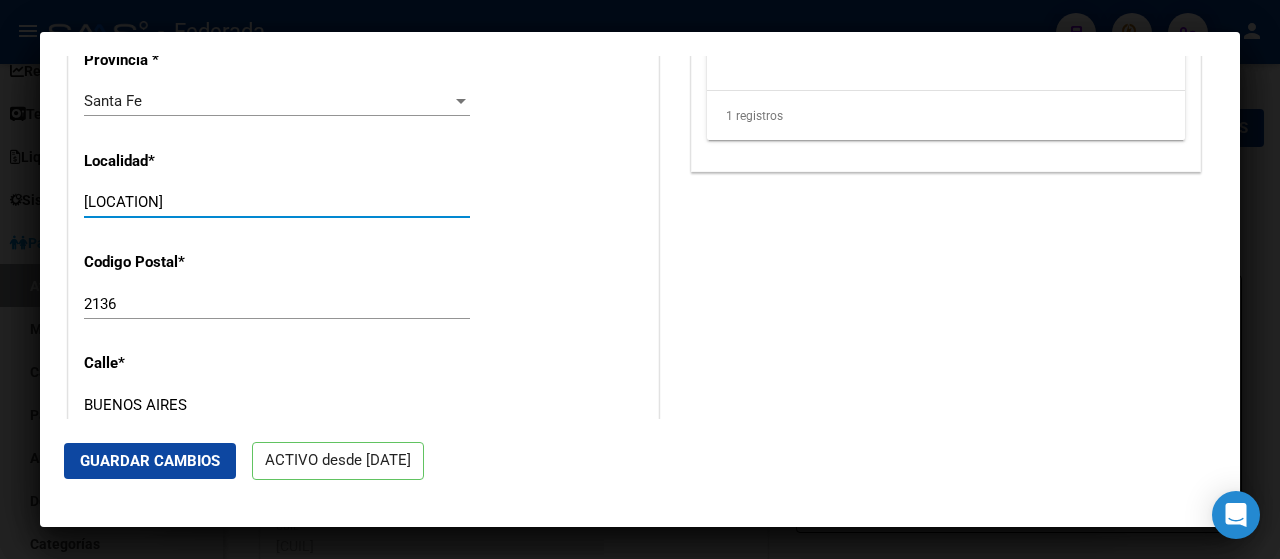 drag, startPoint x: 245, startPoint y: 209, endPoint x: 62, endPoint y: 188, distance: 184.20097 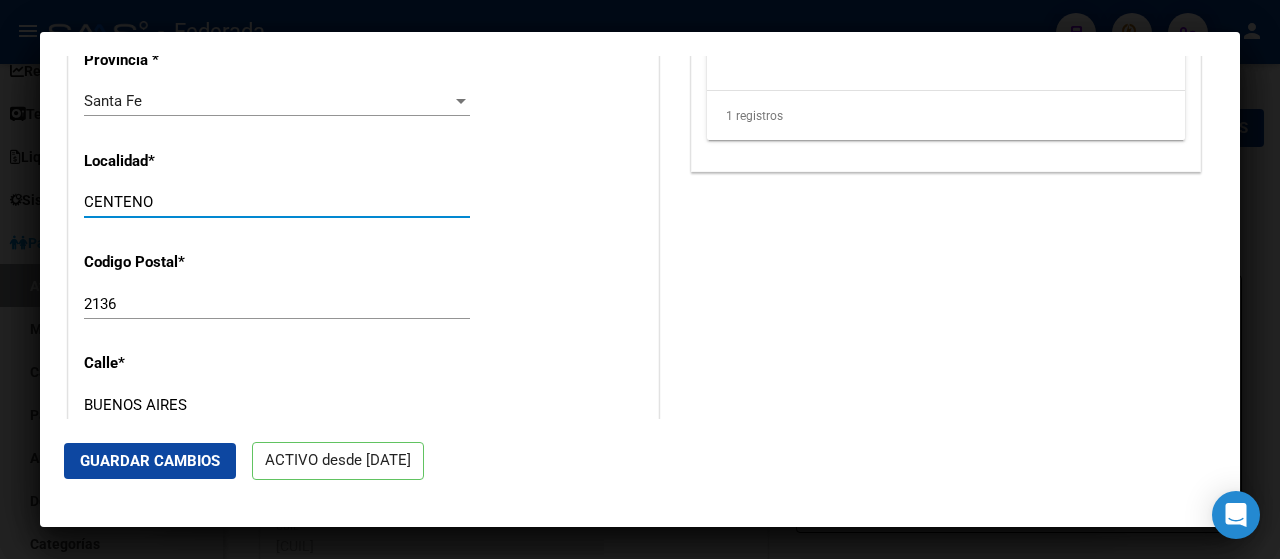 type on "CENTENO" 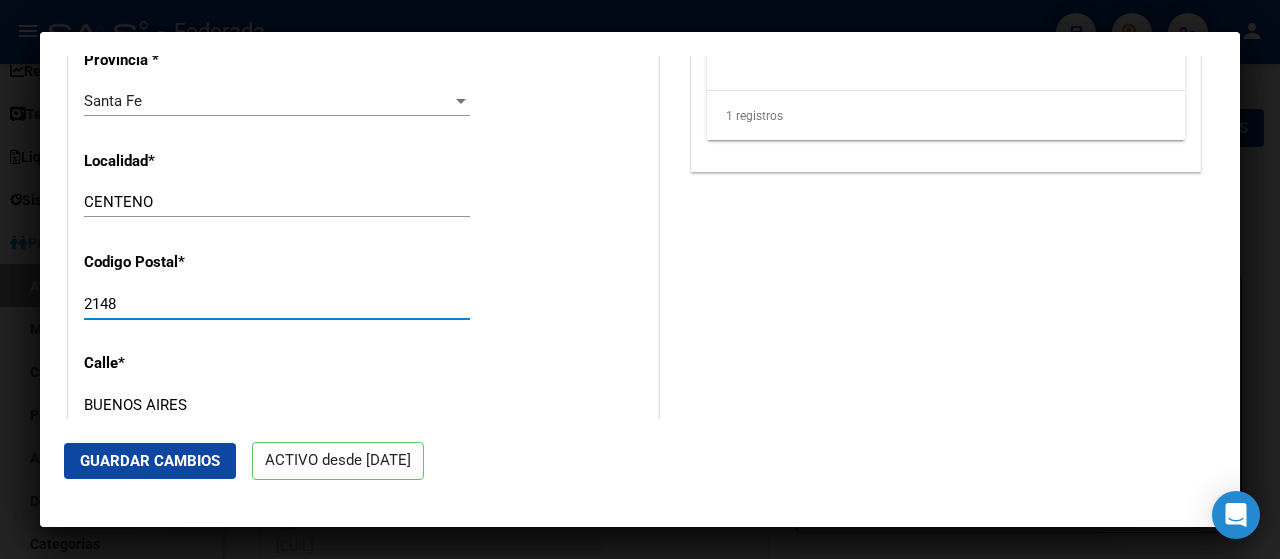 type on "2148" 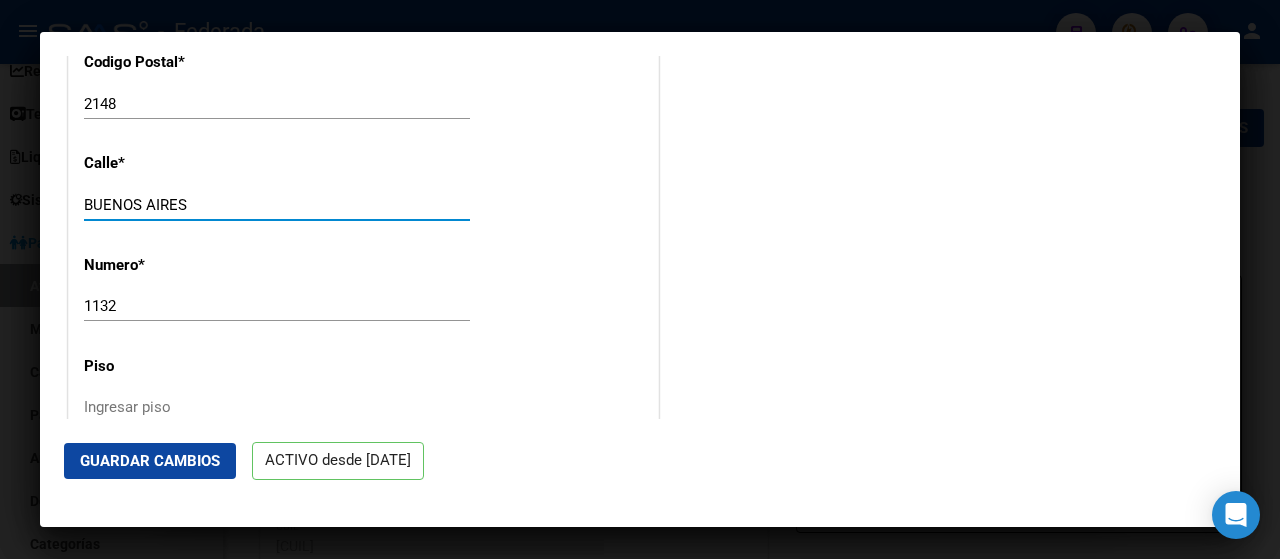 scroll, scrollTop: 2100, scrollLeft: 0, axis: vertical 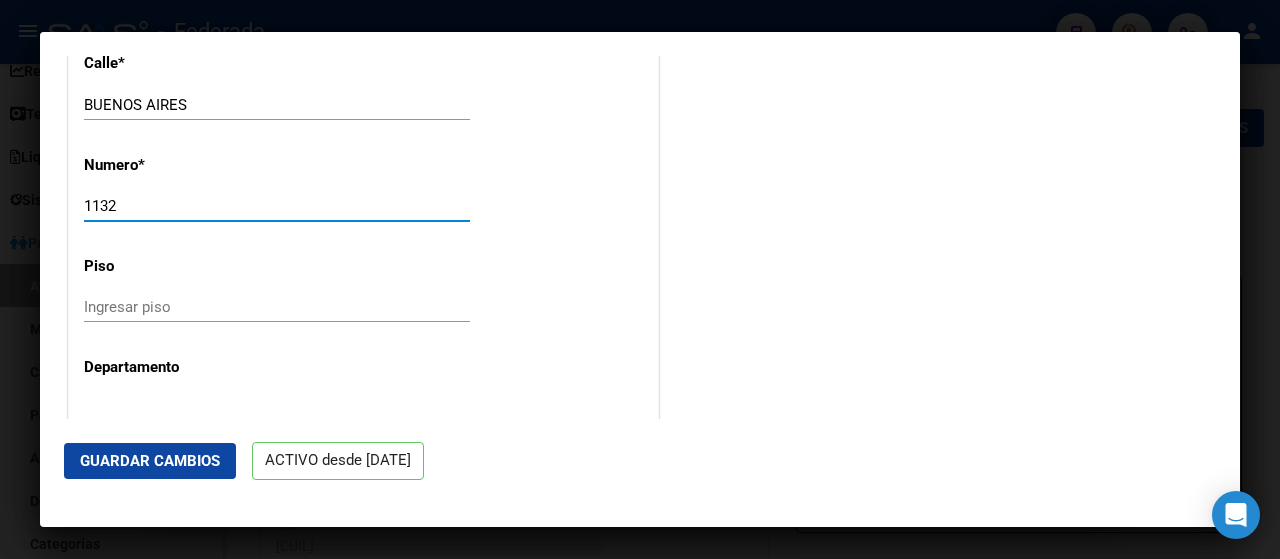 drag, startPoint x: 142, startPoint y: 198, endPoint x: 60, endPoint y: 194, distance: 82.0975 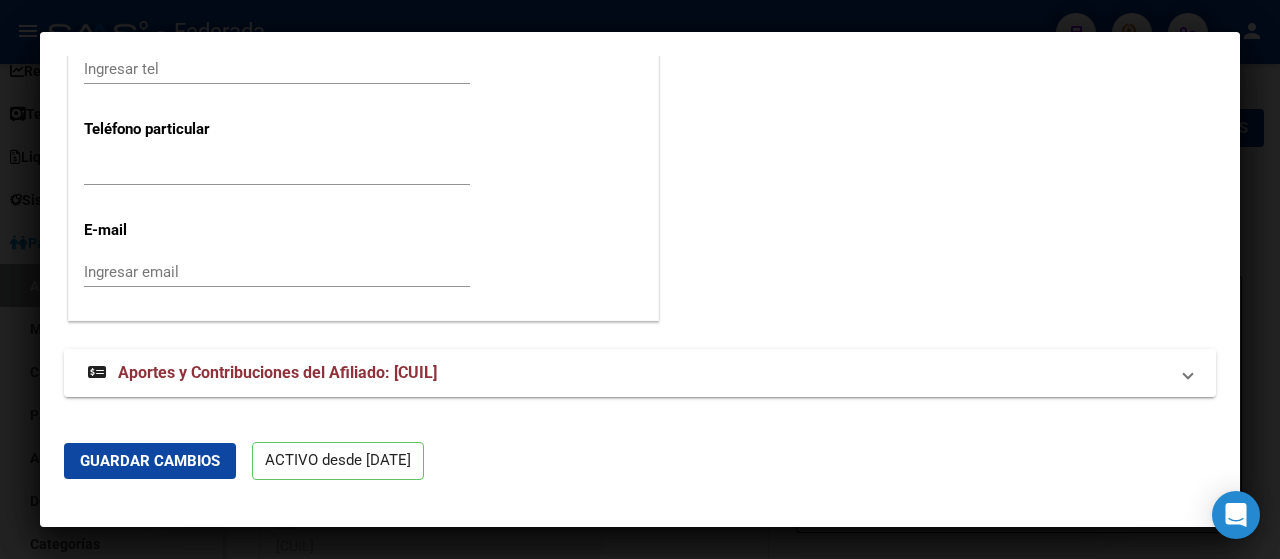 scroll, scrollTop: 2642, scrollLeft: 0, axis: vertical 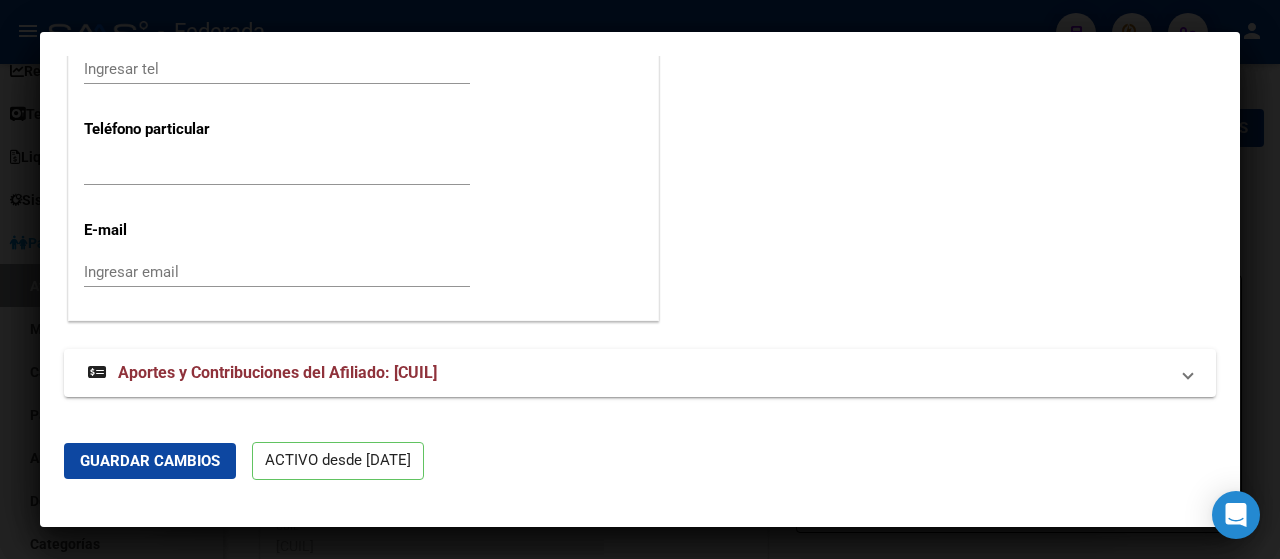 type on "238" 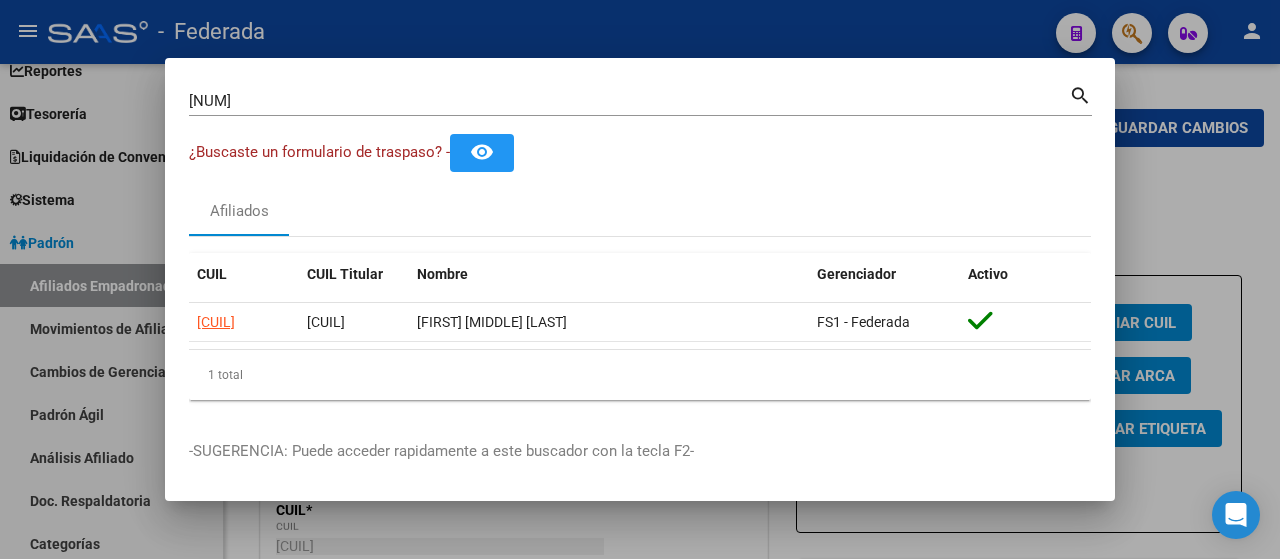 type 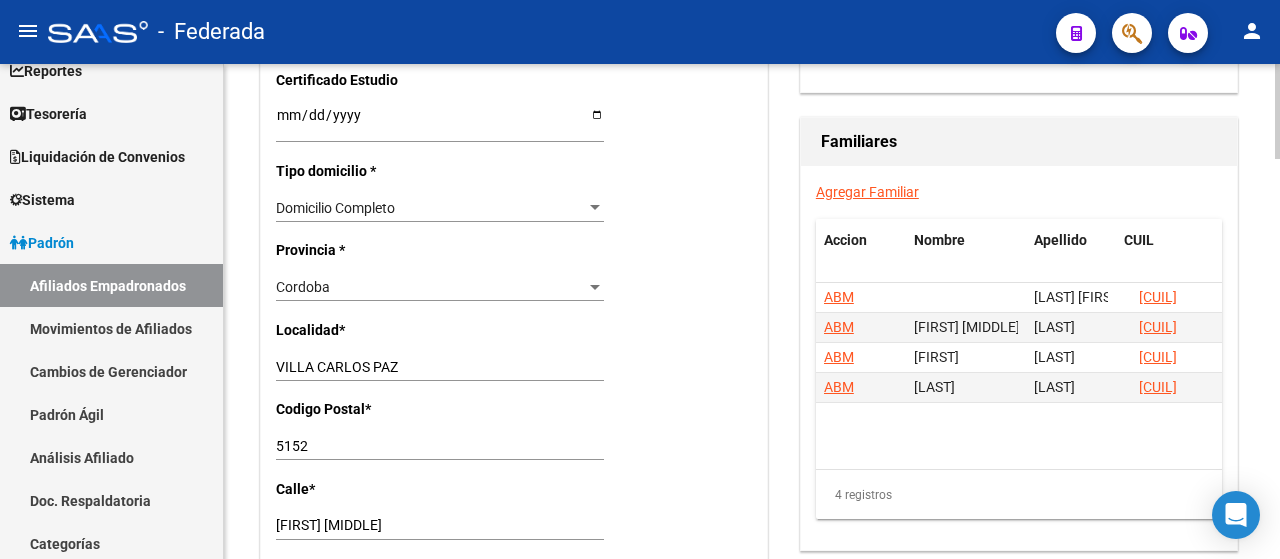 scroll, scrollTop: 1400, scrollLeft: 0, axis: vertical 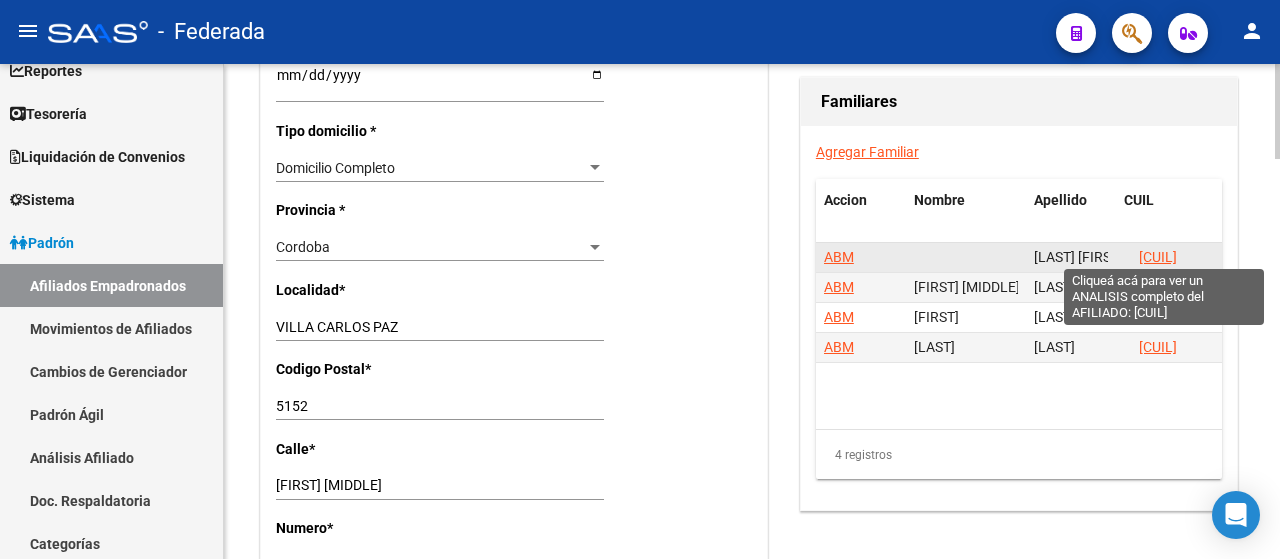 click on "[CUIL]" 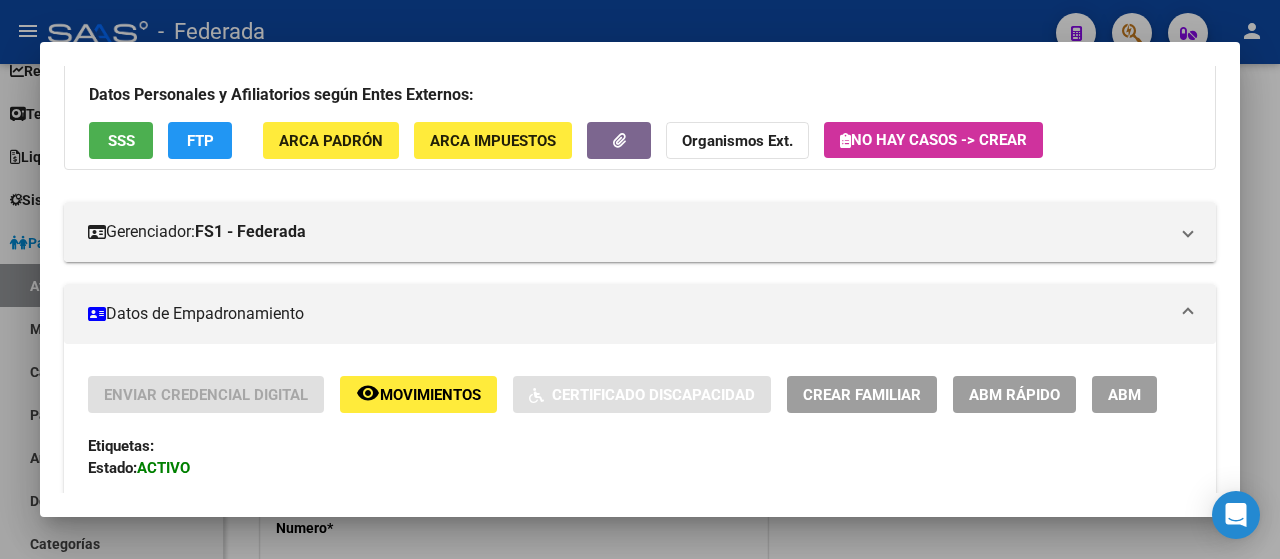 scroll, scrollTop: 400, scrollLeft: 0, axis: vertical 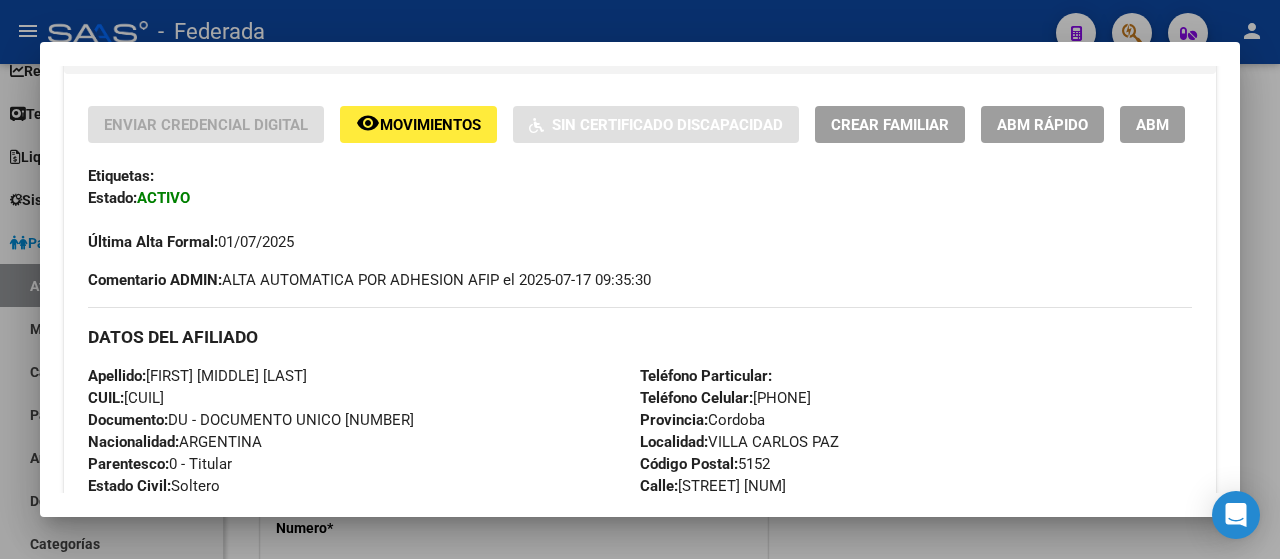 click on "ABM Rápido" 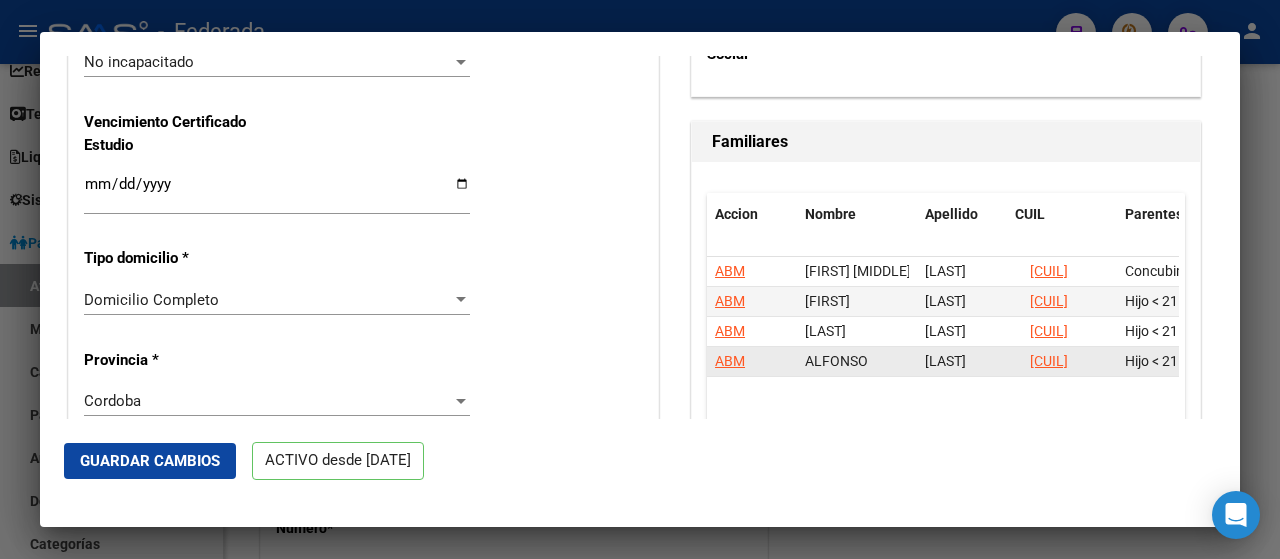 scroll, scrollTop: 1600, scrollLeft: 0, axis: vertical 